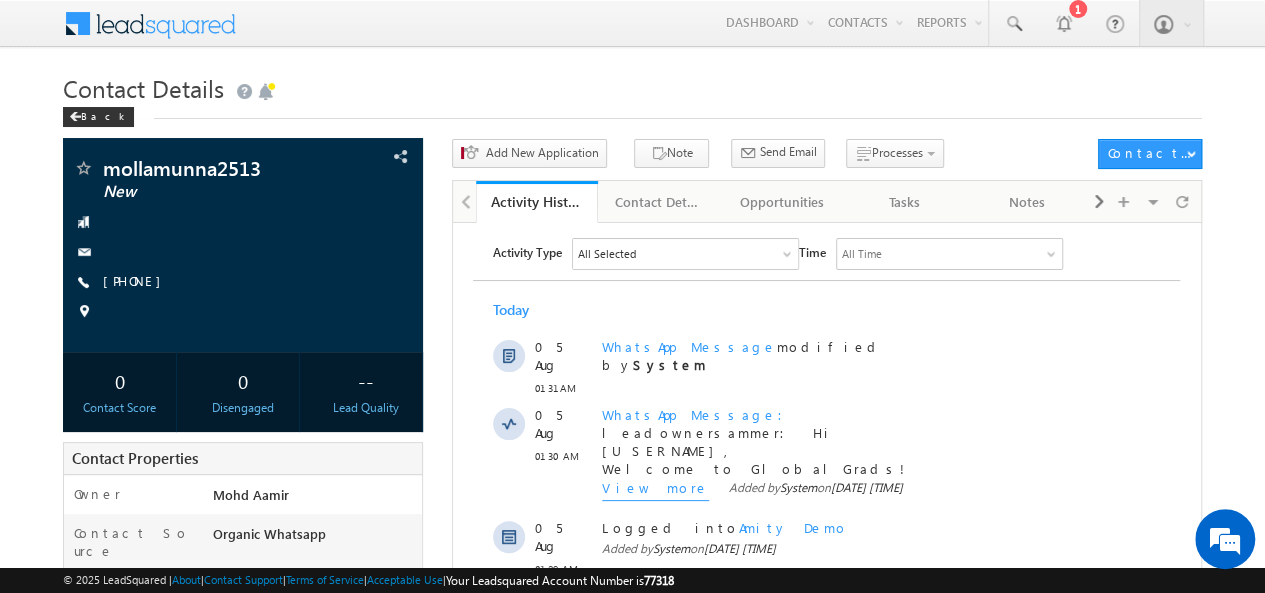 scroll, scrollTop: 0, scrollLeft: 0, axis: both 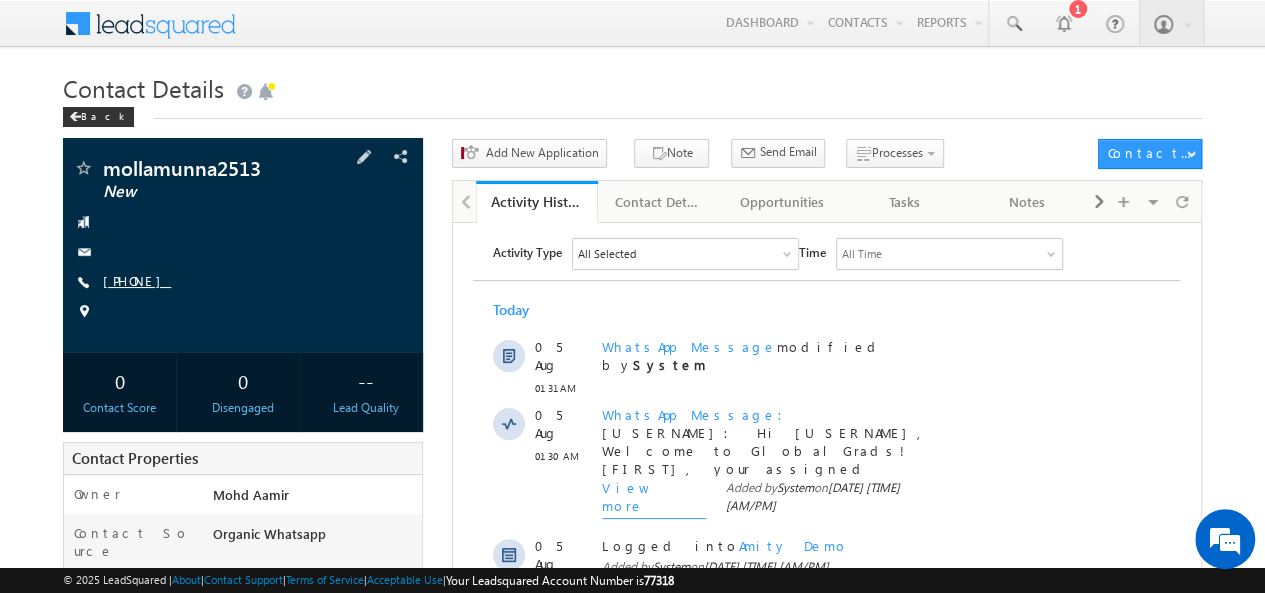 click on "+91-9641952696" at bounding box center [137, 282] 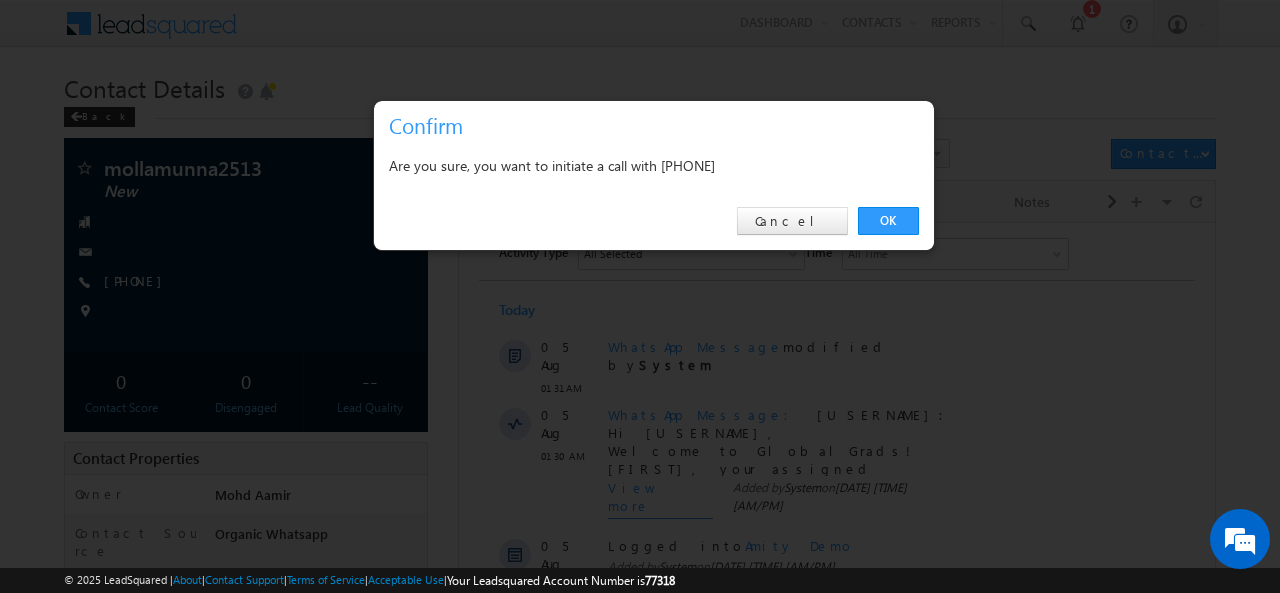 click on "Are you sure, you want to initiate a call with +91-9641952696" at bounding box center (654, 165) 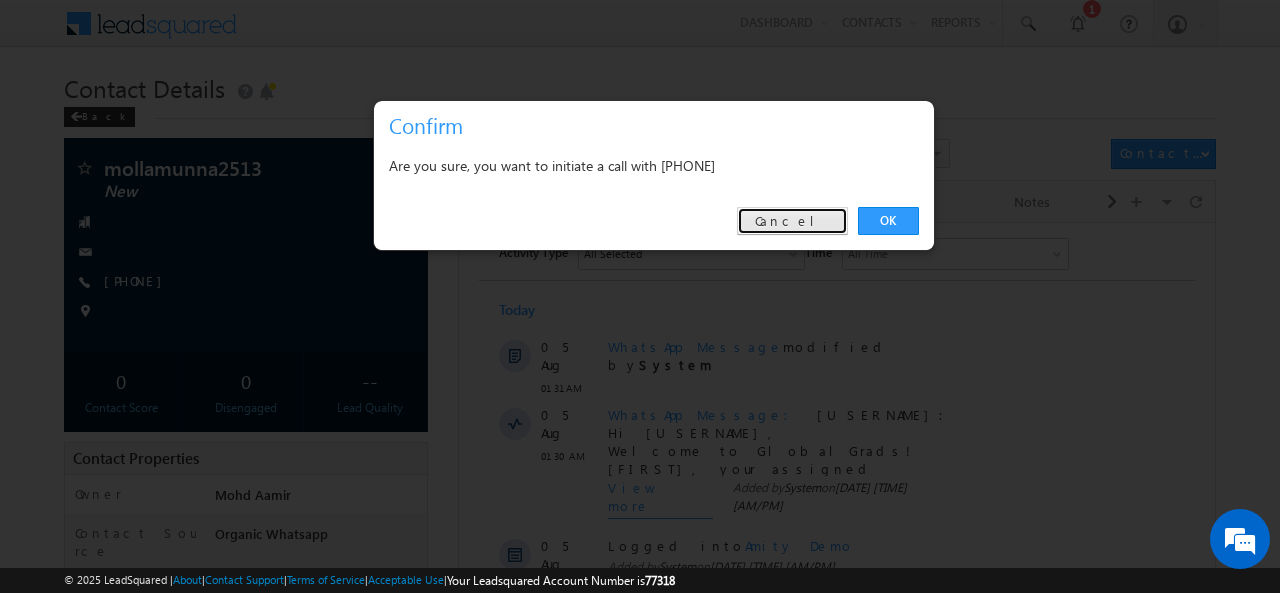 click on "Cancel" at bounding box center [792, 221] 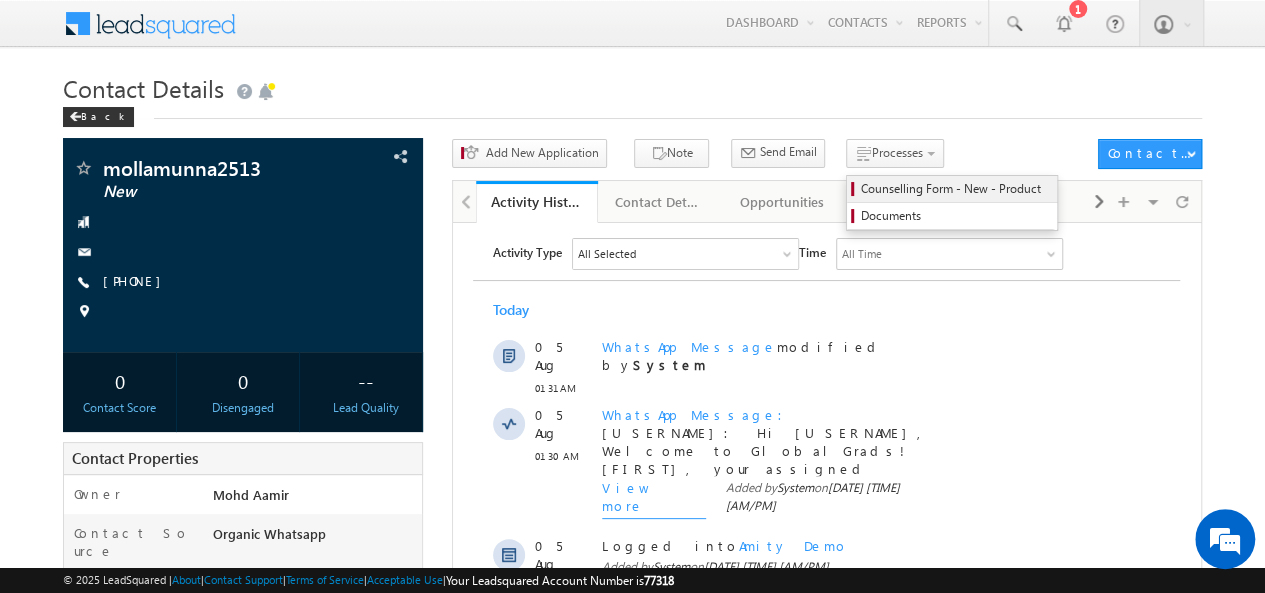 click on "Counselling Form - New - Product" at bounding box center (955, 189) 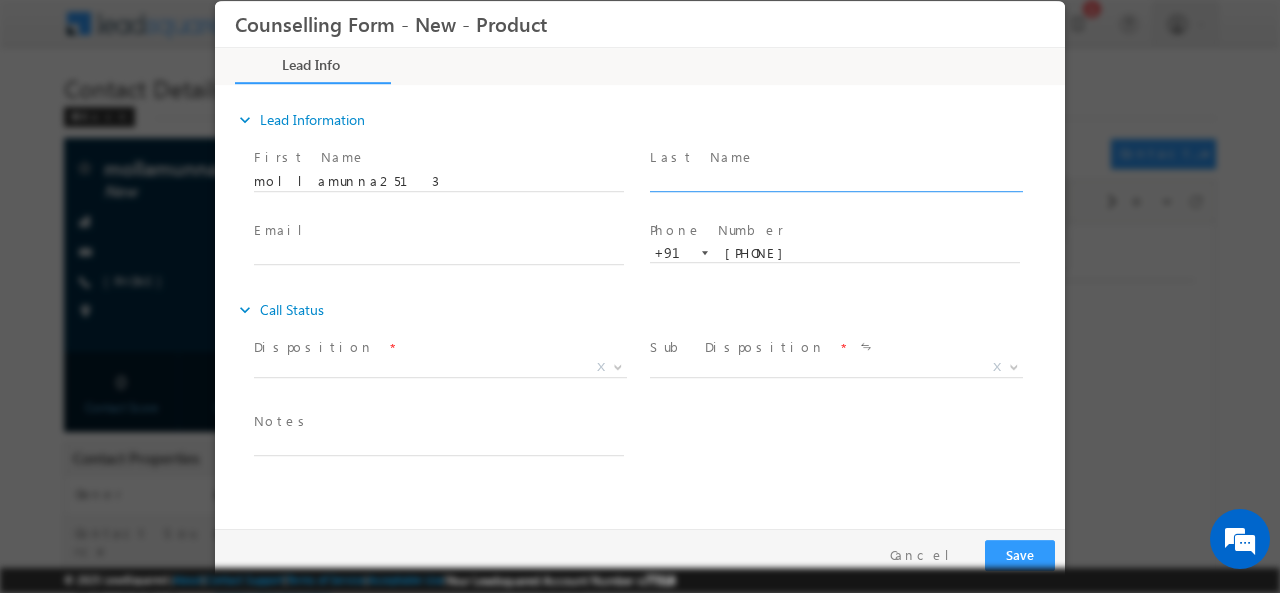 scroll, scrollTop: 0, scrollLeft: 0, axis: both 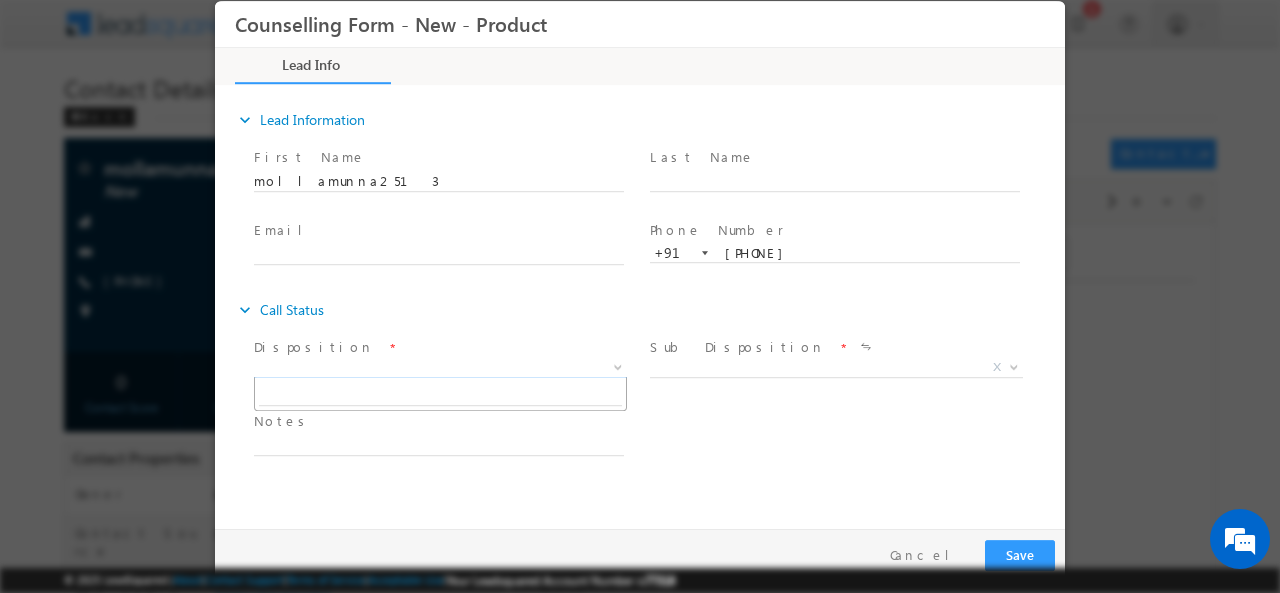 click on "X" at bounding box center (440, 367) 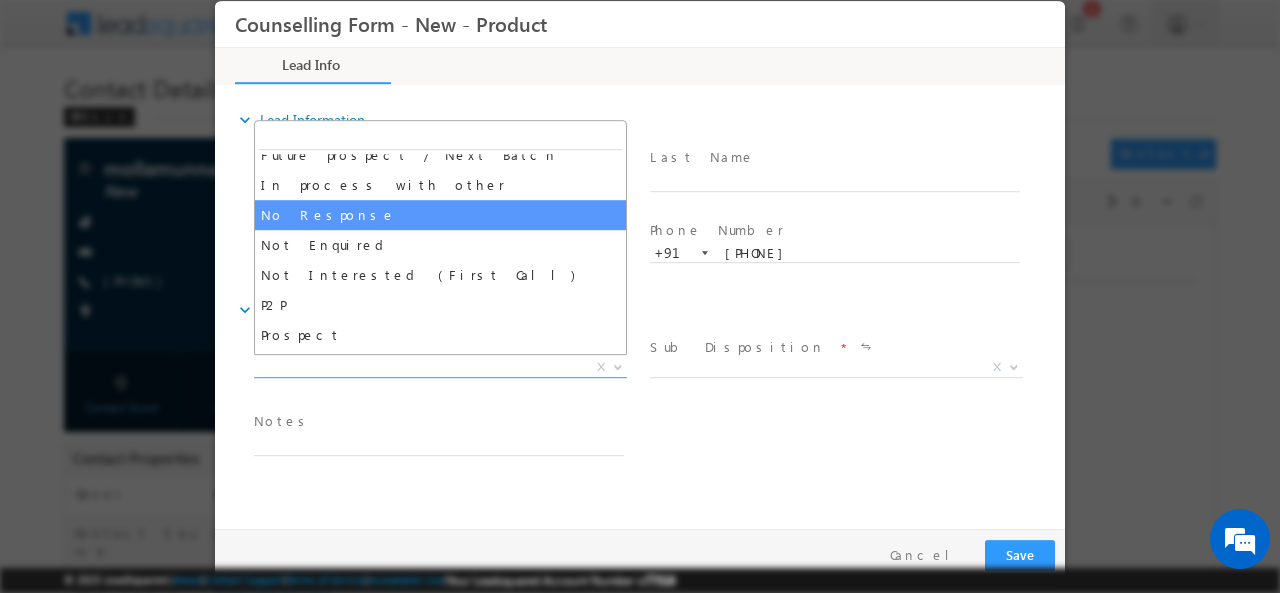 scroll, scrollTop: 130, scrollLeft: 0, axis: vertical 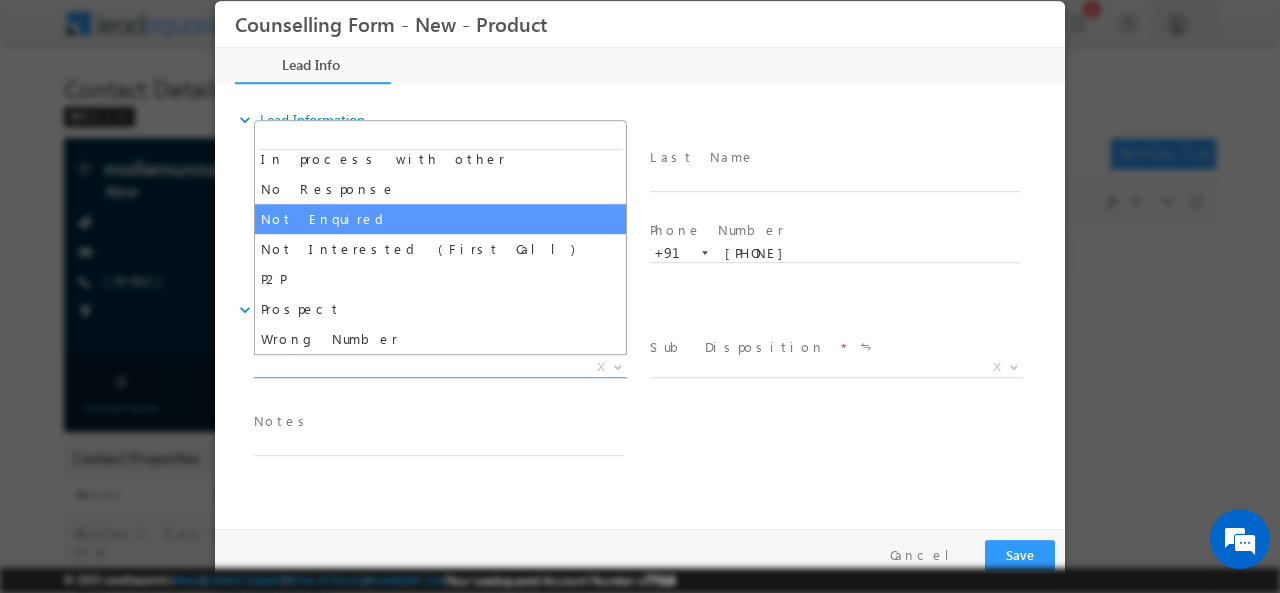 select on "Not Enquired" 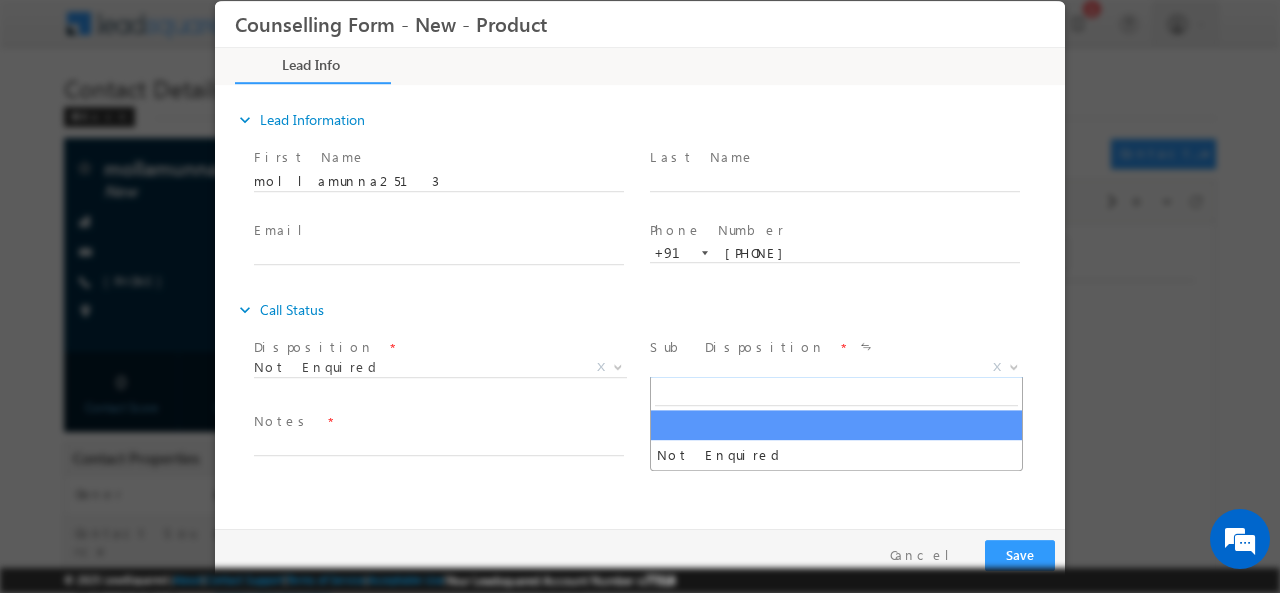 click on "X" at bounding box center (836, 367) 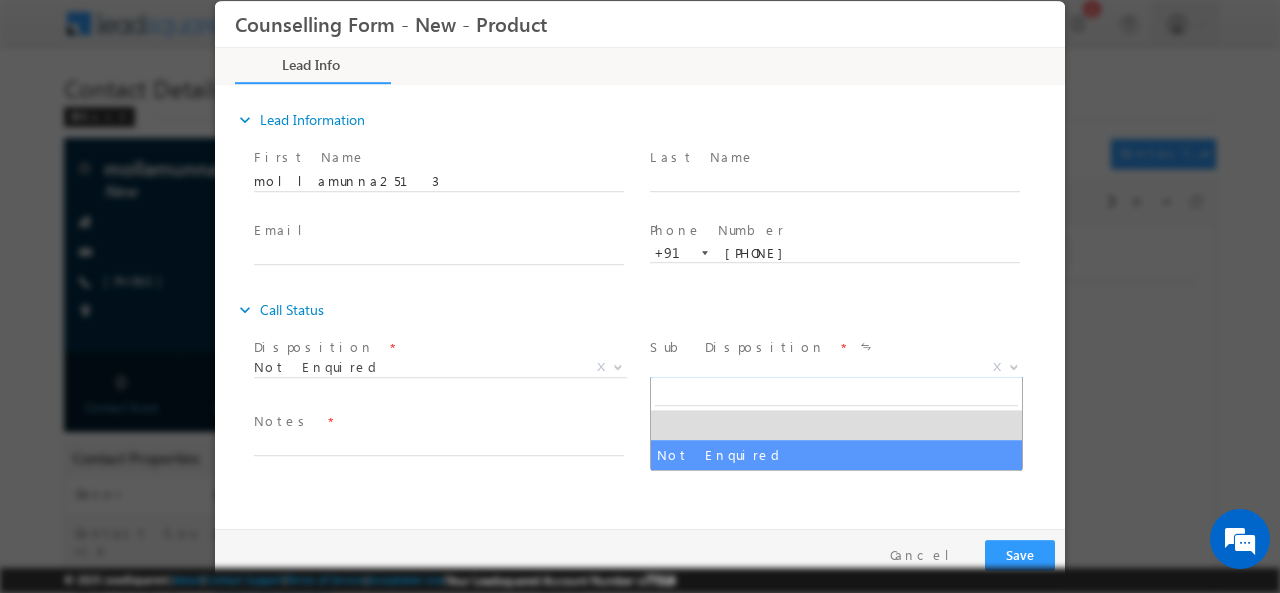 select on "Not Enquired" 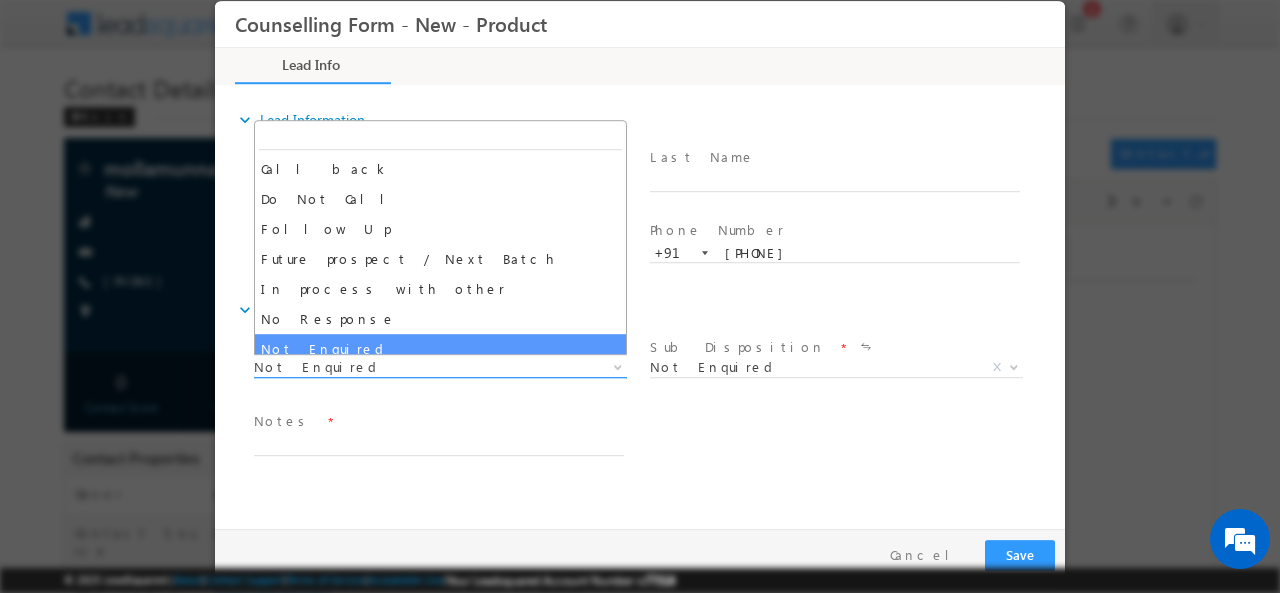 click on "Not Enquired" at bounding box center [416, 366] 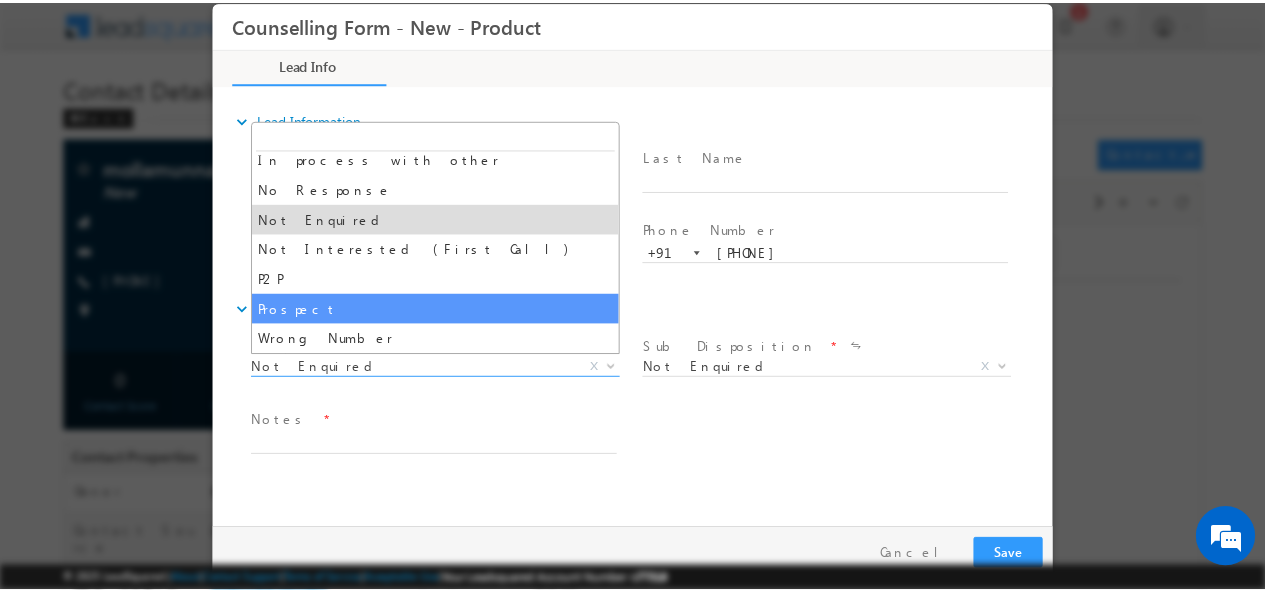 scroll, scrollTop: 0, scrollLeft: 0, axis: both 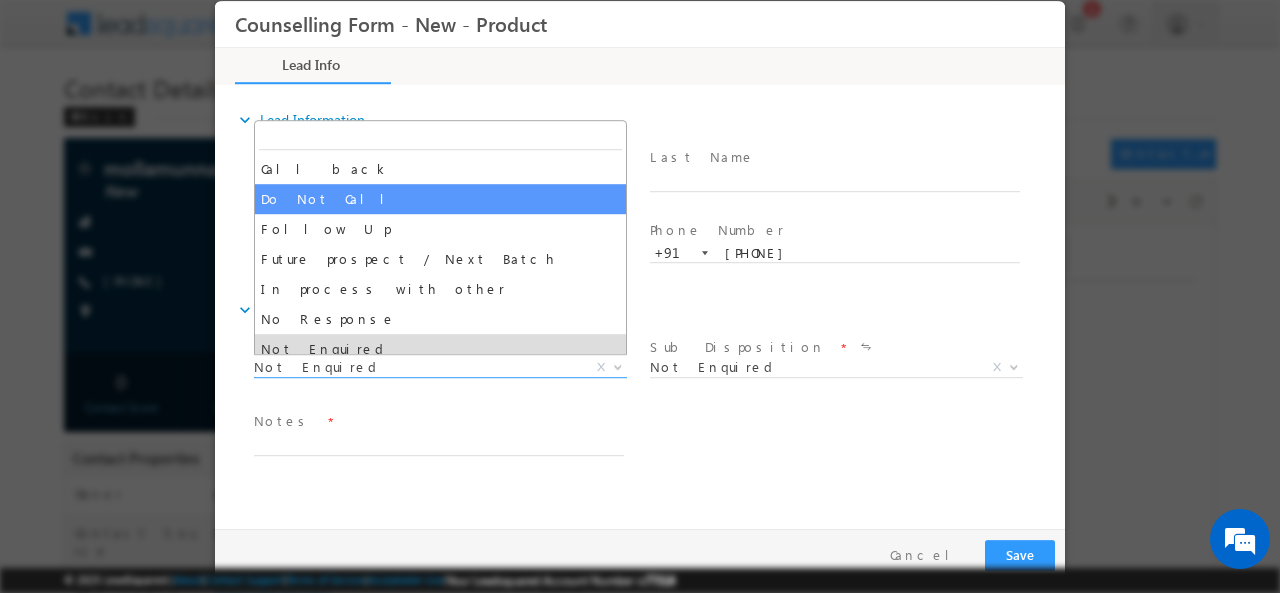 select on "Do Not Call" 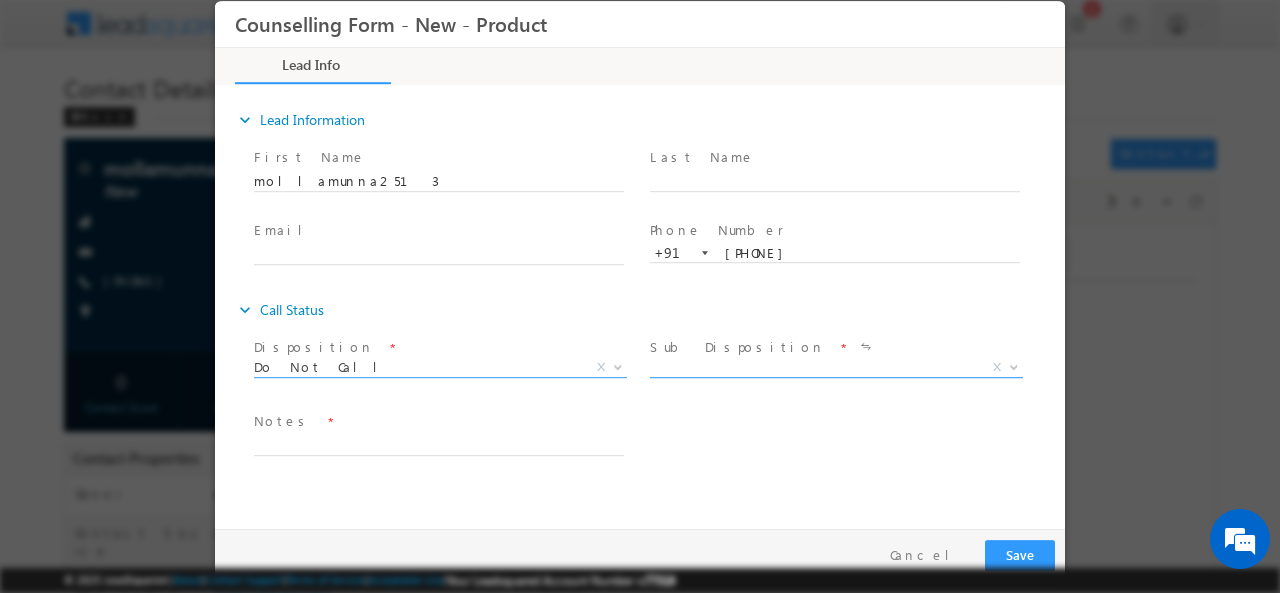click on "X" at bounding box center [836, 367] 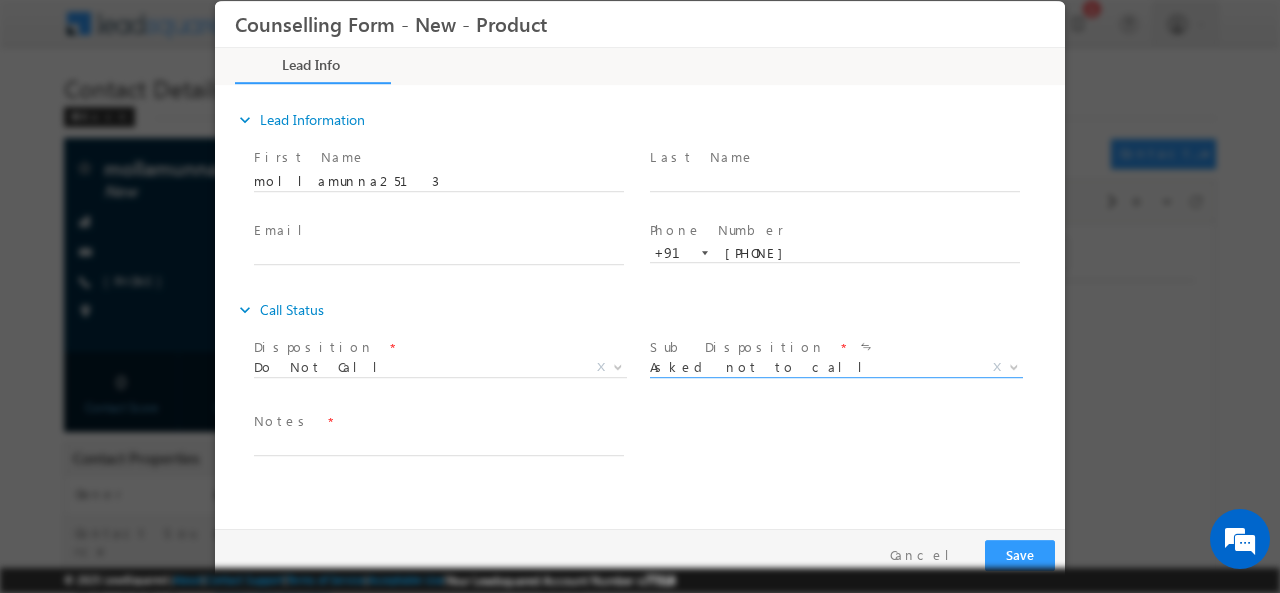 select on "Asked not to call" 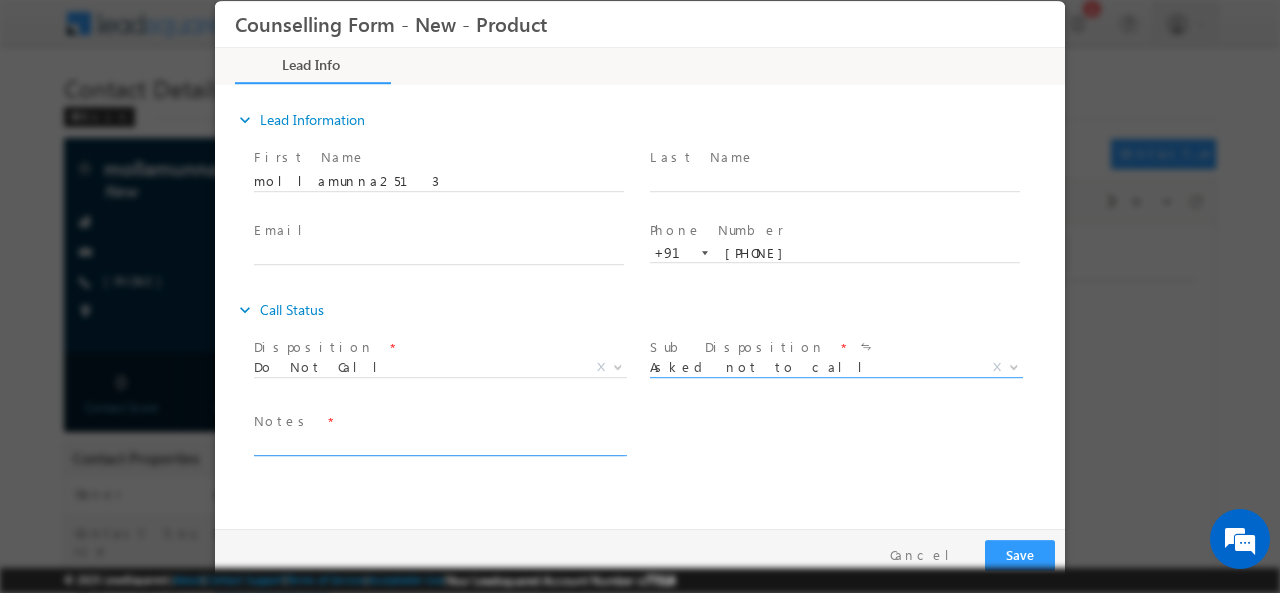 click at bounding box center [439, 443] 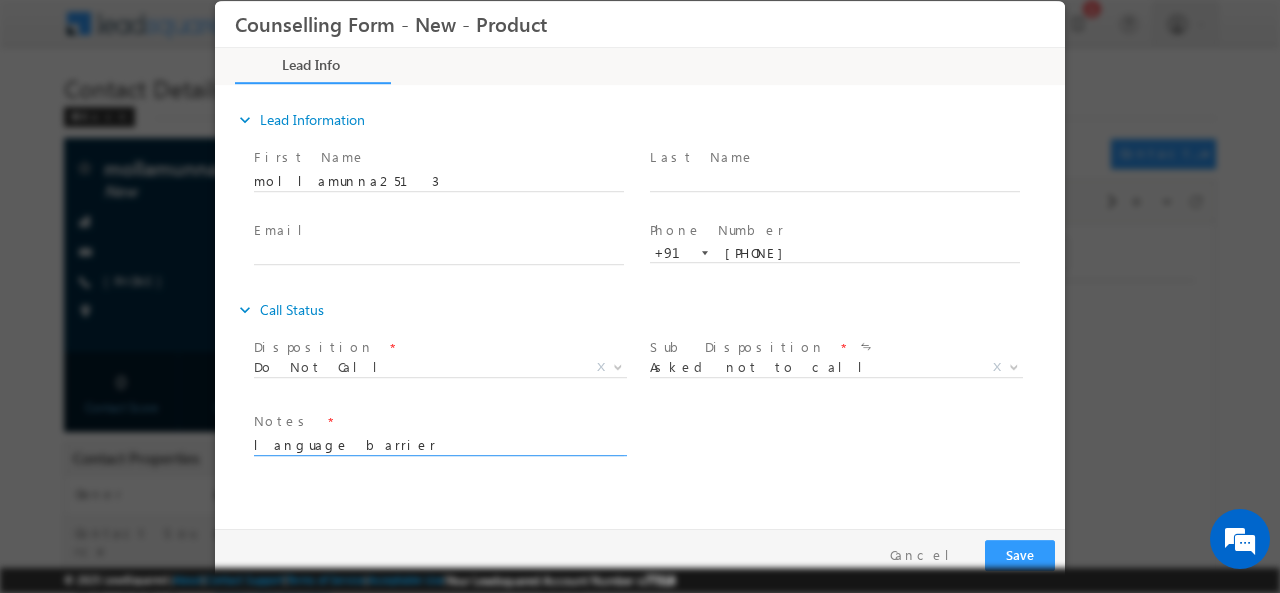 type on "language barrier" 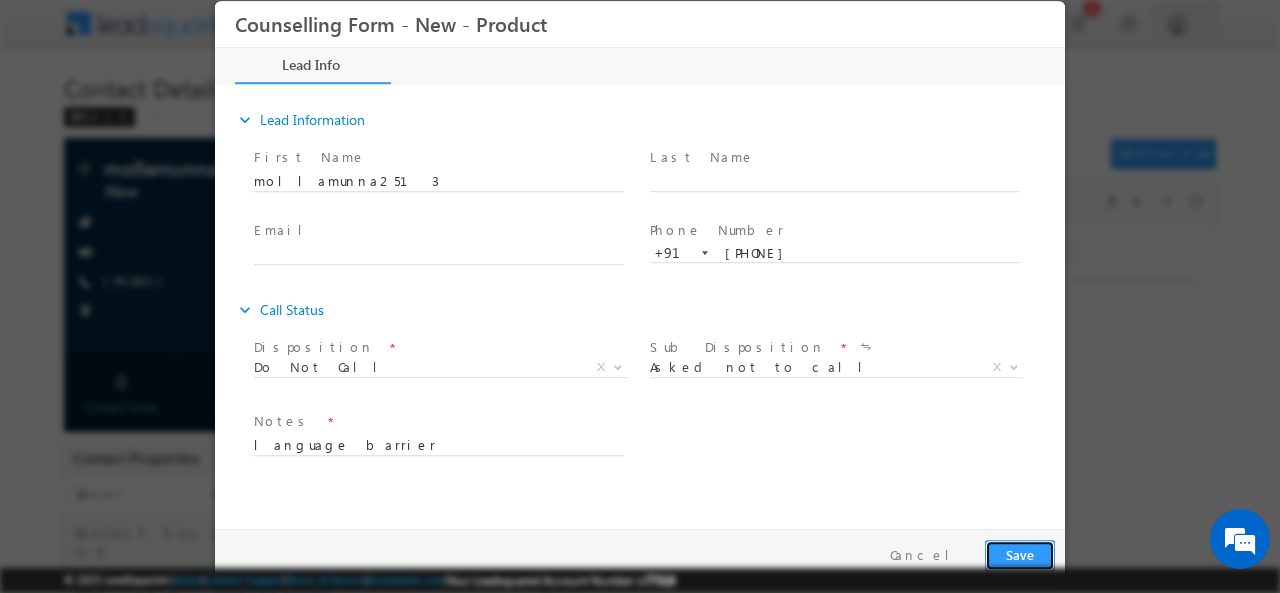 click on "Save" at bounding box center (1020, 554) 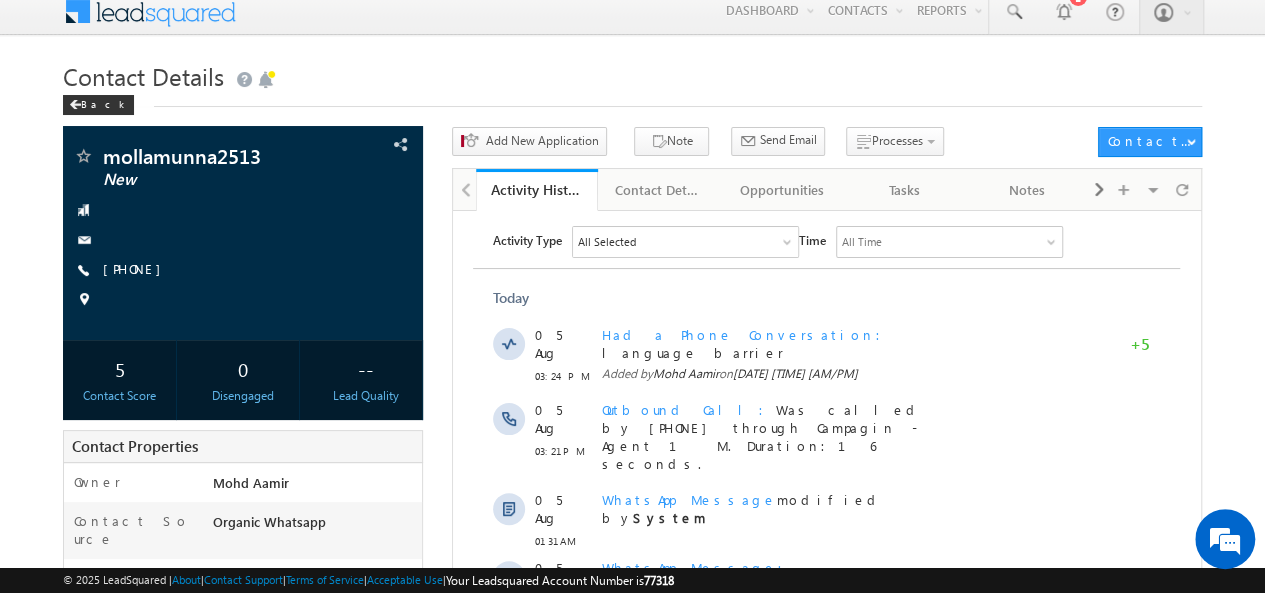scroll, scrollTop: 0, scrollLeft: 0, axis: both 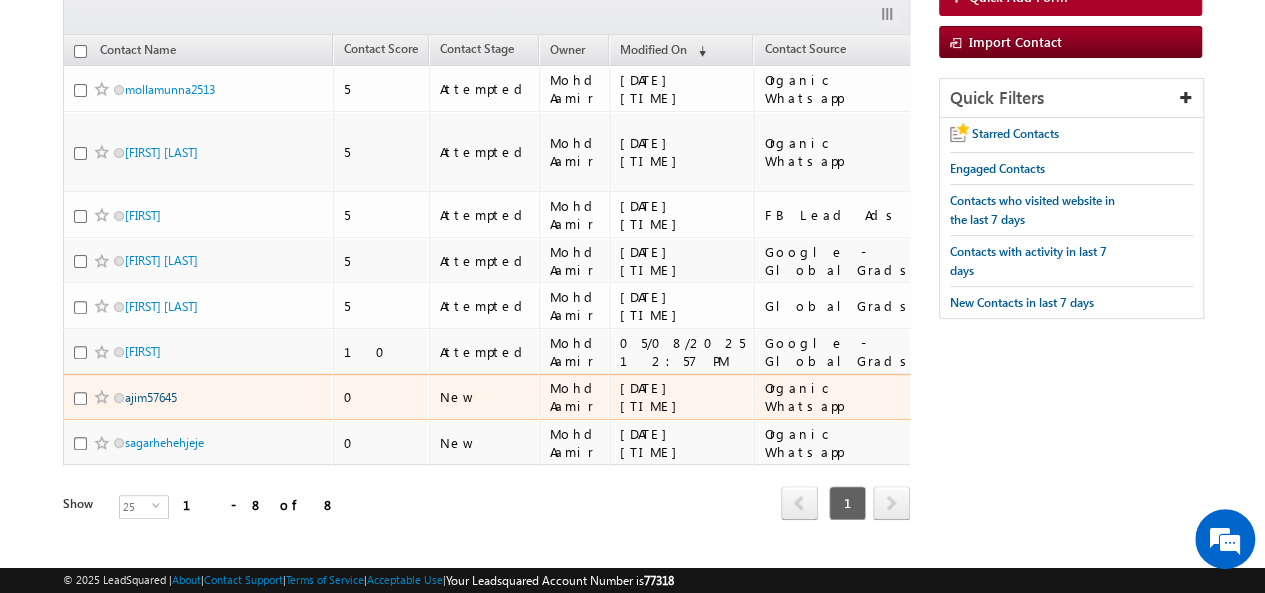 click on "ajim57645" at bounding box center [151, 397] 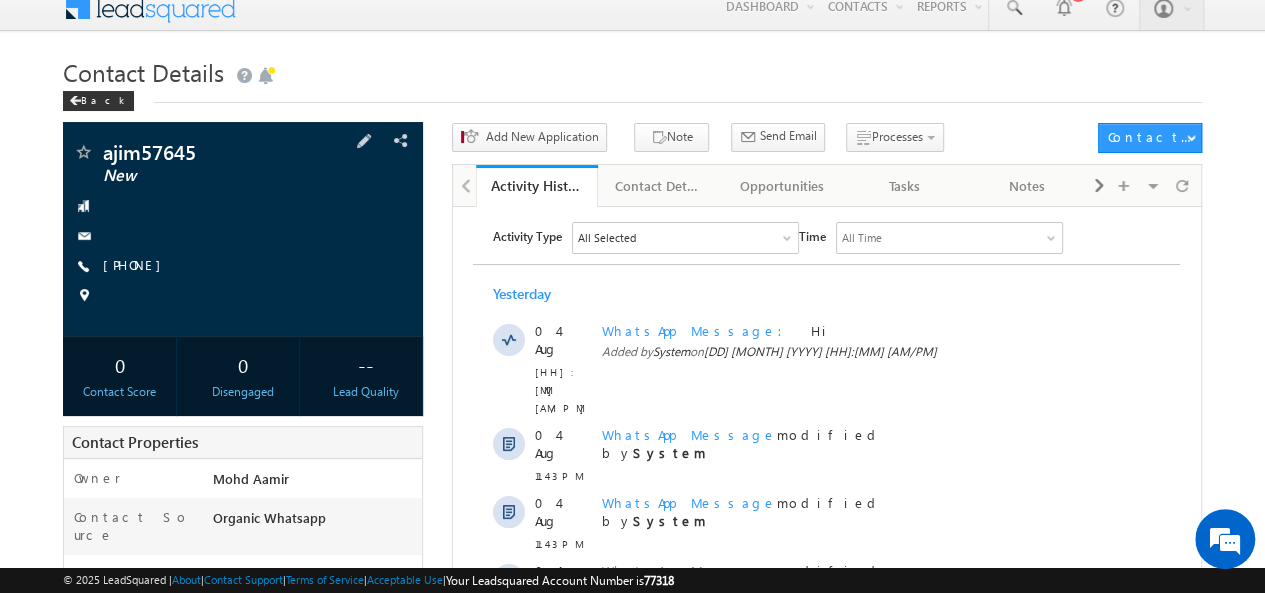 scroll, scrollTop: 0, scrollLeft: 0, axis: both 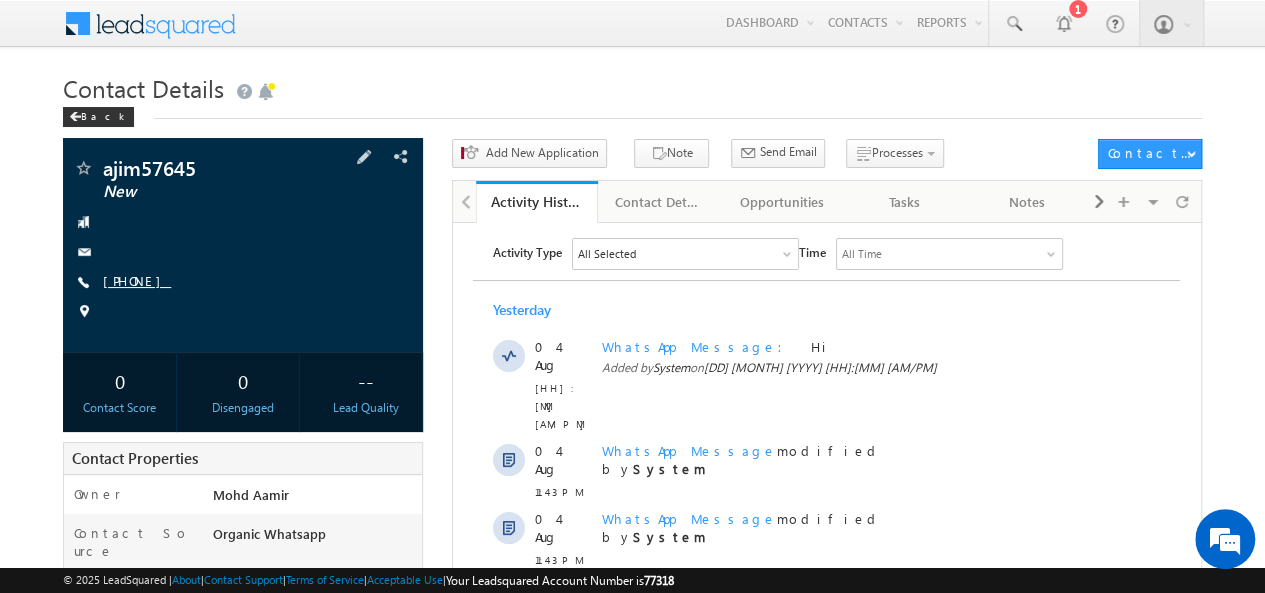 click on "[PHONE]" at bounding box center (137, 280) 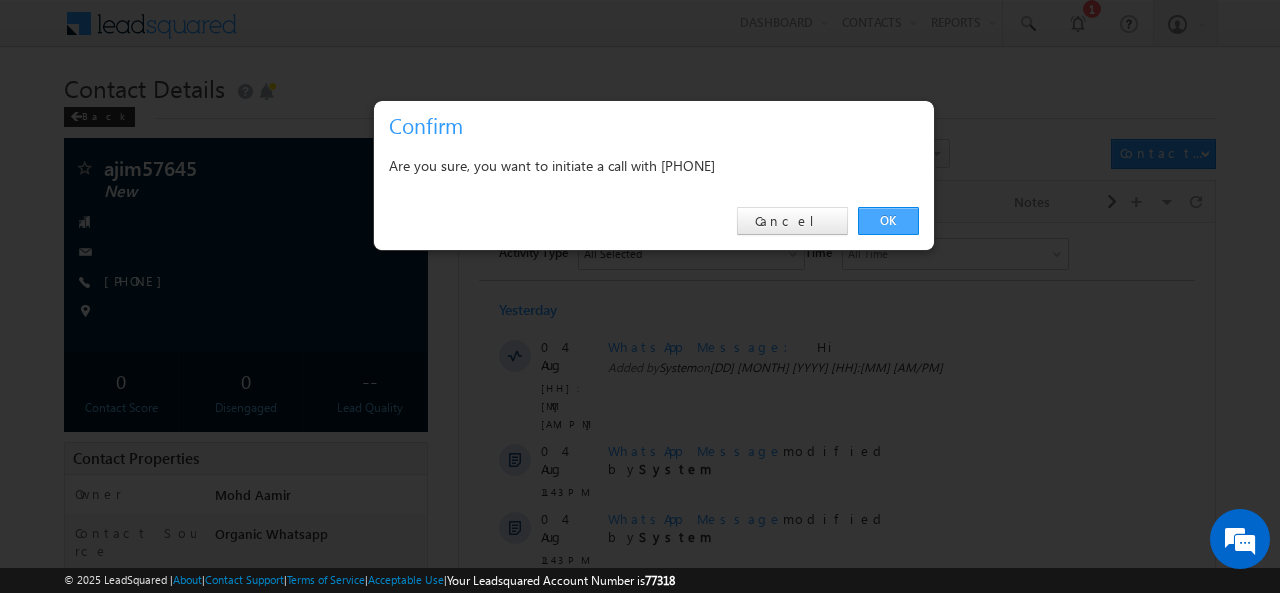 click on "OK" at bounding box center (888, 221) 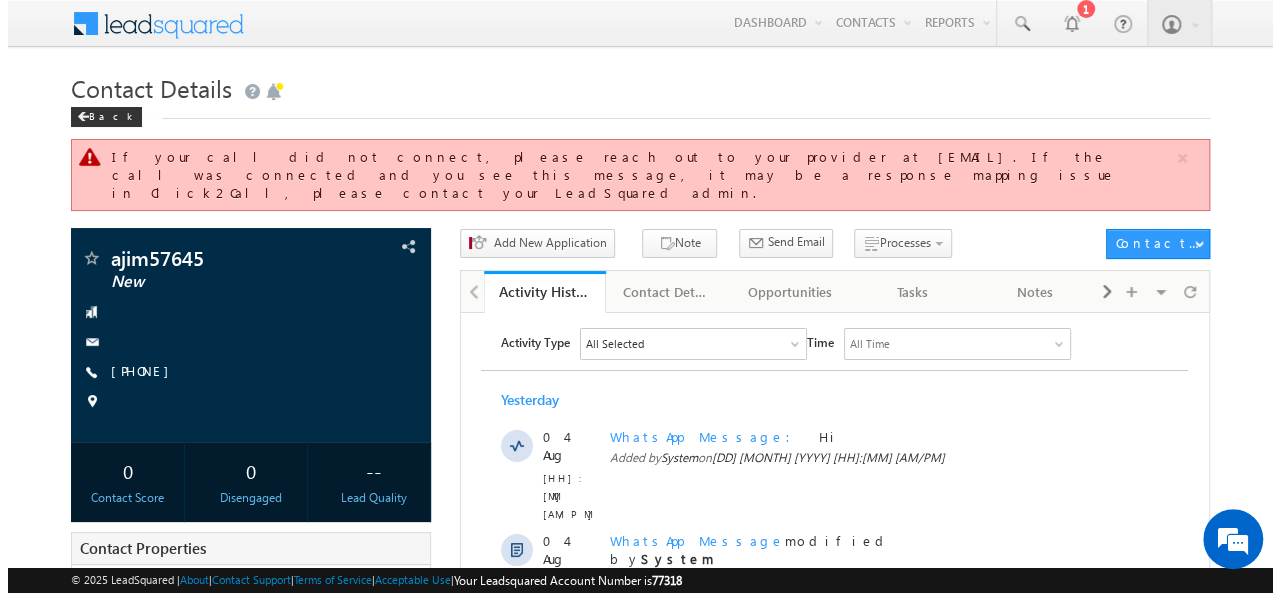 scroll, scrollTop: 0, scrollLeft: 0, axis: both 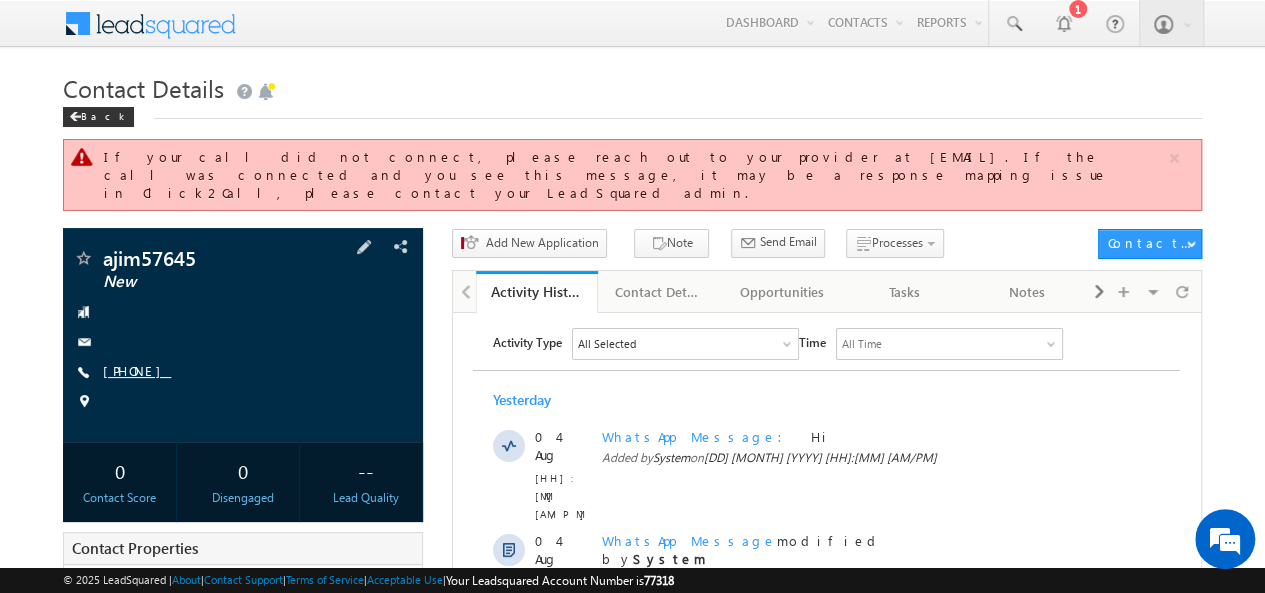 click on "[PHONE]" at bounding box center (137, 370) 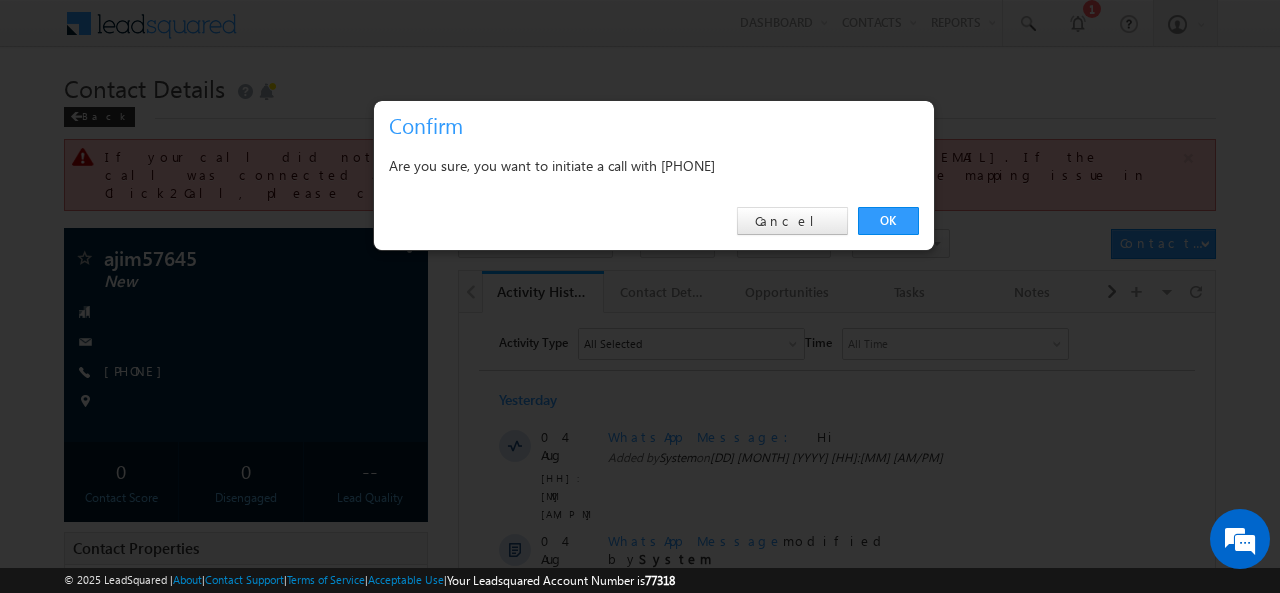 click on "Are you sure, you want to initiate a call with [PHONE]" at bounding box center (654, 165) 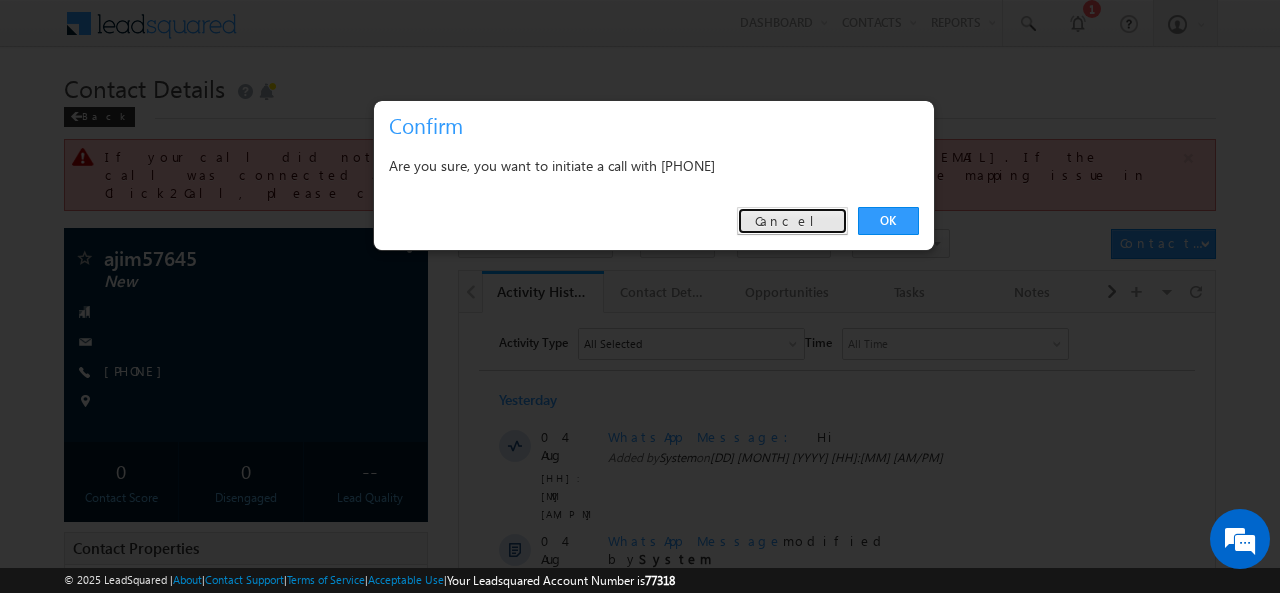 click on "Cancel" at bounding box center (792, 221) 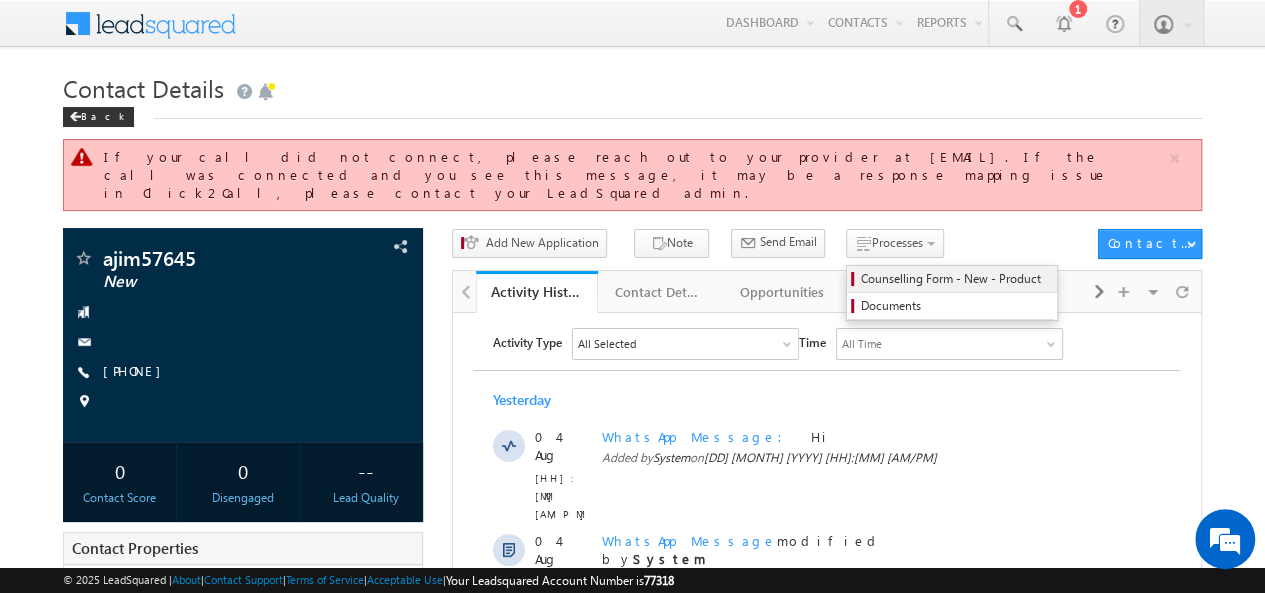 click on "Counselling Form - New - Product" at bounding box center [955, 279] 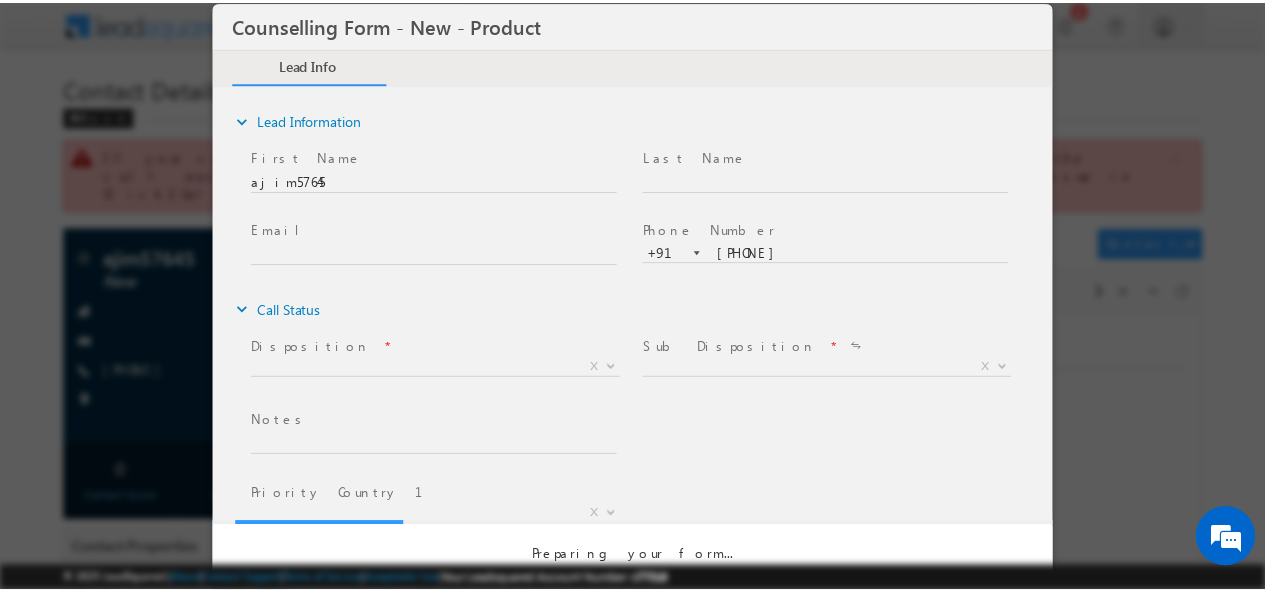 scroll, scrollTop: 0, scrollLeft: 0, axis: both 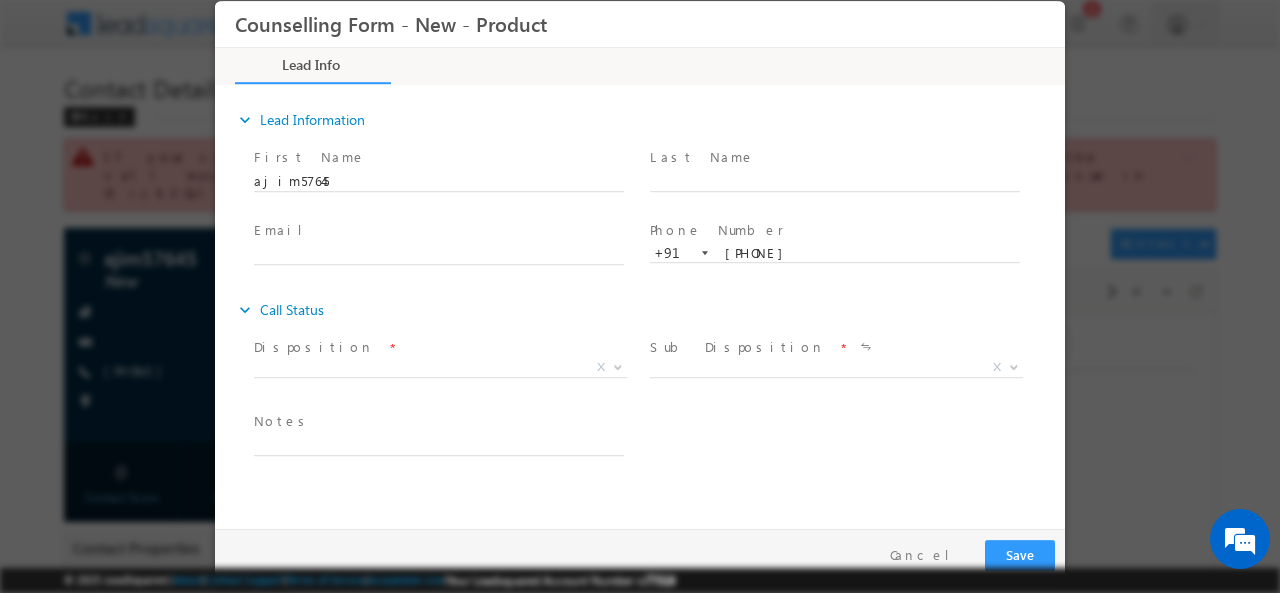 click on "Disposition
*" at bounding box center (438, 347) 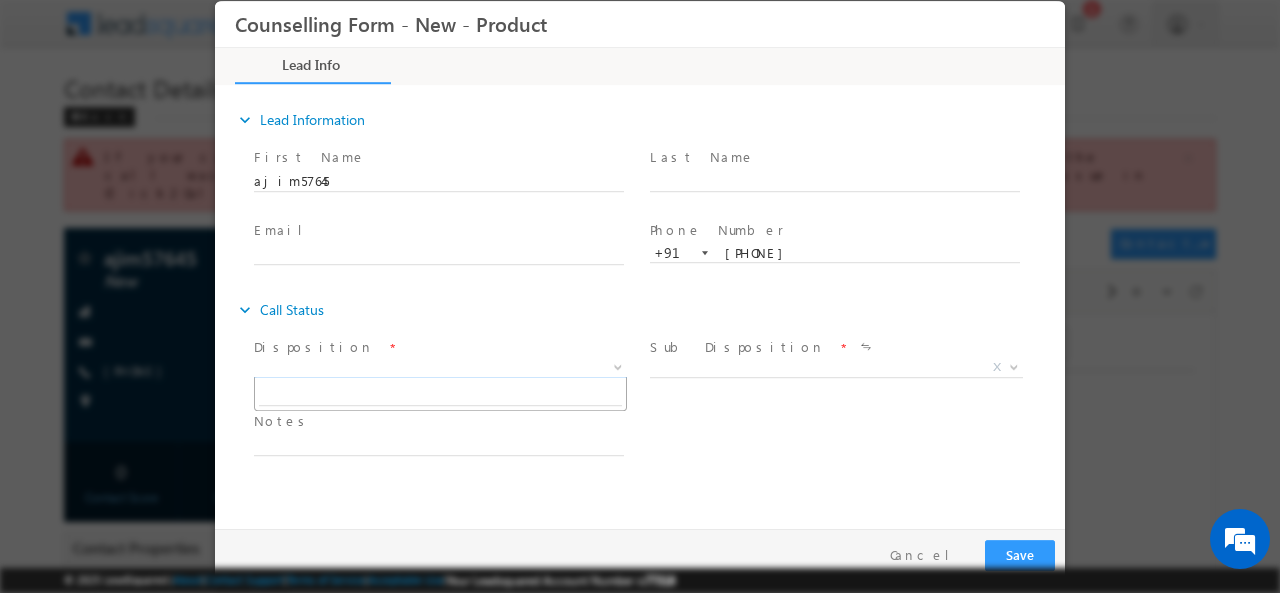 click on "X" at bounding box center [440, 367] 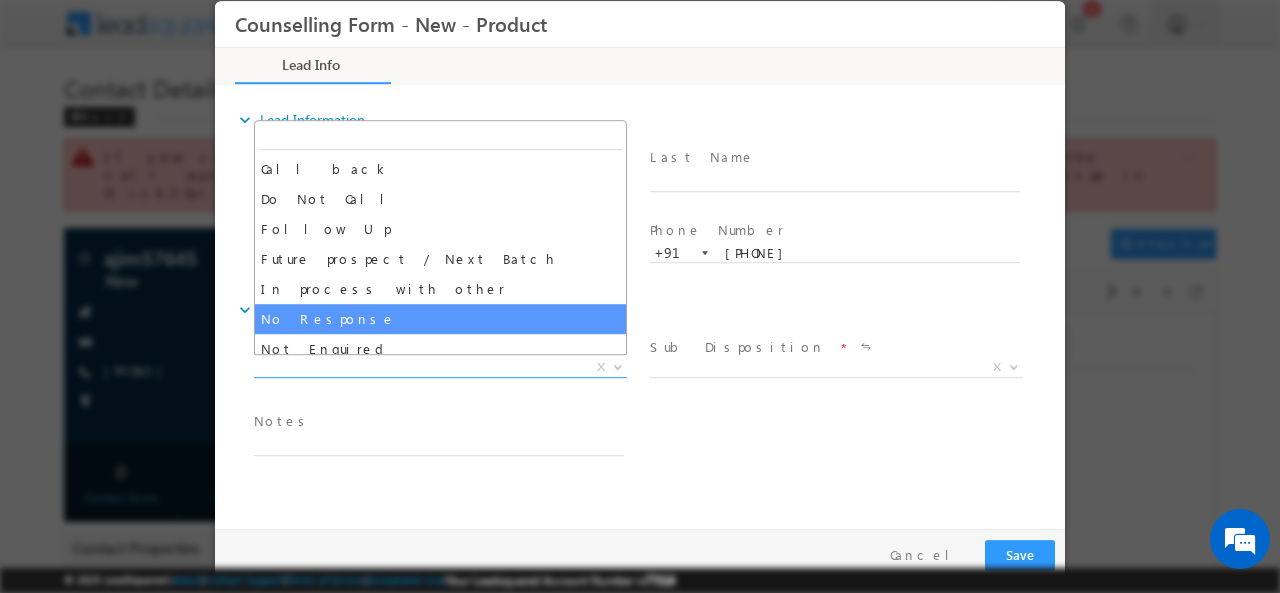 select on "No Response" 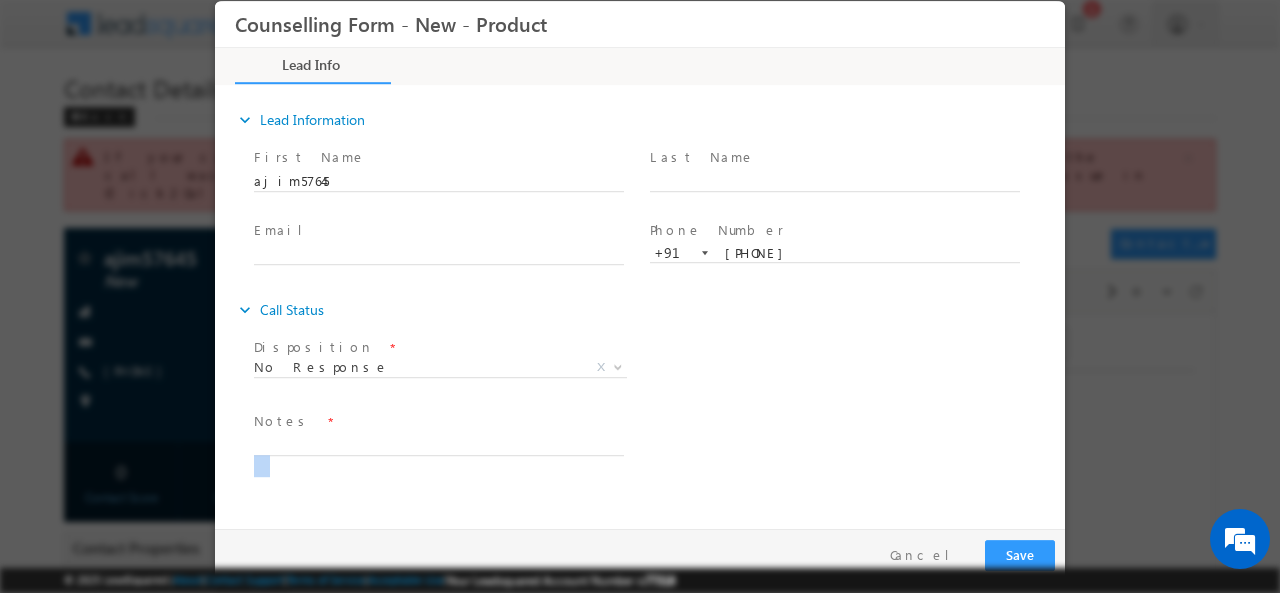 click at bounding box center (448, 444) 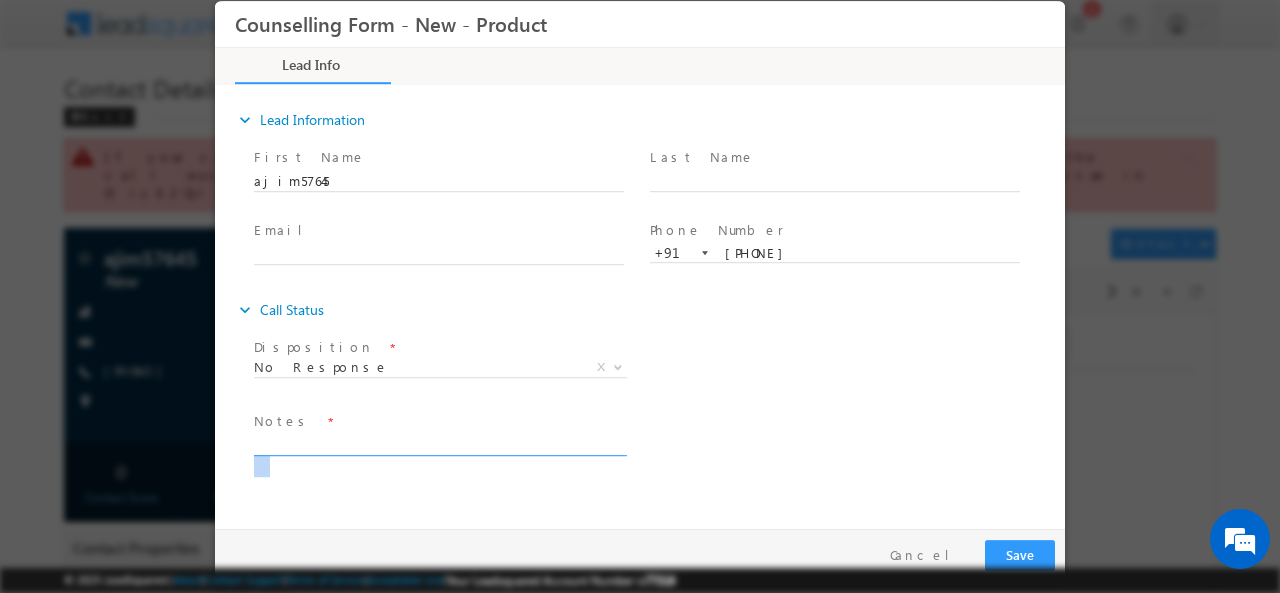 click at bounding box center (439, 443) 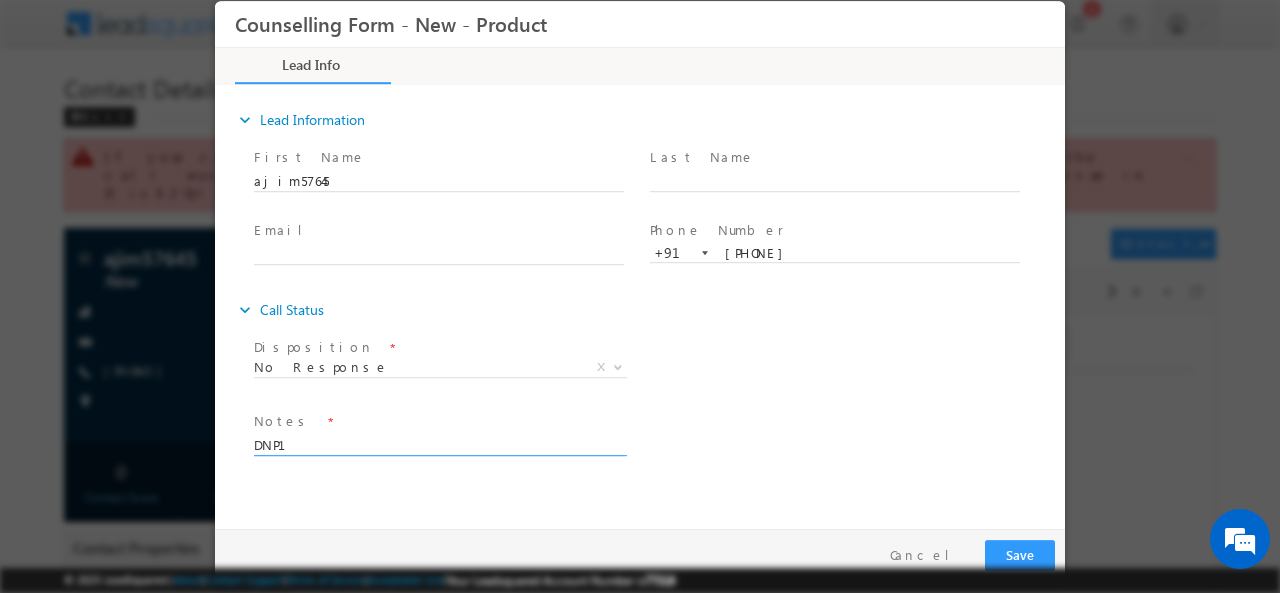 type on "DNP1" 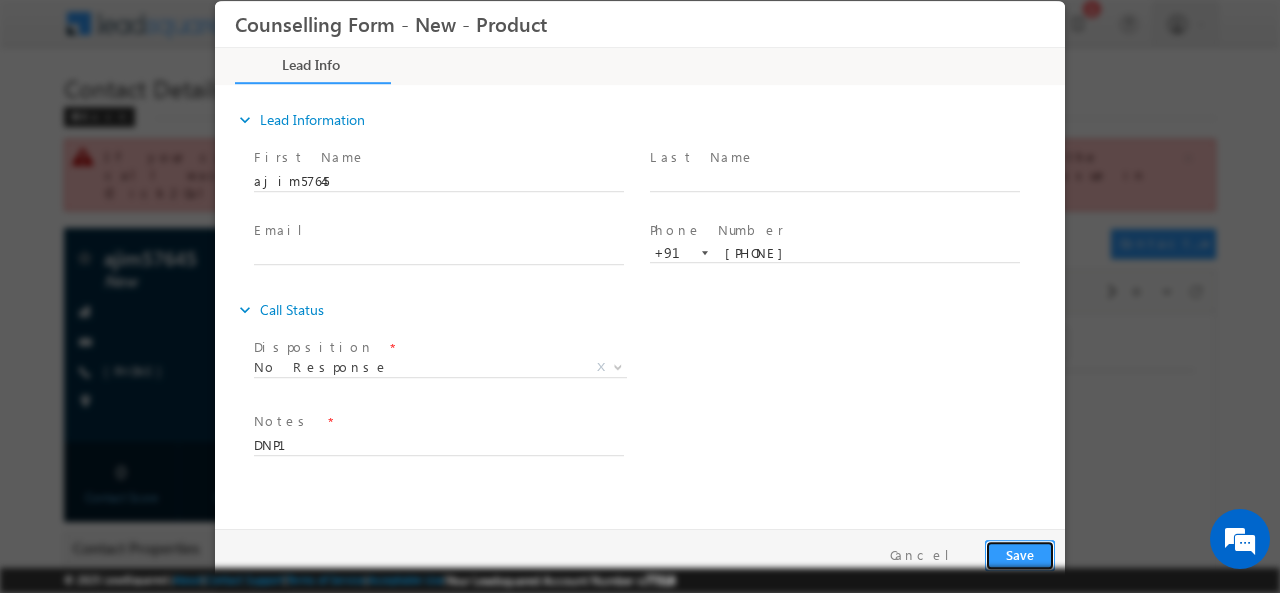 click on "Save" at bounding box center [1020, 554] 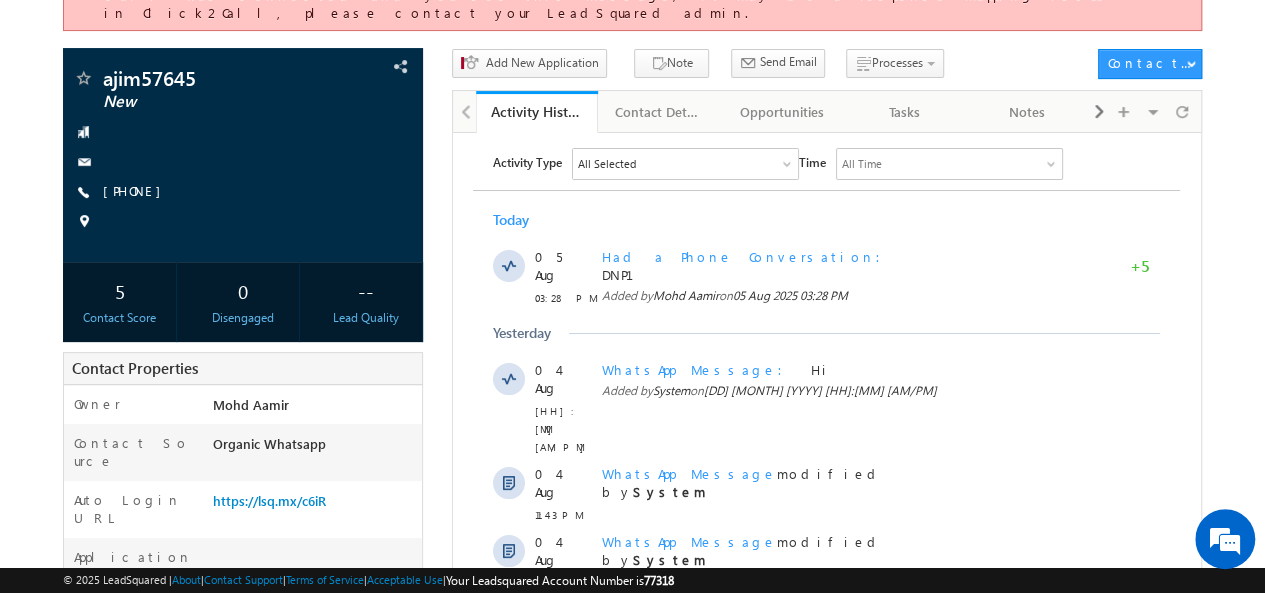scroll, scrollTop: 0, scrollLeft: 0, axis: both 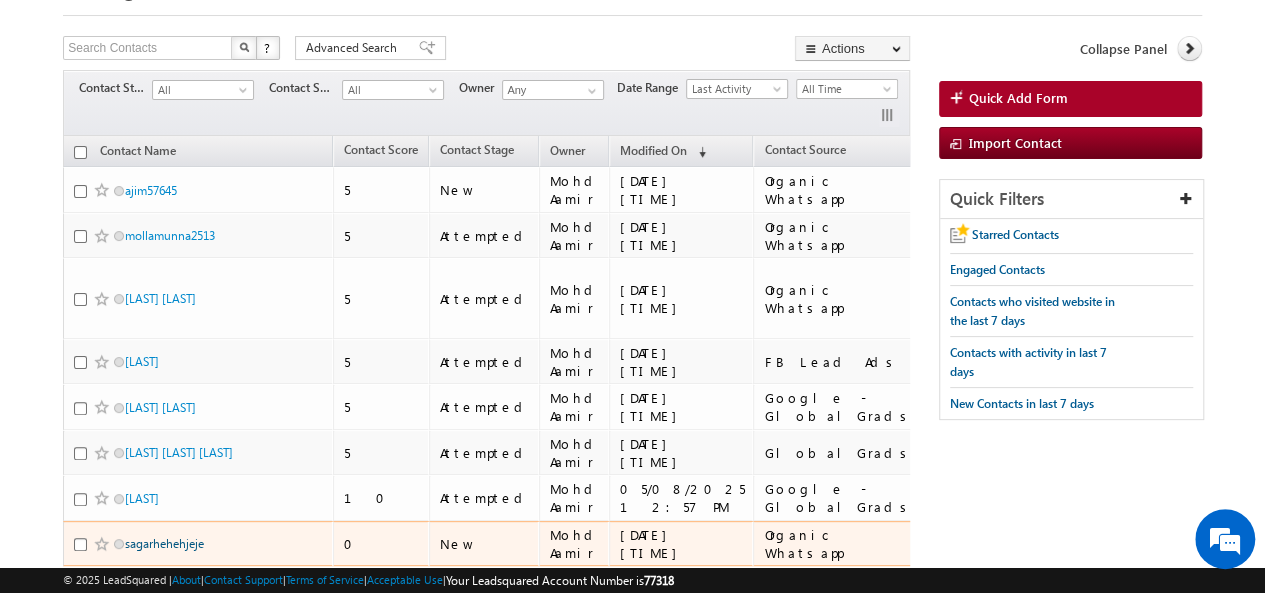 click on "sagarhehehjeje" at bounding box center [164, 543] 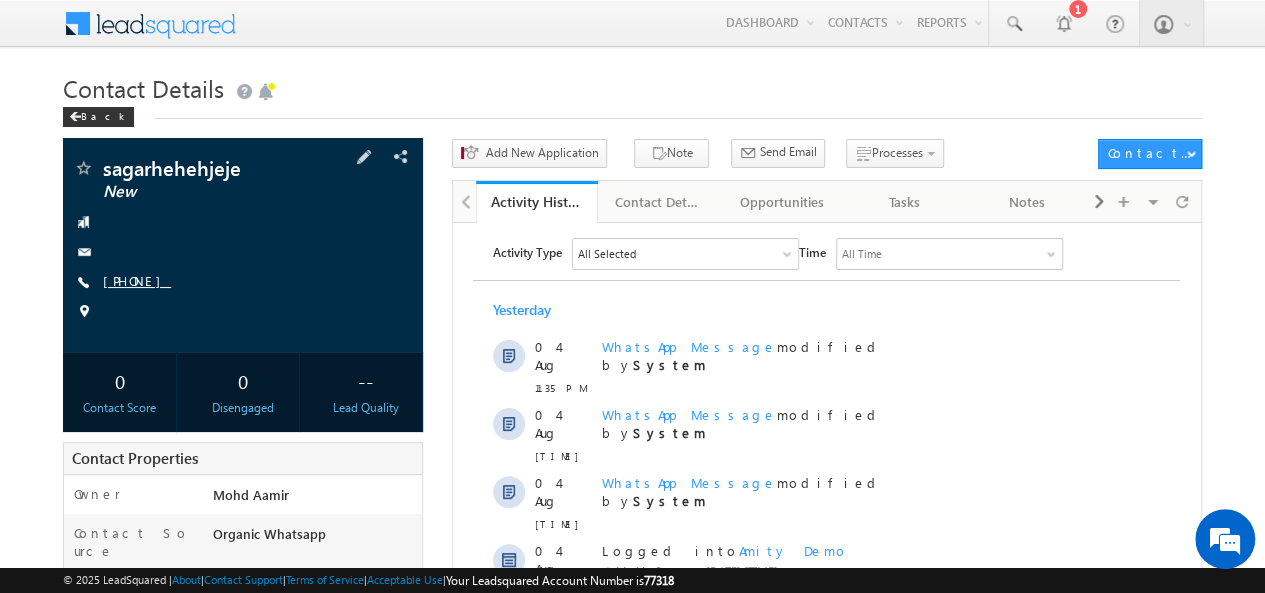 scroll, scrollTop: 0, scrollLeft: 0, axis: both 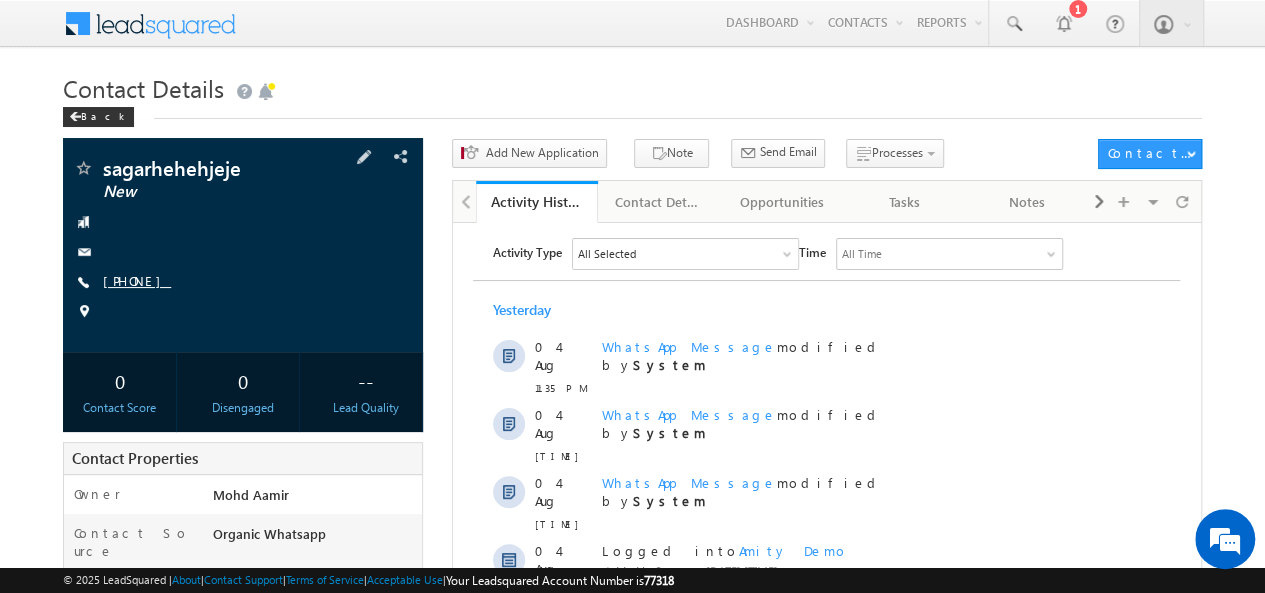 click on "+91-9761478553" at bounding box center (137, 280) 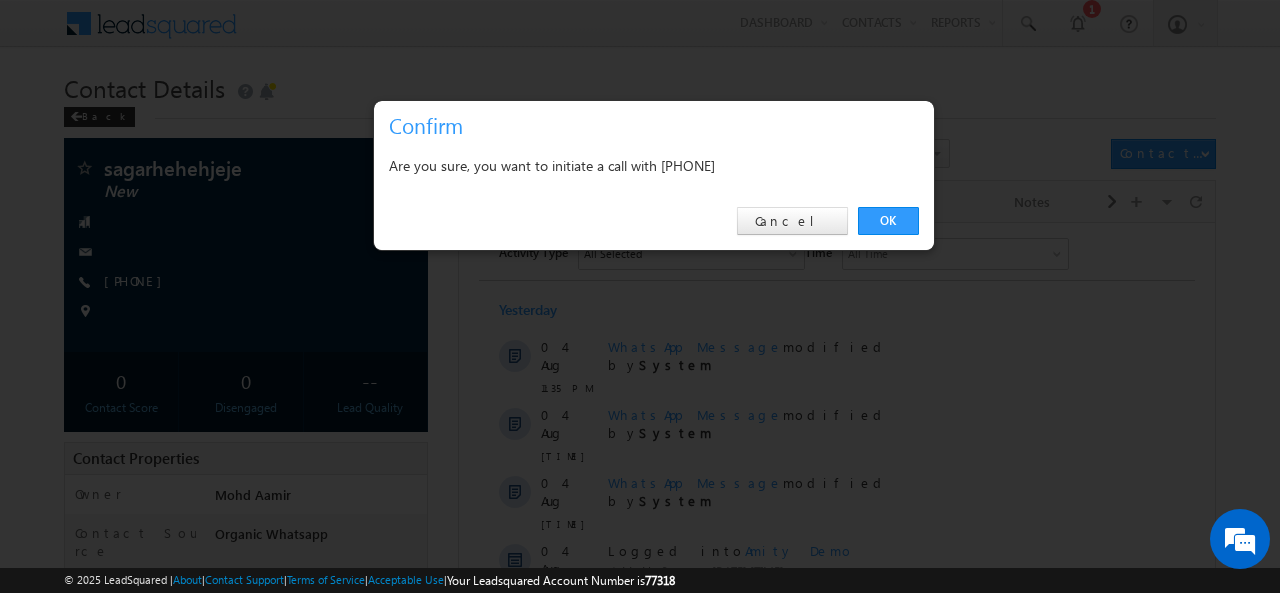click on "Are you sure, you want to initiate a call with +91-9761478553" at bounding box center (654, 165) 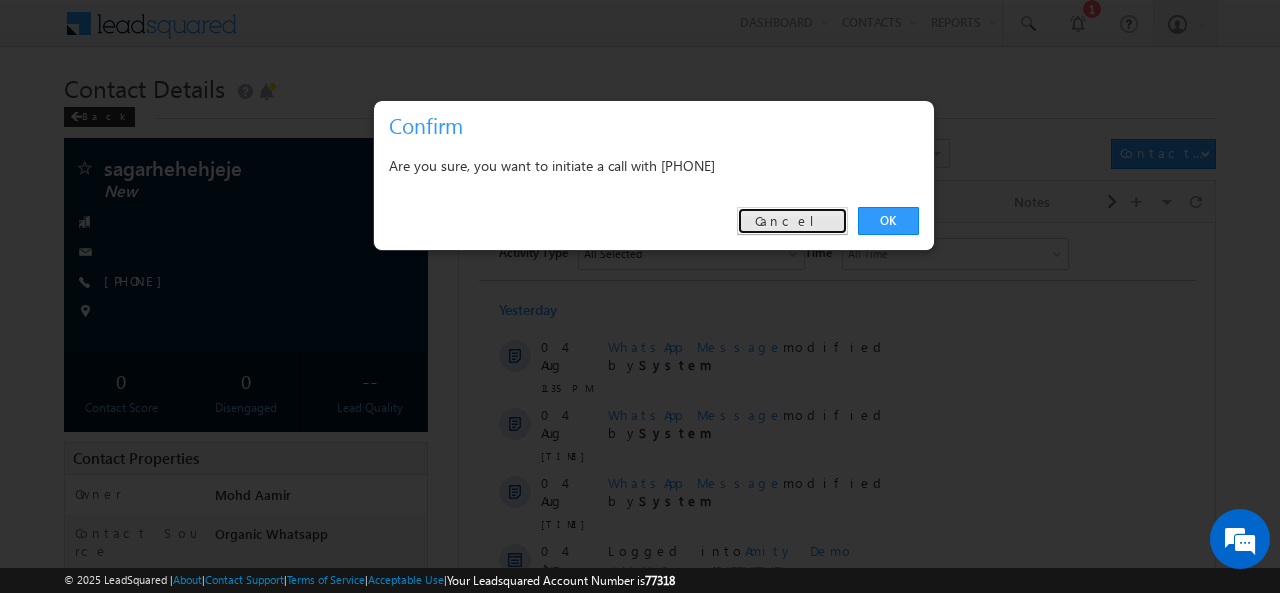 click on "Cancel" at bounding box center (792, 221) 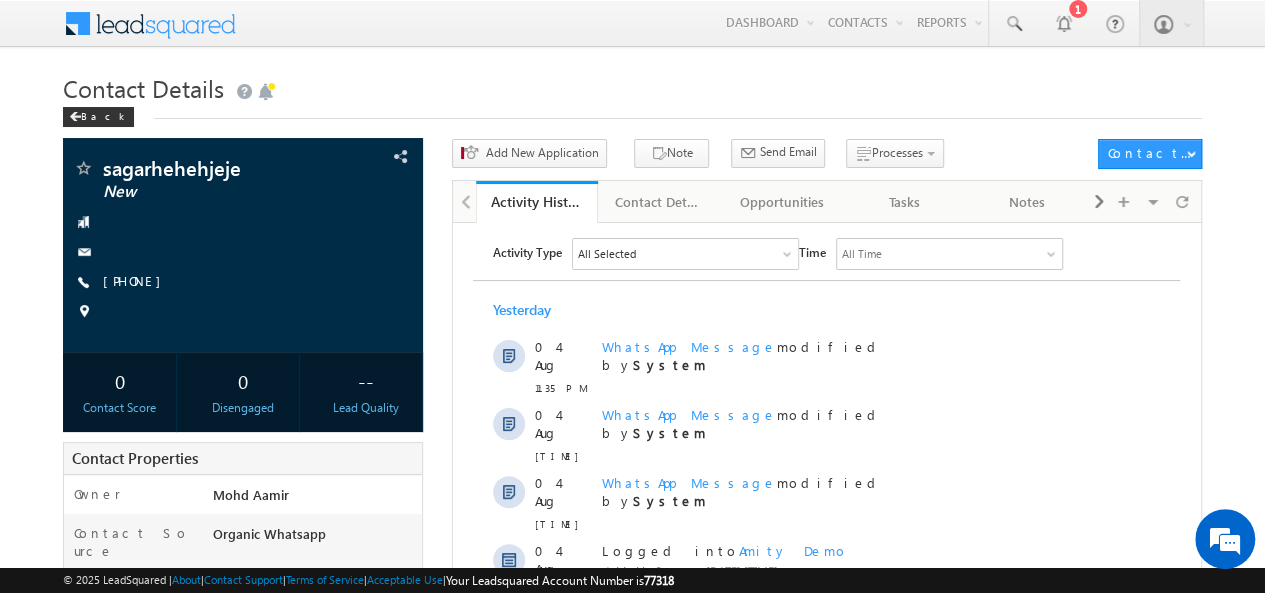 scroll, scrollTop: 0, scrollLeft: 0, axis: both 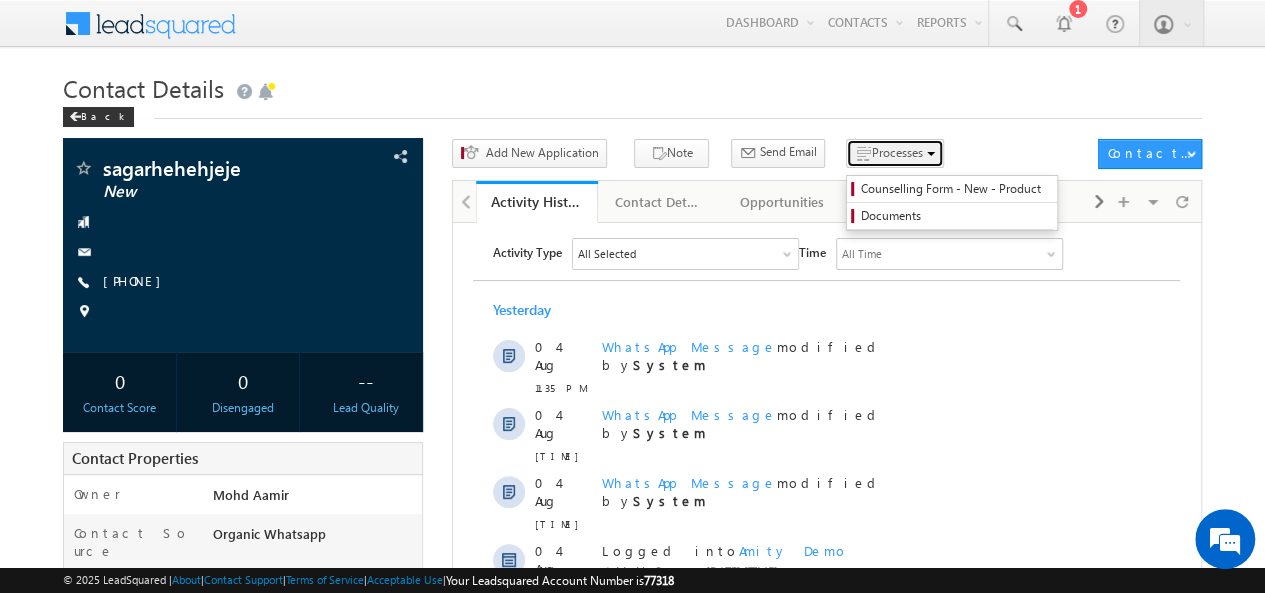 click on "Processes" at bounding box center (896, 152) 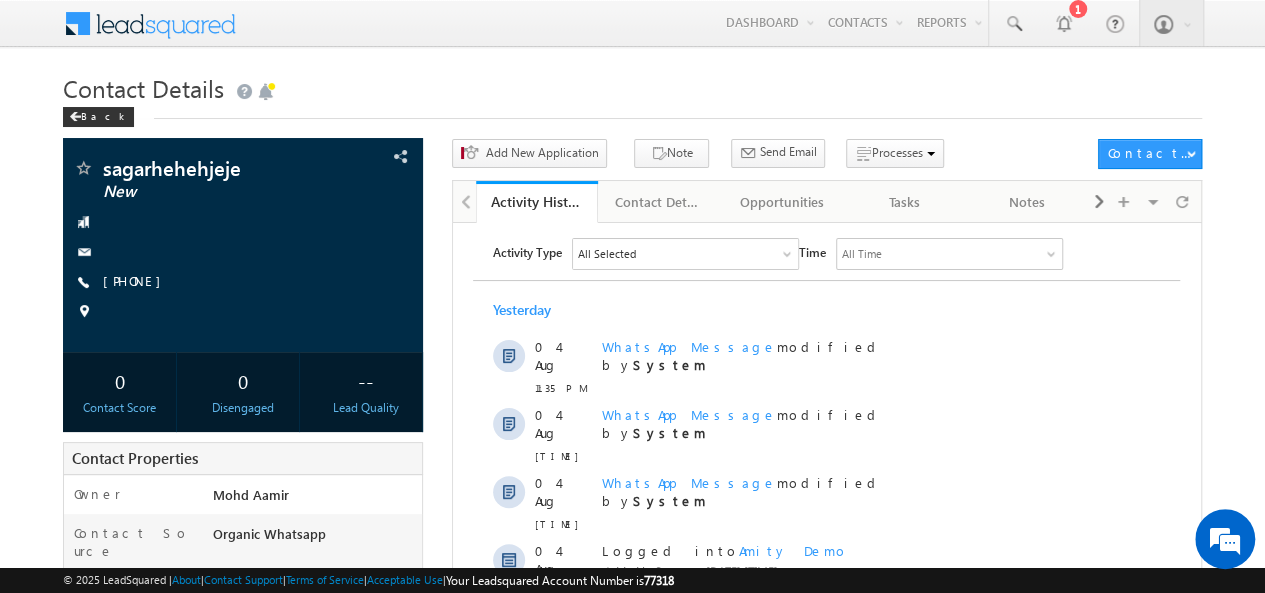 type 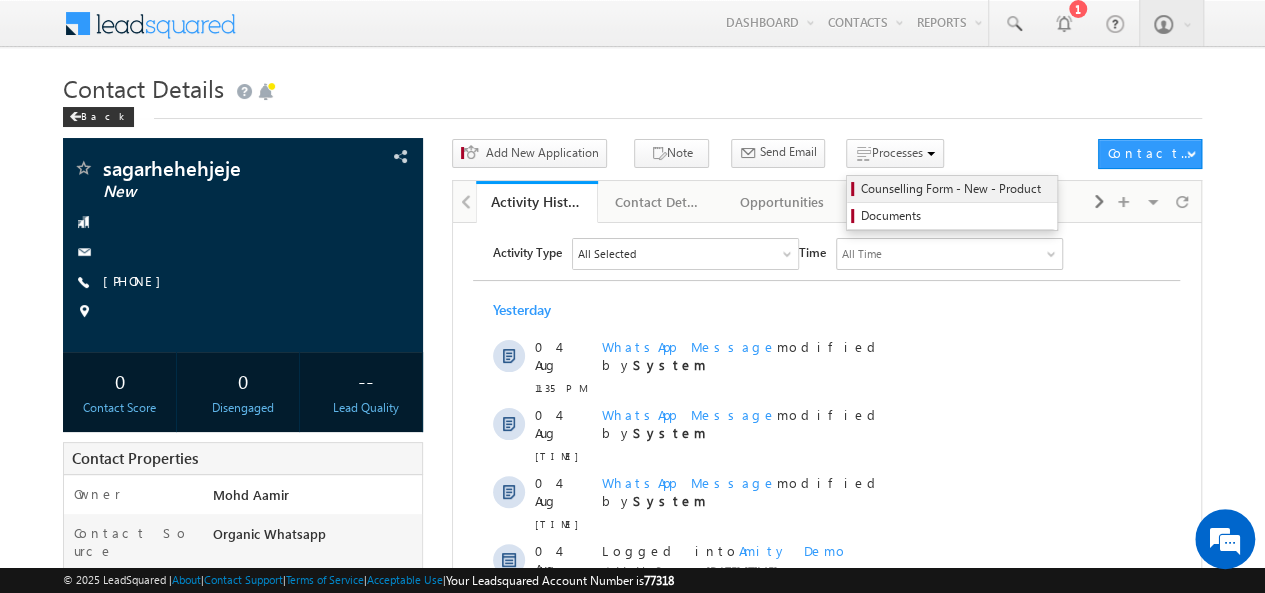 click on "Counselling Form - New - Product" at bounding box center (955, 189) 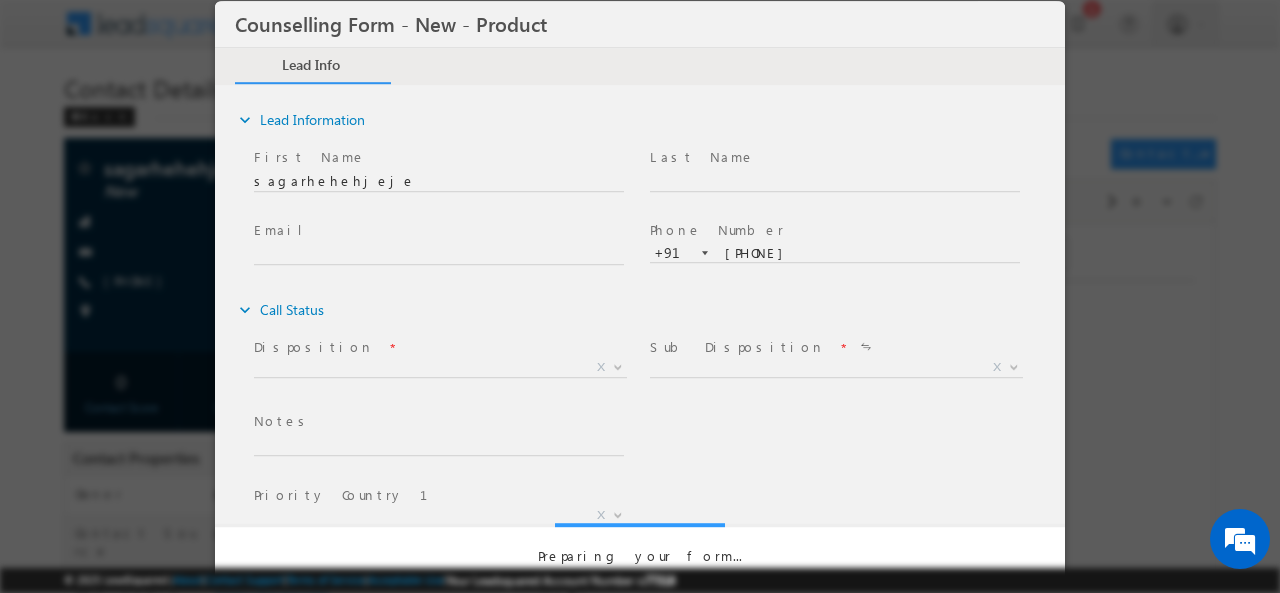 scroll, scrollTop: 0, scrollLeft: 0, axis: both 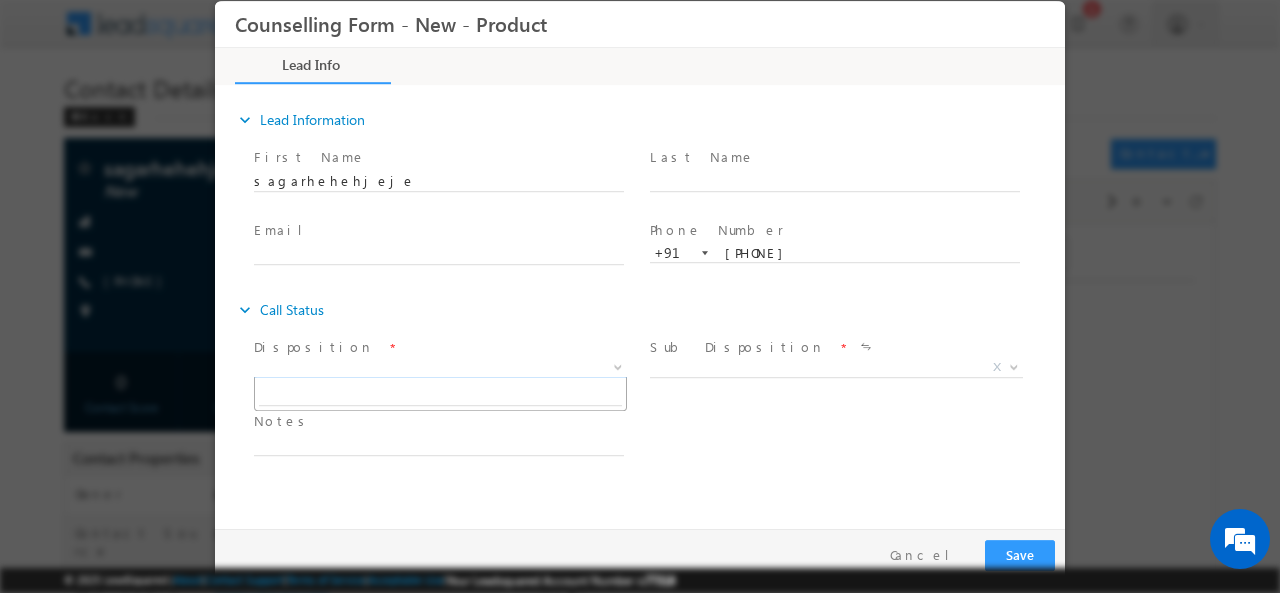 click on "X" at bounding box center (440, 367) 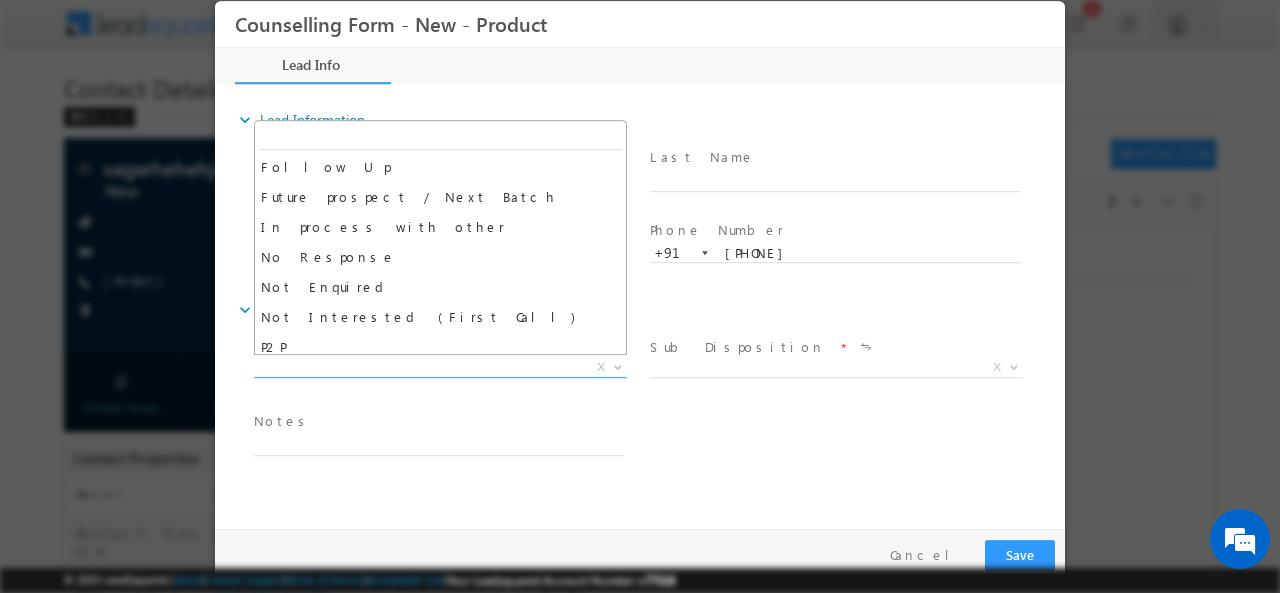 scroll, scrollTop: 61, scrollLeft: 0, axis: vertical 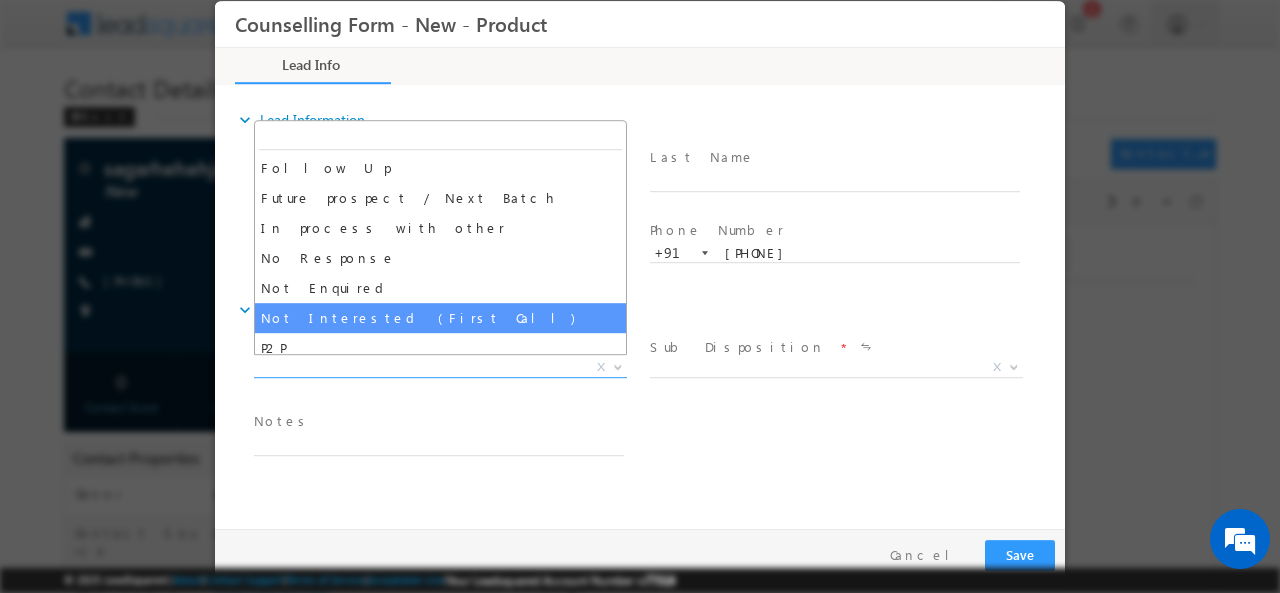 select on "Not Interested (First Call)" 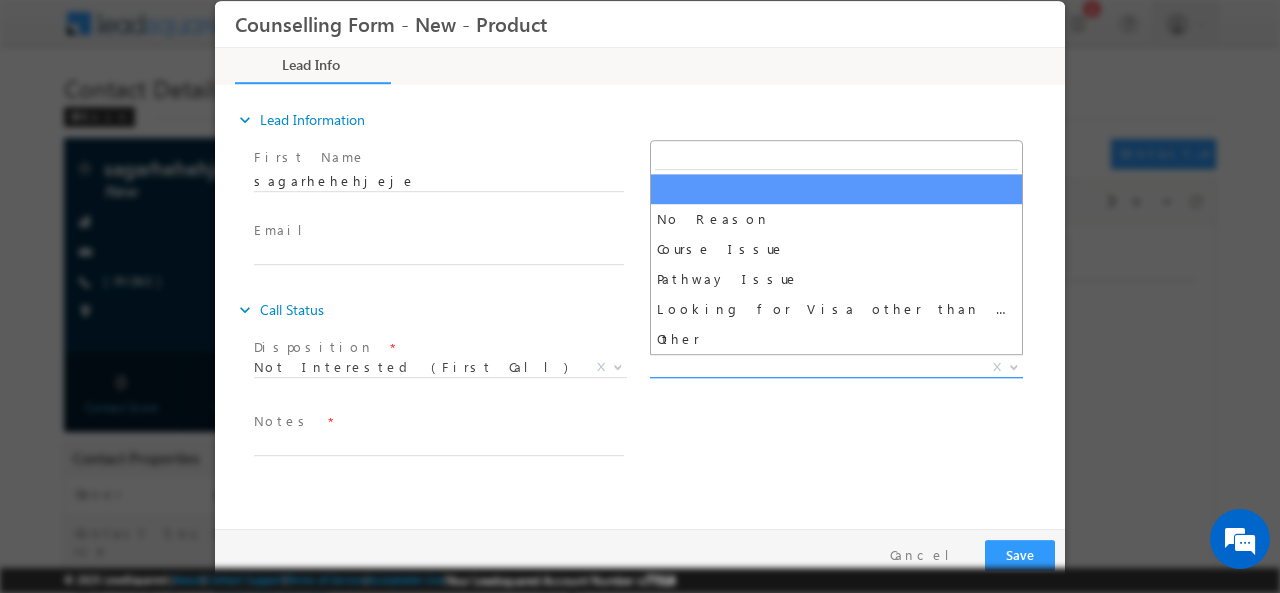 click on "X" at bounding box center (836, 367) 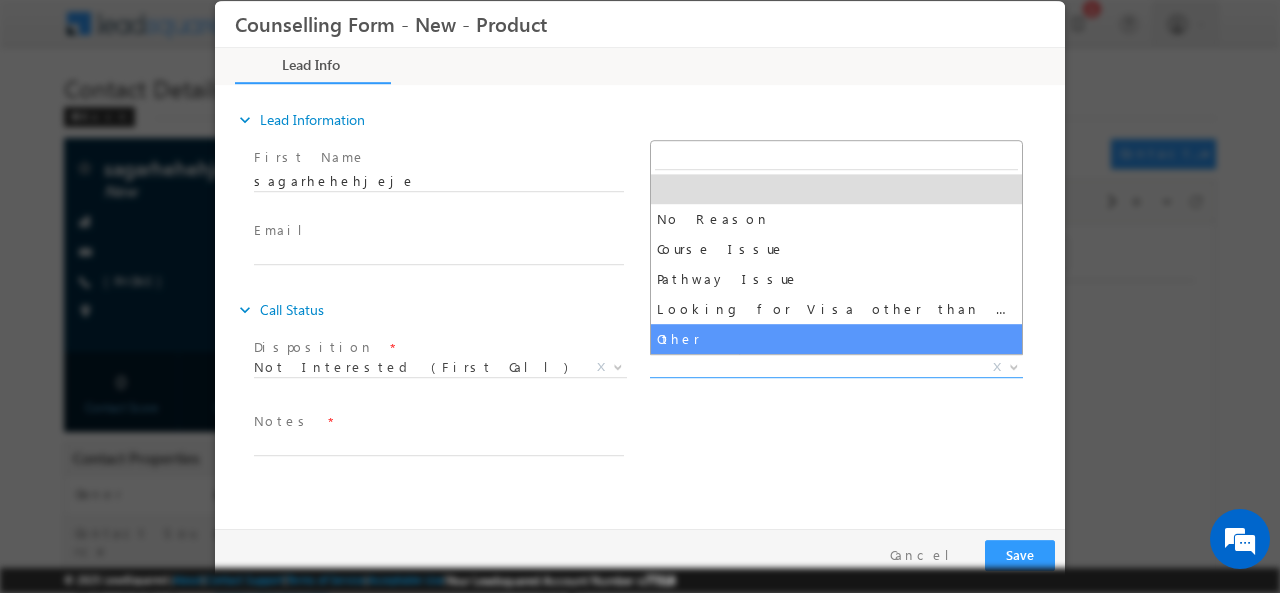 select on "Other" 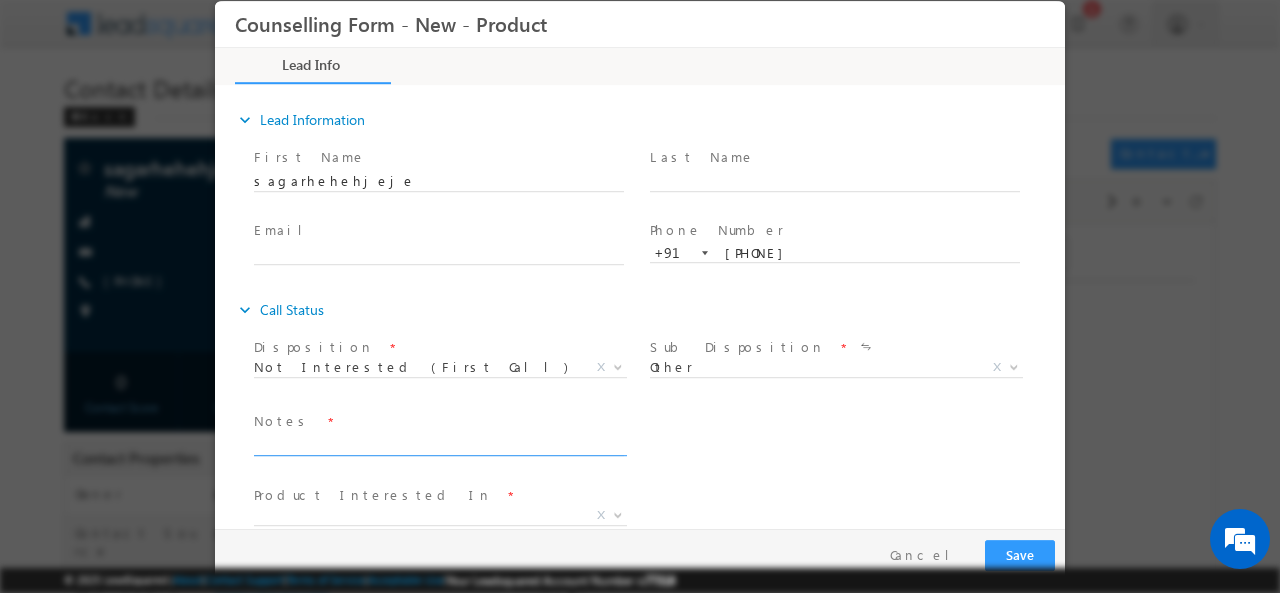 click at bounding box center (439, 443) 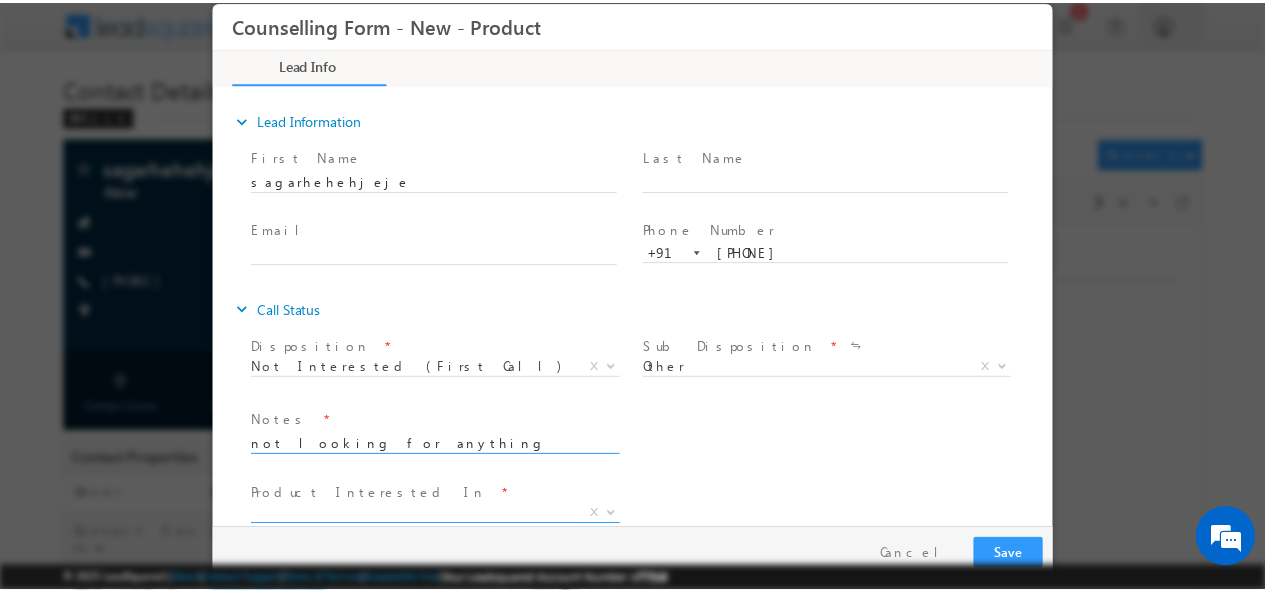 scroll, scrollTop: 31, scrollLeft: 0, axis: vertical 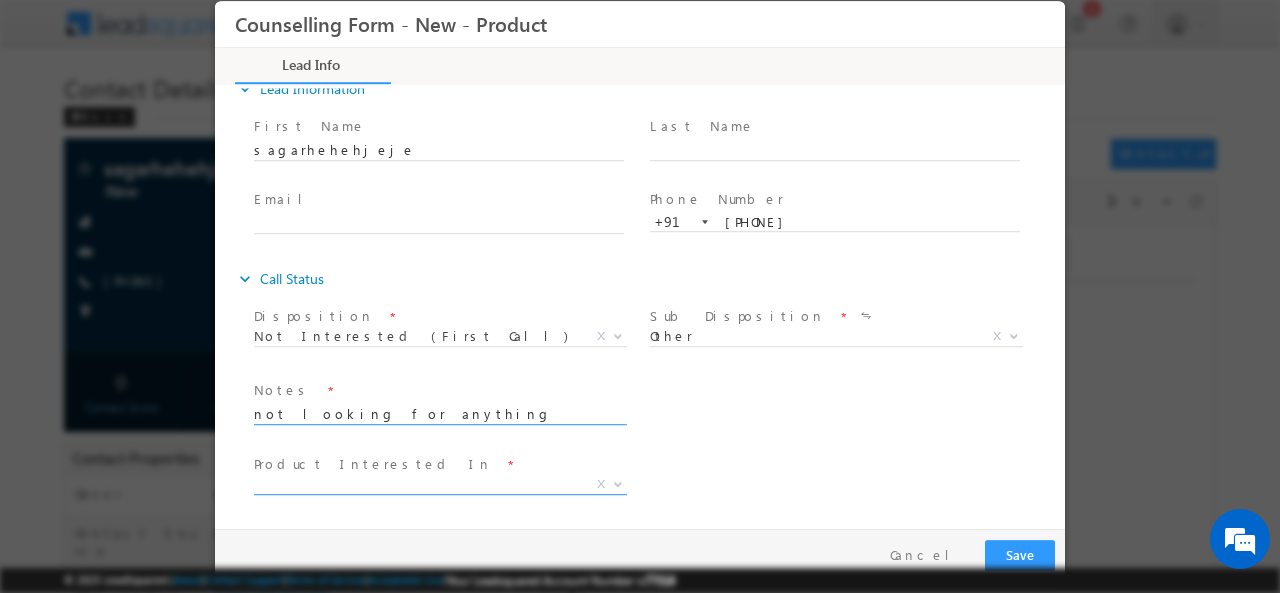 type on "not looking for anything" 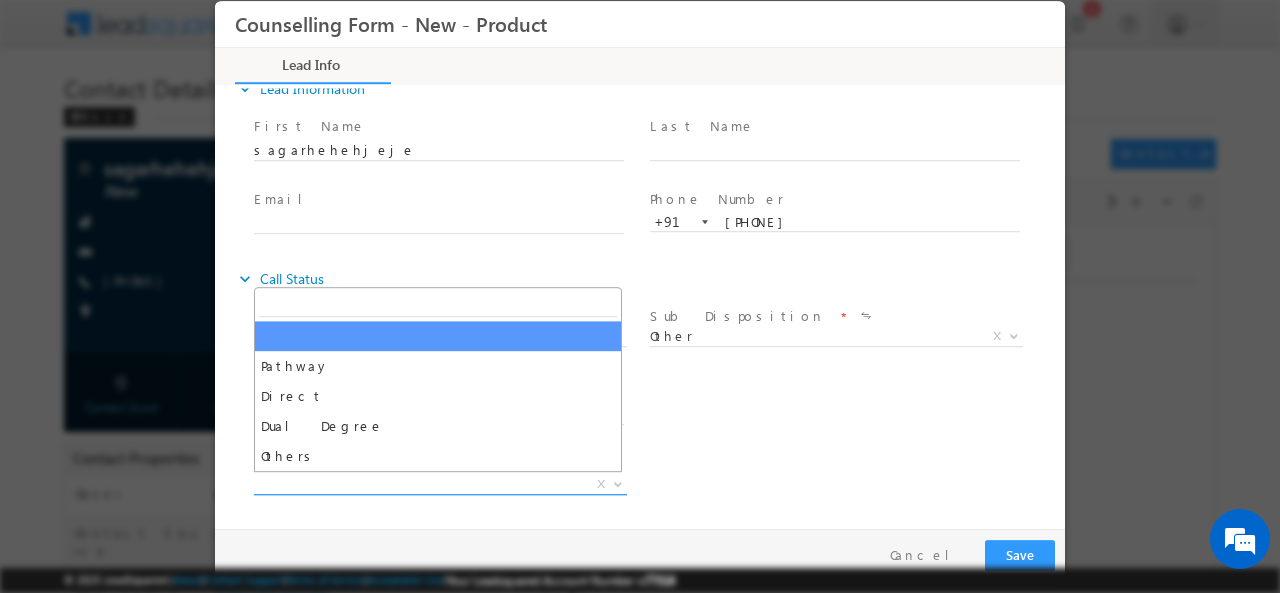 click on "X" at bounding box center [440, 484] 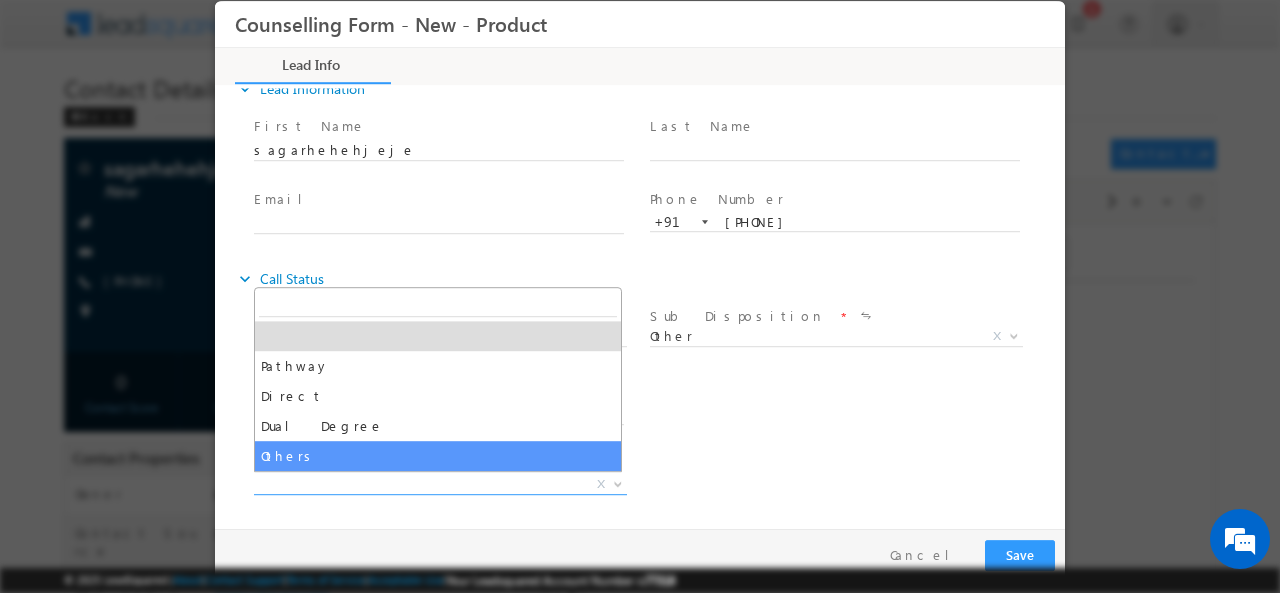select on "Others" 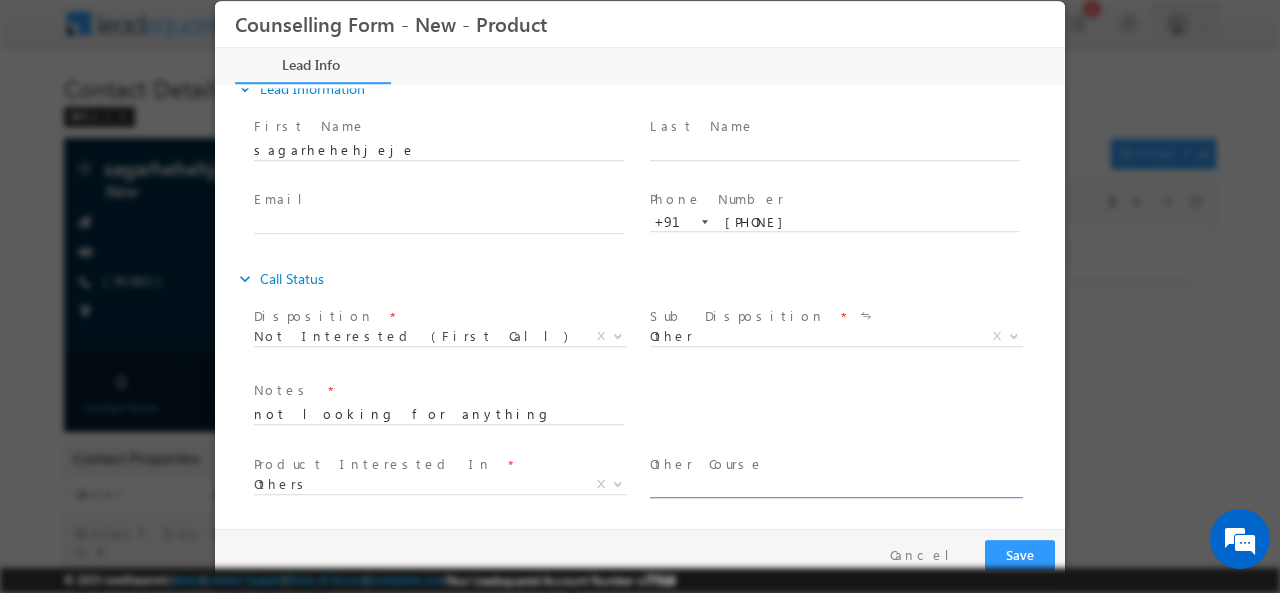 click at bounding box center (835, 488) 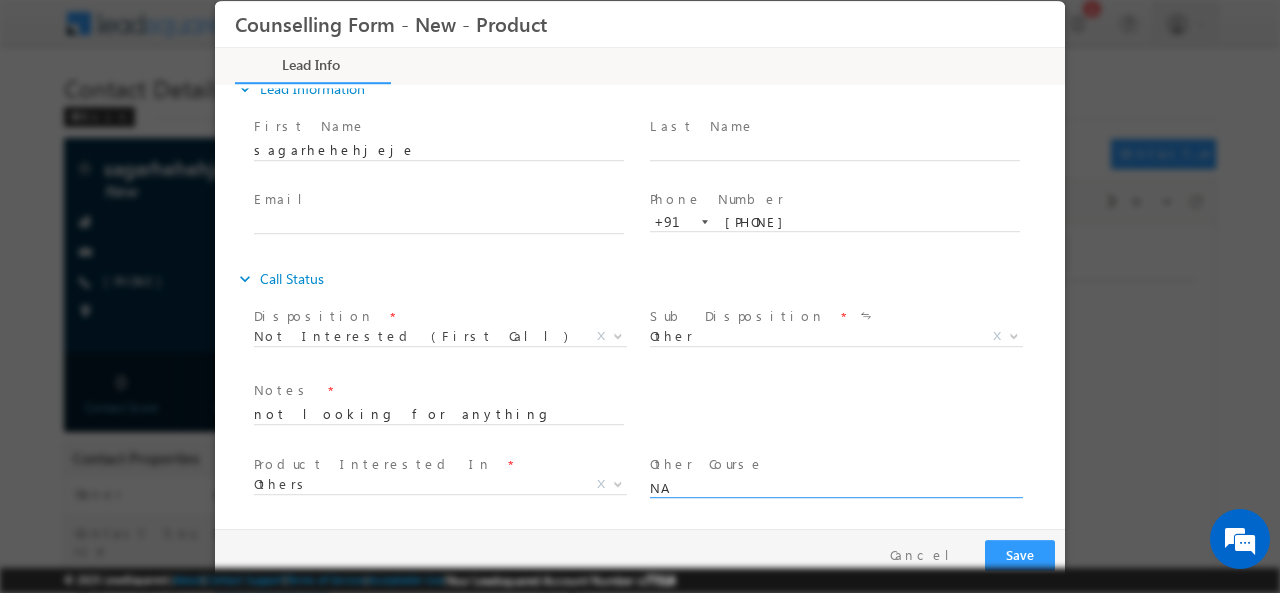 type on "NA" 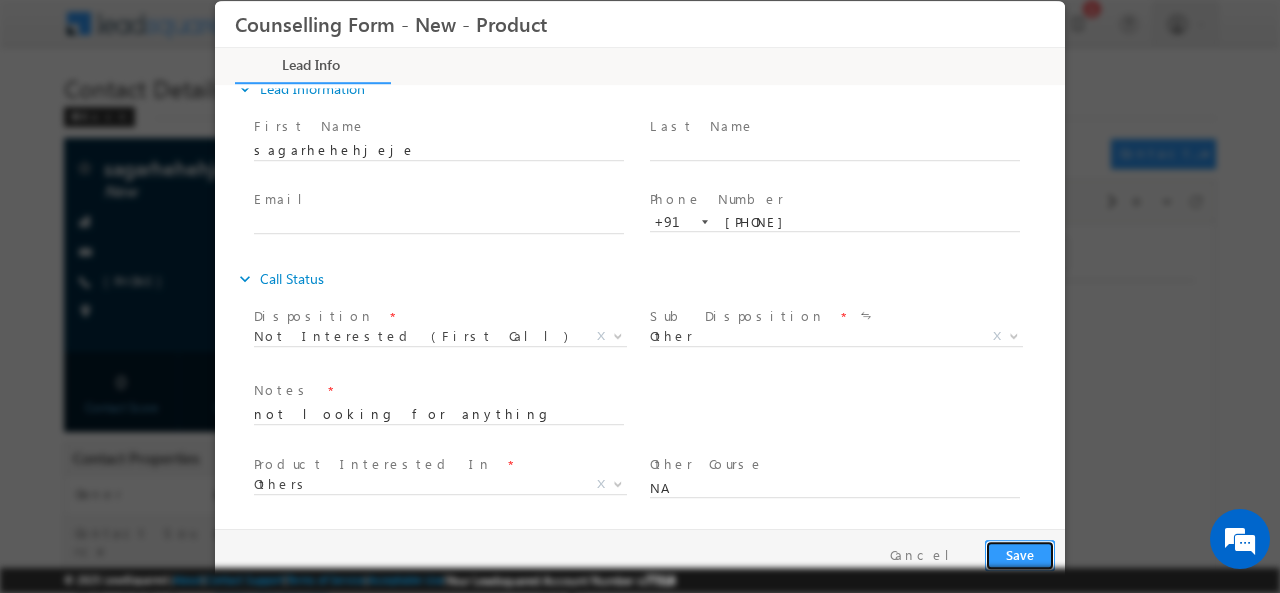 click on "Save" at bounding box center (1020, 554) 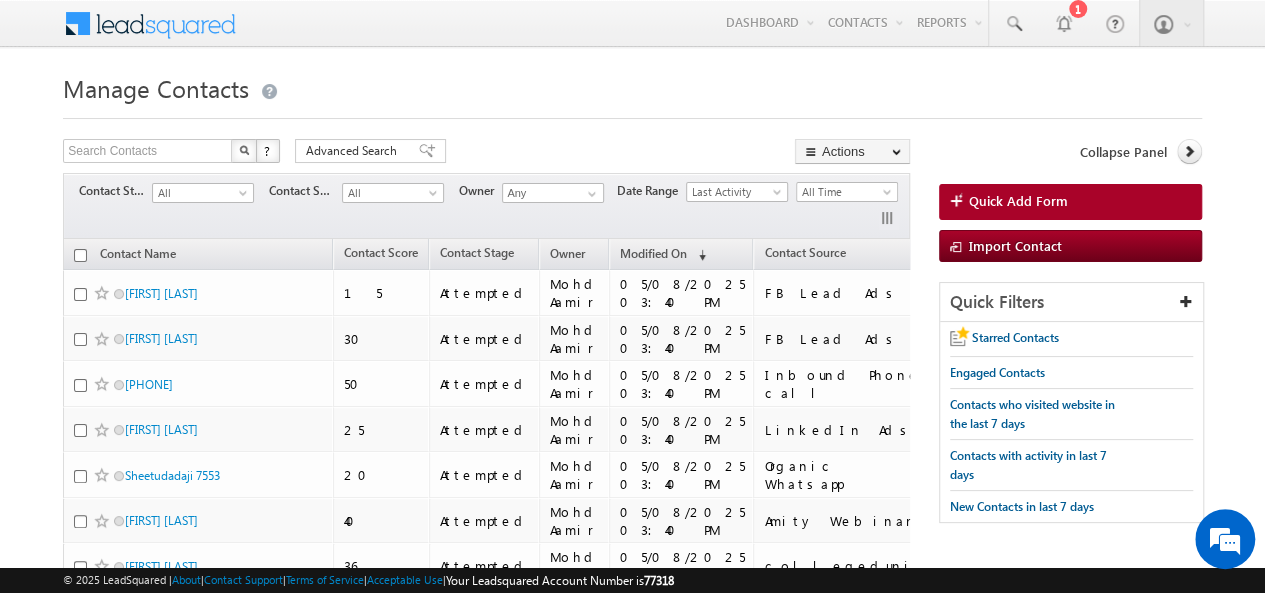 scroll, scrollTop: 13, scrollLeft: 0, axis: vertical 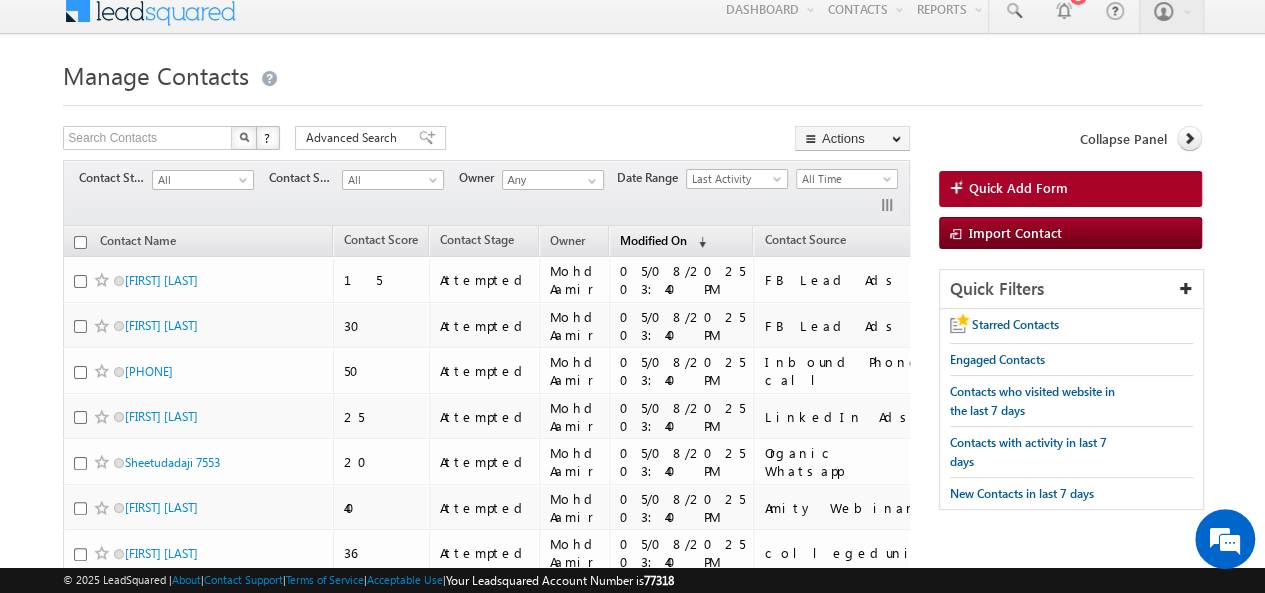 click on "Modified On
(sorted descending)" at bounding box center [663, 242] 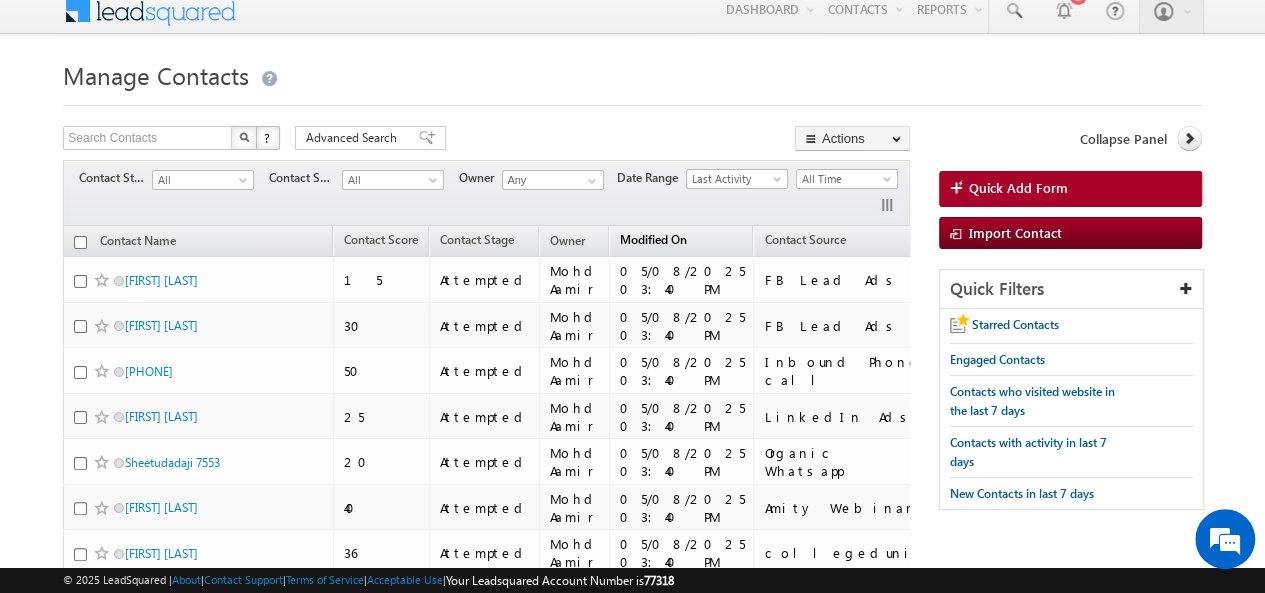 click on "Modified On
(sorted descending)" at bounding box center (653, 242) 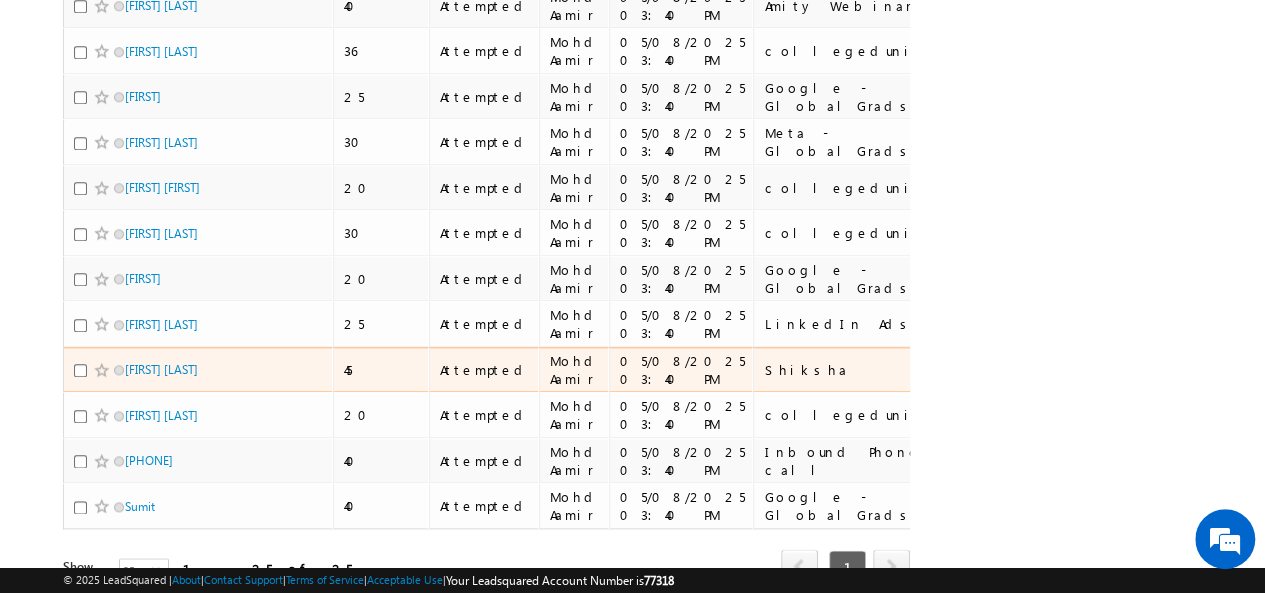 scroll, scrollTop: 0, scrollLeft: 0, axis: both 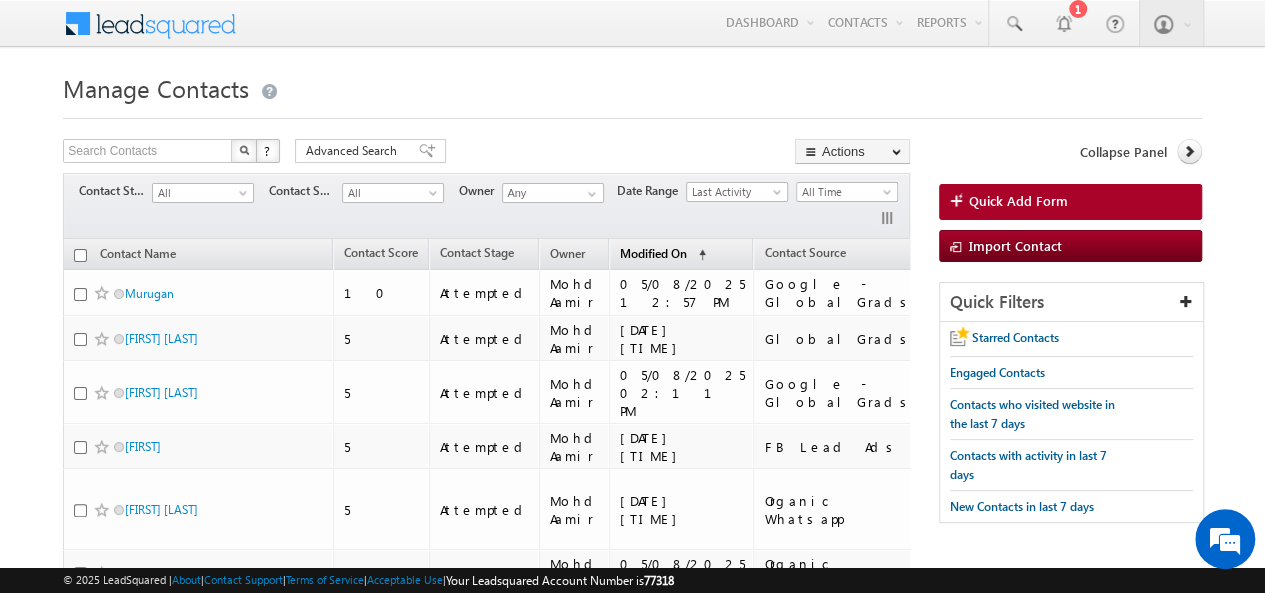 click on "Modified On" at bounding box center [653, 253] 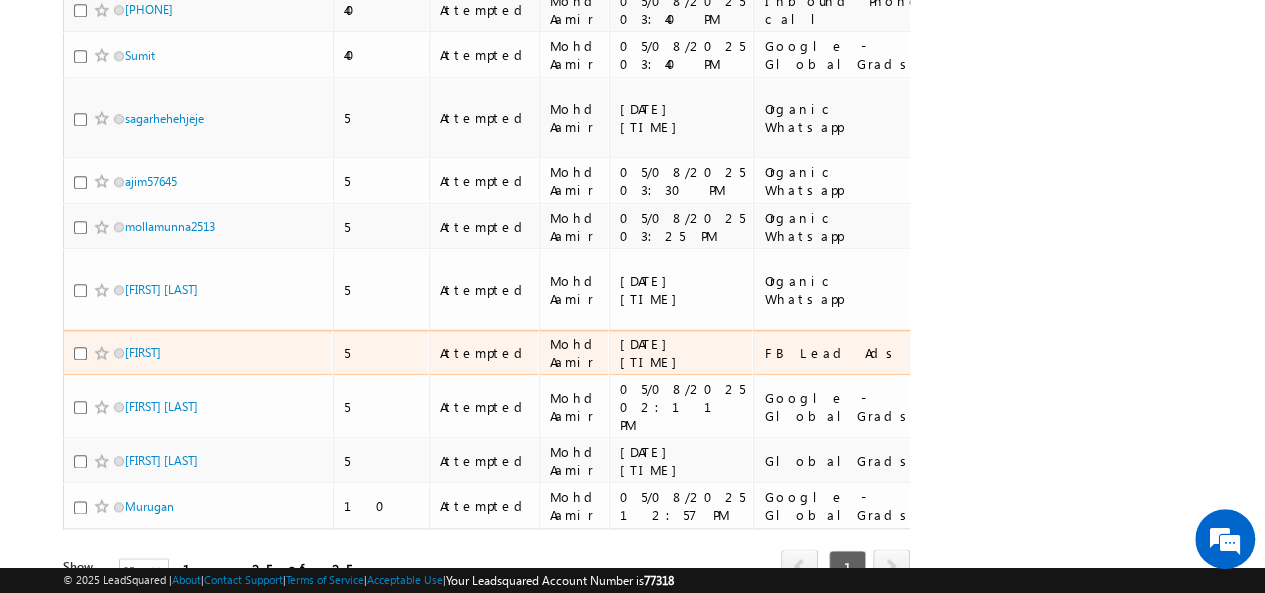 scroll, scrollTop: 0, scrollLeft: 0, axis: both 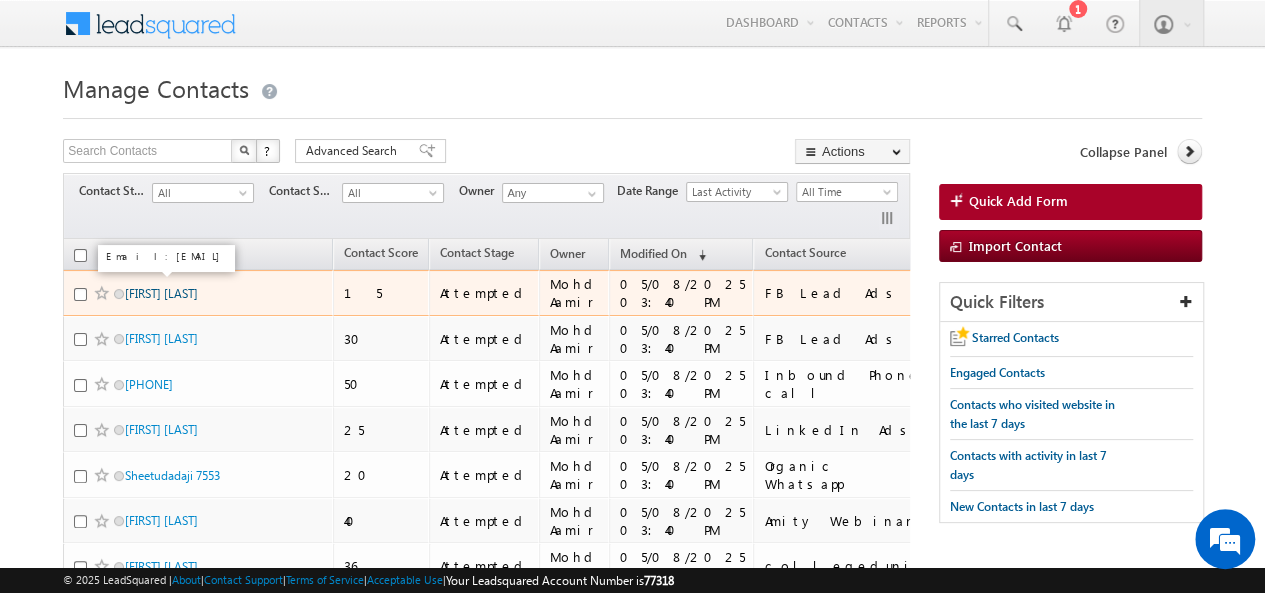 click on "[FIRST] [LAST]" at bounding box center [161, 293] 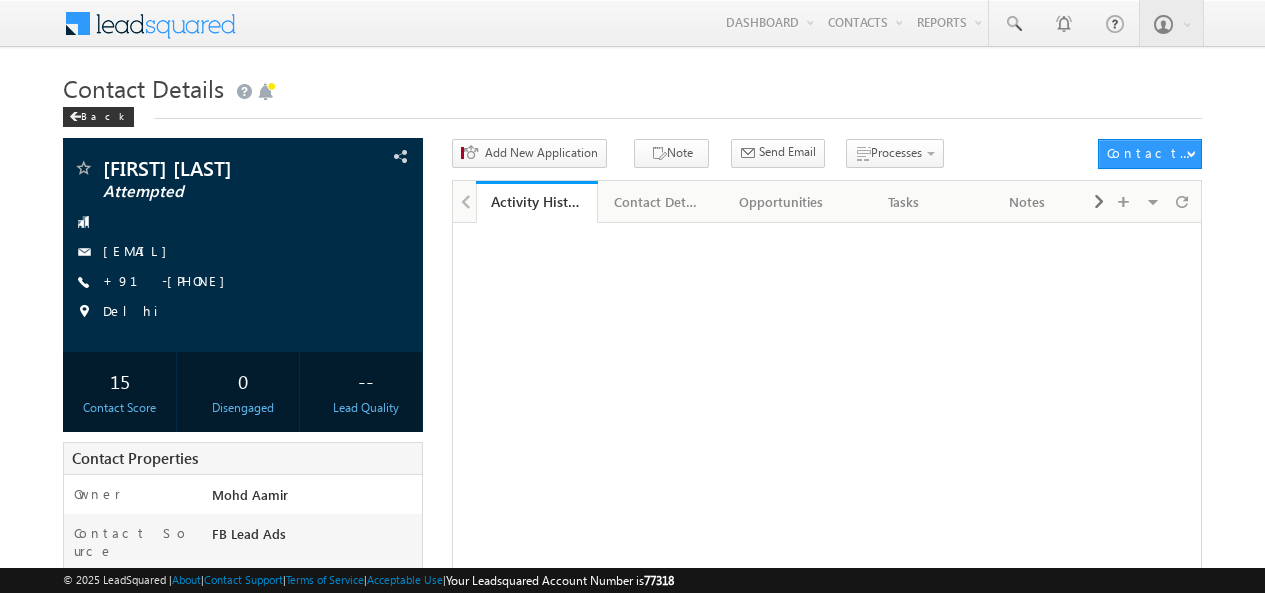 scroll, scrollTop: 0, scrollLeft: 0, axis: both 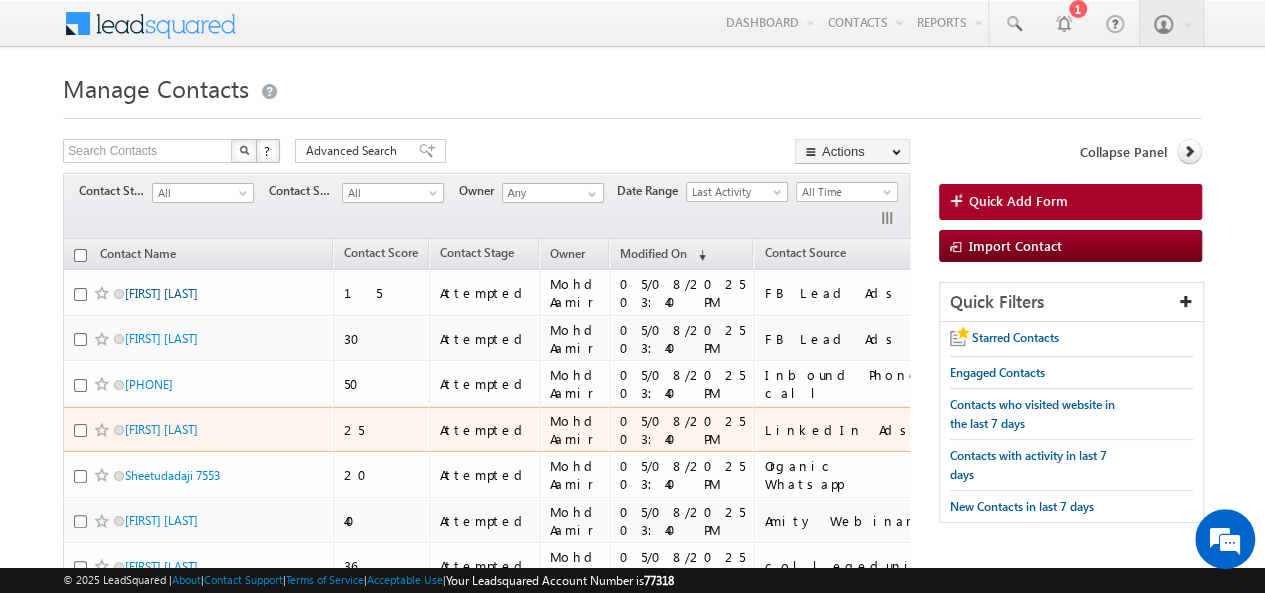 click on "[FIRST] [LAST]" at bounding box center (161, 293) 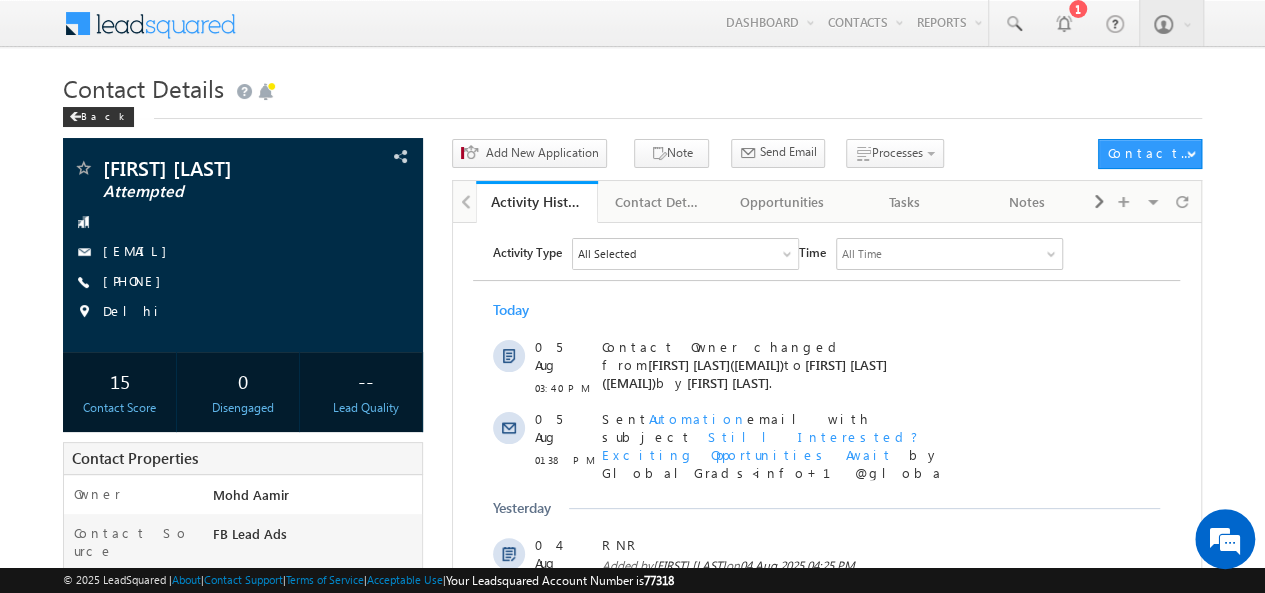 scroll, scrollTop: 0, scrollLeft: 0, axis: both 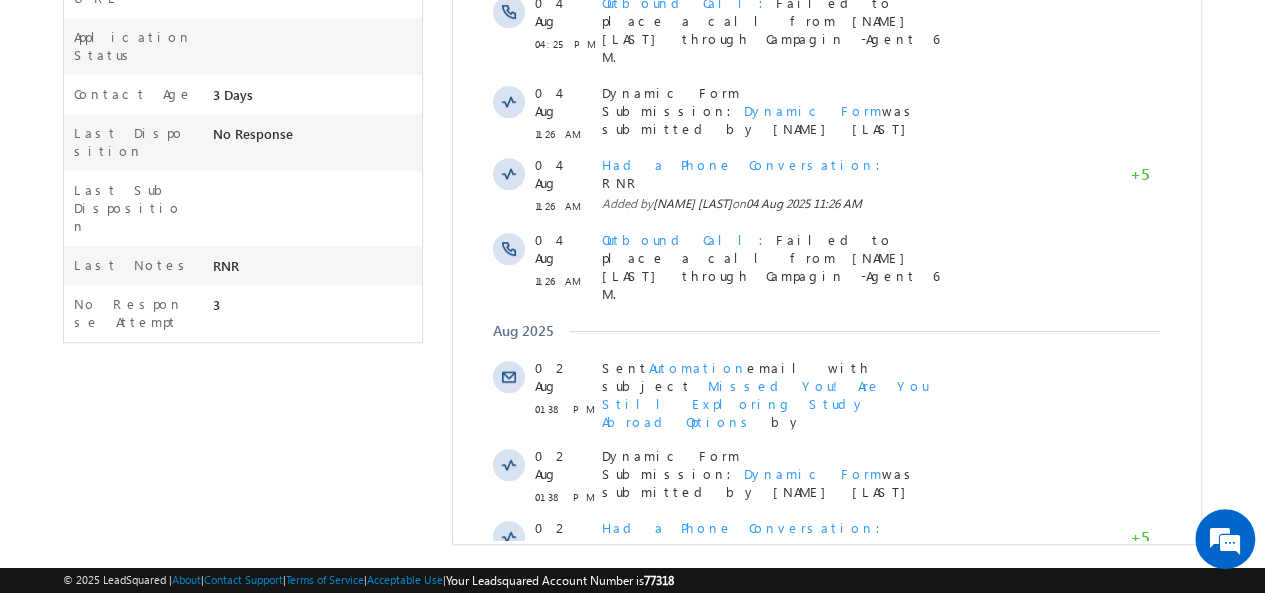 click on "Show More" at bounding box center (836, 620) 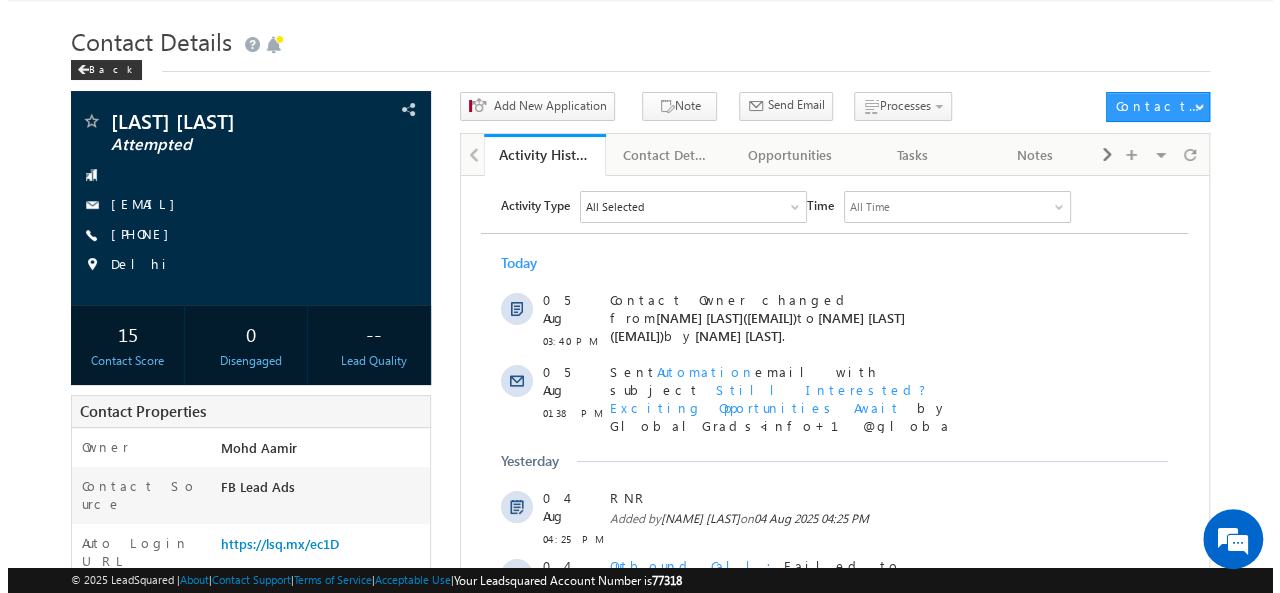 scroll, scrollTop: 0, scrollLeft: 0, axis: both 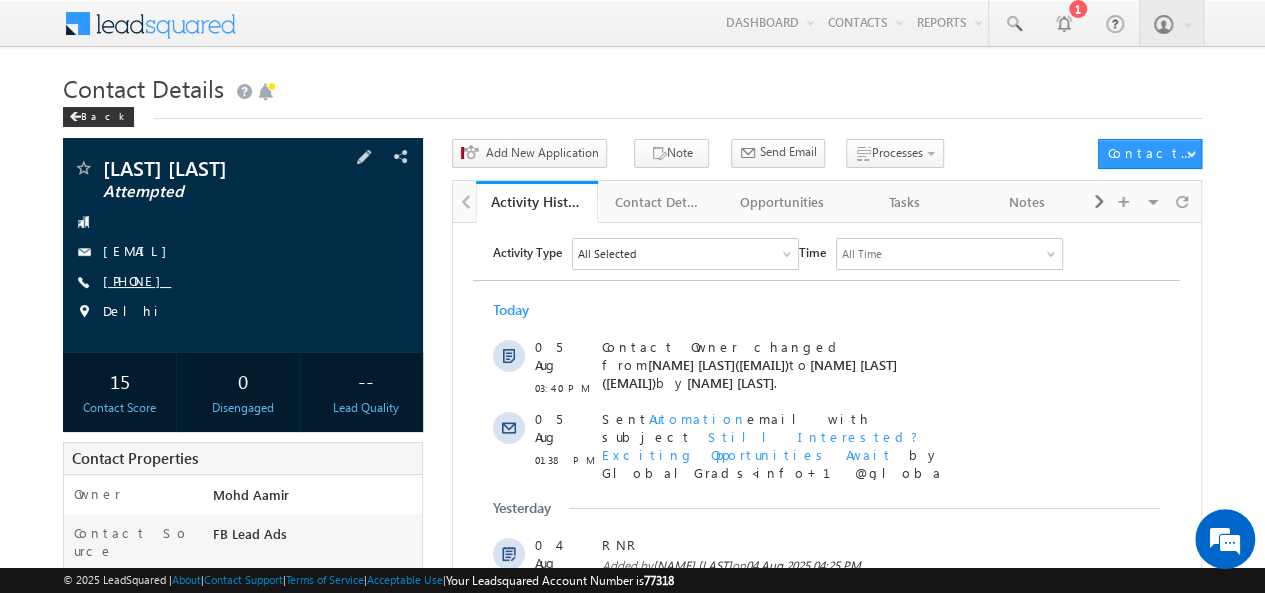 click on "[PHONE]" at bounding box center [137, 280] 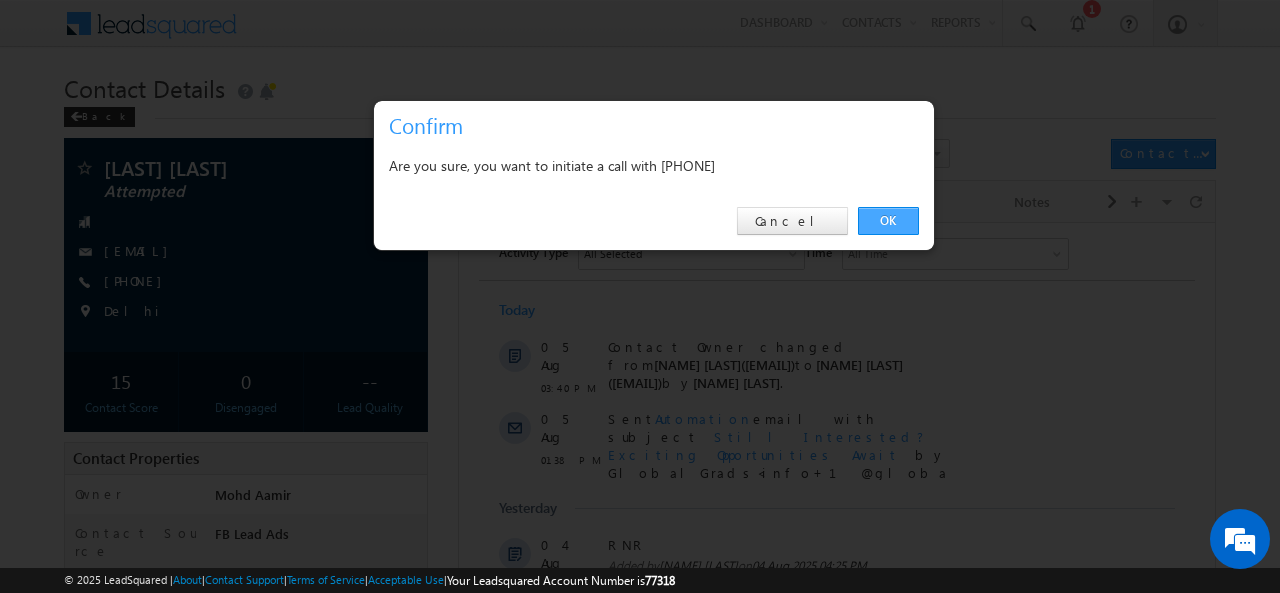 click on "OK" at bounding box center (888, 221) 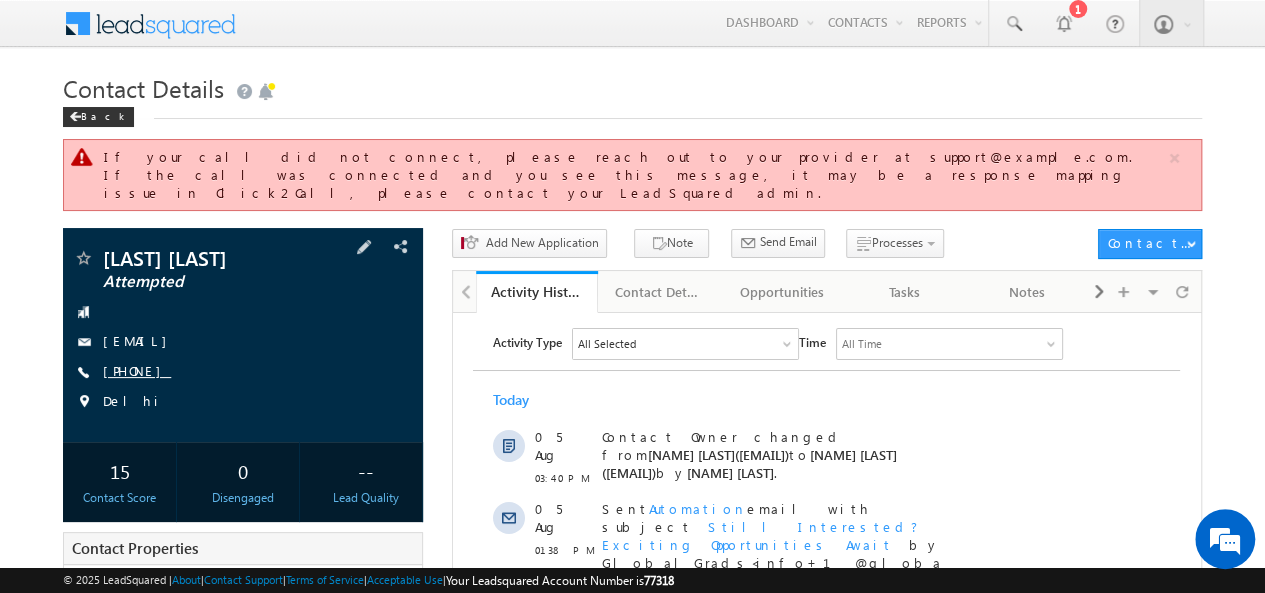 click on "[PHONE]" at bounding box center (137, 370) 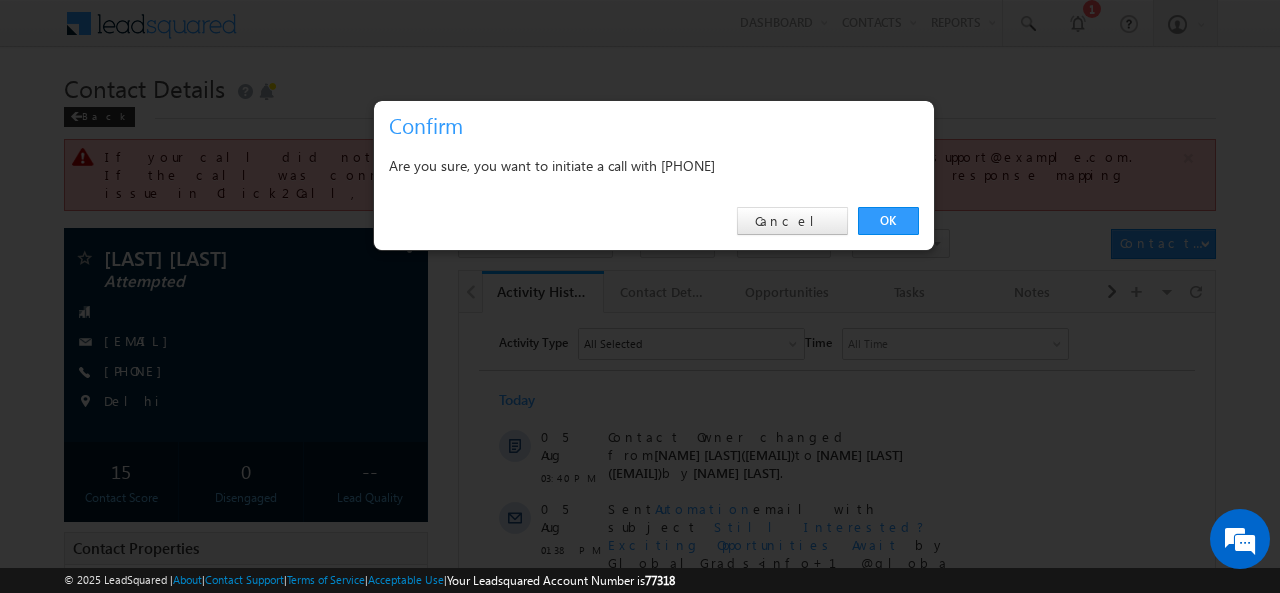 click on "Are you sure, you want to initiate a call with [PHONE]" at bounding box center [654, 165] 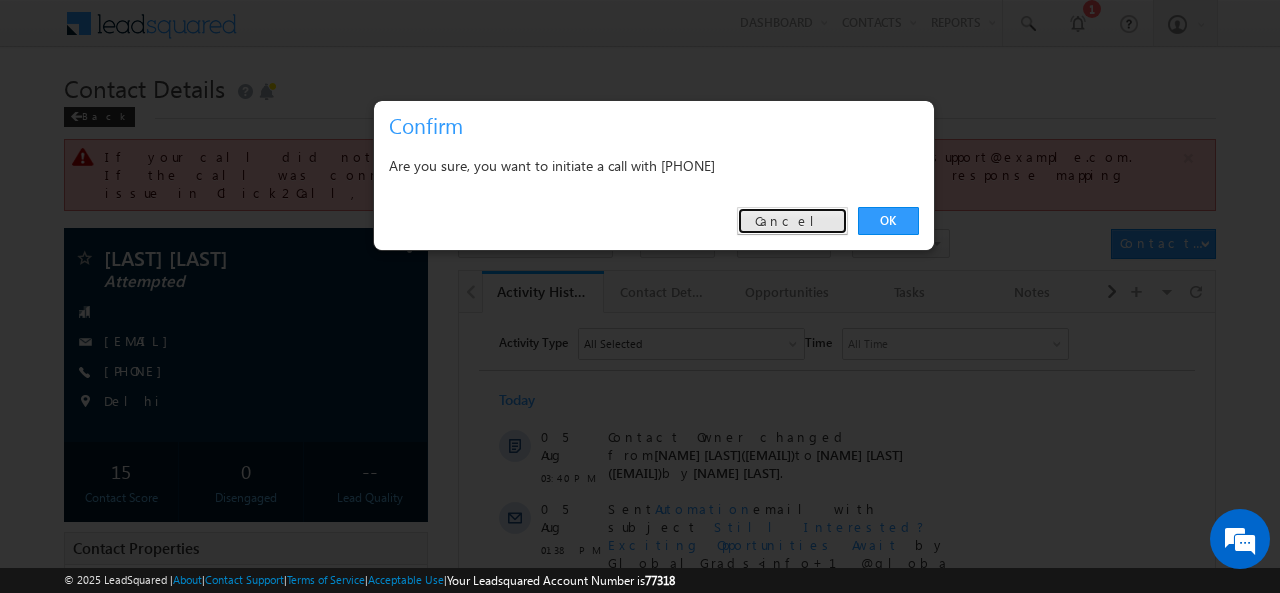click on "Cancel" at bounding box center (792, 221) 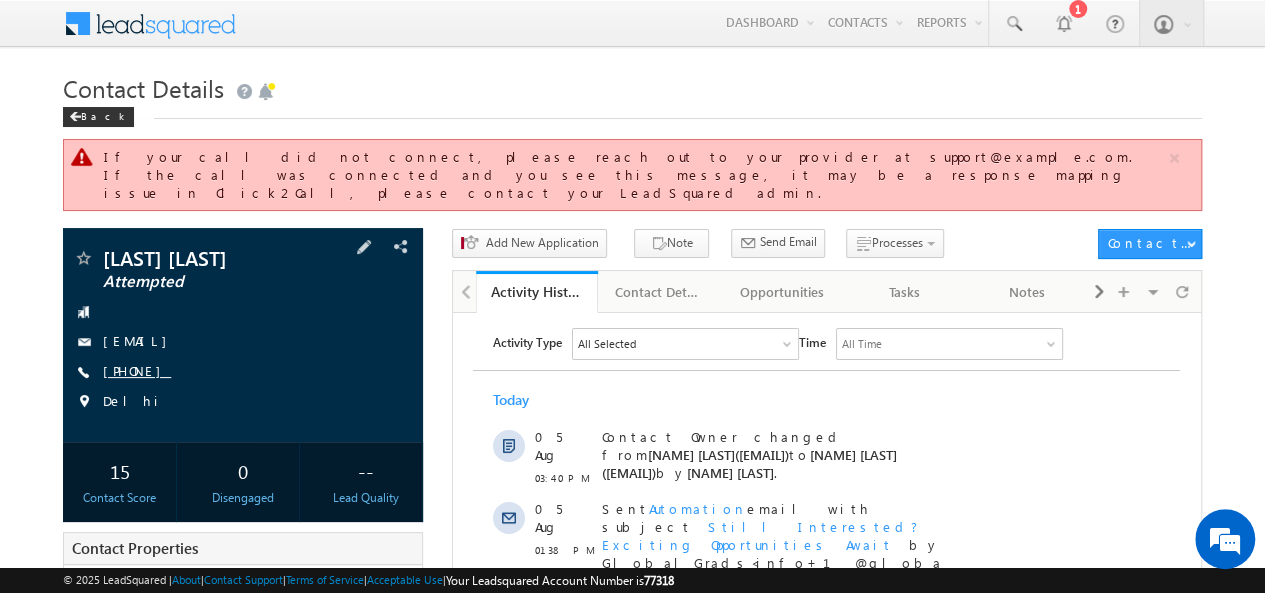 click on "+91-8595732305" at bounding box center [137, 370] 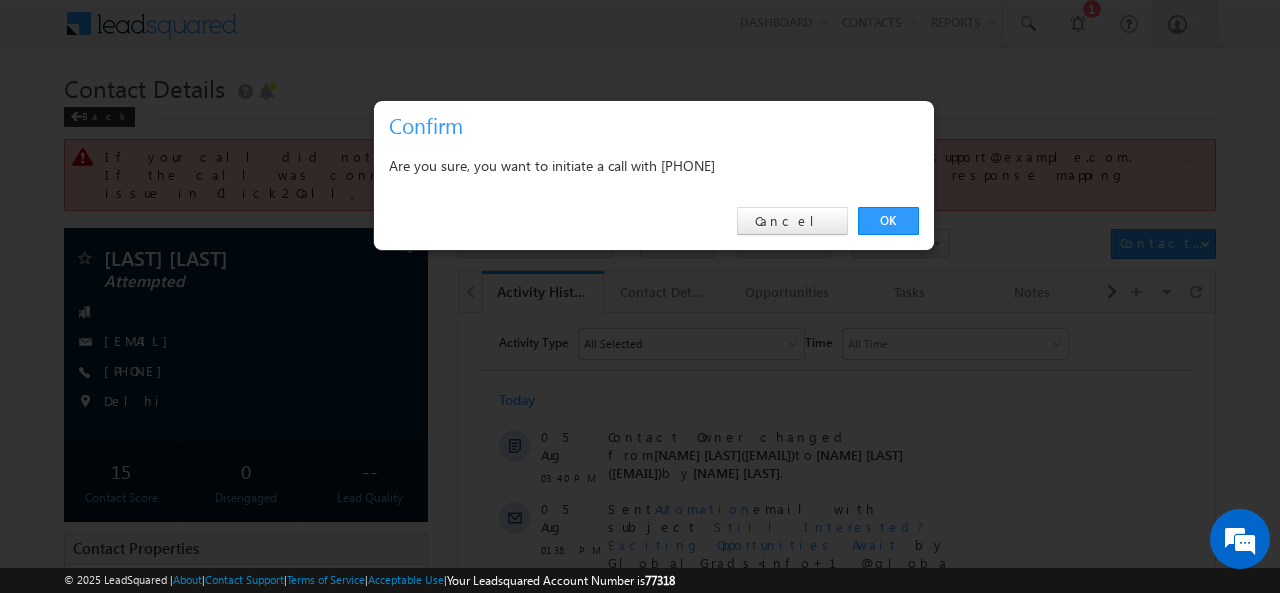 click on "Are you sure, you want to initiate a call with +91-8595732305" at bounding box center [654, 165] 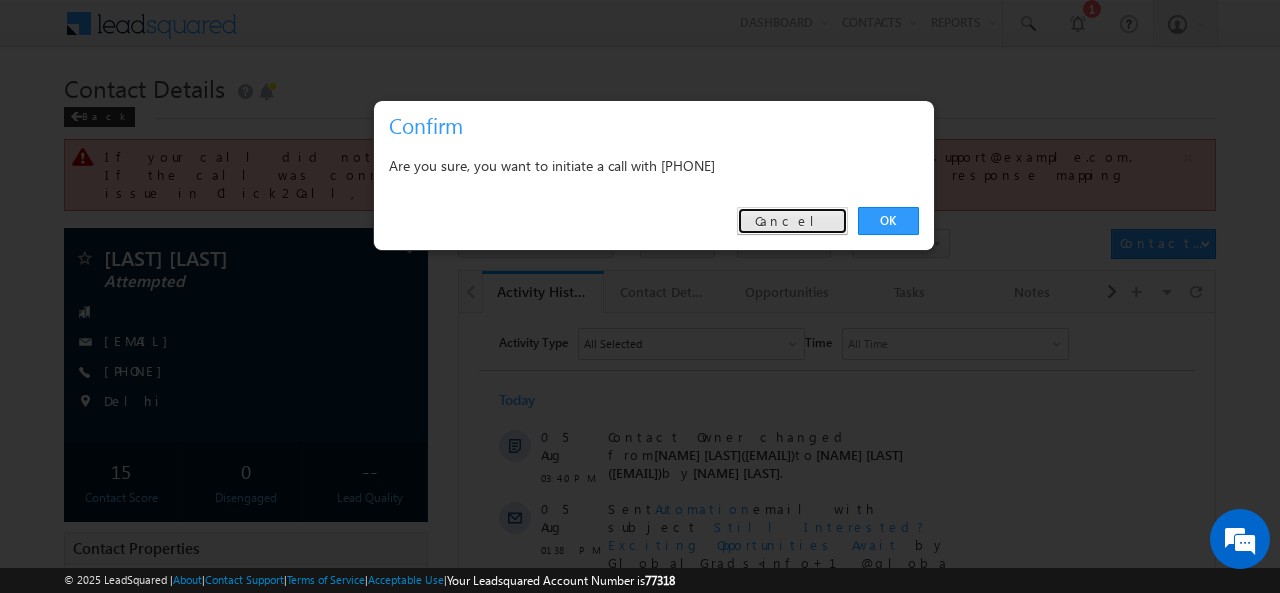 click on "Cancel" at bounding box center (792, 221) 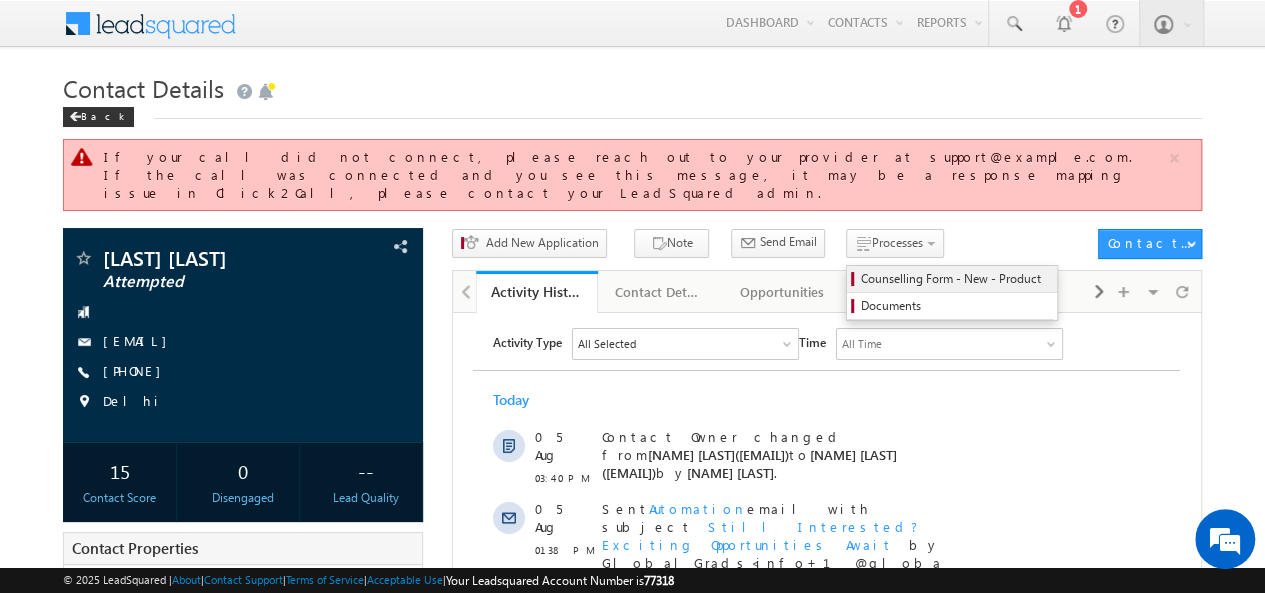 click on "Counselling Form - New - Product" at bounding box center [955, 279] 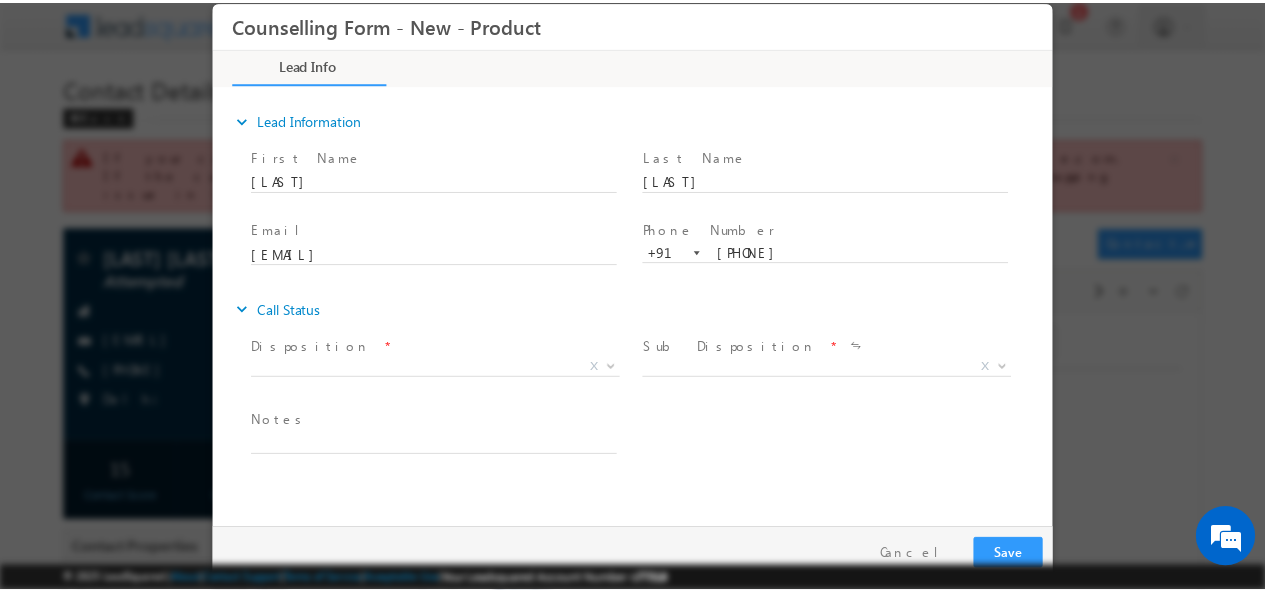 scroll, scrollTop: 0, scrollLeft: 0, axis: both 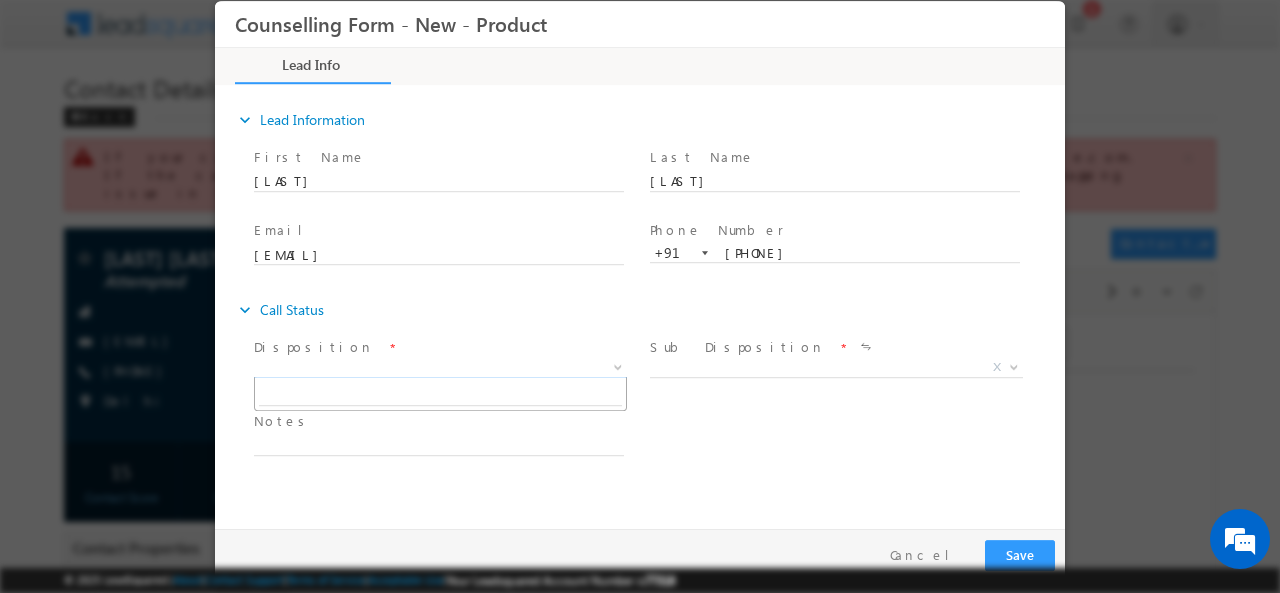 click on "X" at bounding box center (440, 367) 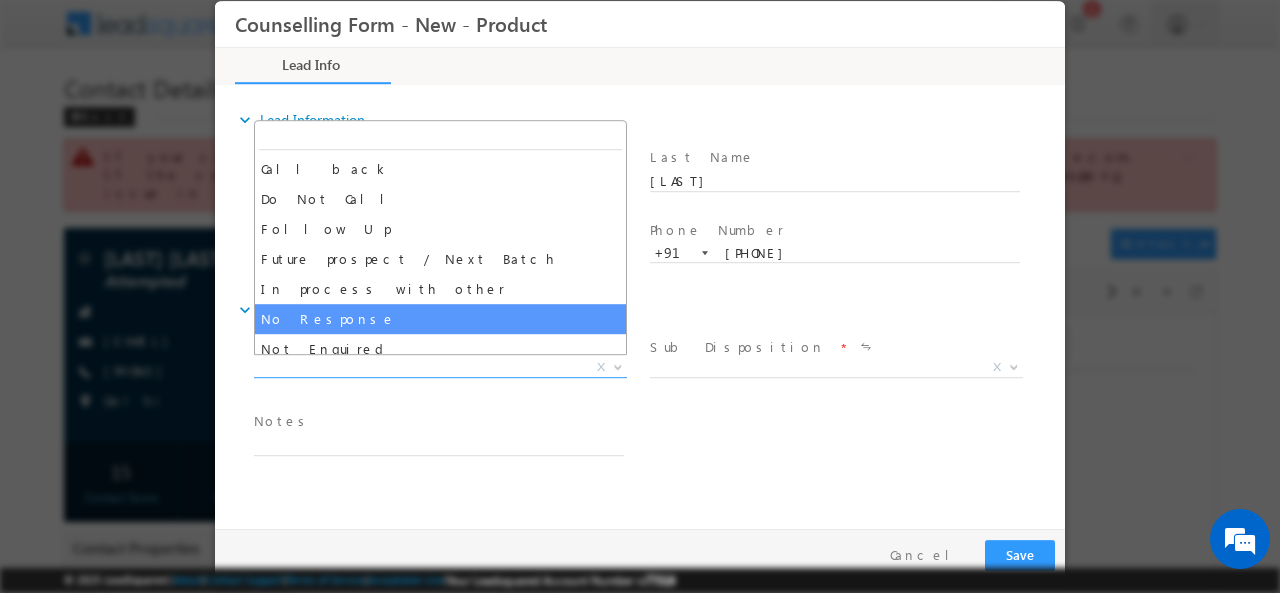 select on "No Response" 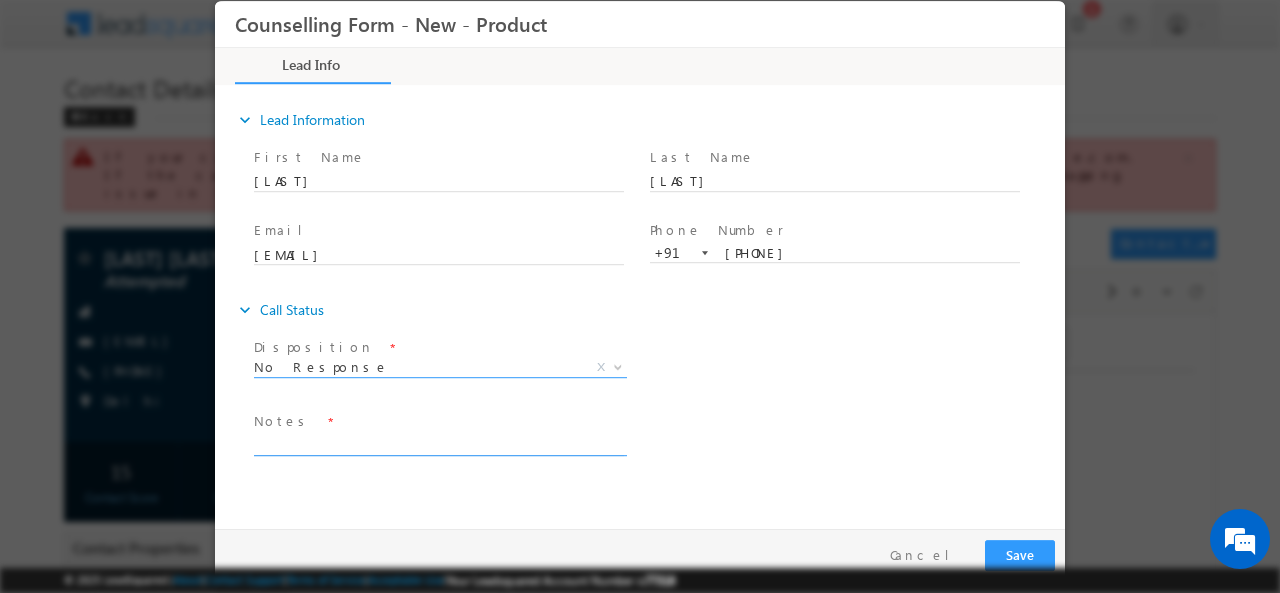 click at bounding box center (439, 443) 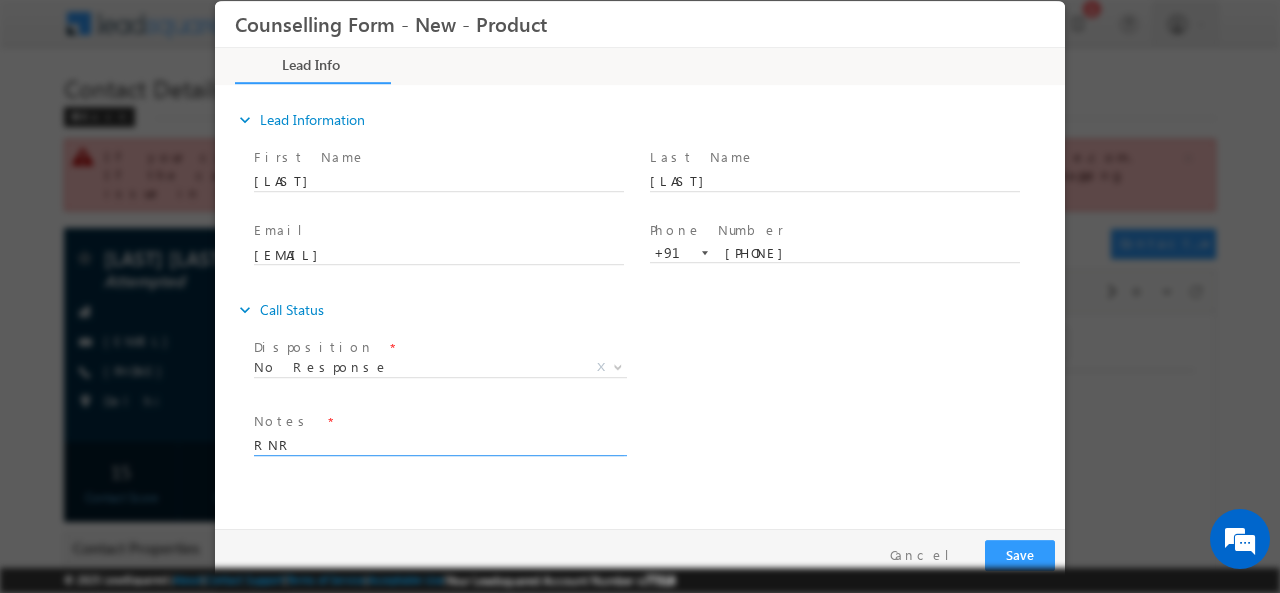 drag, startPoint x: 458, startPoint y: 445, endPoint x: 162, endPoint y: 476, distance: 297.6189 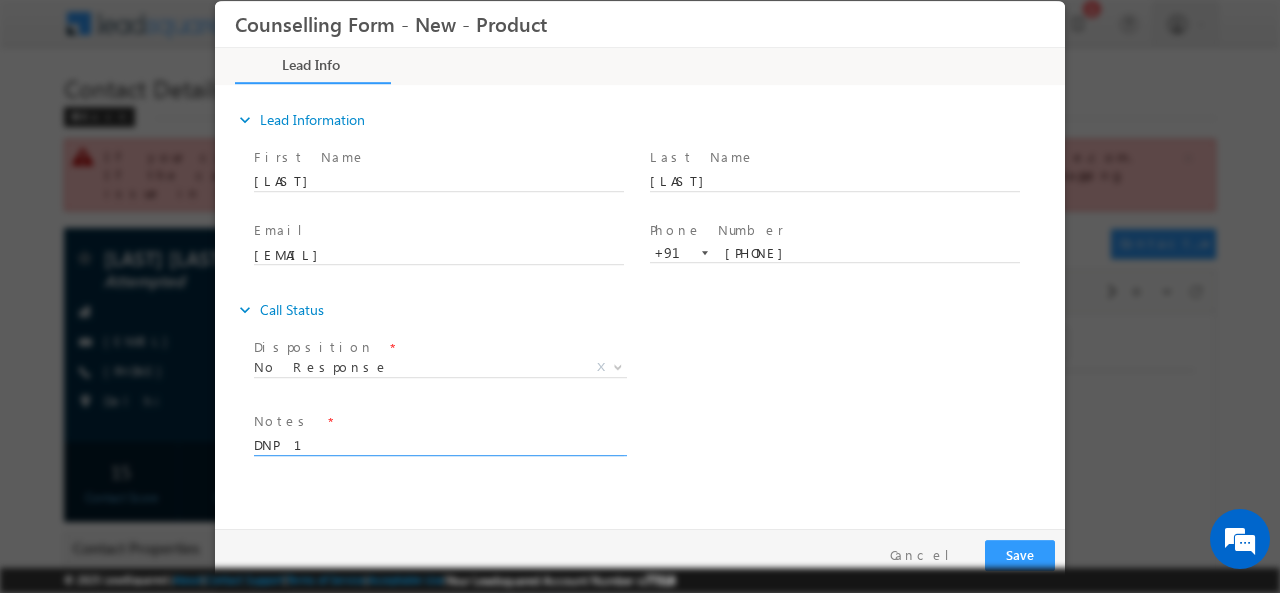type on "DNP 1" 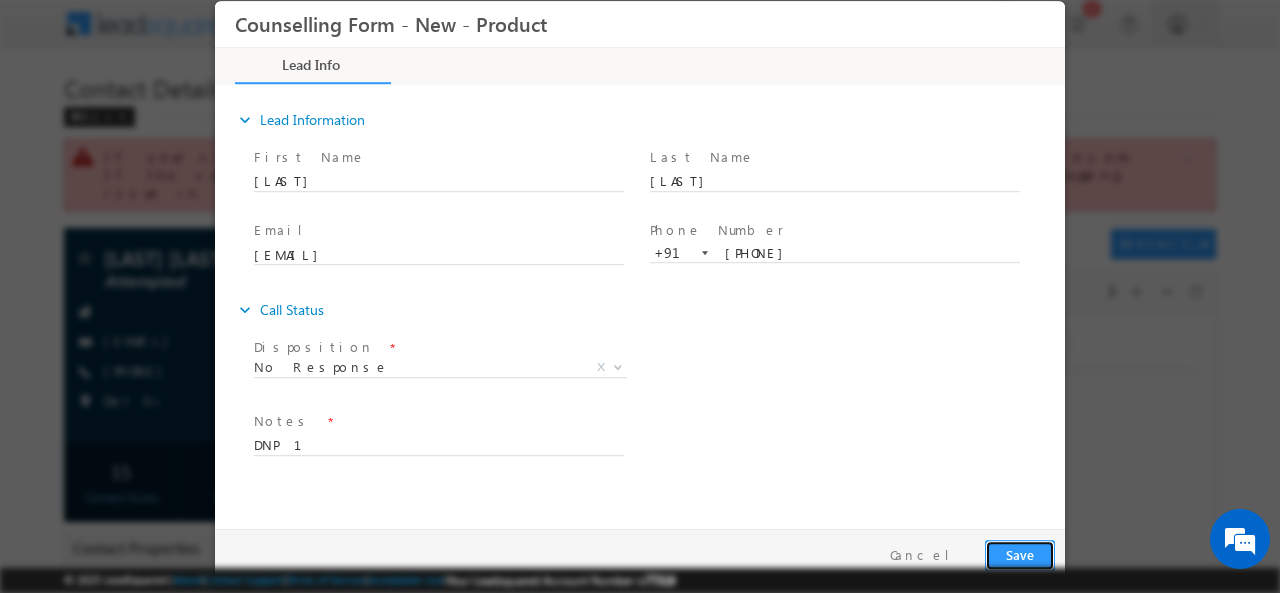 click on "Save" at bounding box center [1020, 554] 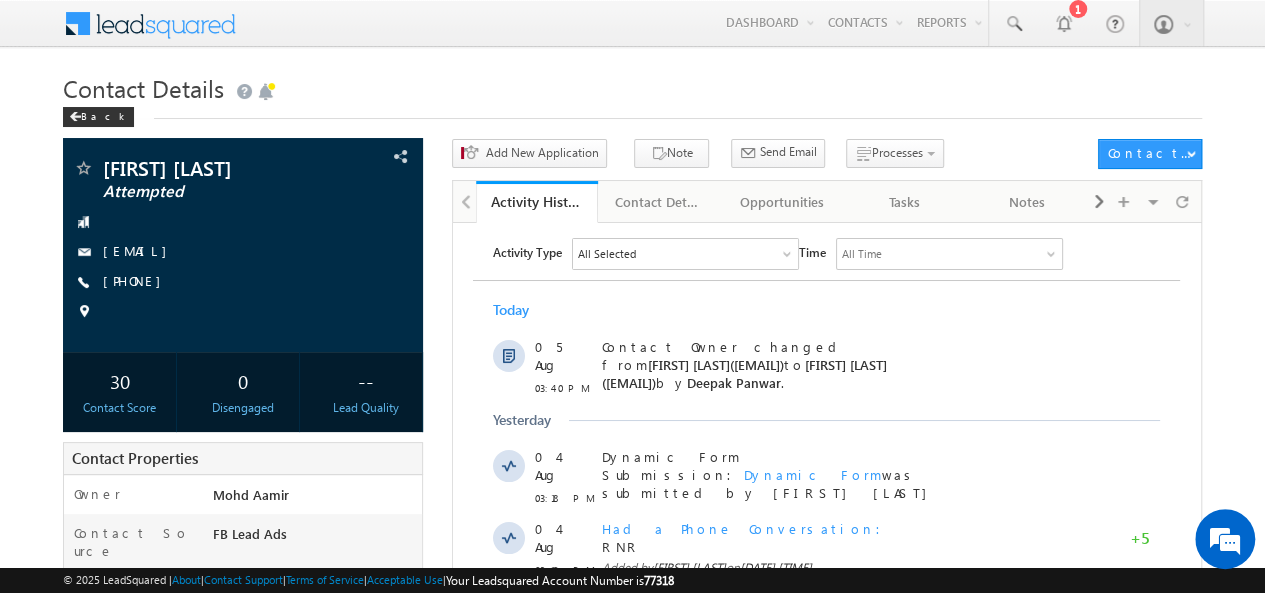scroll, scrollTop: 0, scrollLeft: 0, axis: both 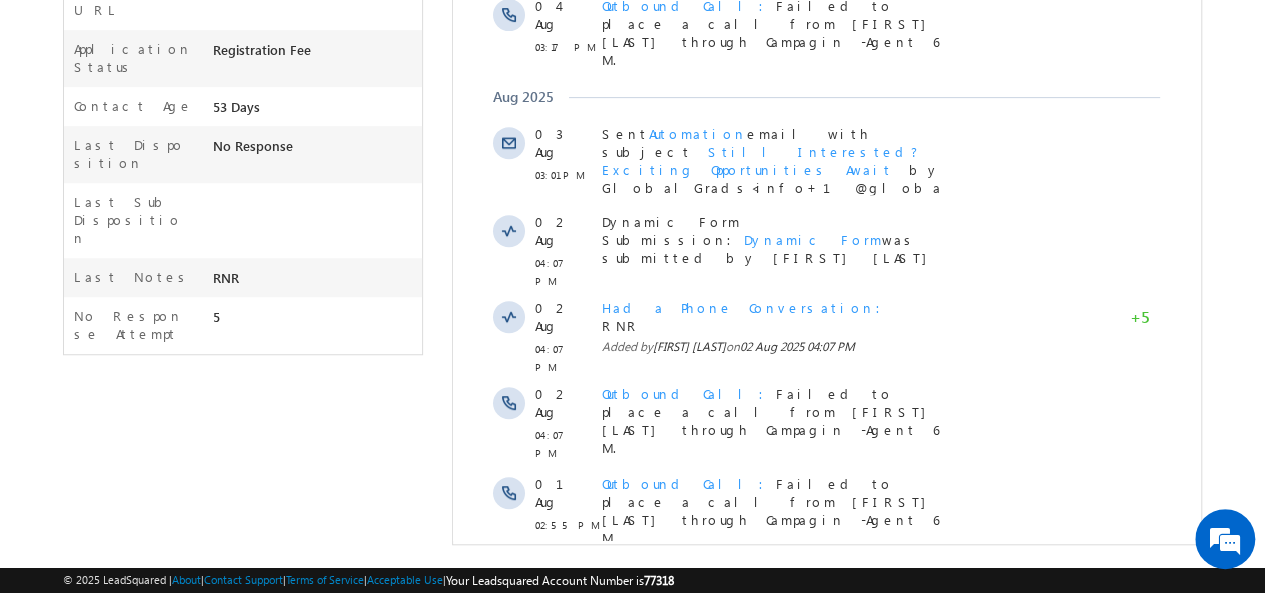 click on "Show More" at bounding box center (826, 681) 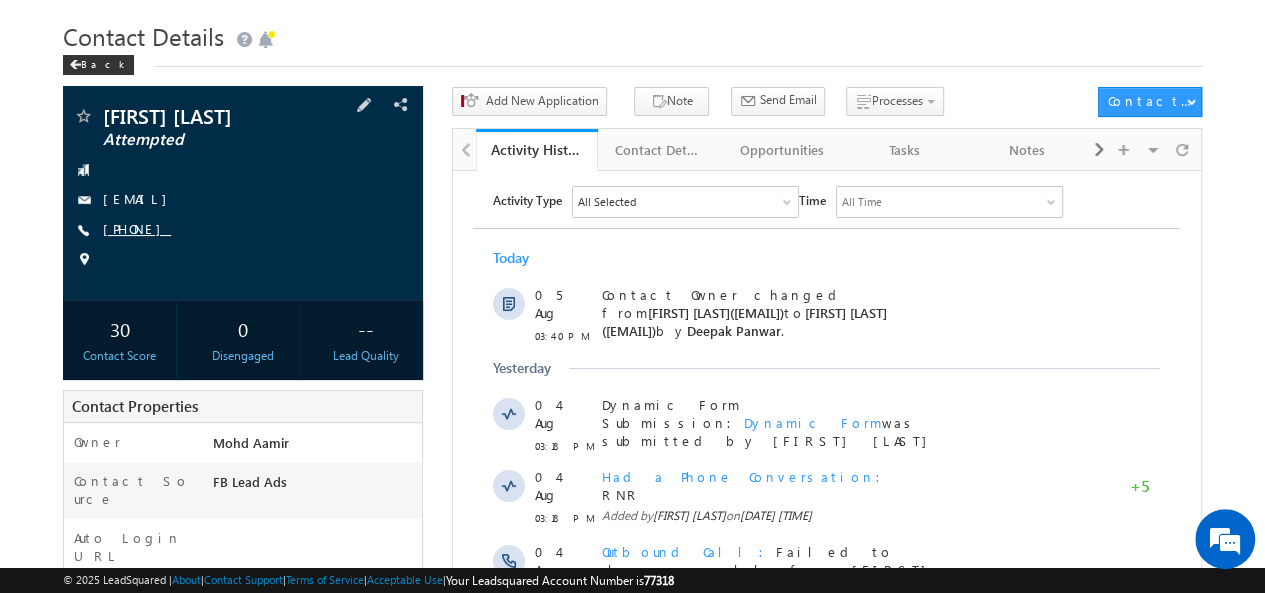 scroll, scrollTop: 46, scrollLeft: 0, axis: vertical 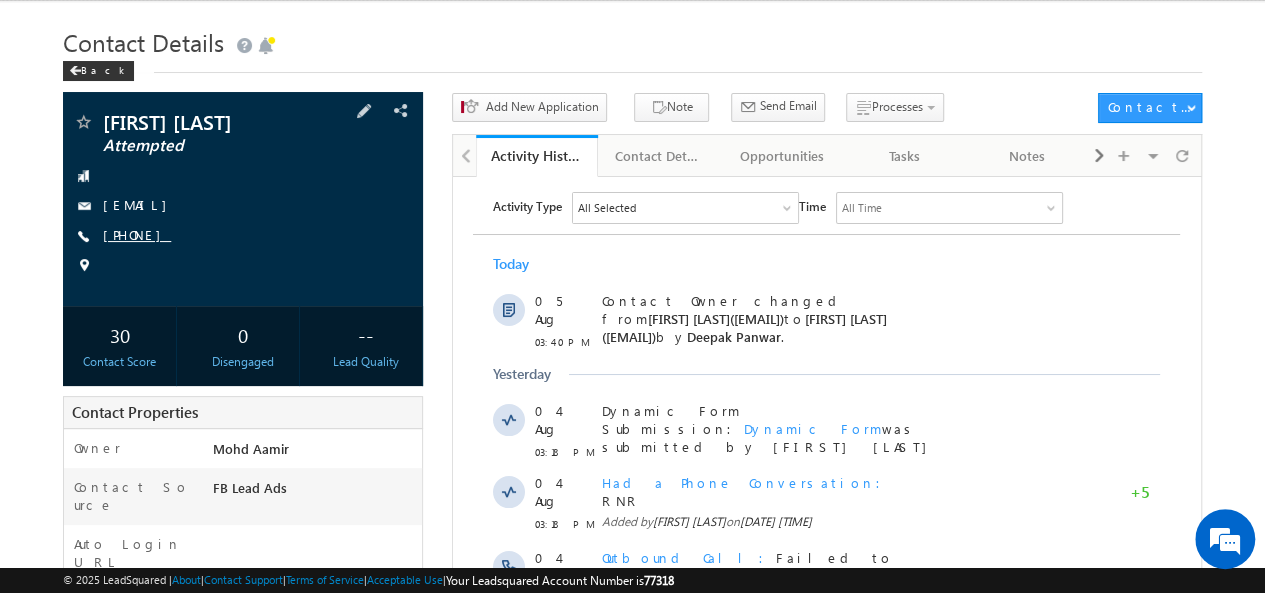 click on "+91-9327886980" at bounding box center [137, 234] 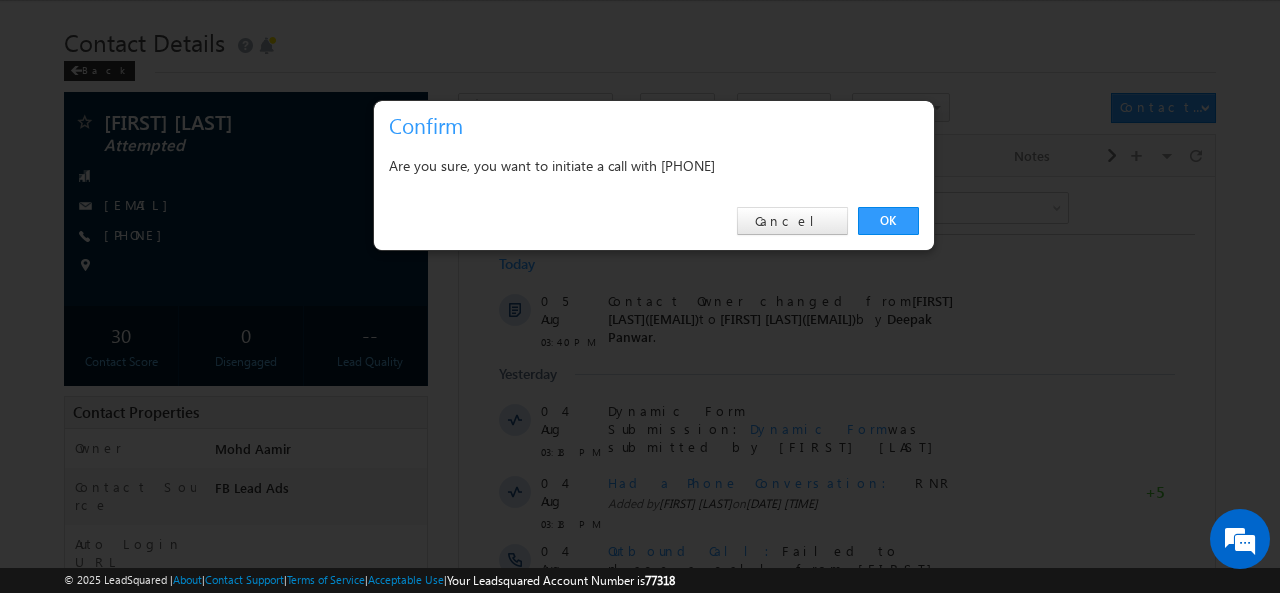 click on "Are you sure, you want to initiate a call with +91-9327886980" at bounding box center [654, 165] 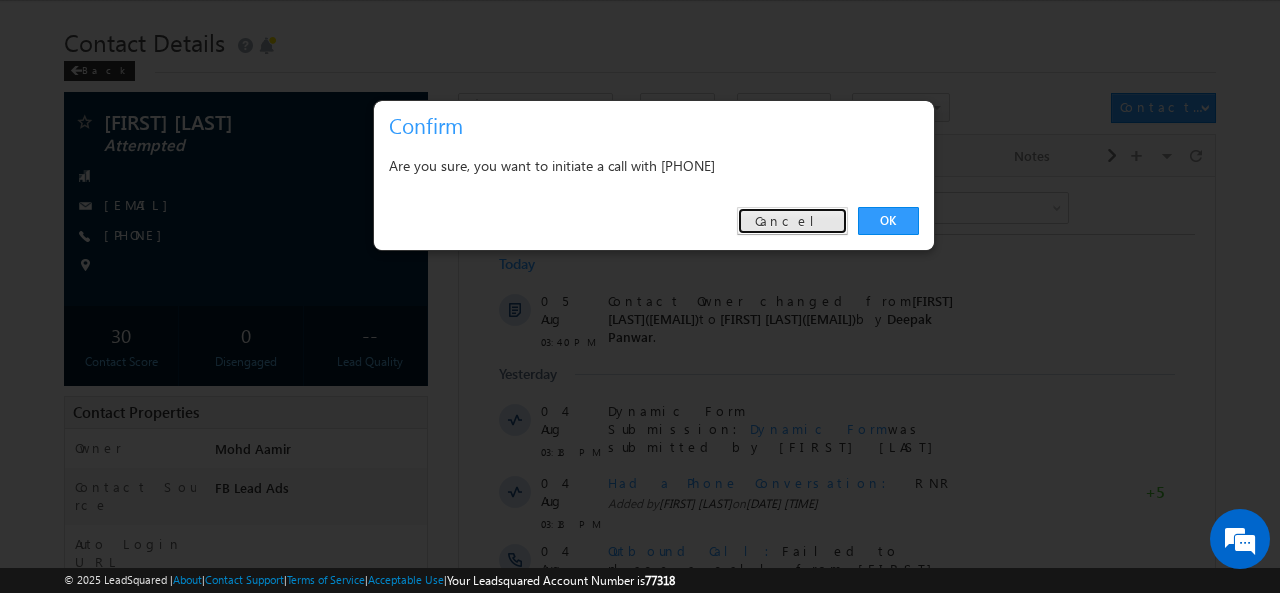 click on "Cancel" at bounding box center [792, 221] 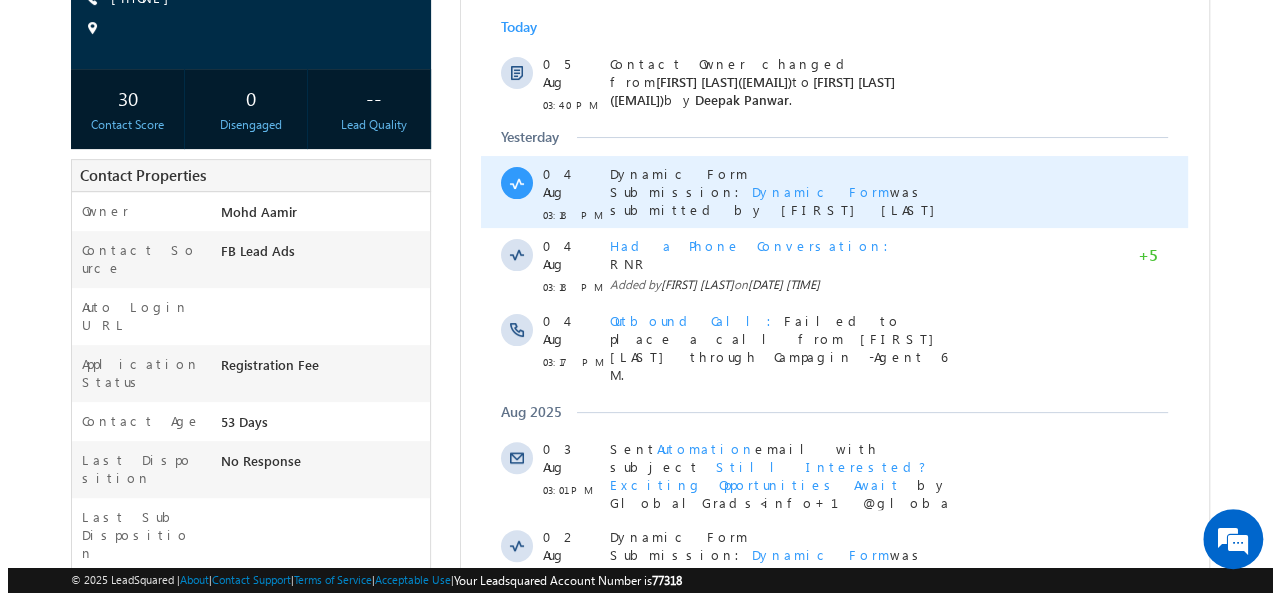 scroll, scrollTop: 0, scrollLeft: 0, axis: both 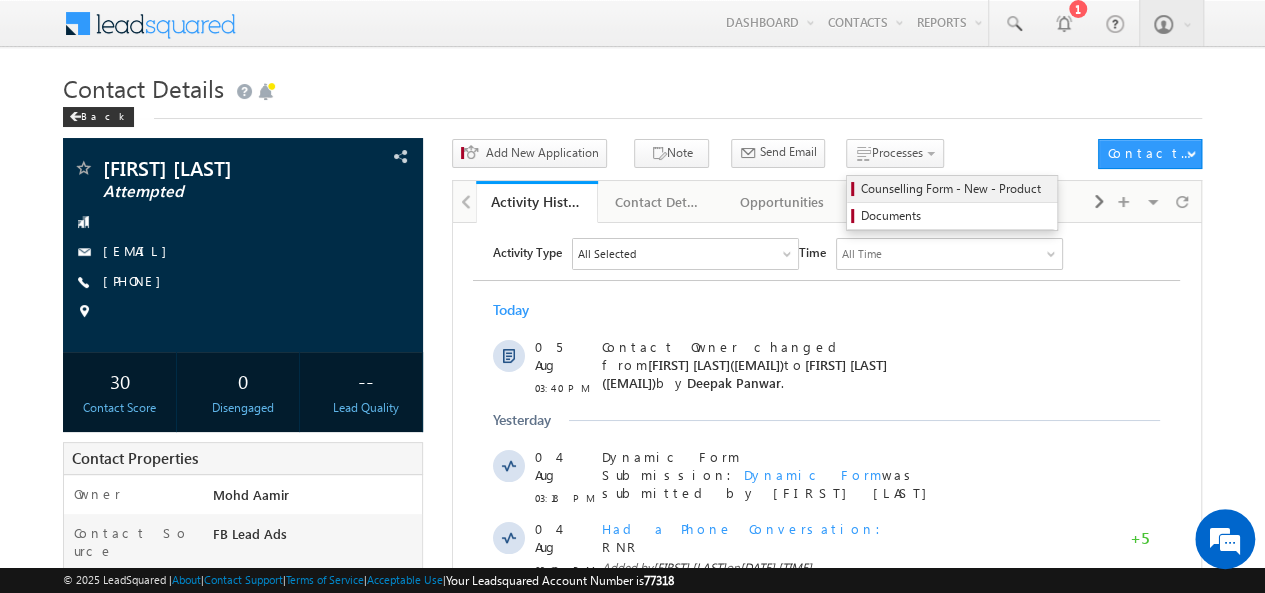 click on "Counselling Form - New - Product" at bounding box center (955, 189) 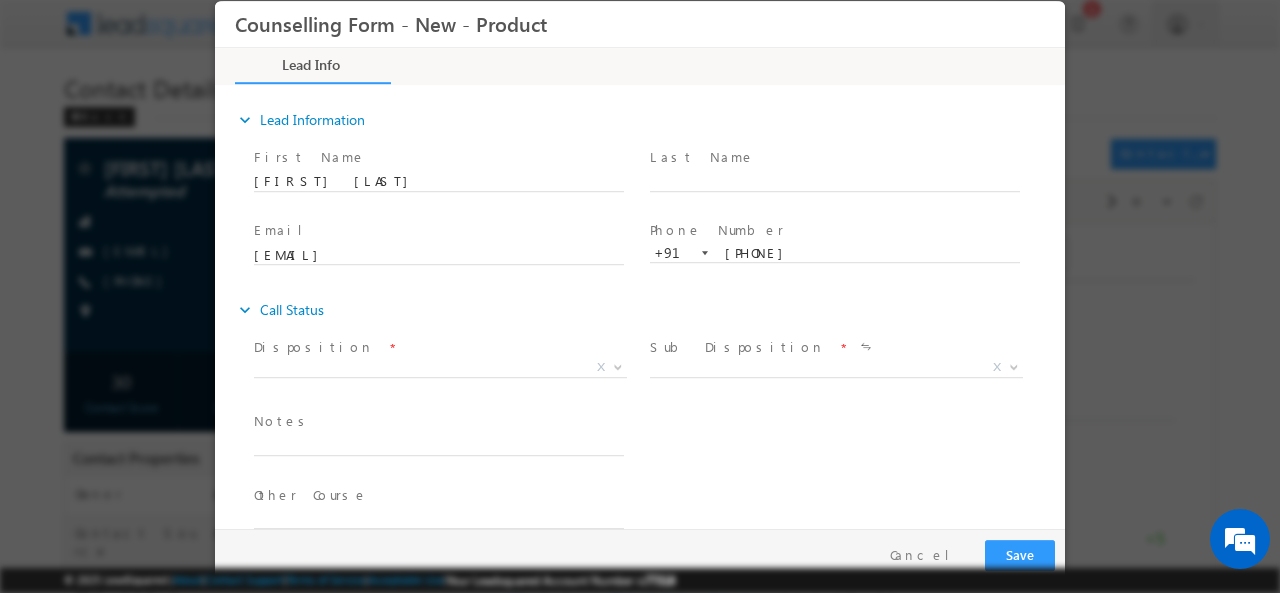 scroll, scrollTop: 0, scrollLeft: 0, axis: both 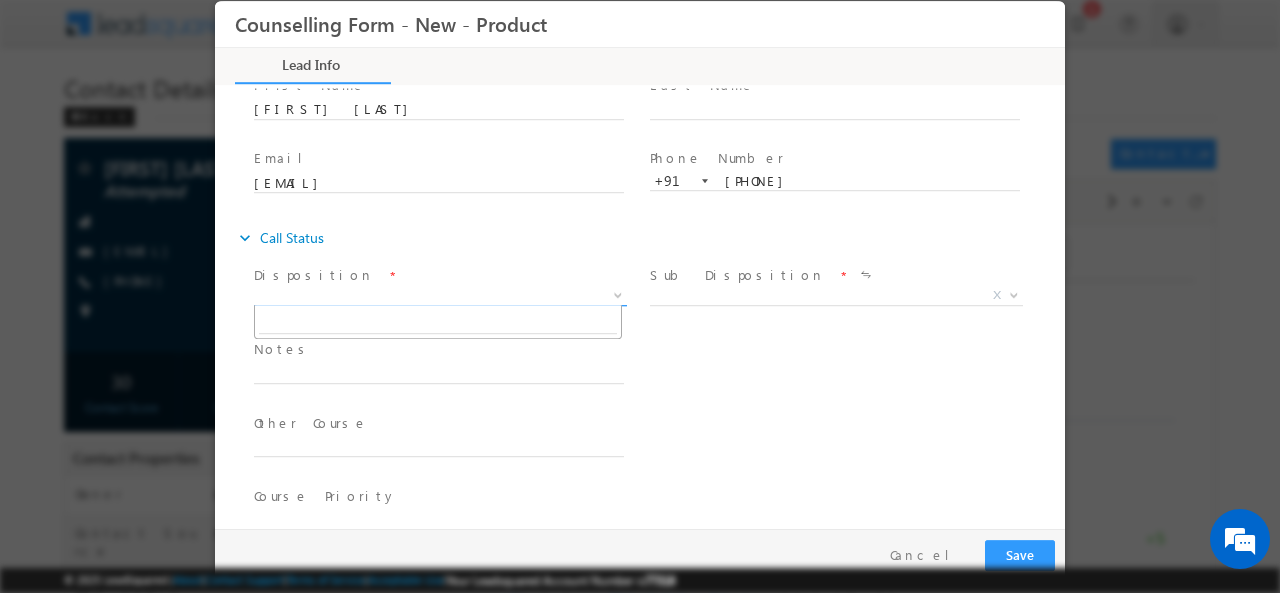 click on "X" at bounding box center [440, 295] 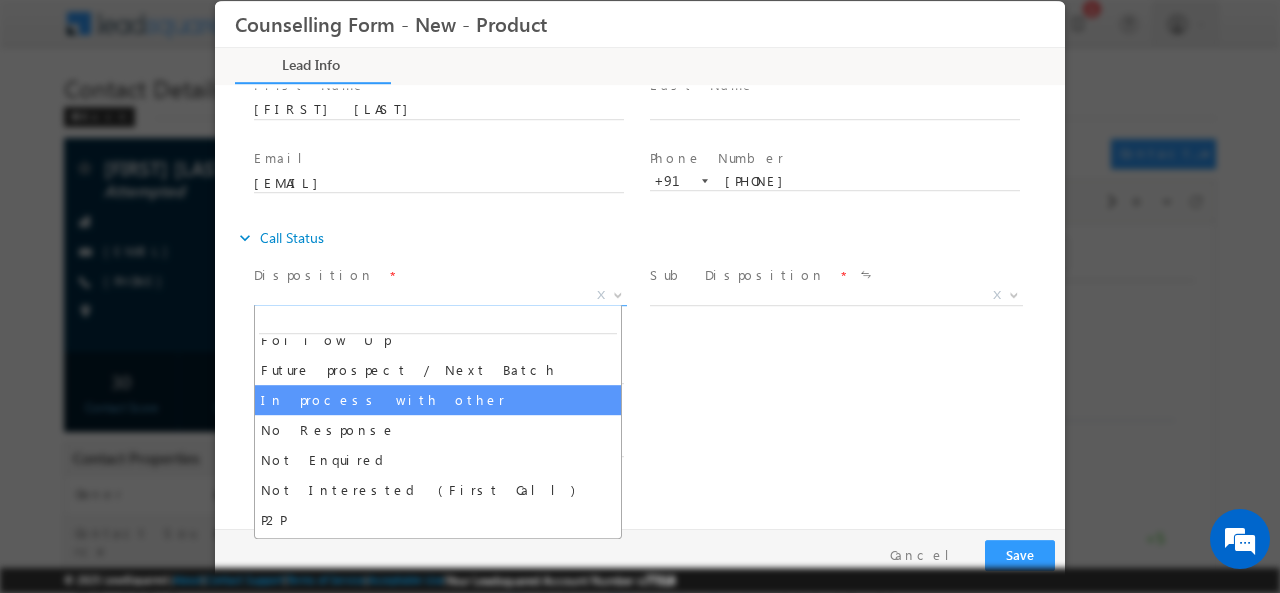 scroll, scrollTop: 130, scrollLeft: 0, axis: vertical 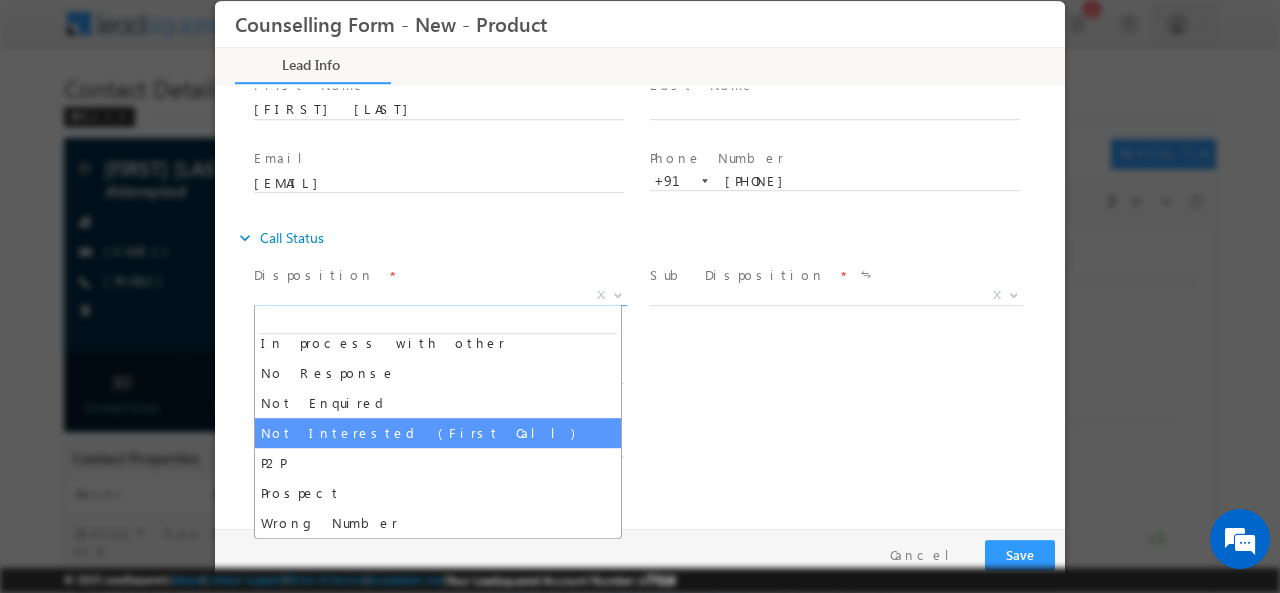 select on "Not Interested (First Call)" 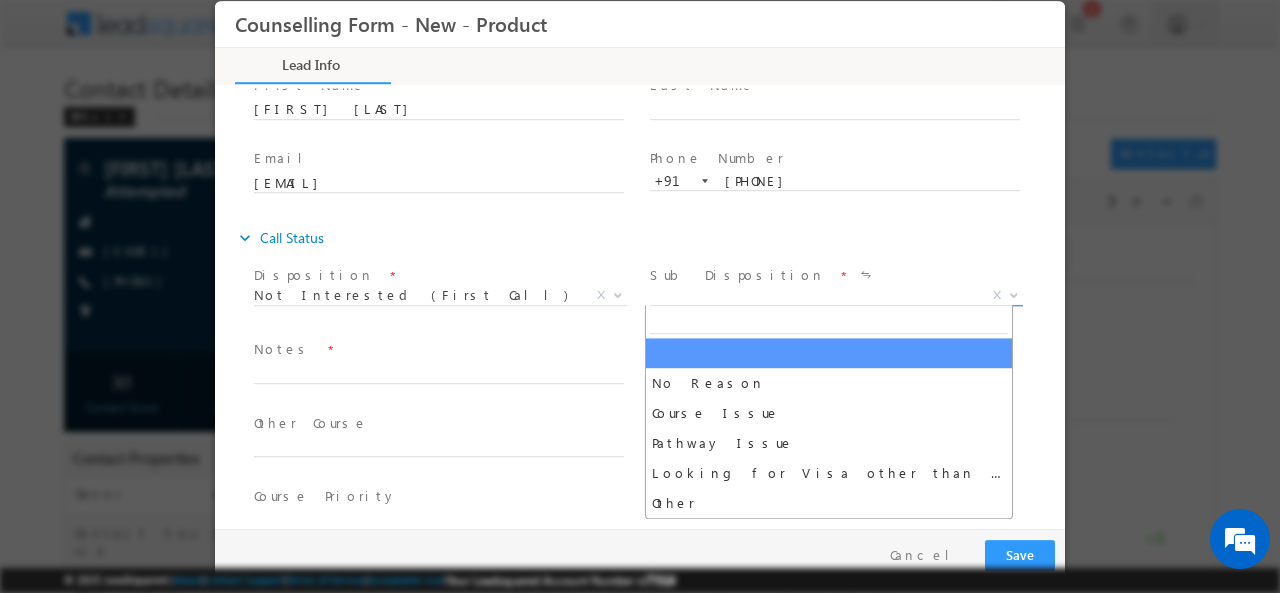 click on "X" at bounding box center (836, 295) 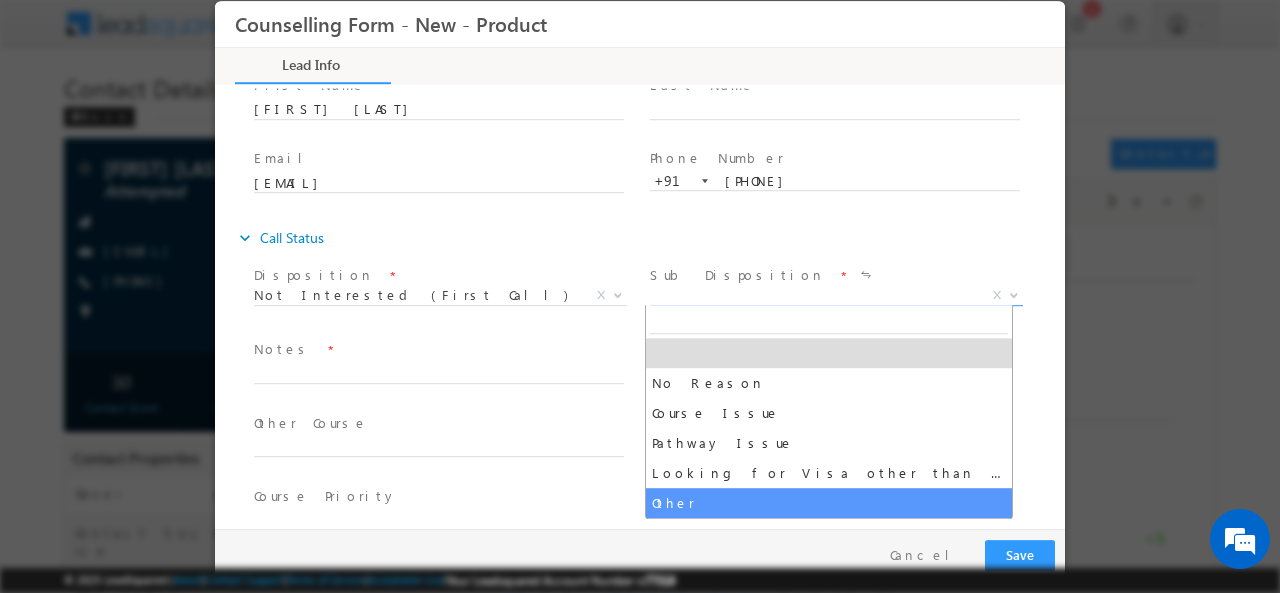 select on "Other" 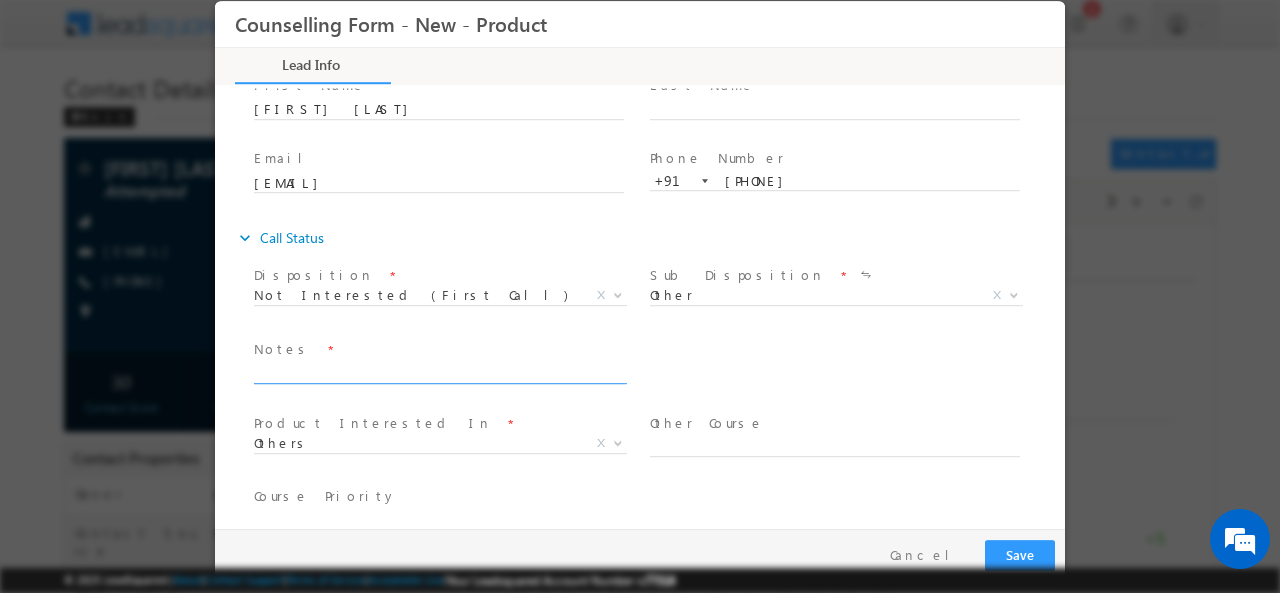 click at bounding box center (439, 371) 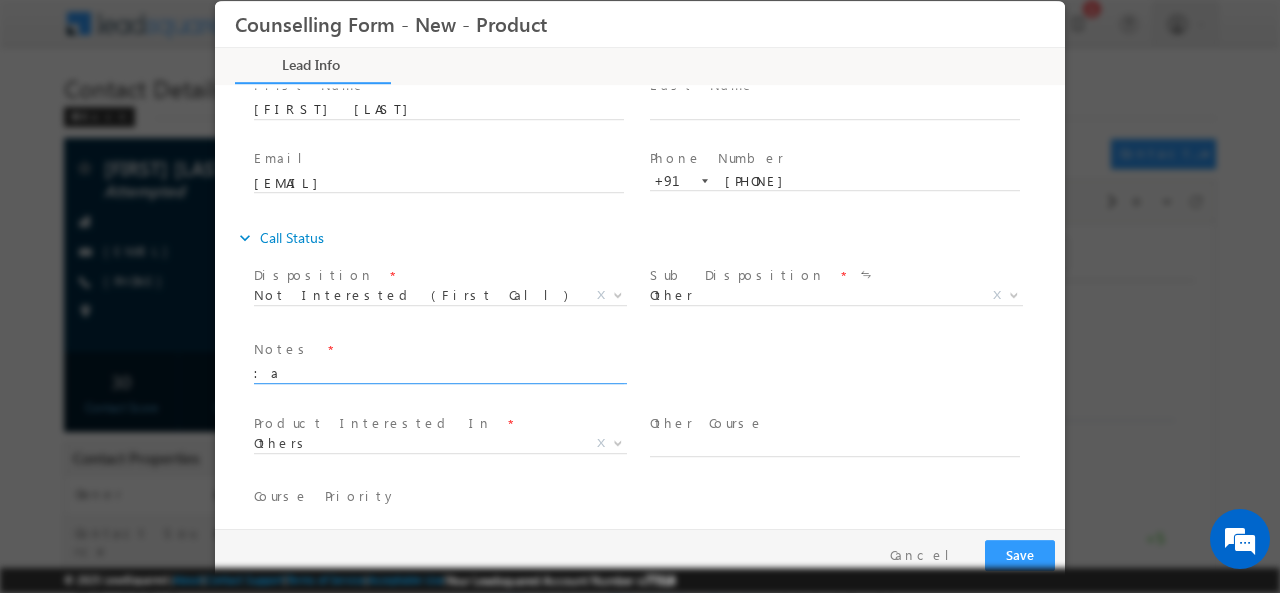type on ":" 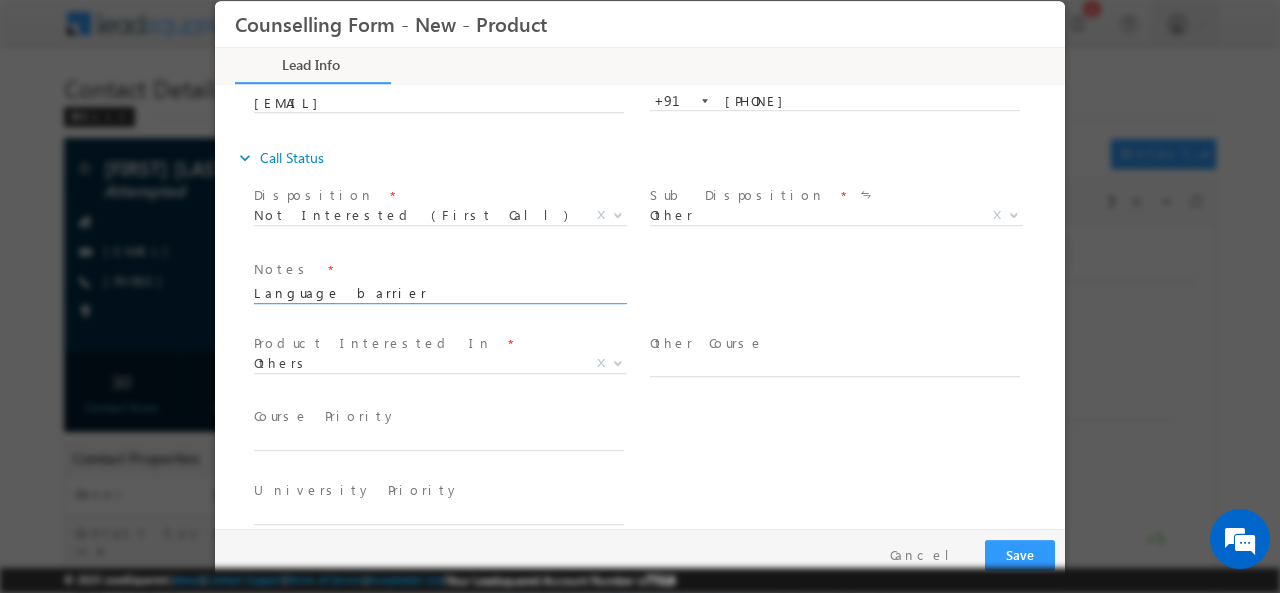scroll, scrollTop: 156, scrollLeft: 0, axis: vertical 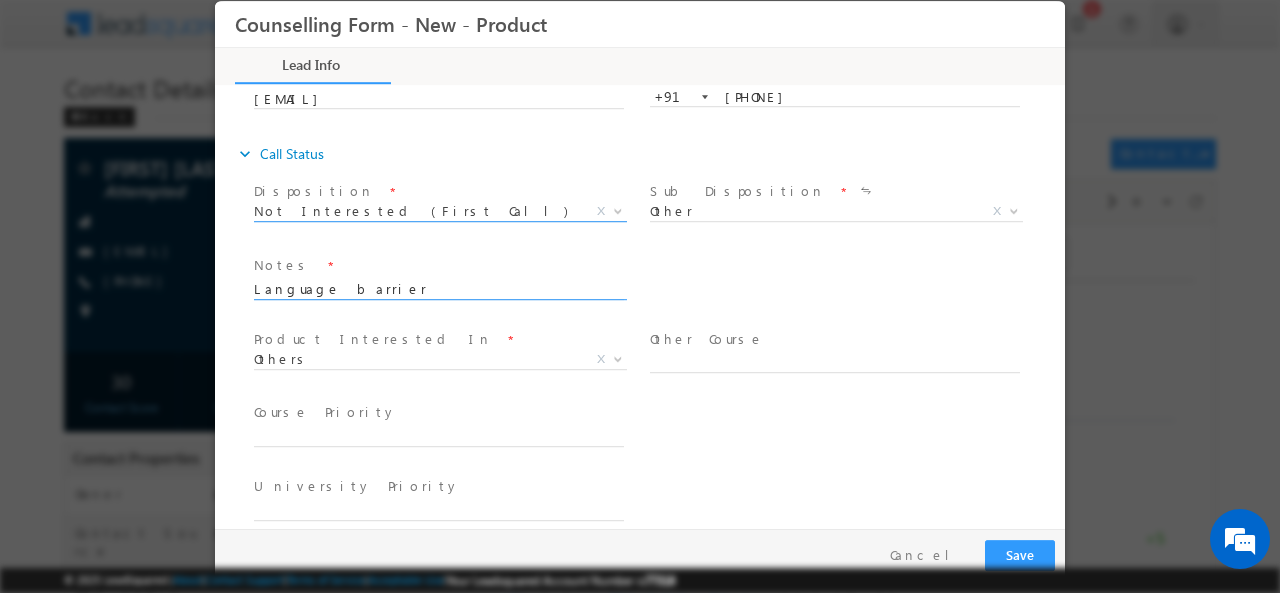 type on "Language barrier" 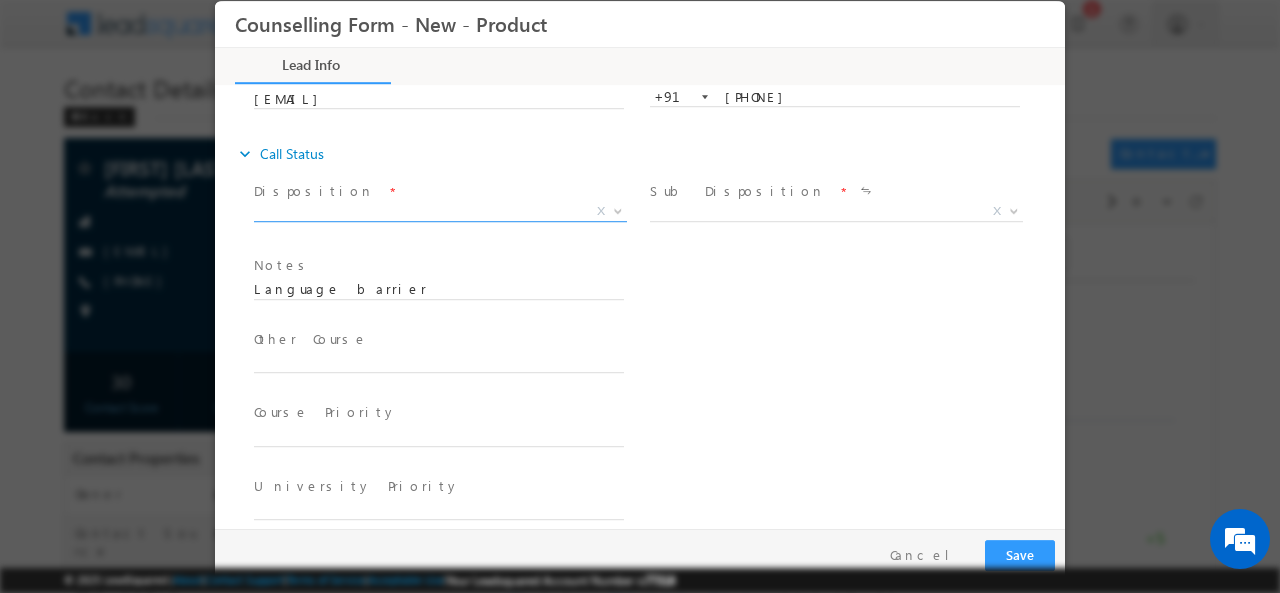 click on "X" at bounding box center (440, 215) 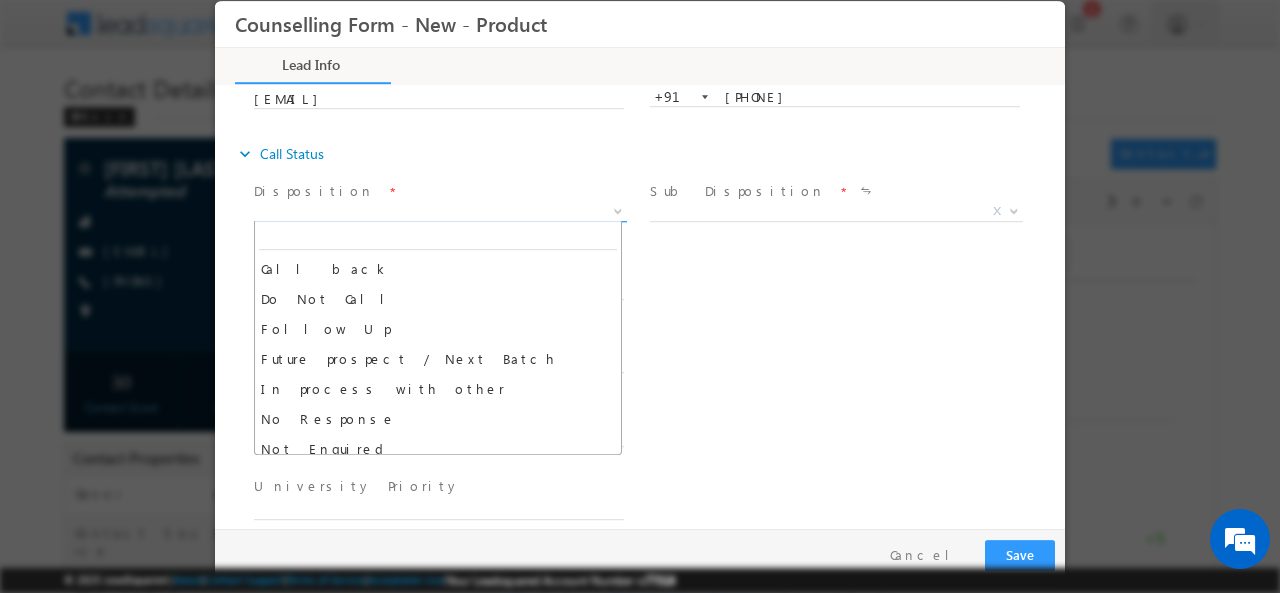 click on "X" at bounding box center (440, 211) 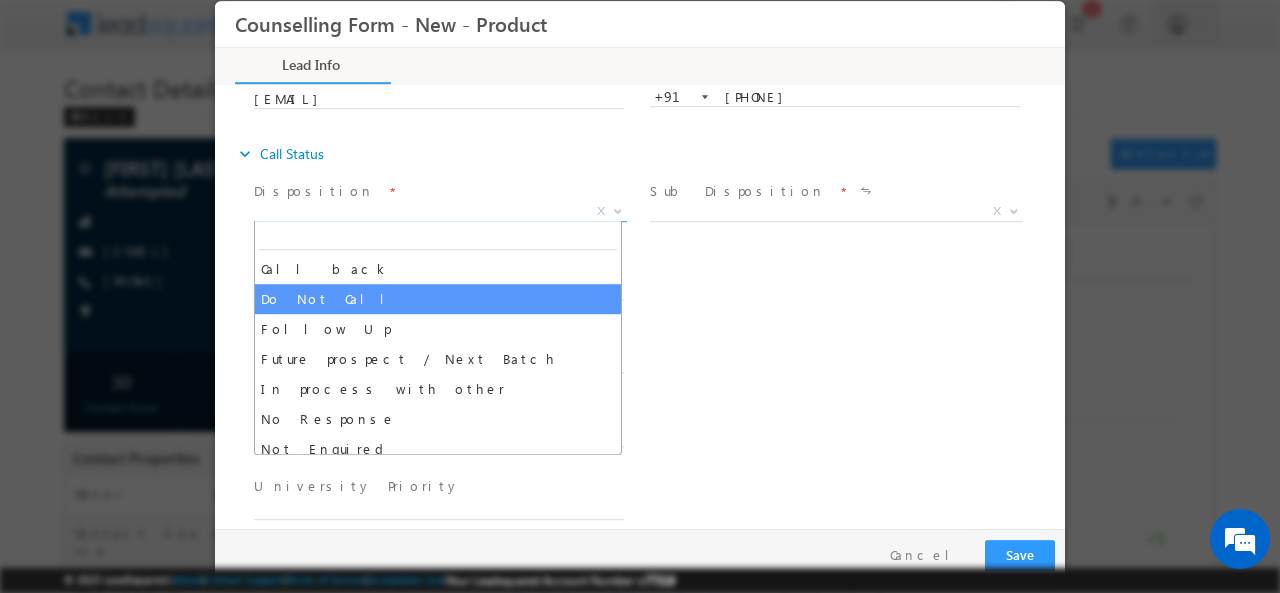 select on "Do Not Call" 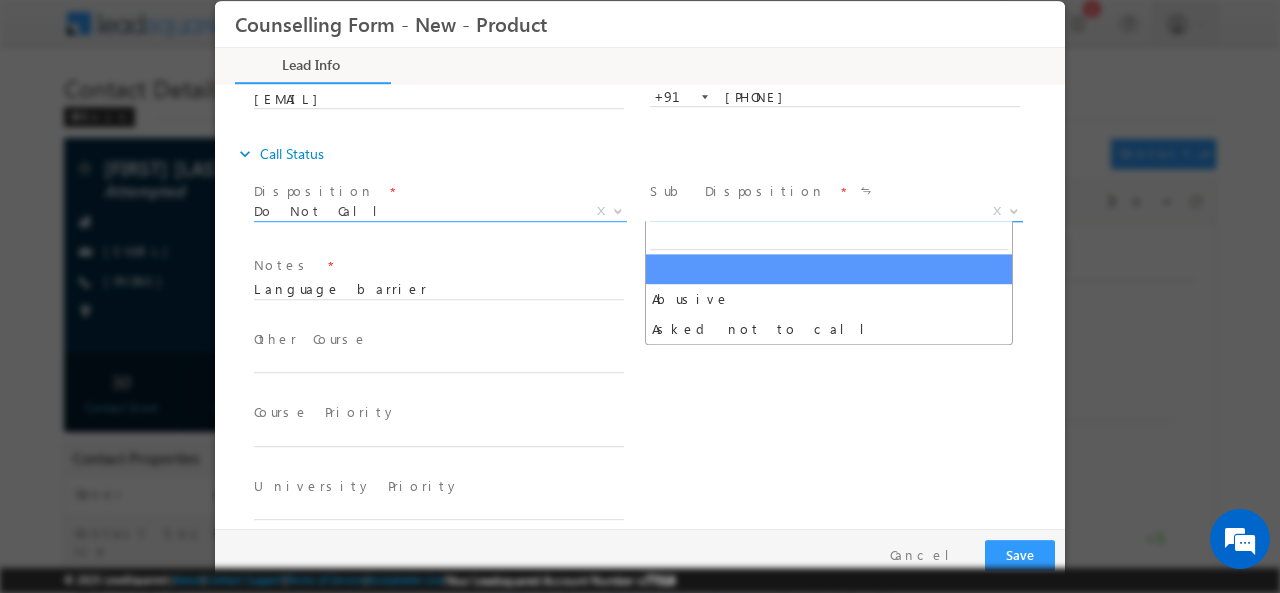 click on "X" at bounding box center [836, 211] 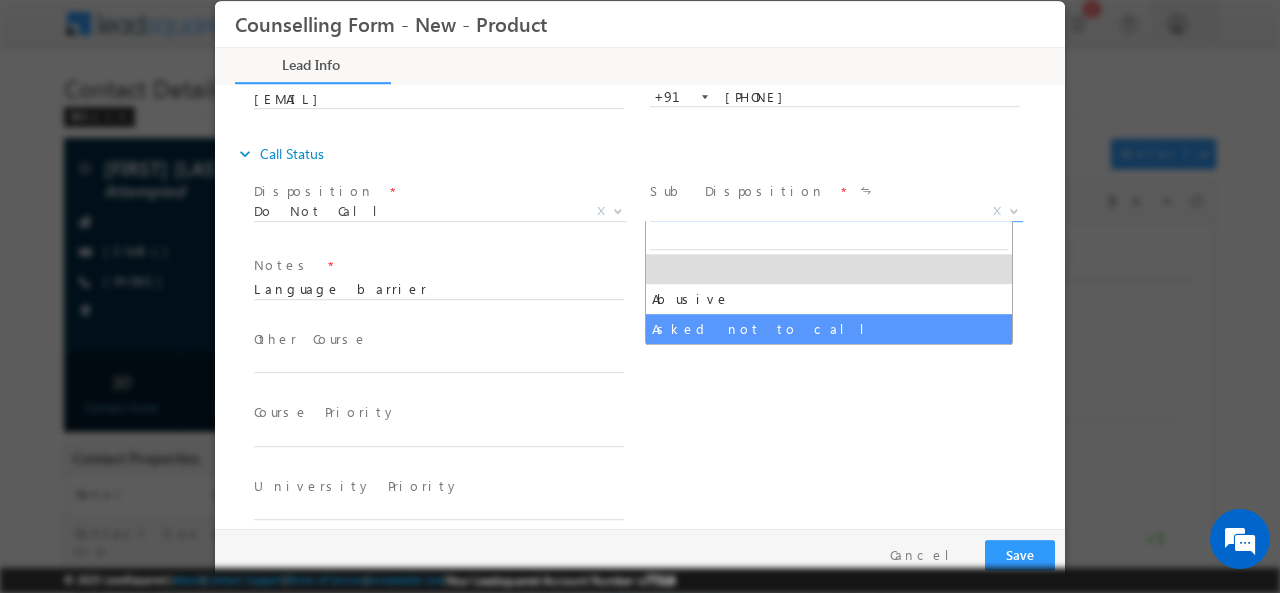 select on "Asked not to call" 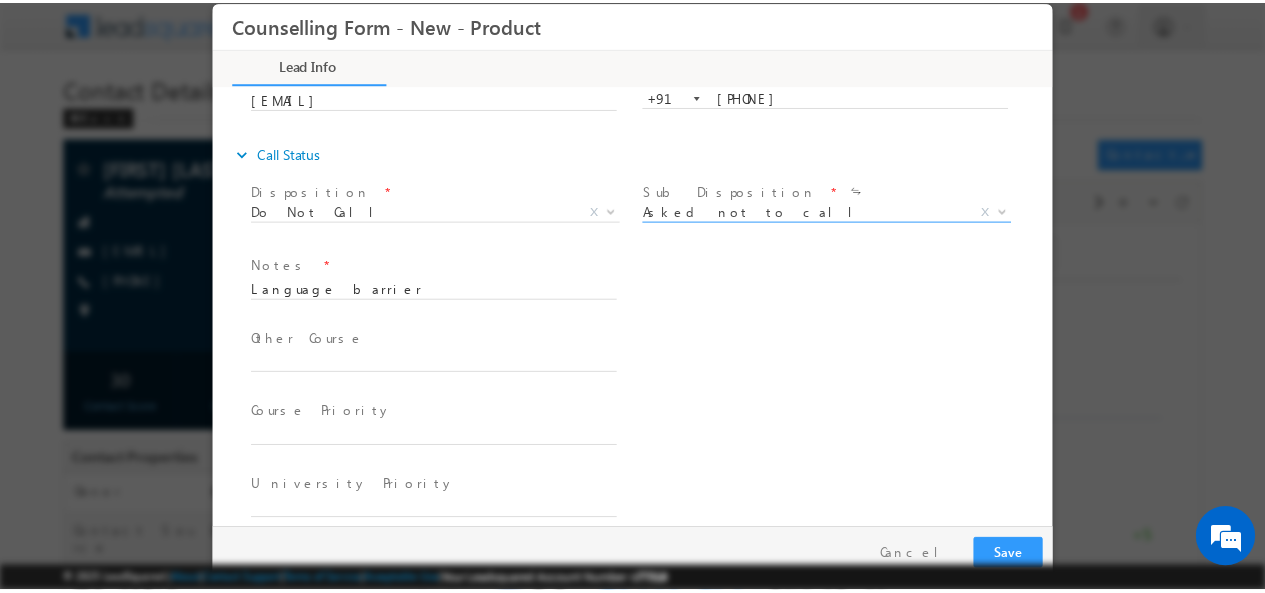 scroll, scrollTop: 177, scrollLeft: 0, axis: vertical 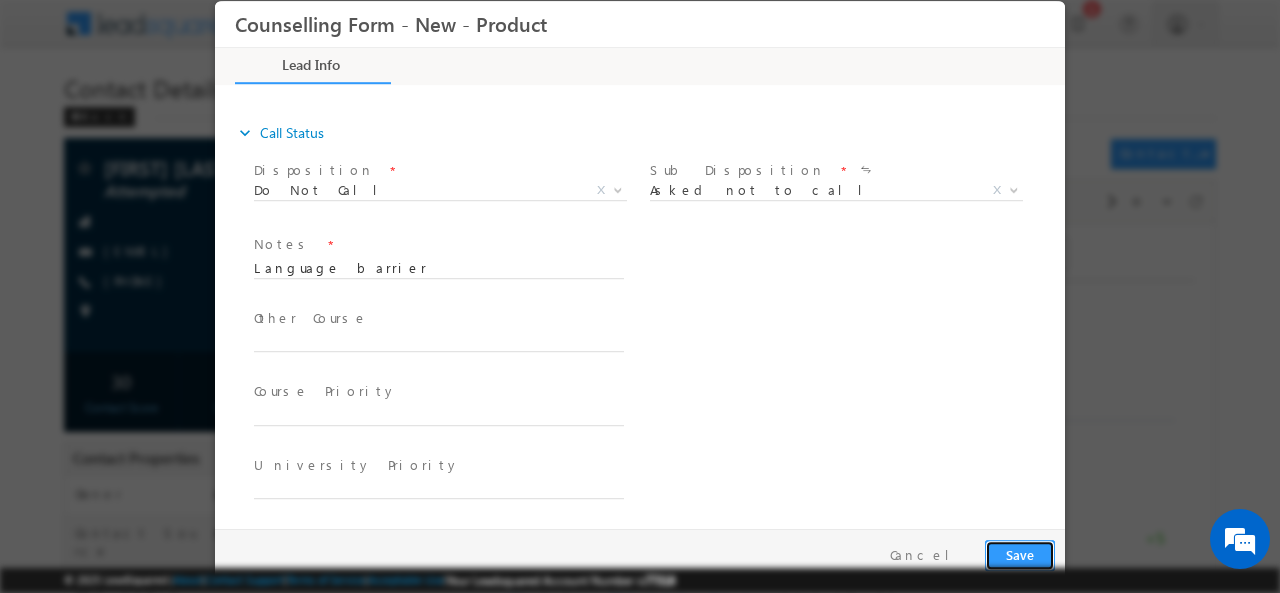 click on "Save" at bounding box center [1020, 554] 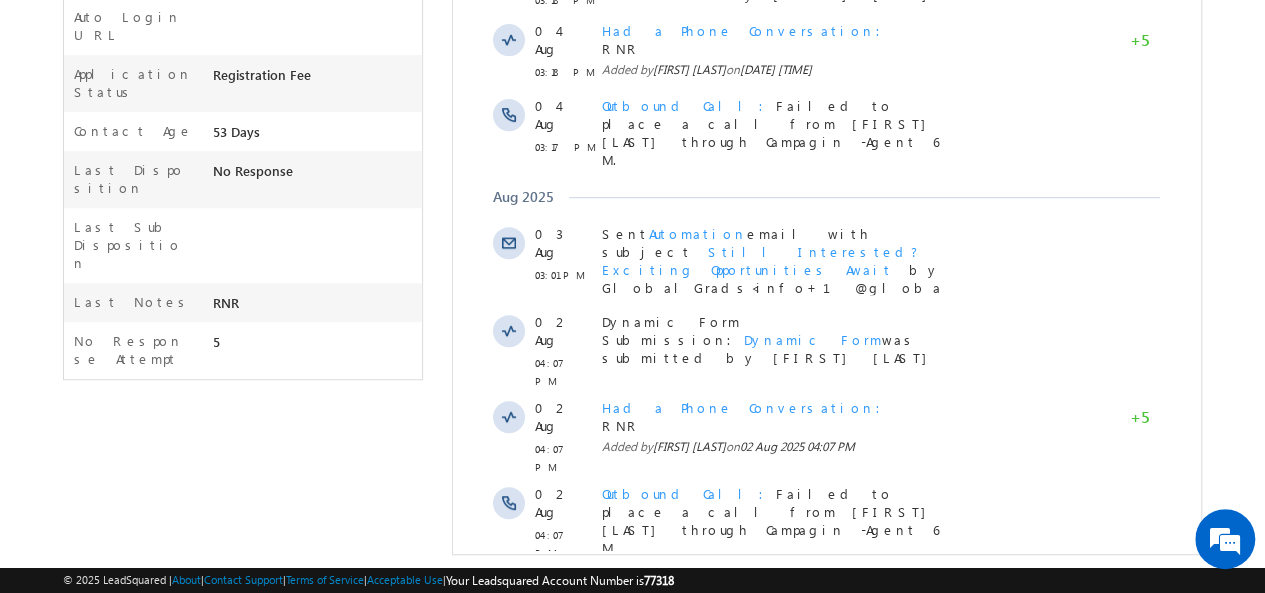 scroll, scrollTop: 582, scrollLeft: 0, axis: vertical 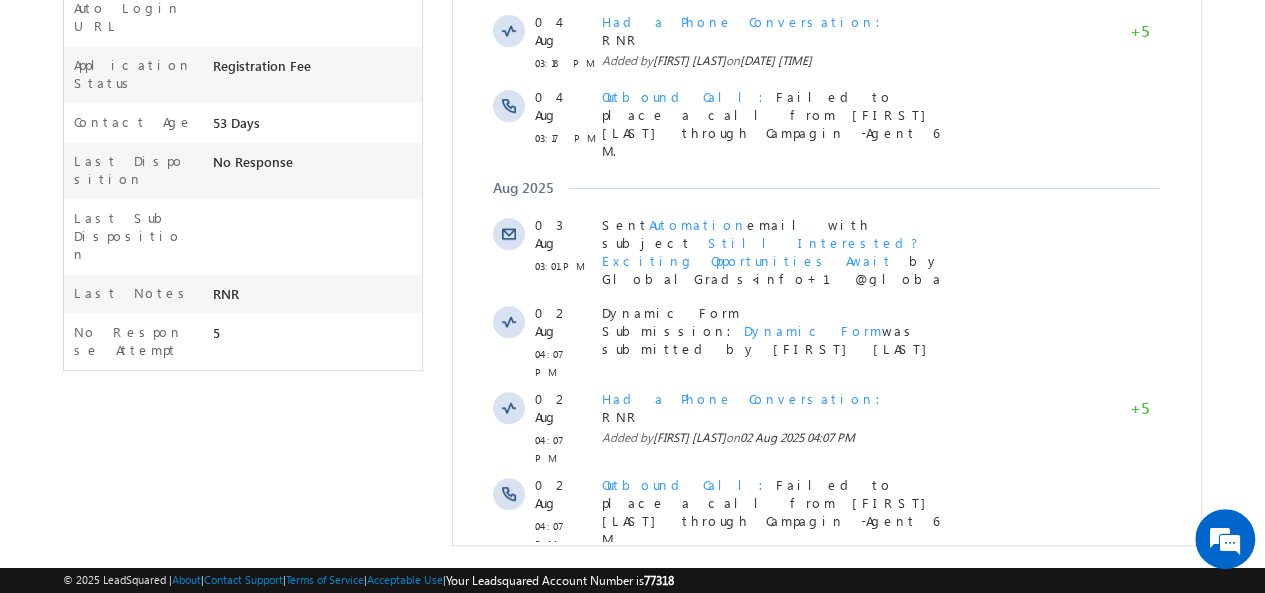click on "Show More" at bounding box center (836, 682) 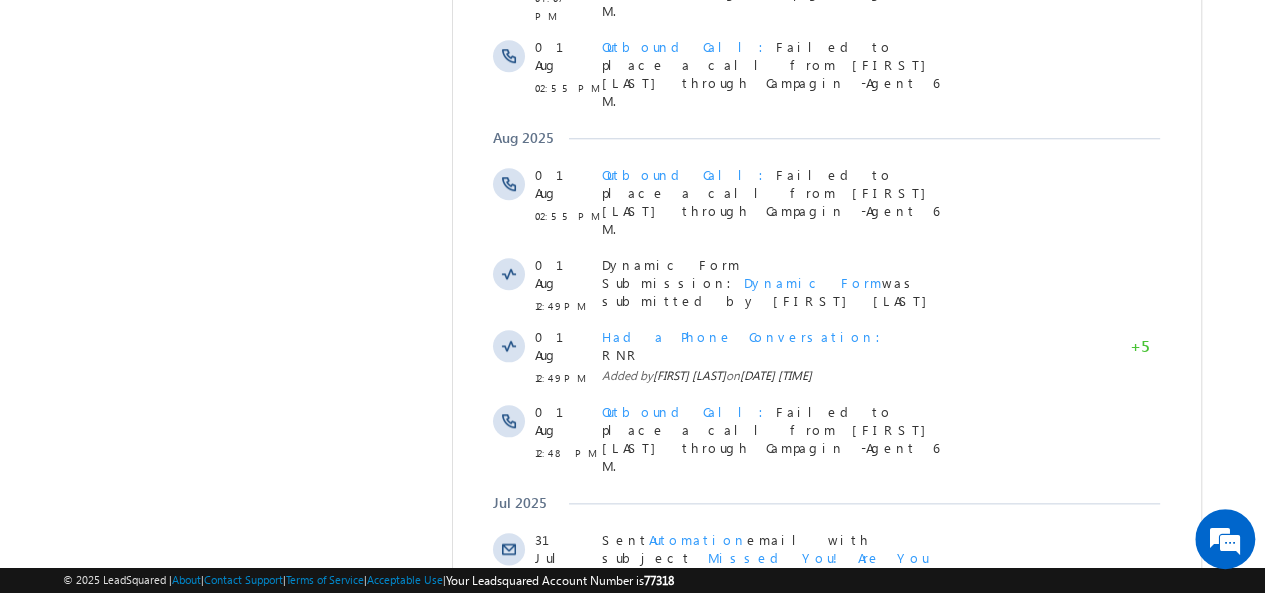 scroll, scrollTop: 1270, scrollLeft: 0, axis: vertical 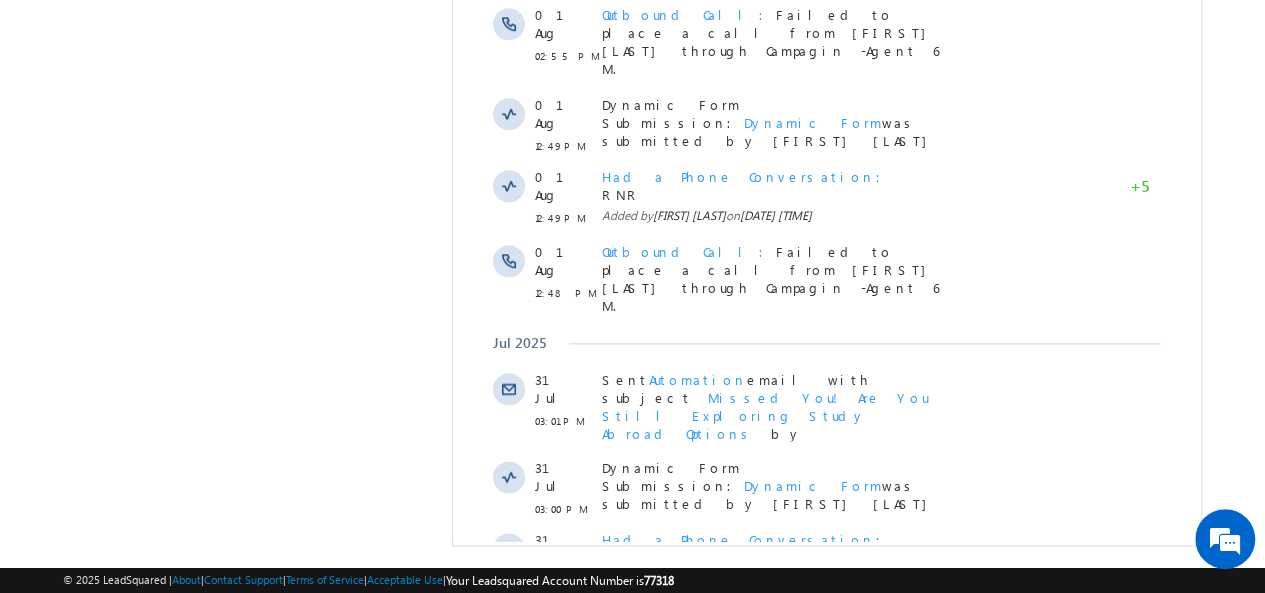 click on "Show More" at bounding box center (836, 900) 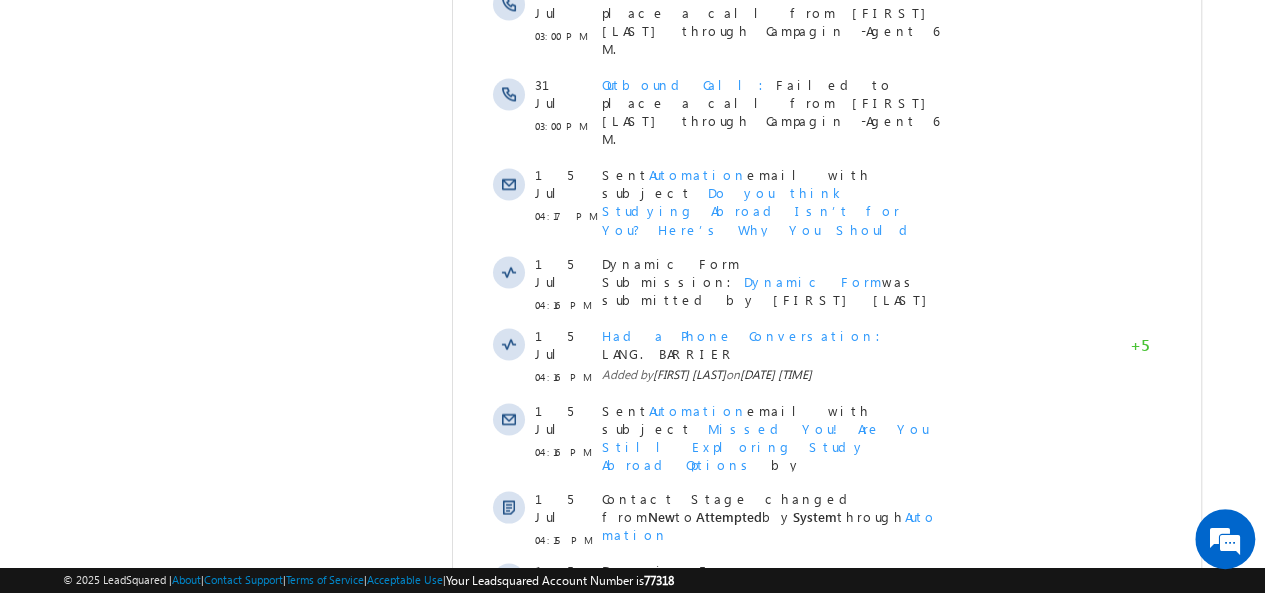 scroll, scrollTop: 1932, scrollLeft: 0, axis: vertical 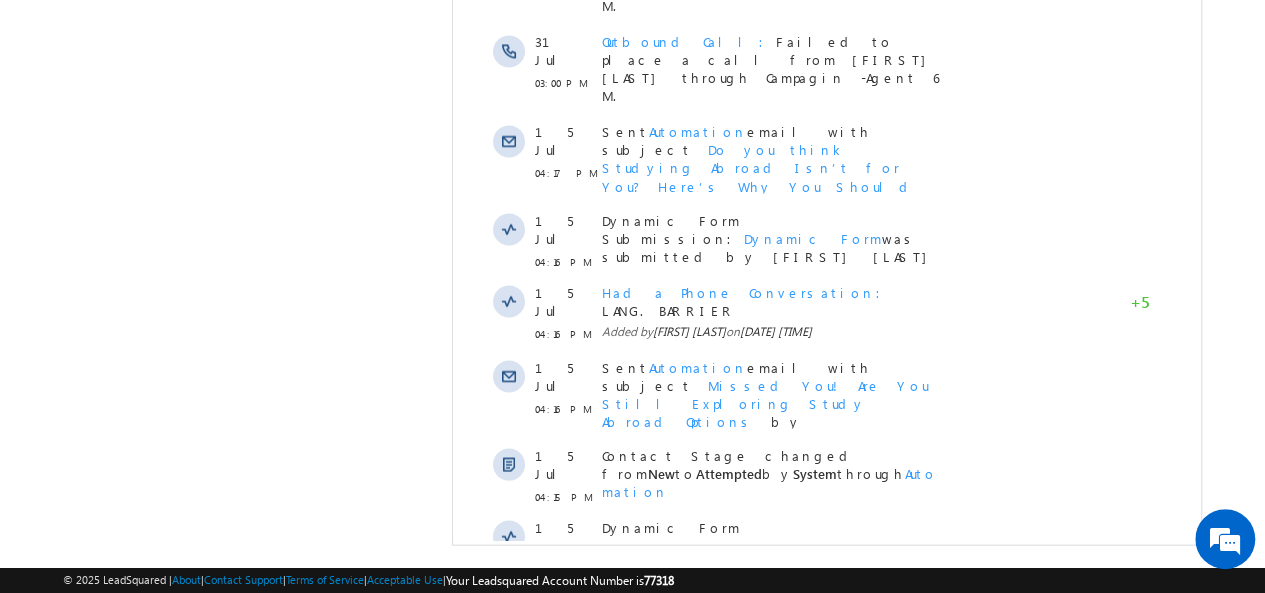 click on "Show More" at bounding box center [836, 1028] 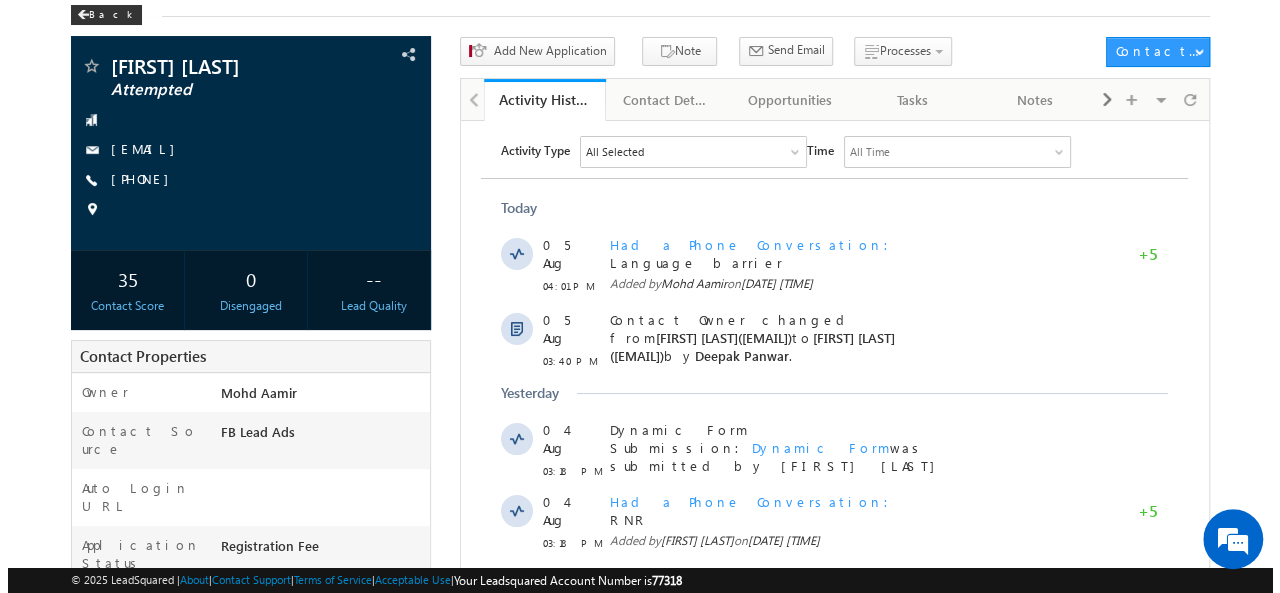 scroll, scrollTop: 0, scrollLeft: 0, axis: both 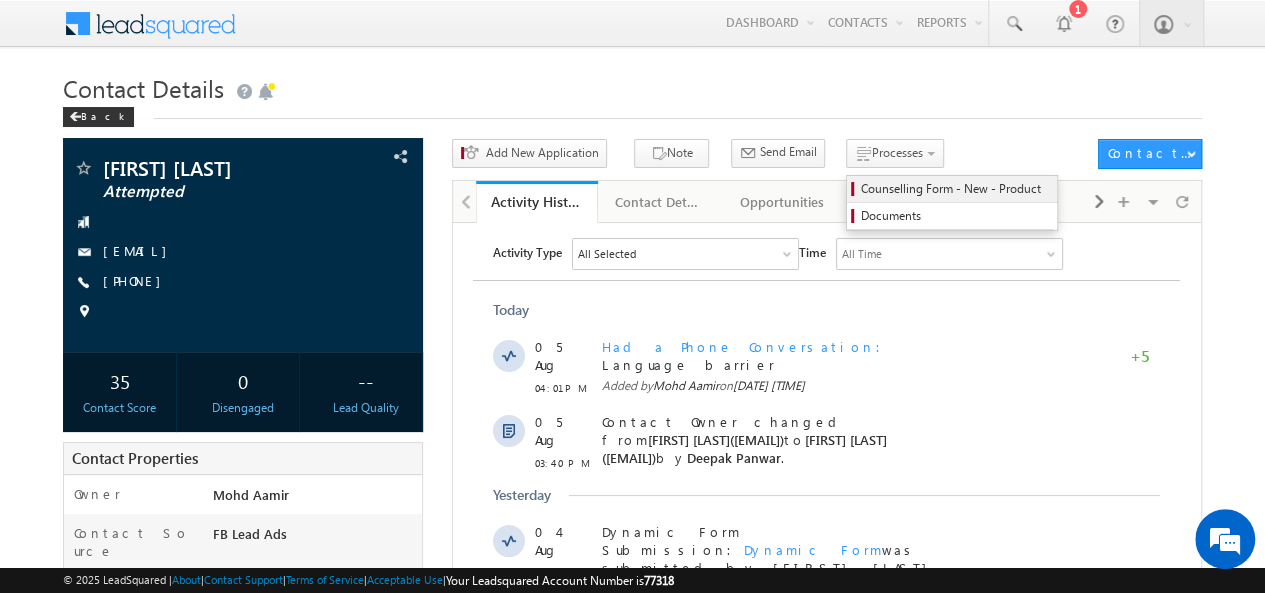 click on "Counselling Form - New - Product" at bounding box center (955, 189) 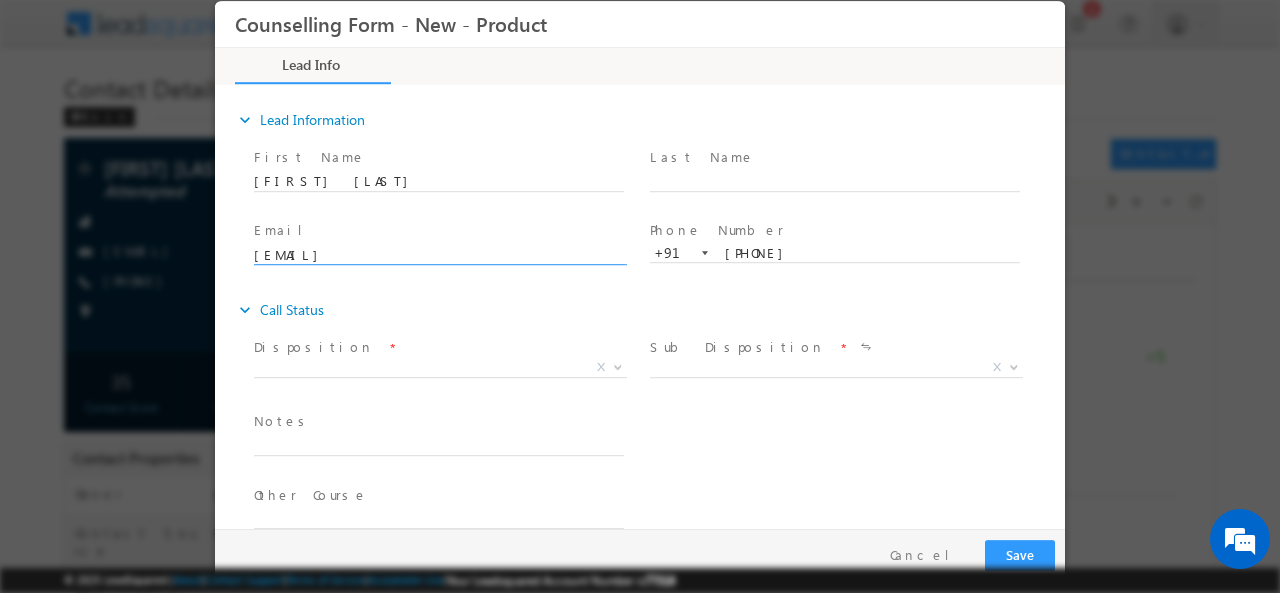 scroll, scrollTop: 0, scrollLeft: 0, axis: both 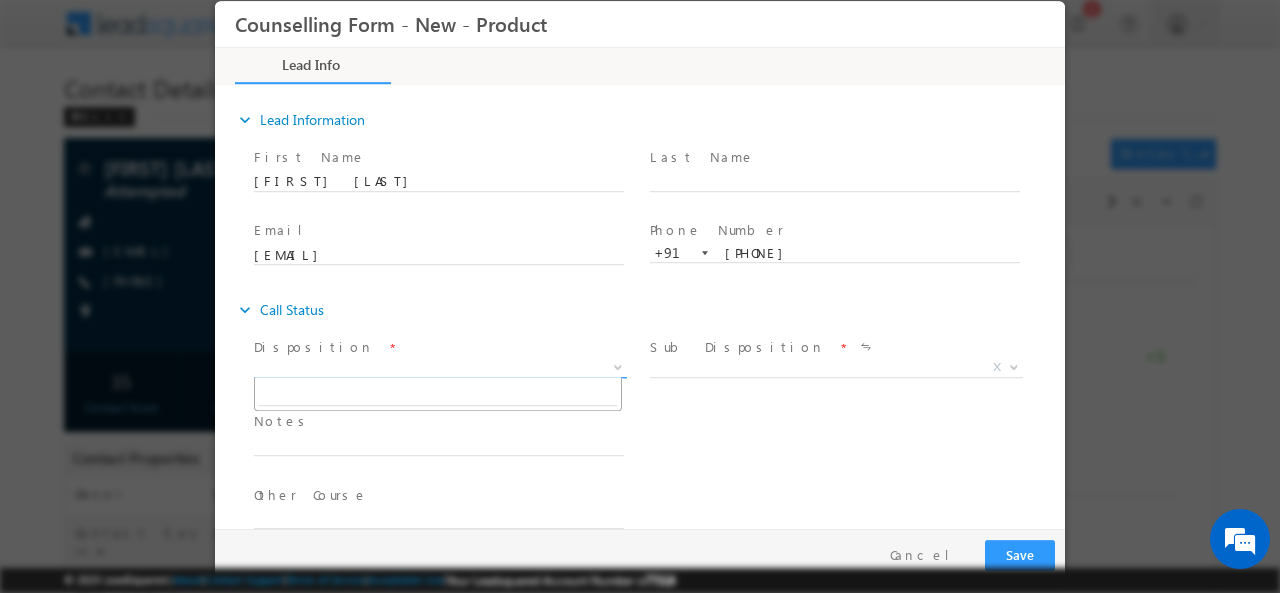 click on "X" at bounding box center (440, 367) 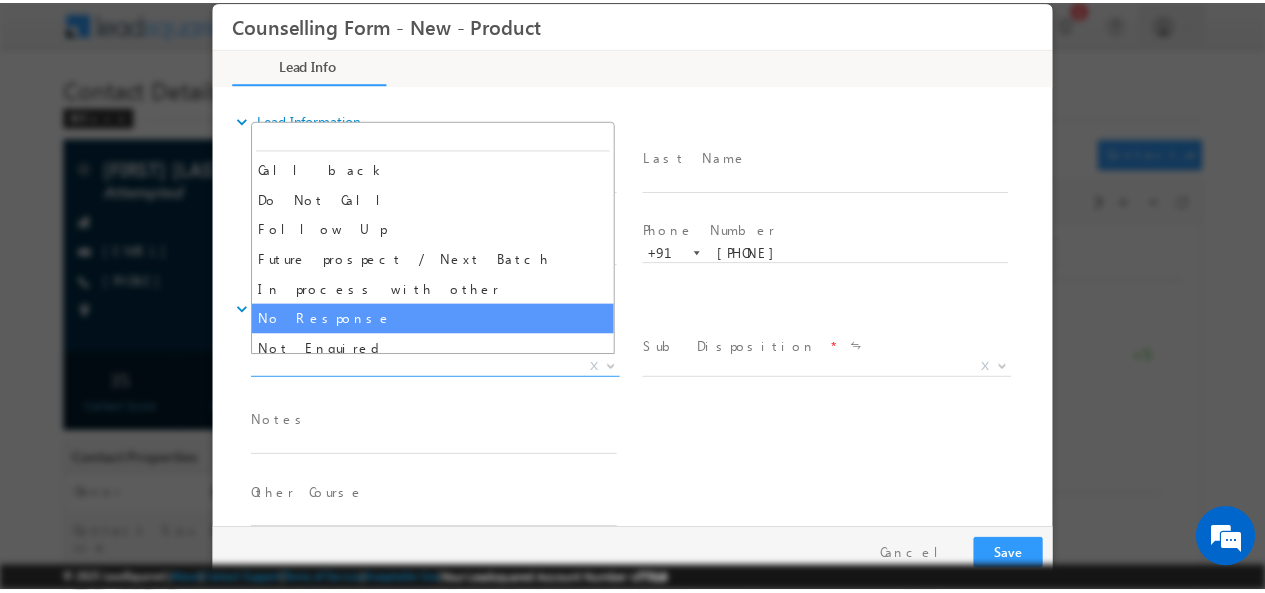 scroll, scrollTop: 130, scrollLeft: 0, axis: vertical 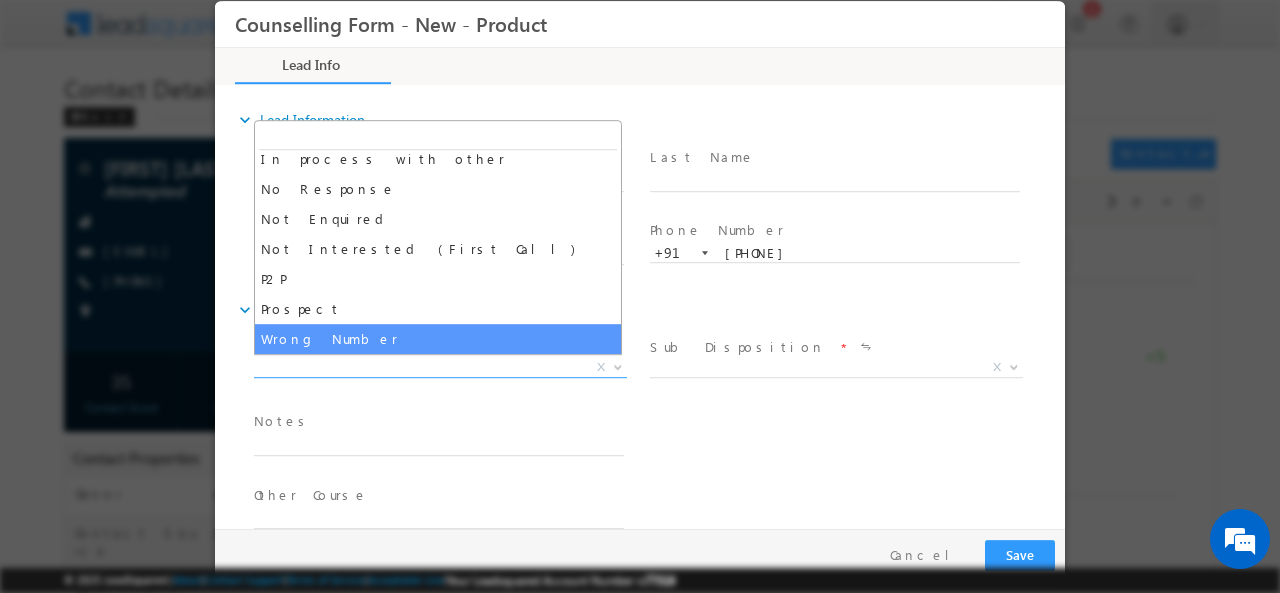 select on "Wrong Number" 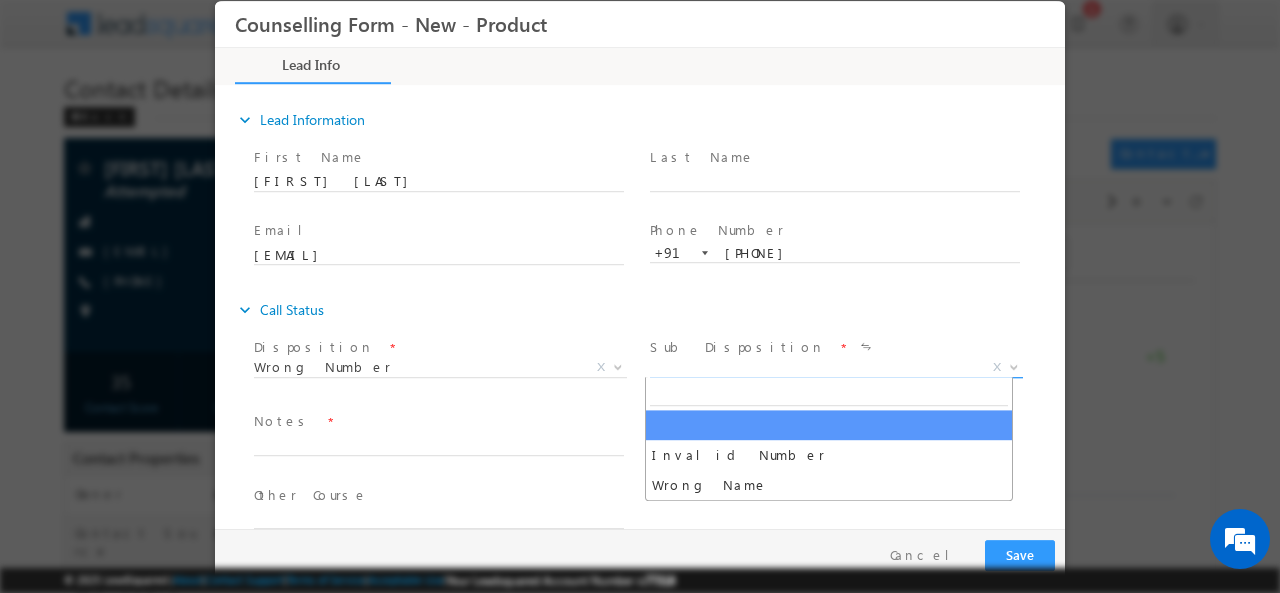 click on "X" at bounding box center (836, 367) 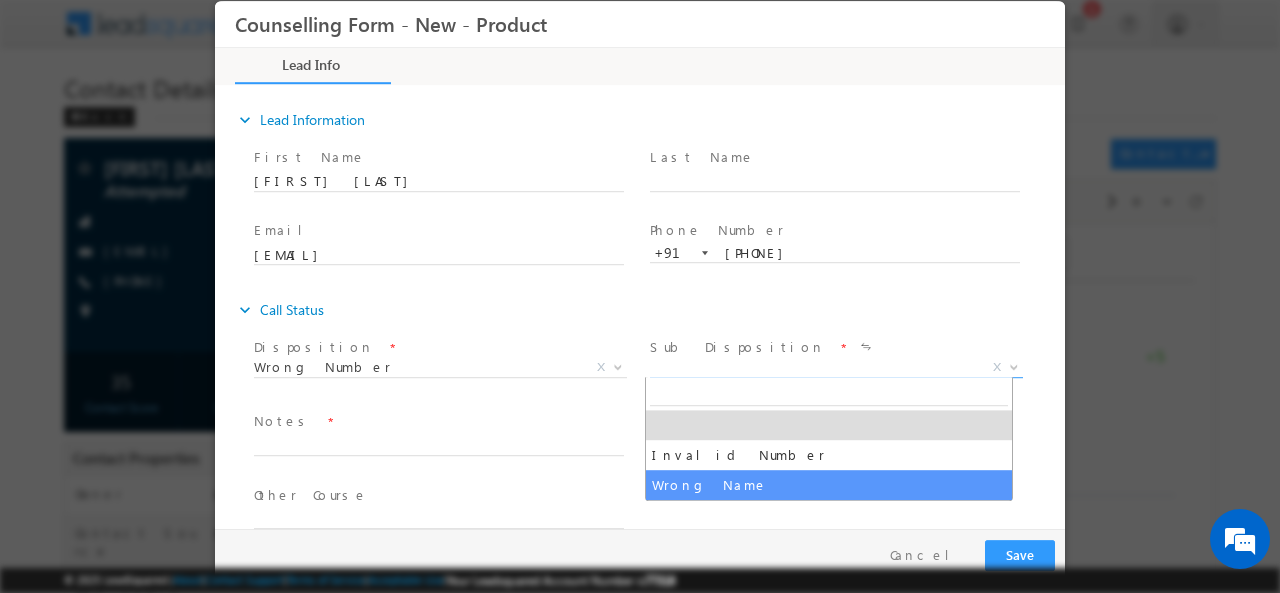 select on "Wrong Name" 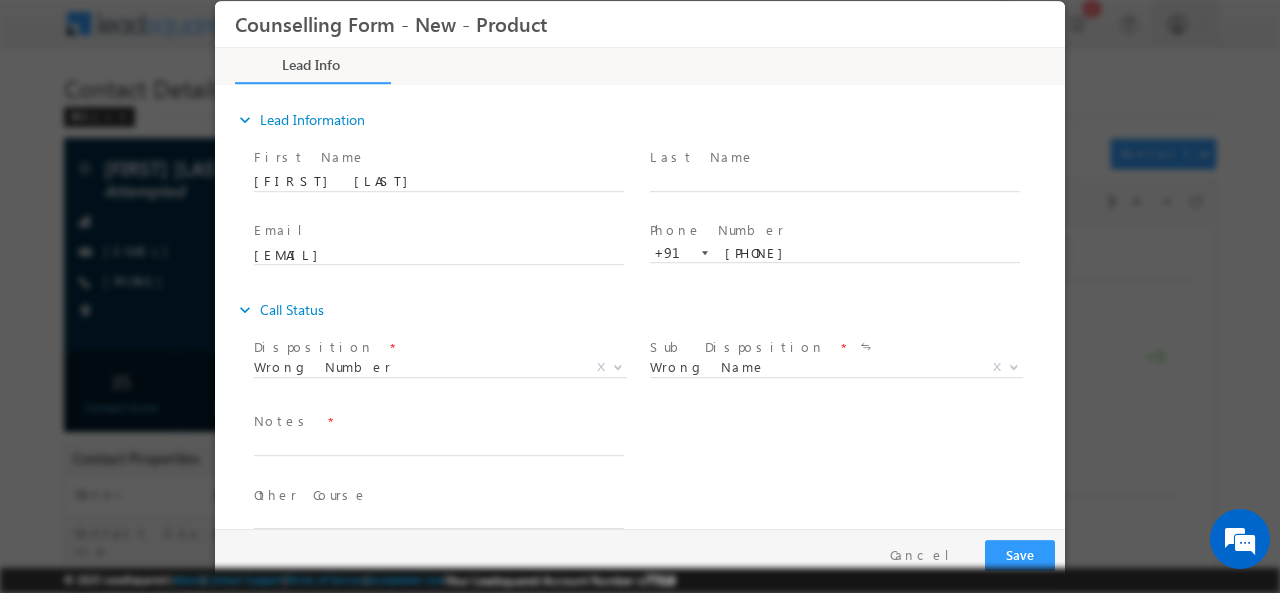 click on "Notes
*" at bounding box center [438, 421] 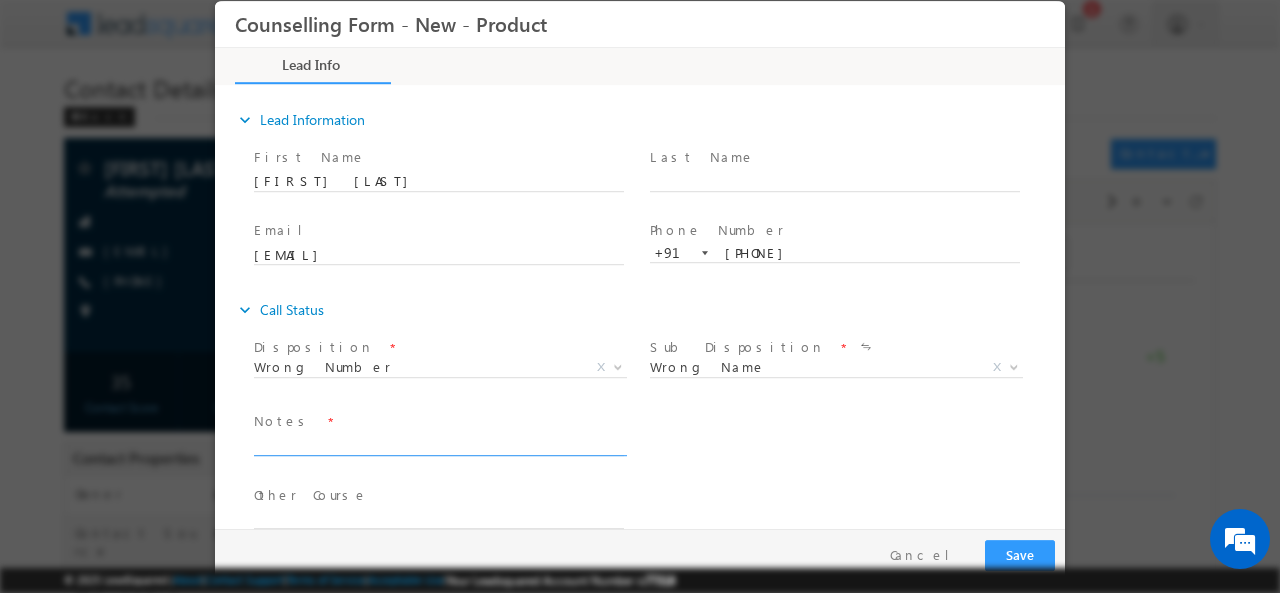 click at bounding box center [439, 443] 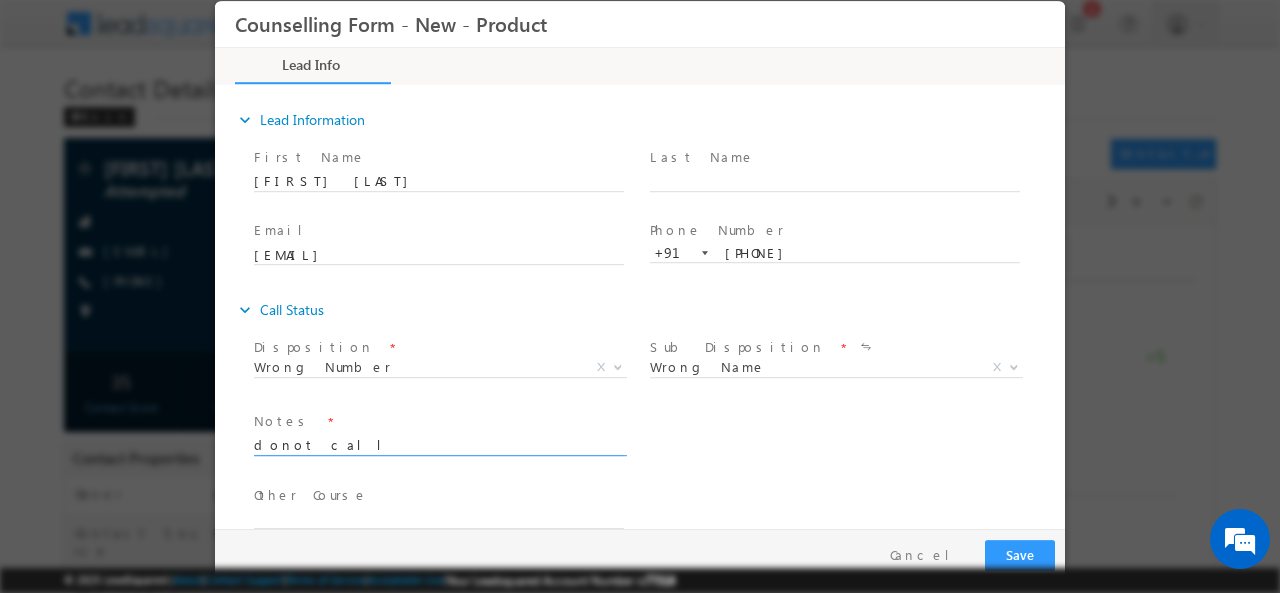 type on "donot call" 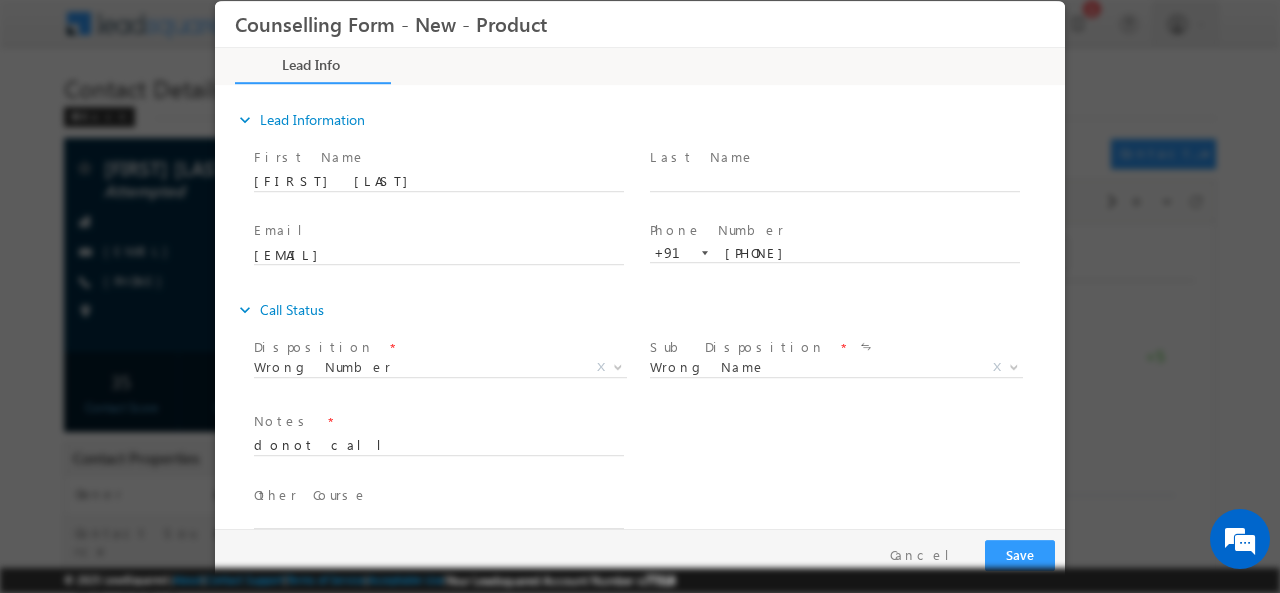 click on "Pay & Save
Save
Cancel" at bounding box center (645, 554) 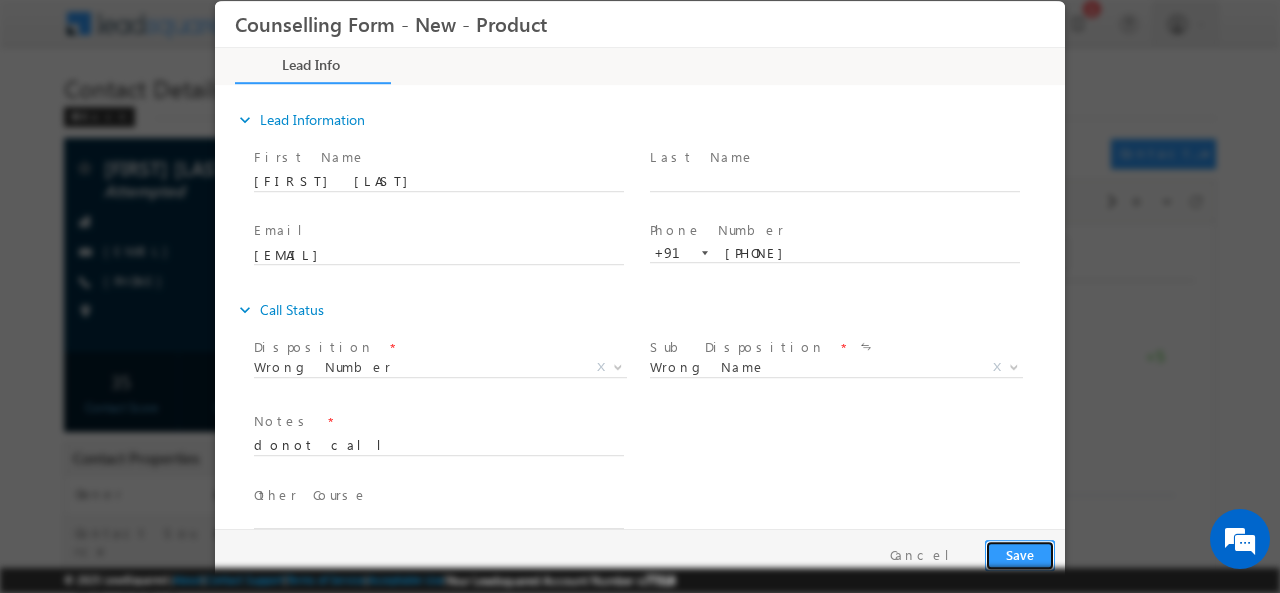 click on "Save" at bounding box center [1020, 554] 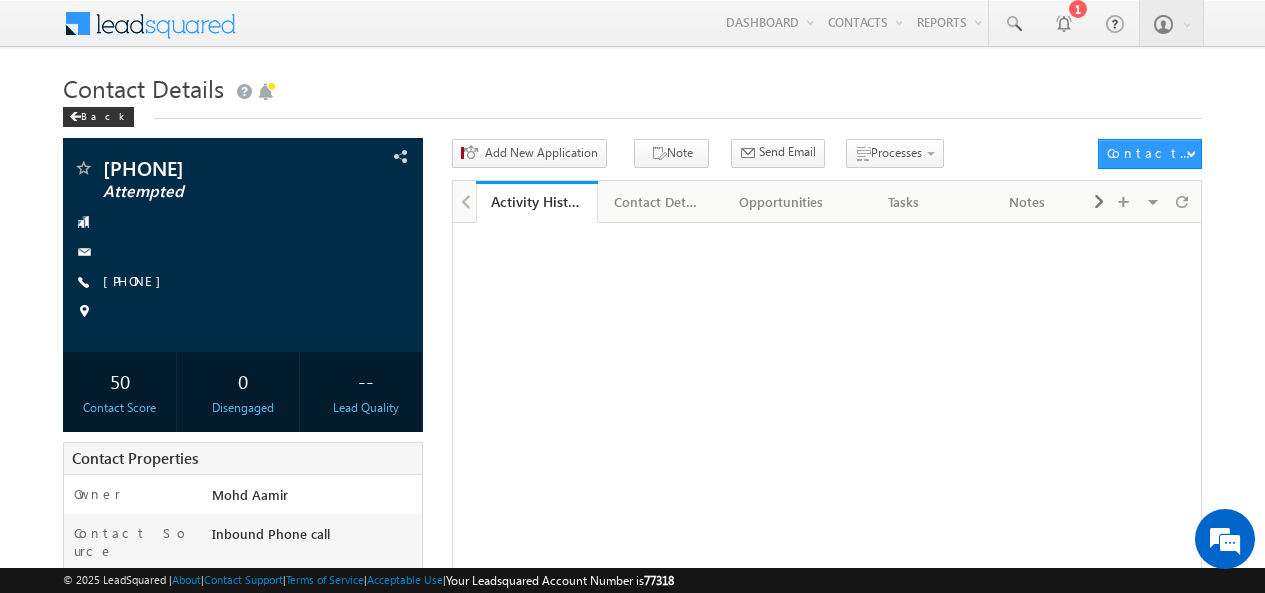 scroll, scrollTop: 0, scrollLeft: 0, axis: both 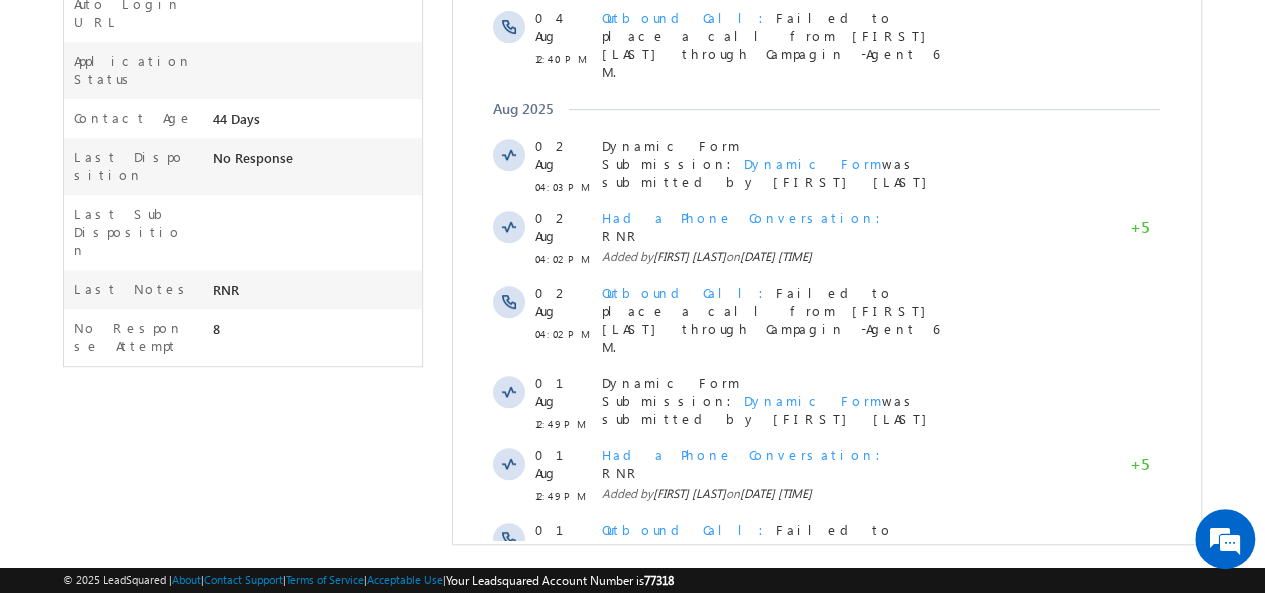 click on "Show More" at bounding box center [826, 637] 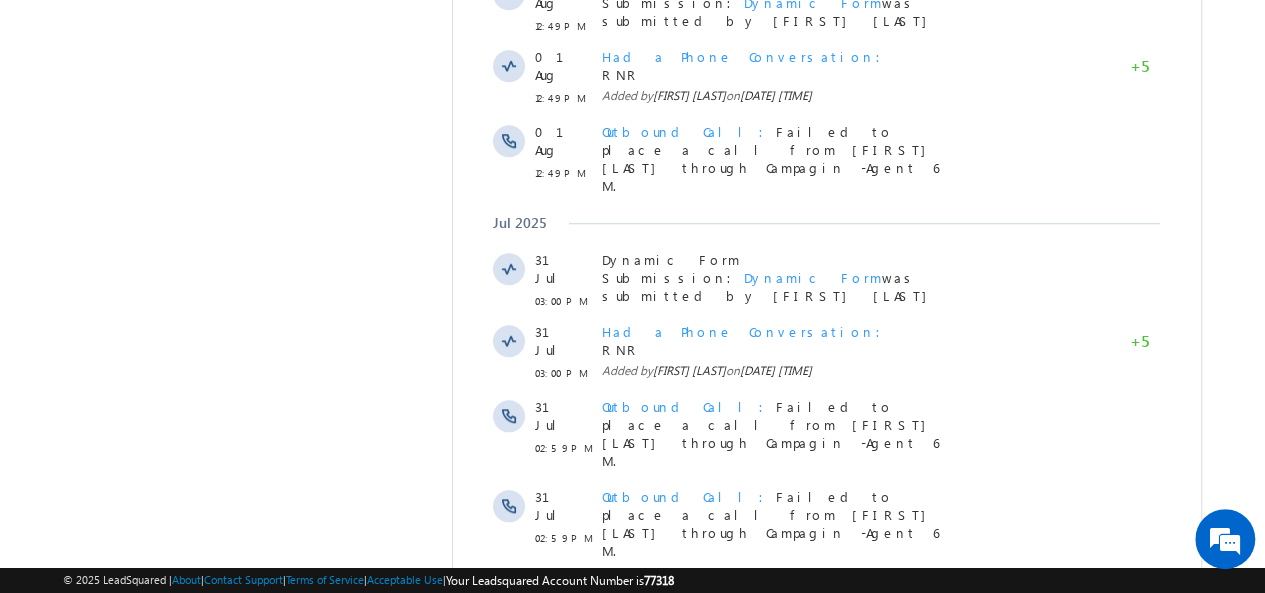 scroll, scrollTop: 1196, scrollLeft: 0, axis: vertical 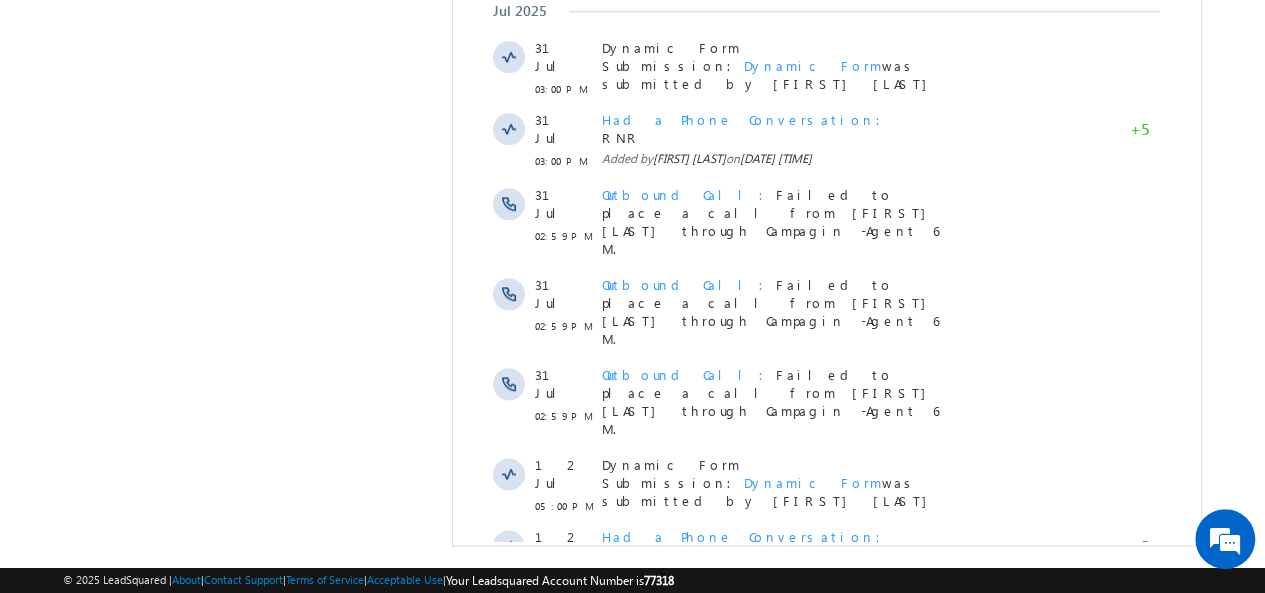 click on "Show More" at bounding box center [826, 866] 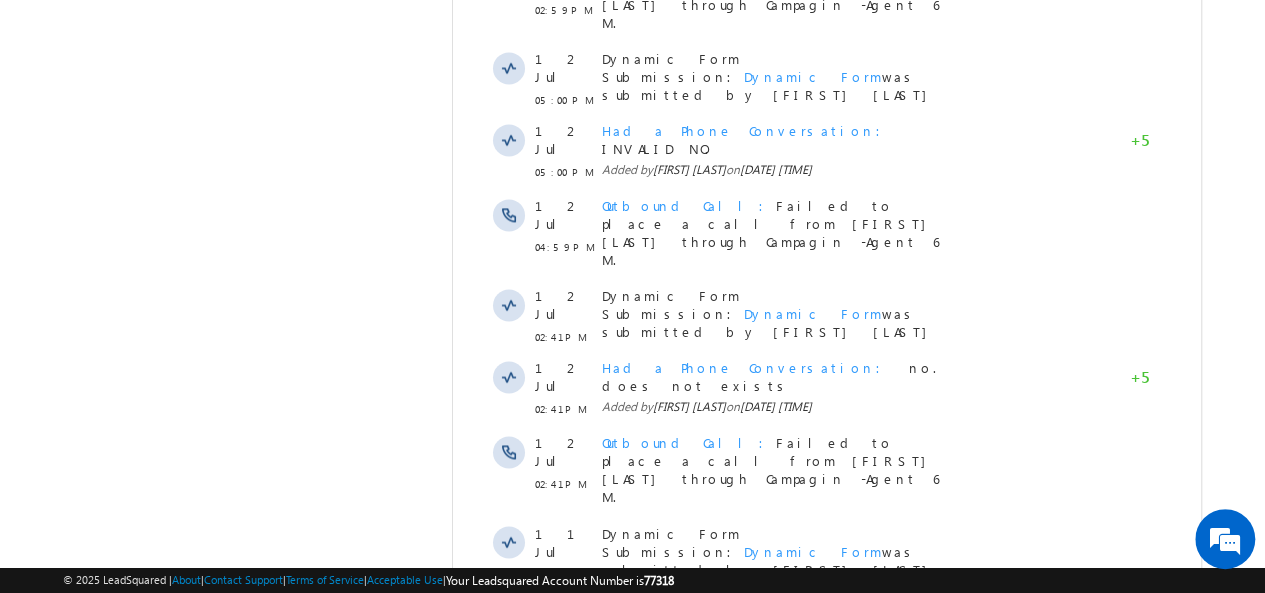scroll, scrollTop: 1796, scrollLeft: 0, axis: vertical 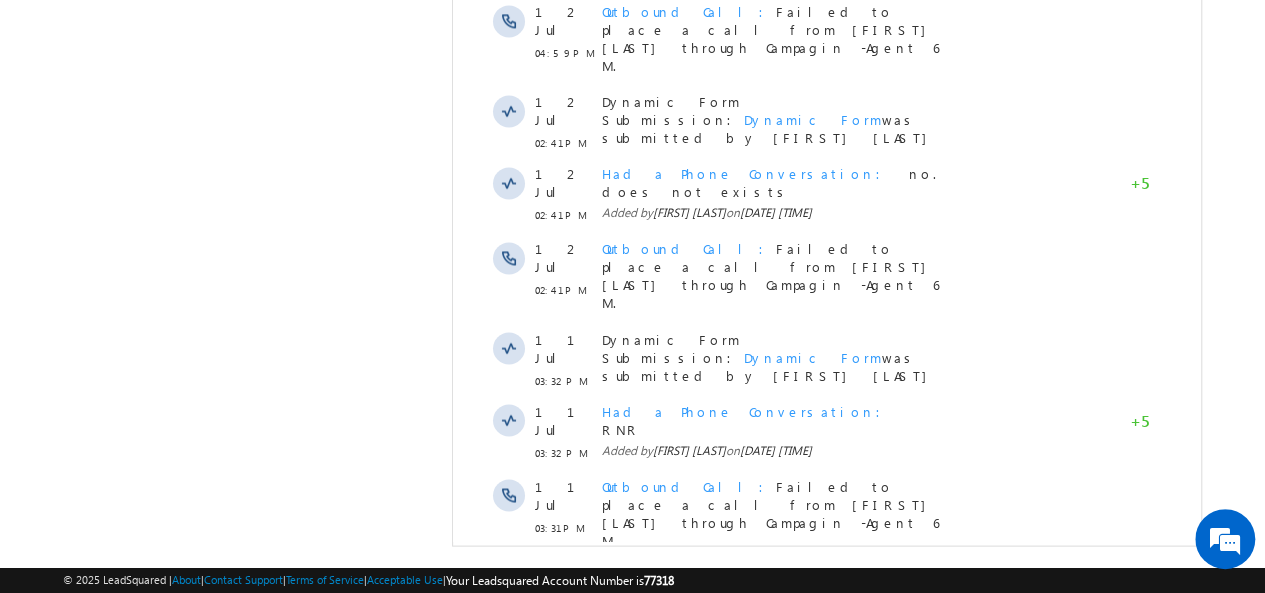 click on "Show More" at bounding box center (826, 1067) 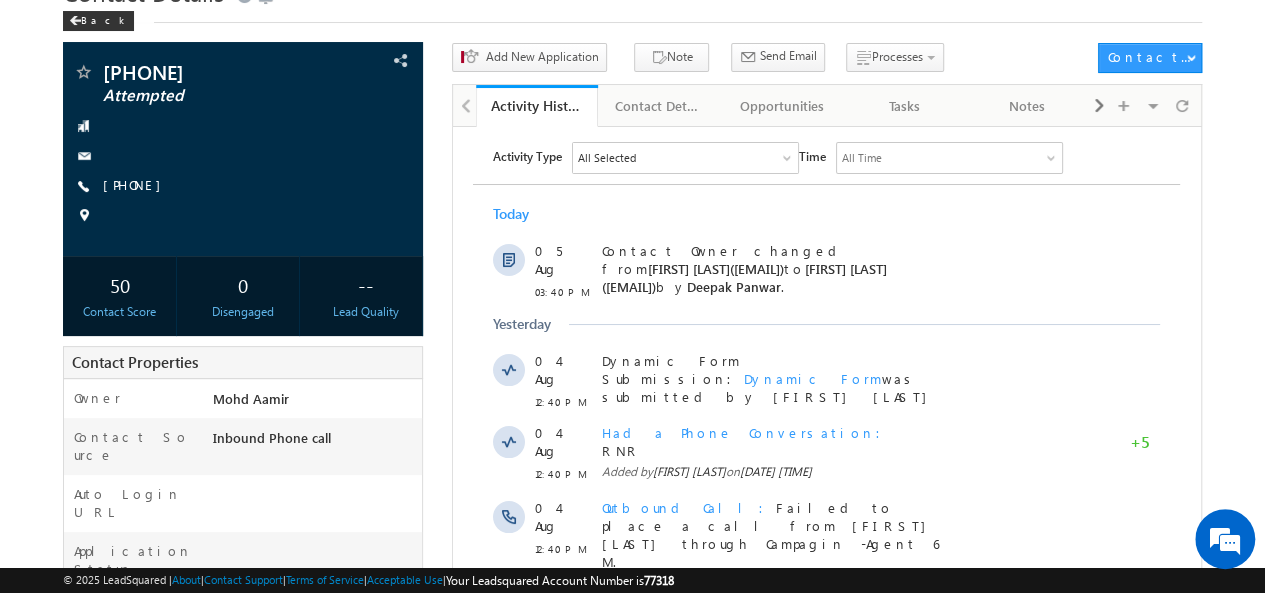 scroll, scrollTop: 0, scrollLeft: 0, axis: both 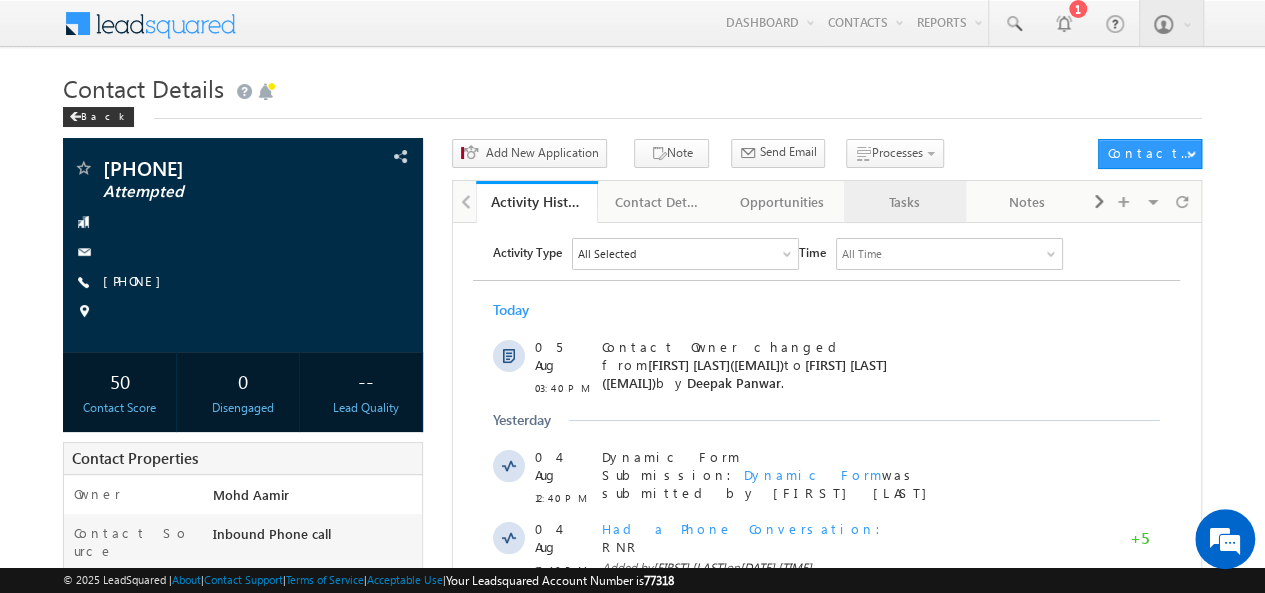 click on "Tasks" at bounding box center (904, 202) 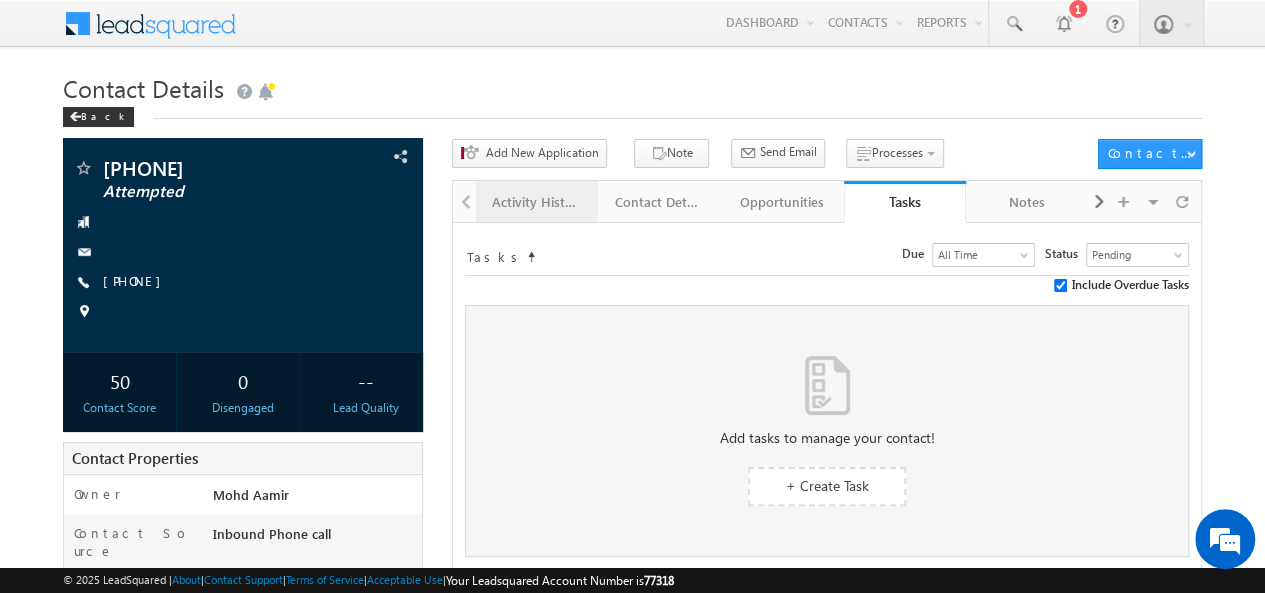 click on "Activity History" at bounding box center [536, 202] 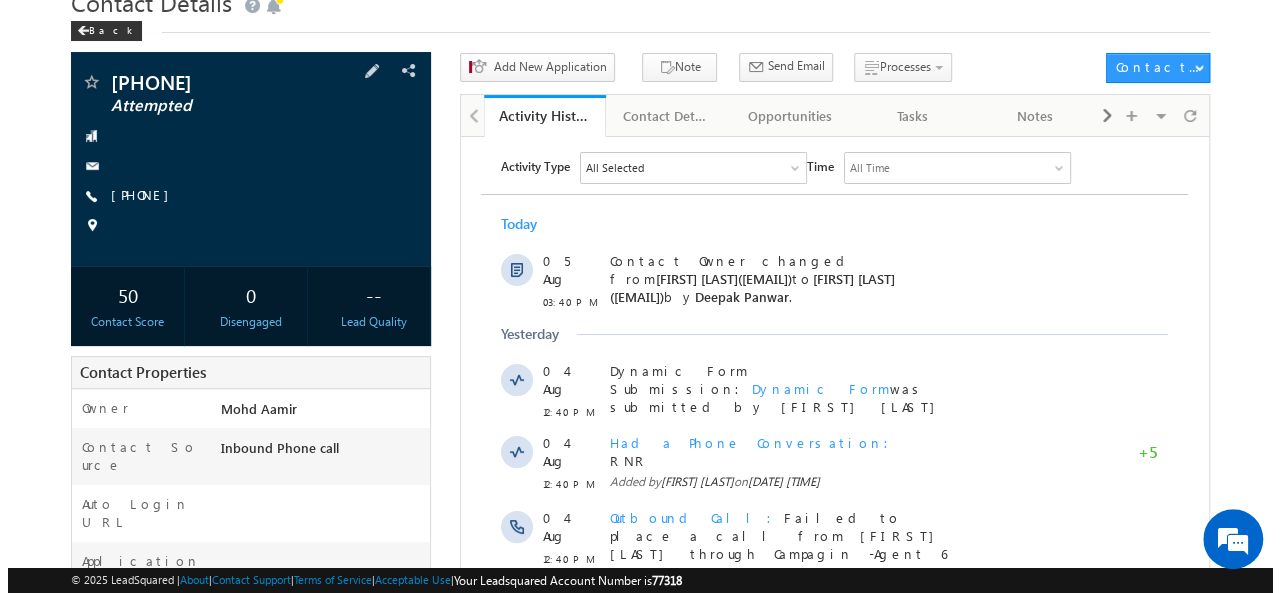 scroll, scrollTop: 0, scrollLeft: 0, axis: both 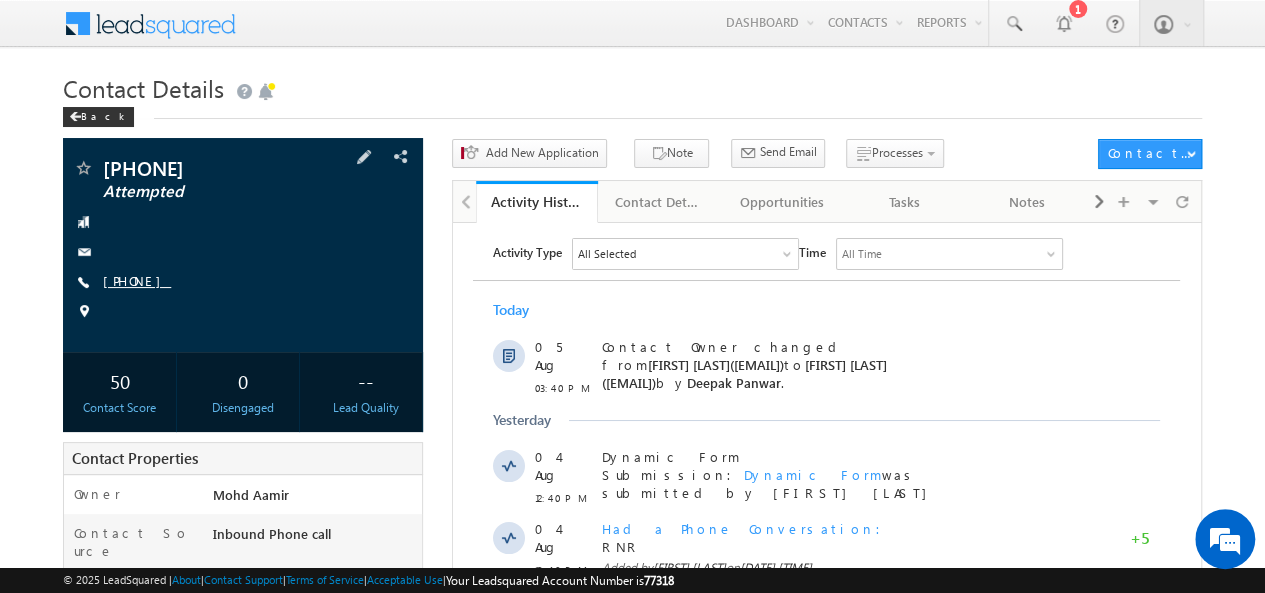click on "[PHONE]" at bounding box center [137, 280] 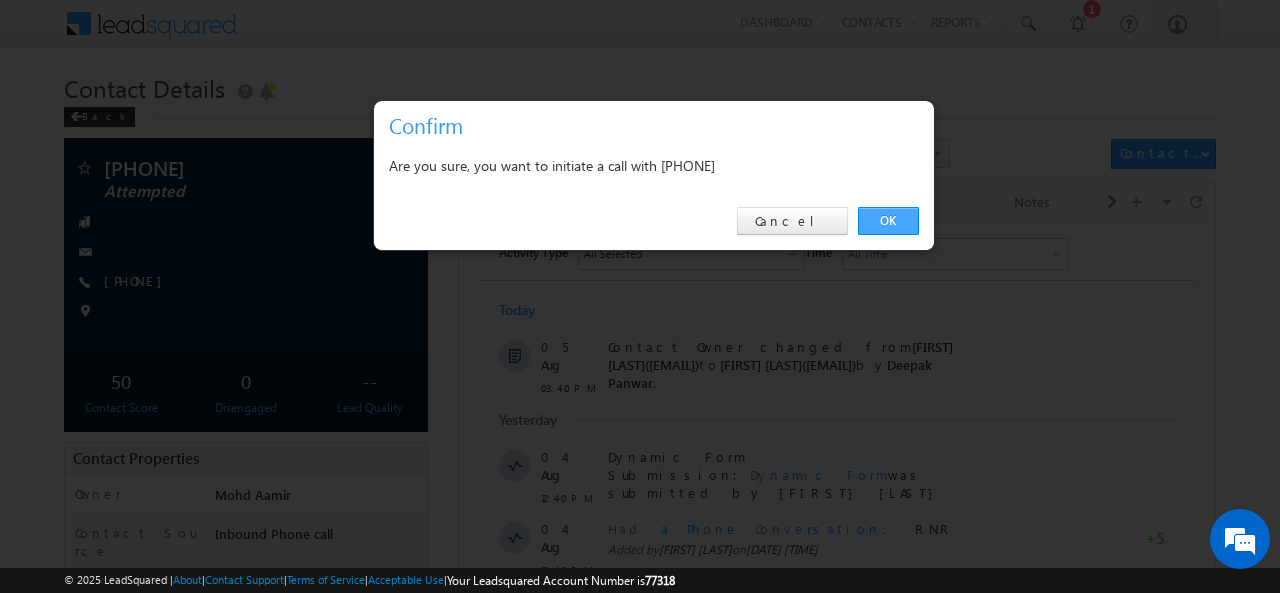 click on "OK" at bounding box center (888, 221) 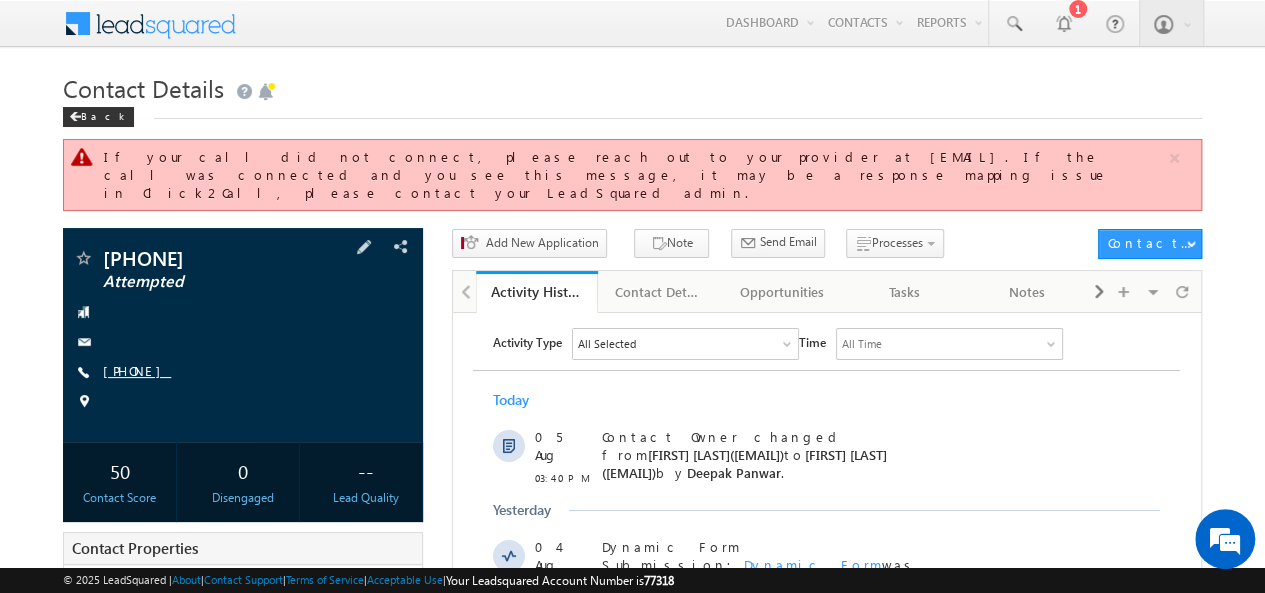click on "[PHONE]" at bounding box center [137, 370] 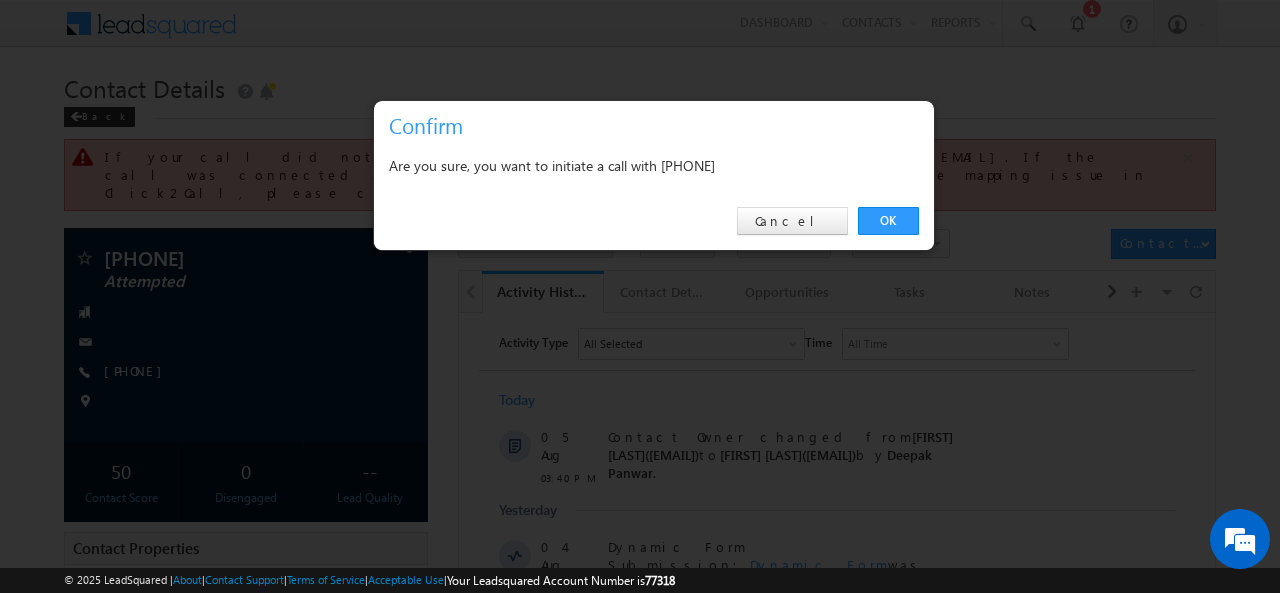 click on "Are you sure, you want to initiate a call with [PHONE]" at bounding box center (654, 165) 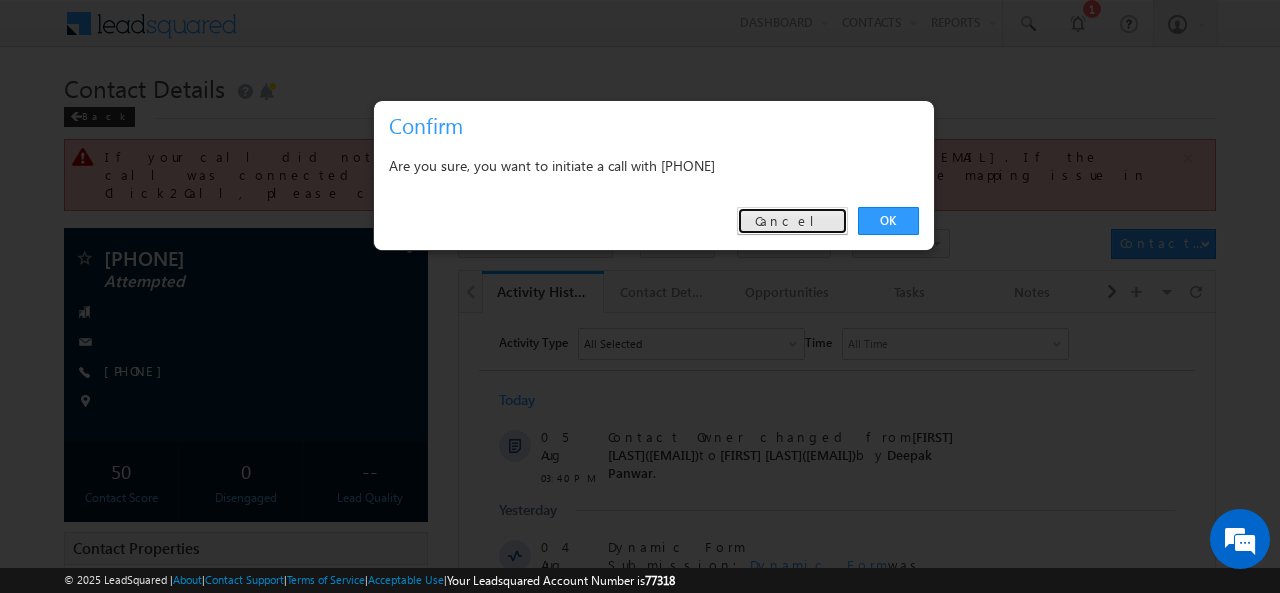 click on "Cancel" at bounding box center (792, 221) 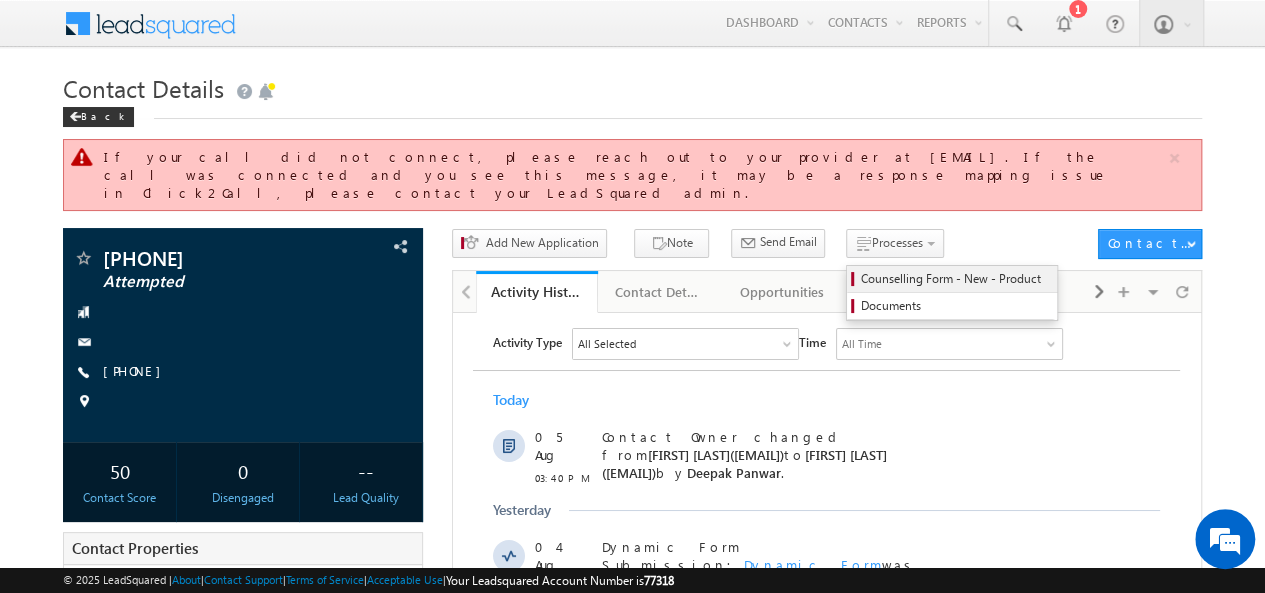 click on "Counselling Form - New - Product" at bounding box center [952, 279] 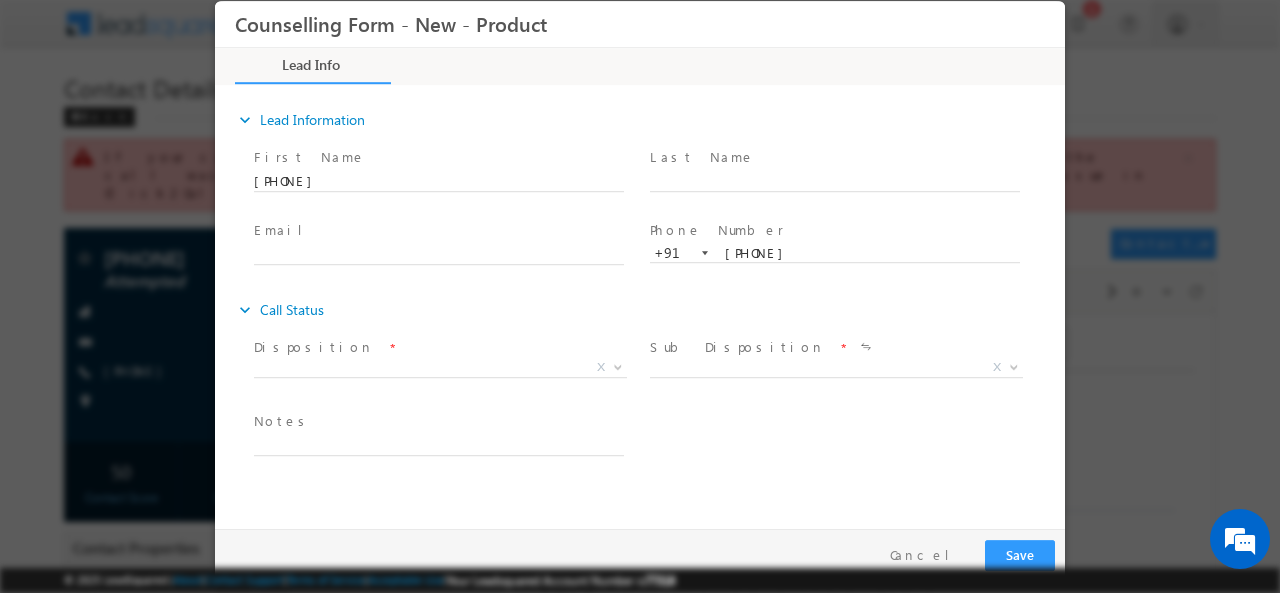 scroll, scrollTop: 0, scrollLeft: 0, axis: both 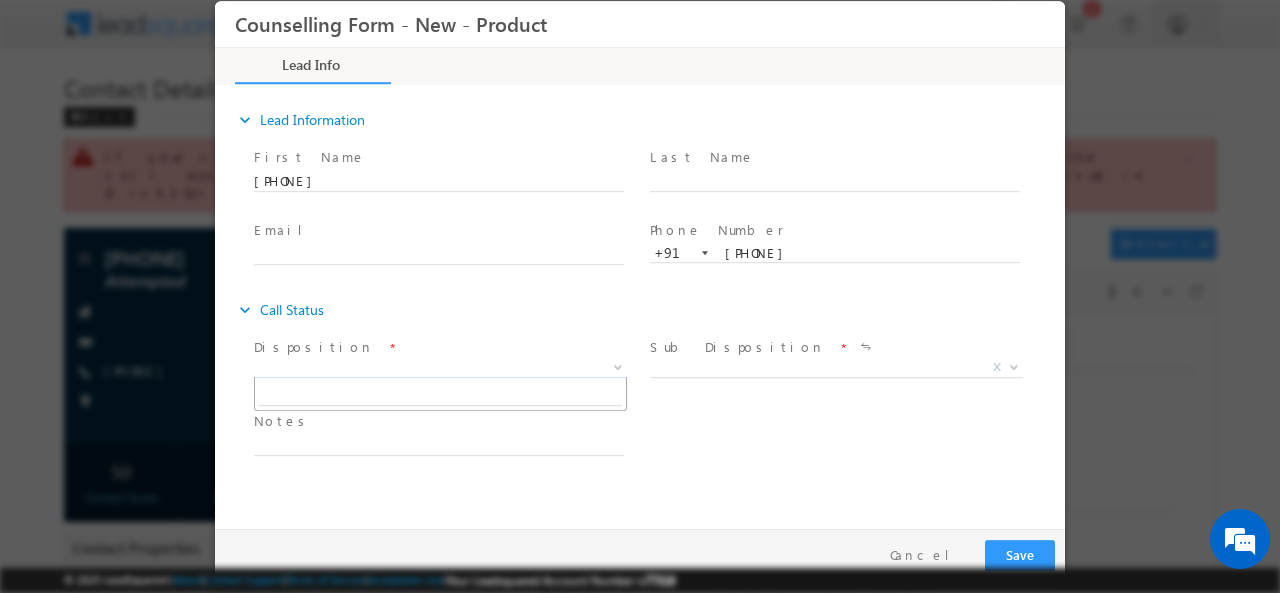click on "X" at bounding box center (440, 367) 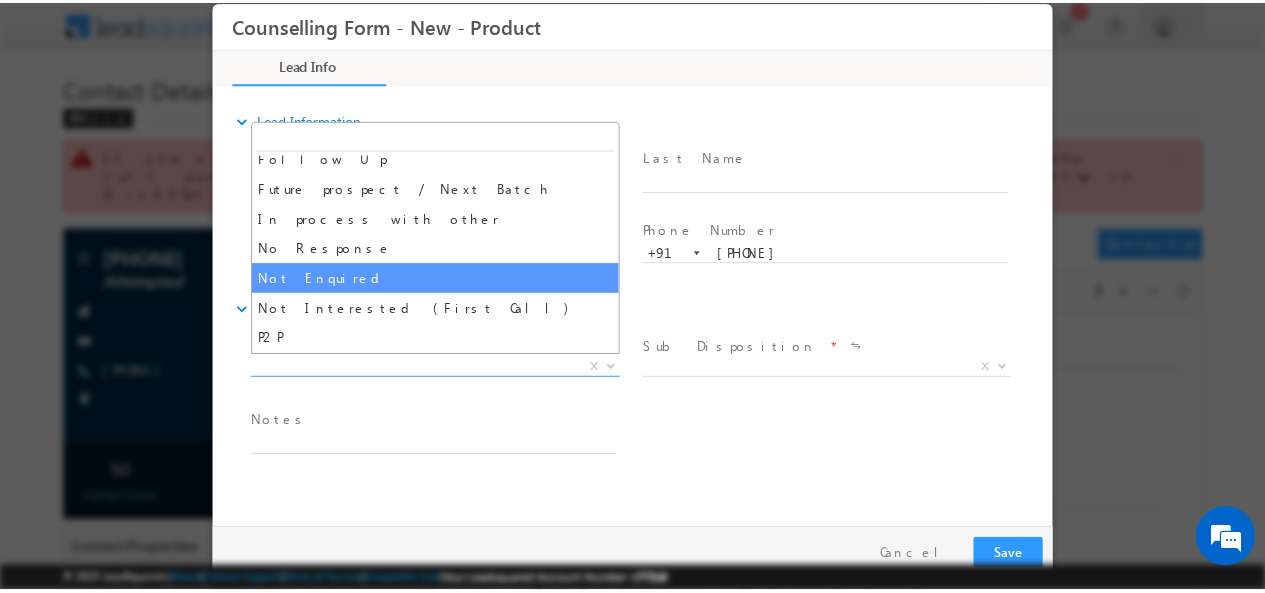 scroll, scrollTop: 130, scrollLeft: 0, axis: vertical 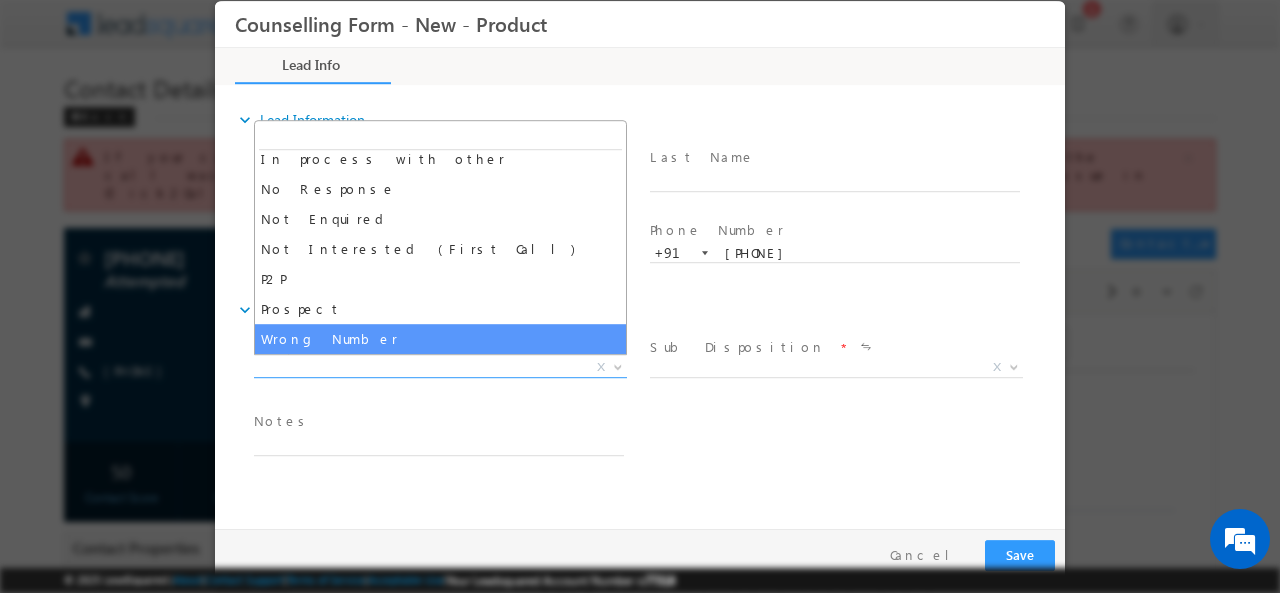 select on "Wrong Number" 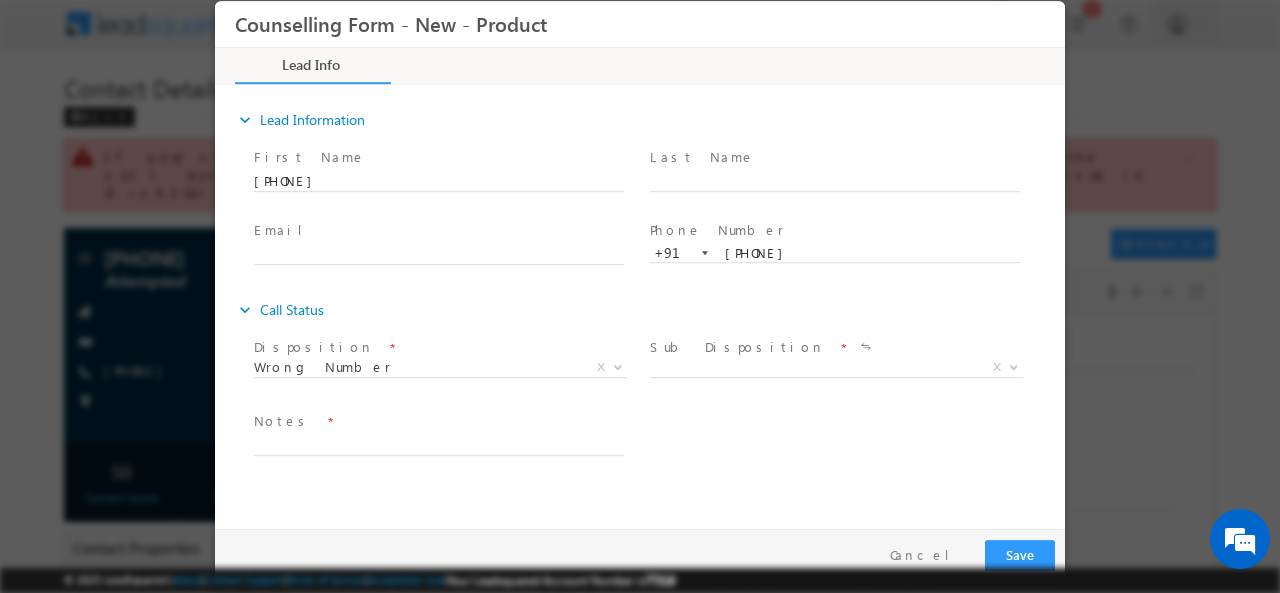 click on "Sub Disposition" at bounding box center [737, 346] 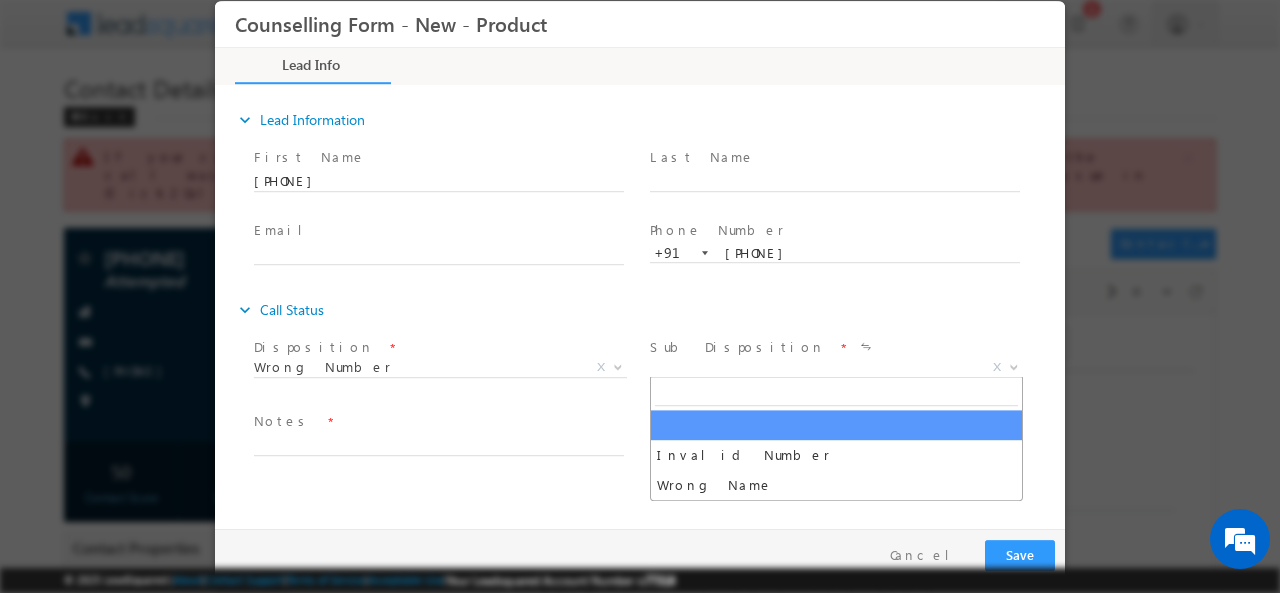 click on "X" at bounding box center [836, 367] 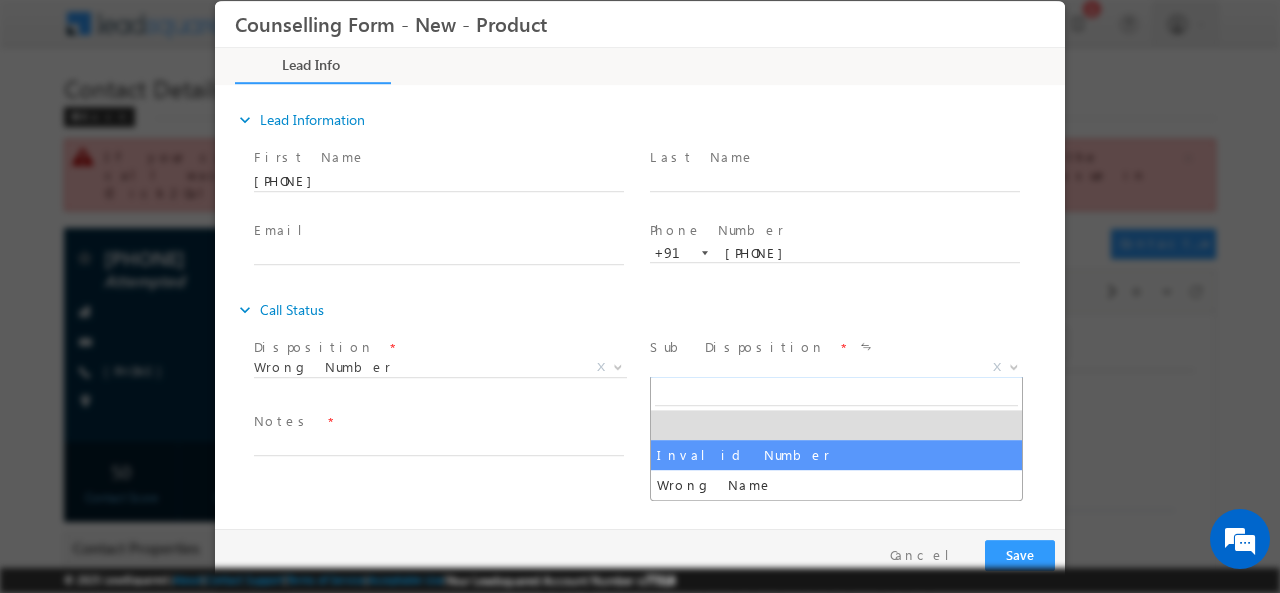 select on "Invalid Number" 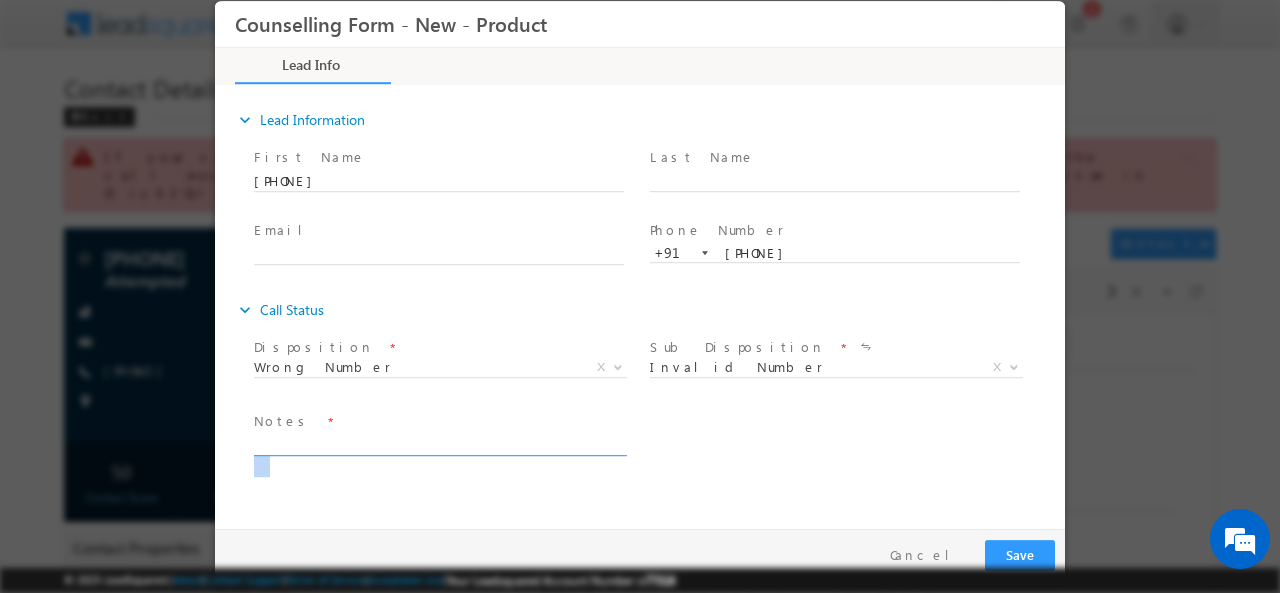 click at bounding box center (448, 444) 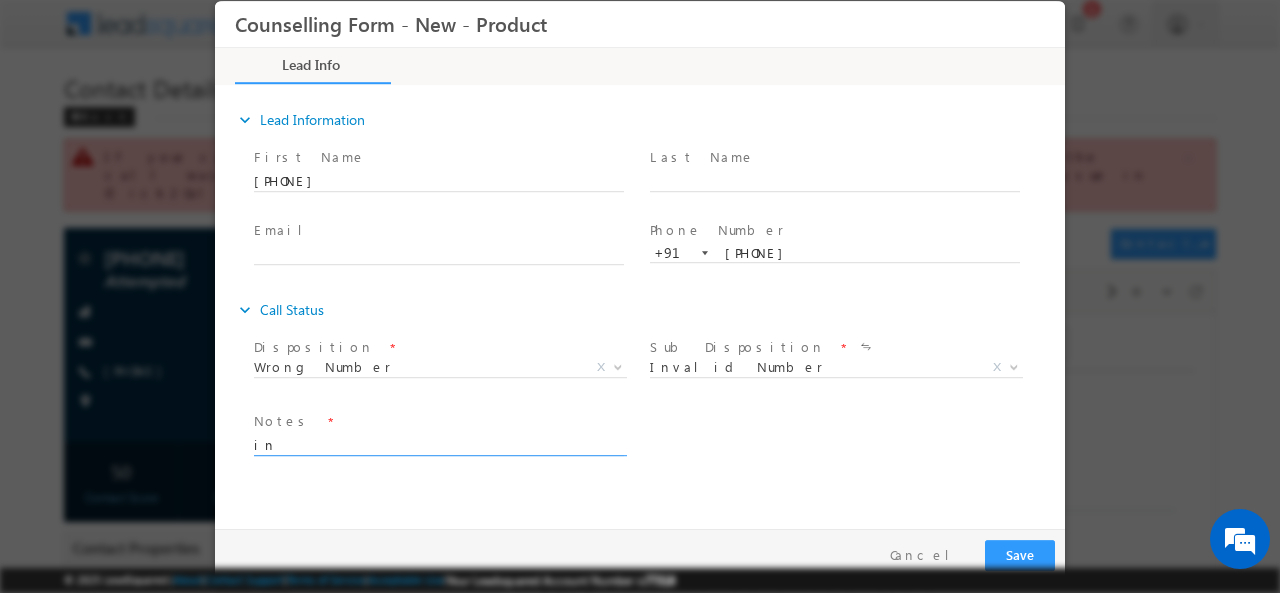 type on "i" 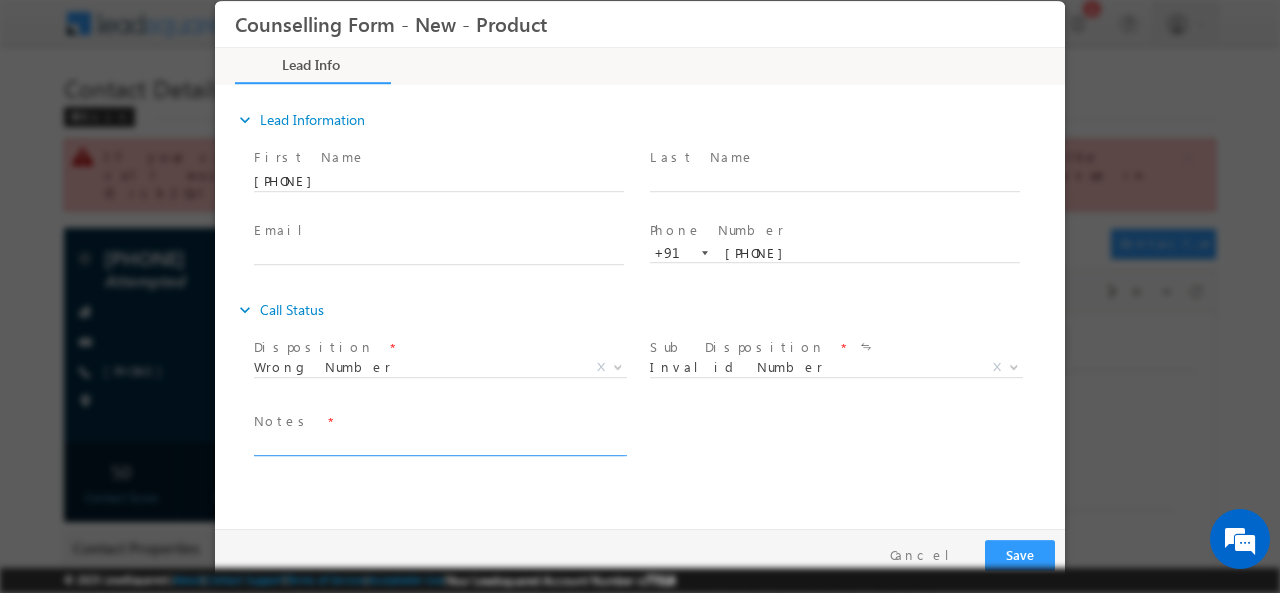 type on "d" 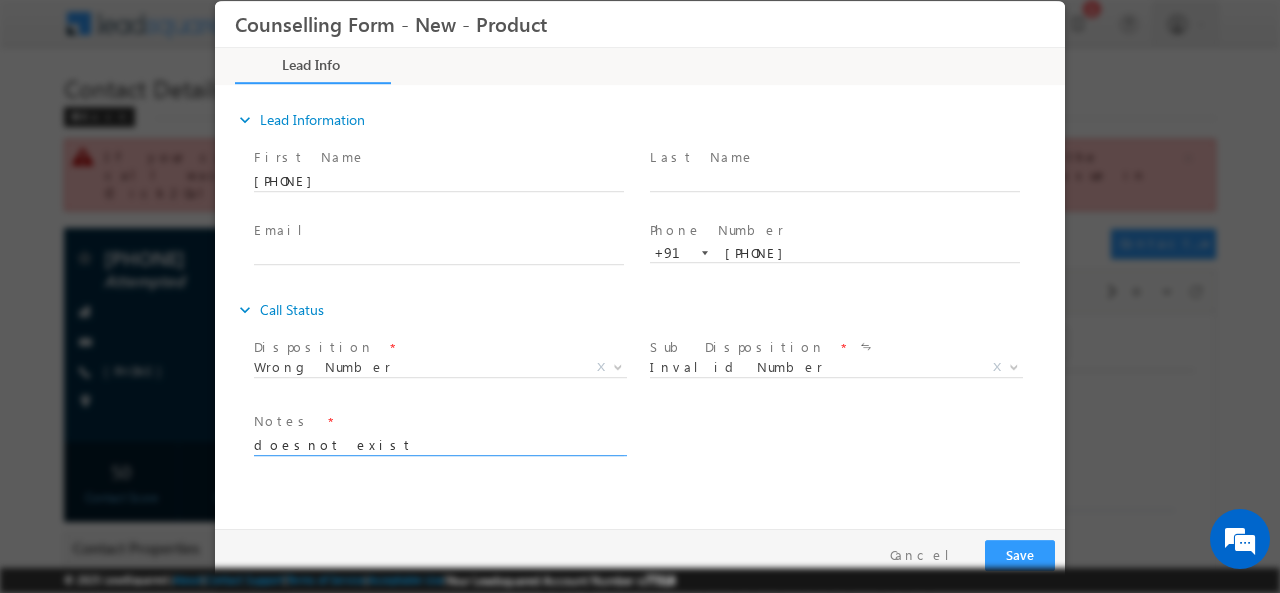 type on "doesnot exist" 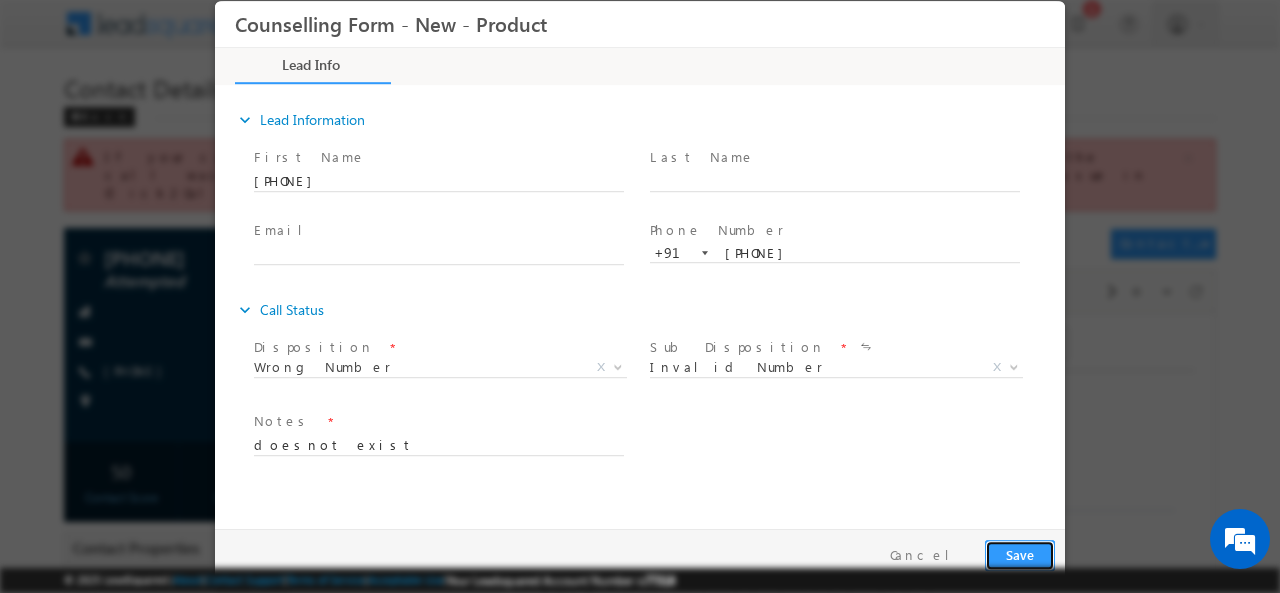 click on "Save" at bounding box center [1020, 554] 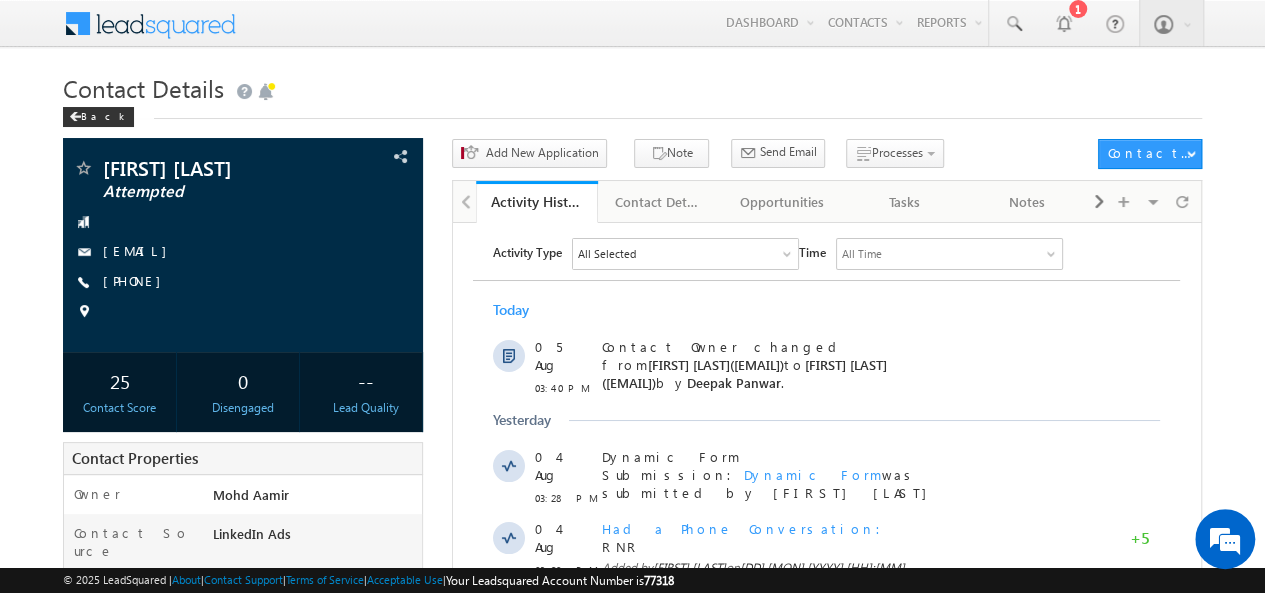 scroll, scrollTop: 0, scrollLeft: 0, axis: both 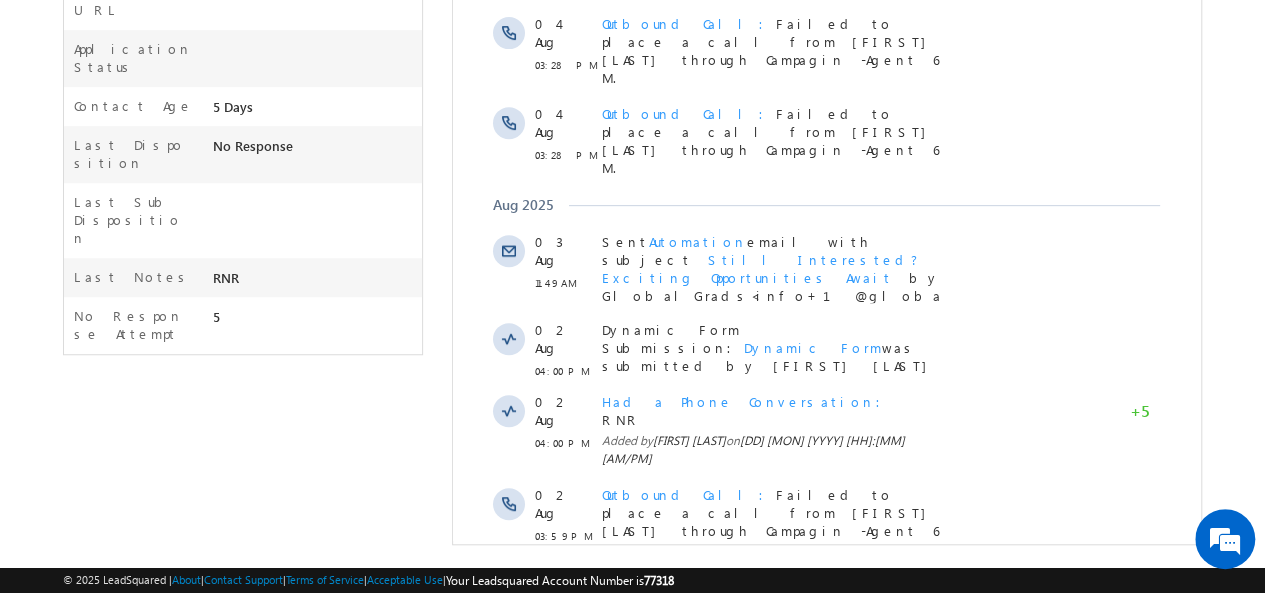 click on "Show More" at bounding box center (826, 674) 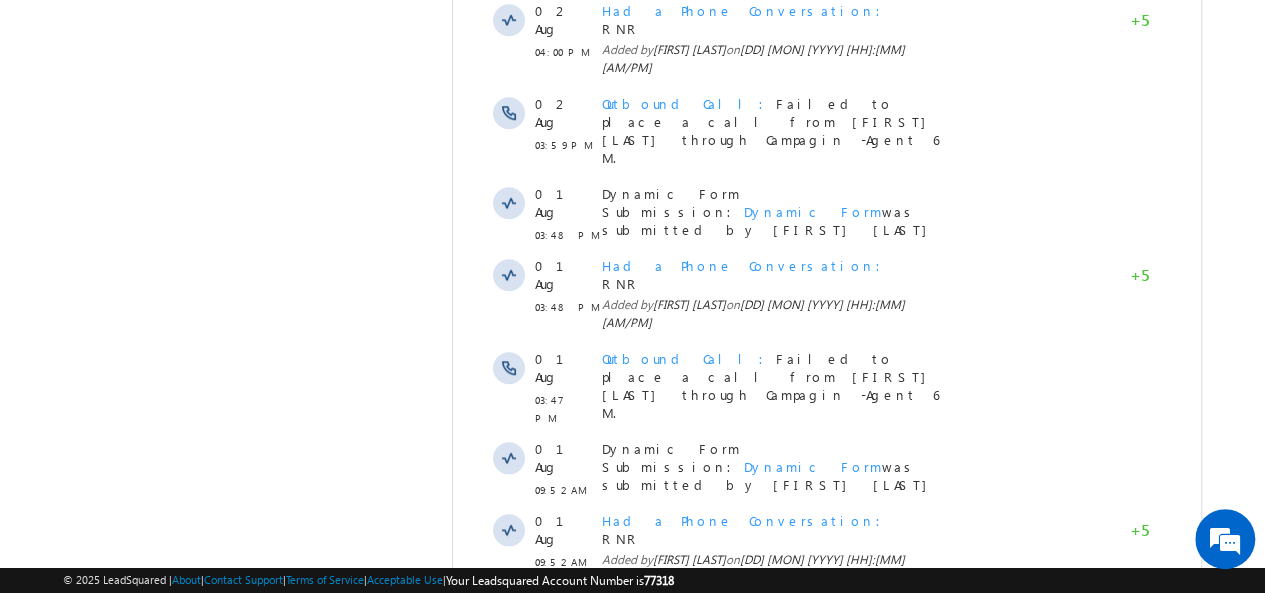 scroll, scrollTop: 1220, scrollLeft: 0, axis: vertical 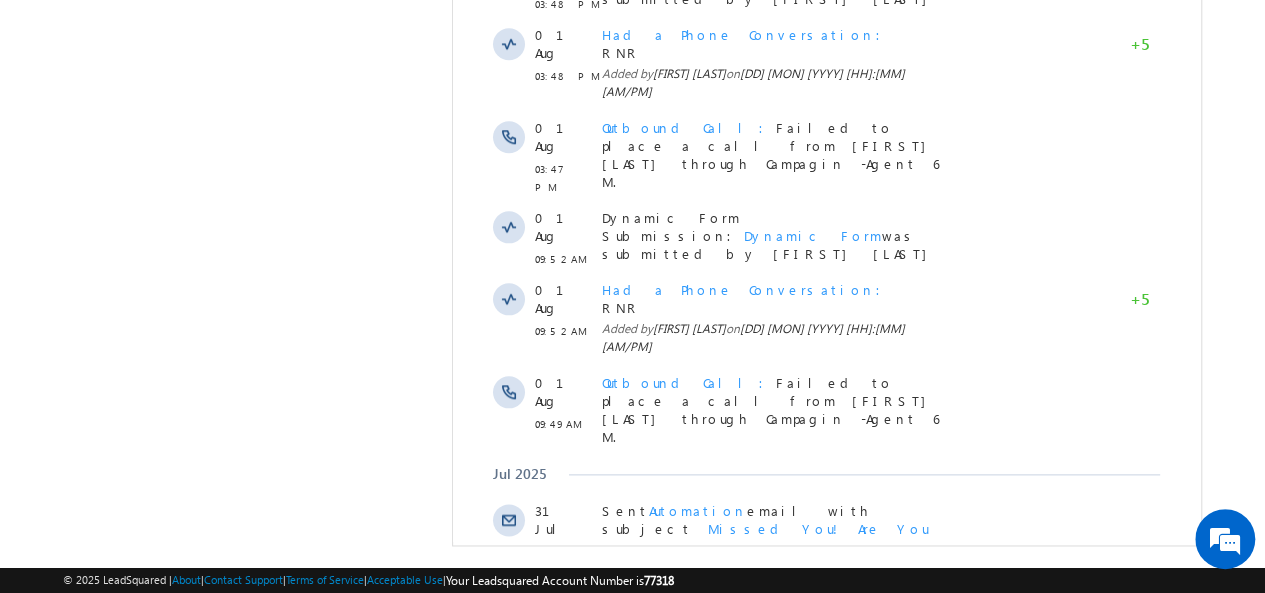 click on "Show More" at bounding box center [826, 943] 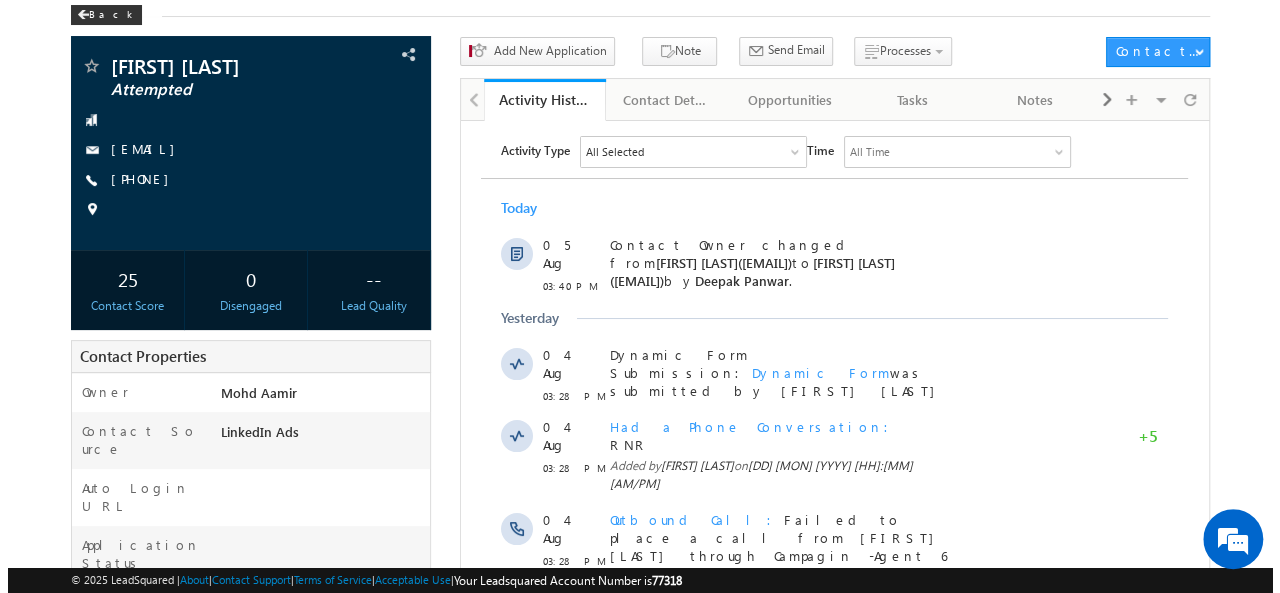 scroll, scrollTop: 0, scrollLeft: 0, axis: both 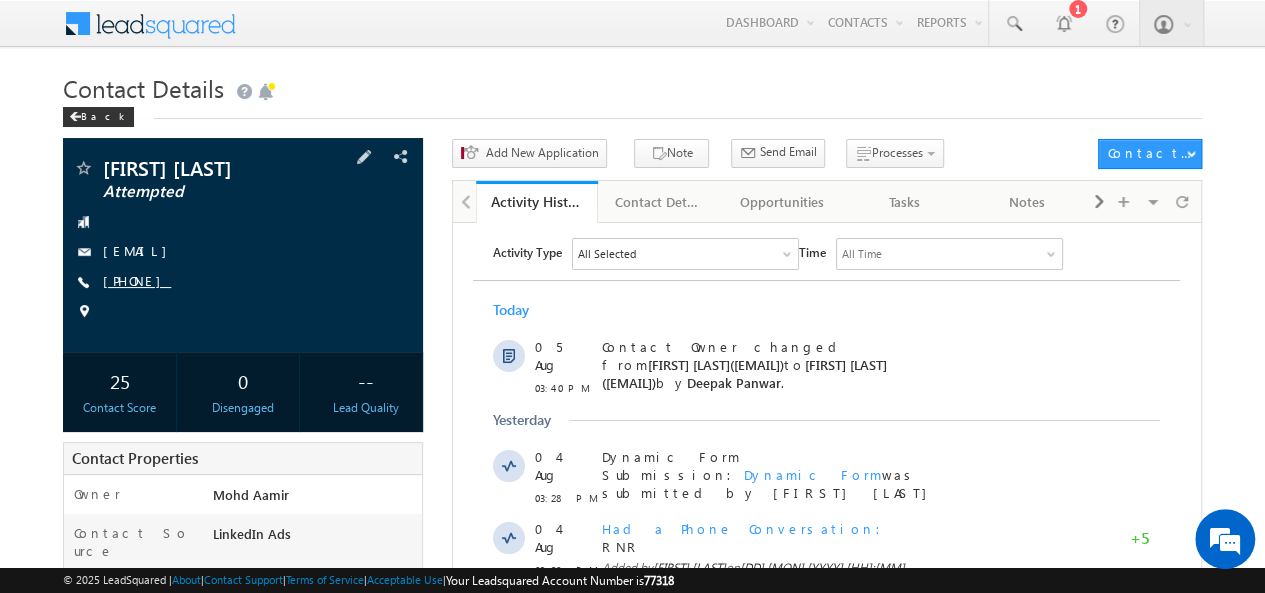 click on "[PHONE]" at bounding box center (137, 280) 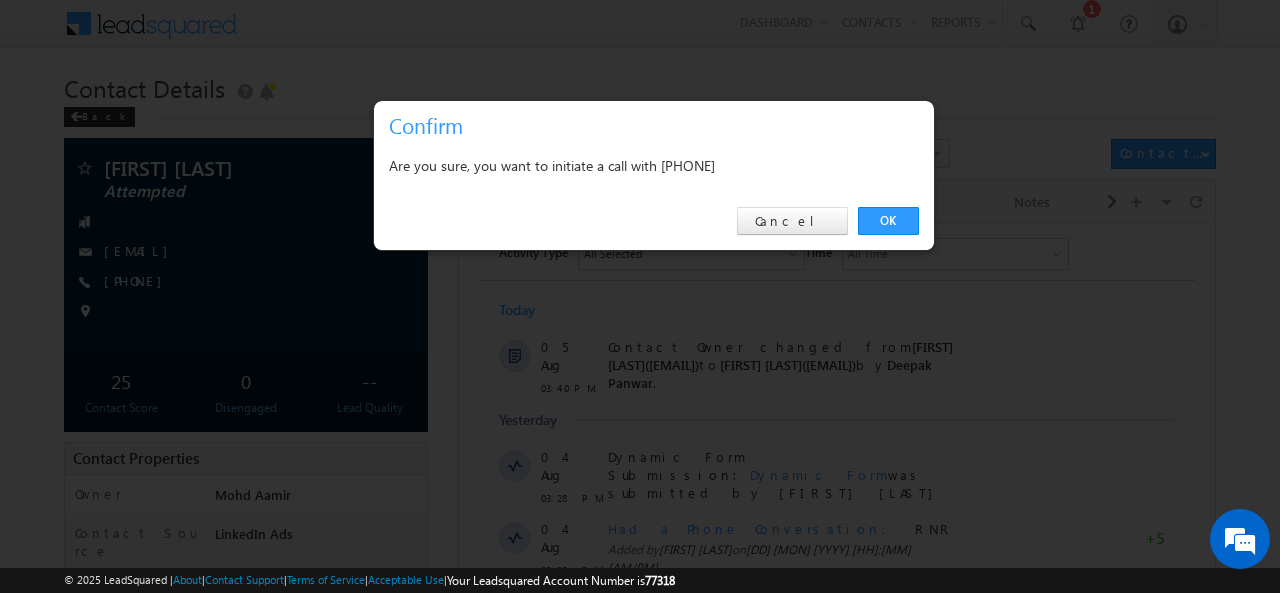 click on "Are you sure, you want to initiate a call with [PHONE]" at bounding box center [654, 165] 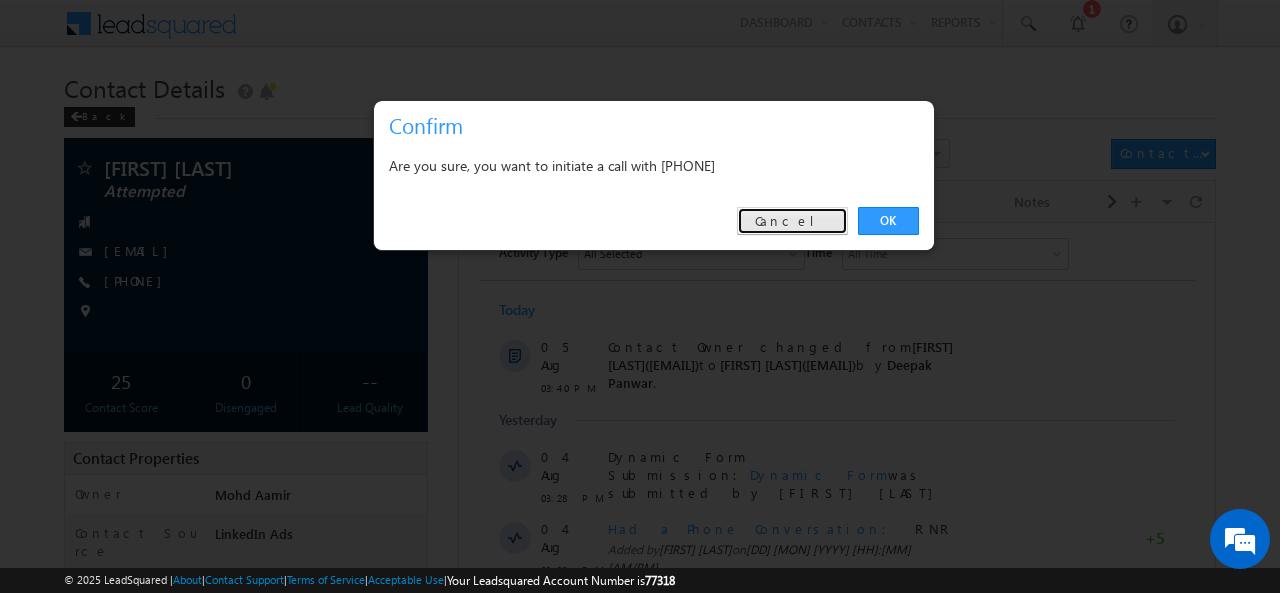 click on "Cancel" at bounding box center (792, 221) 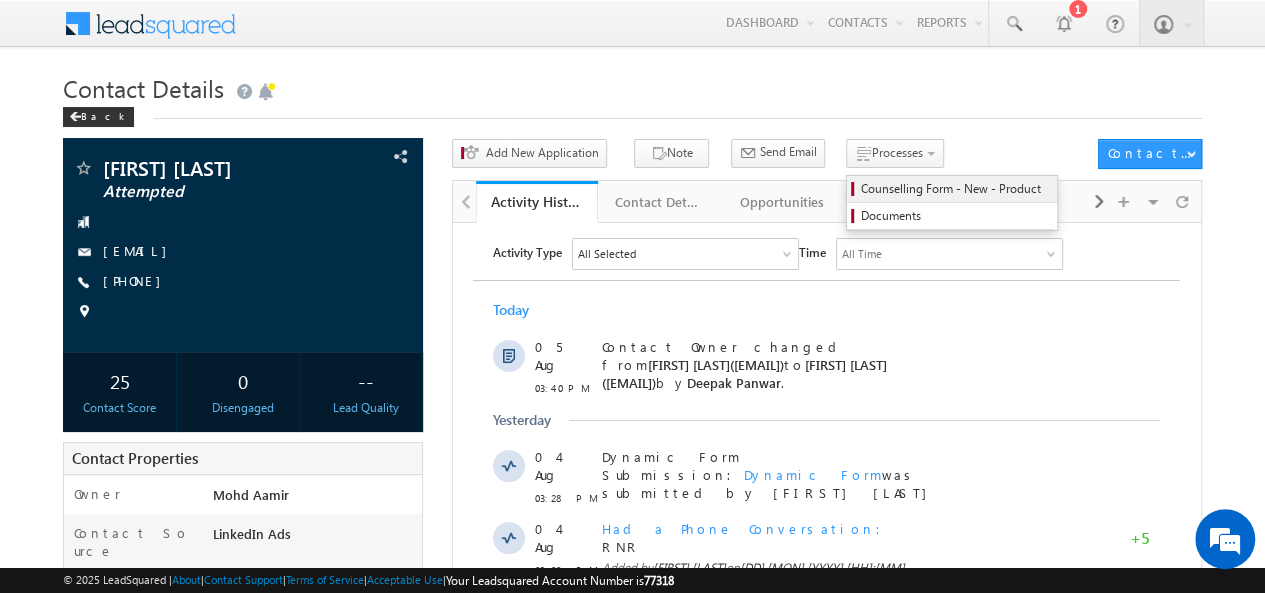 click on "Counselling Form - New - Product" at bounding box center [952, 189] 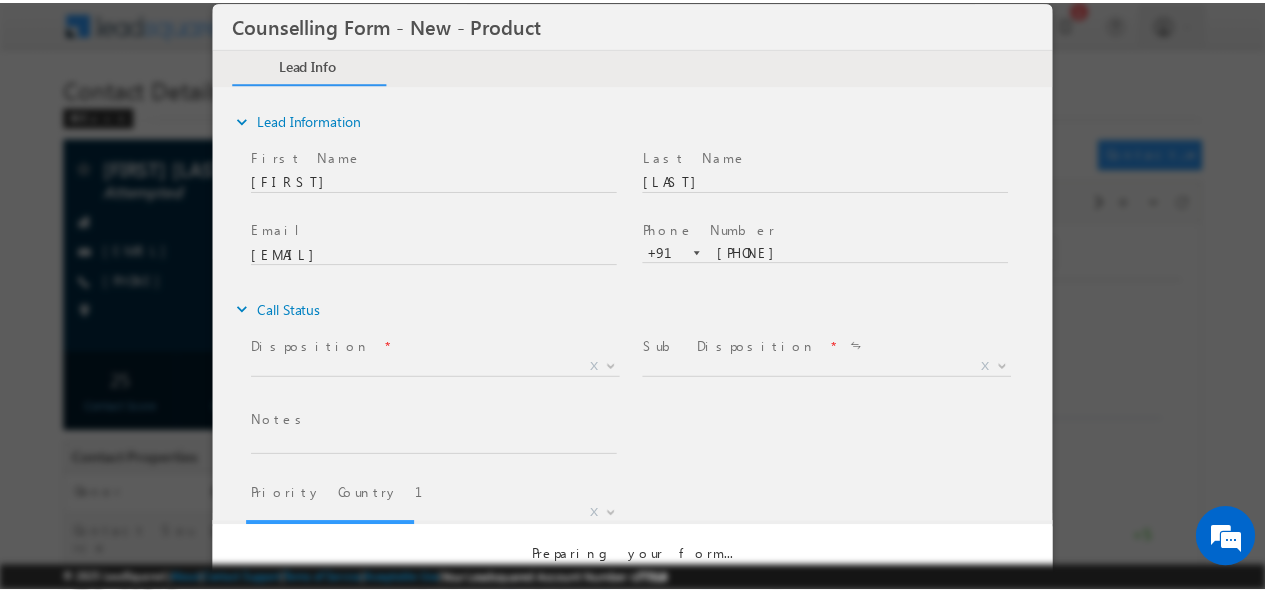 scroll, scrollTop: 0, scrollLeft: 0, axis: both 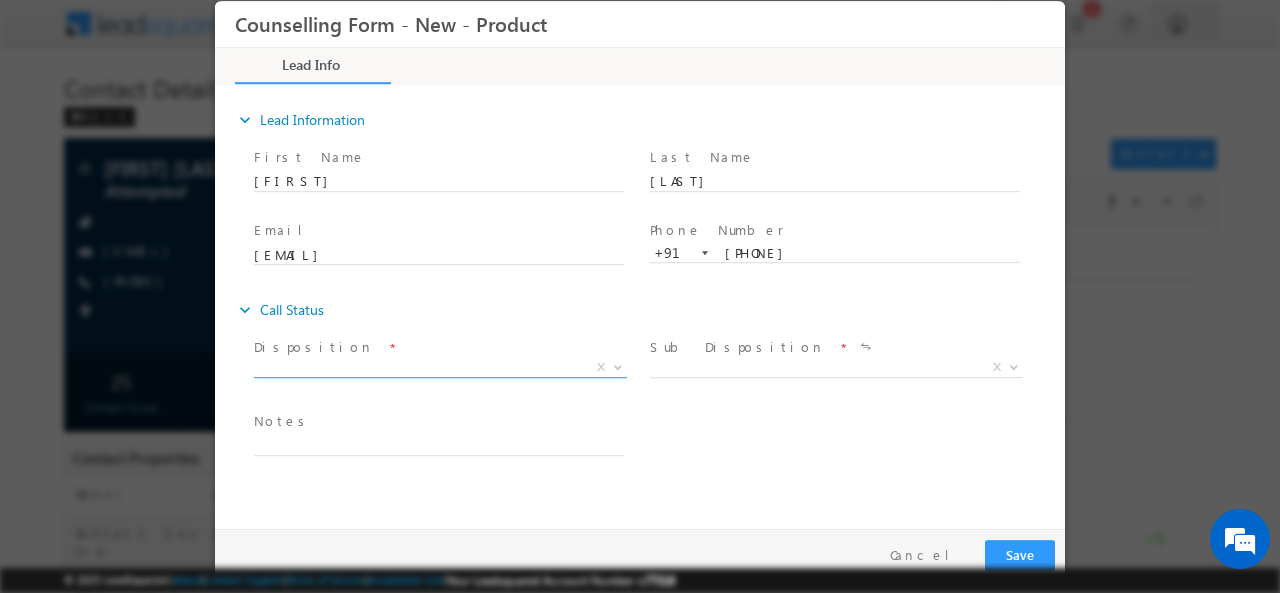 click on "X" at bounding box center (440, 367) 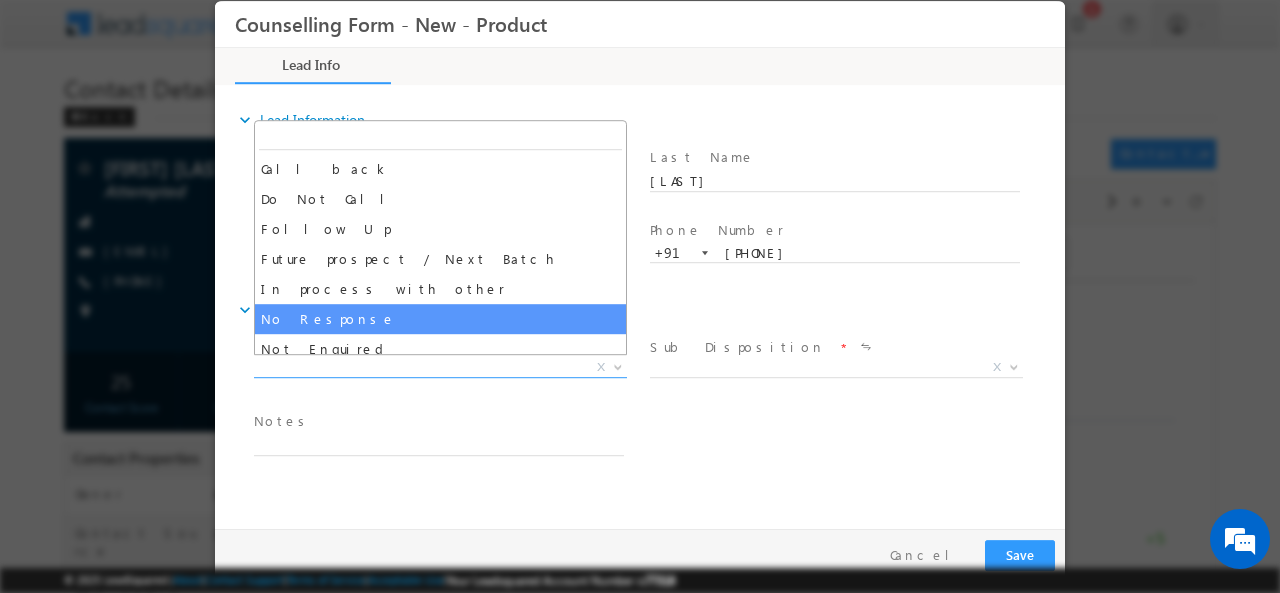 select on "No Response" 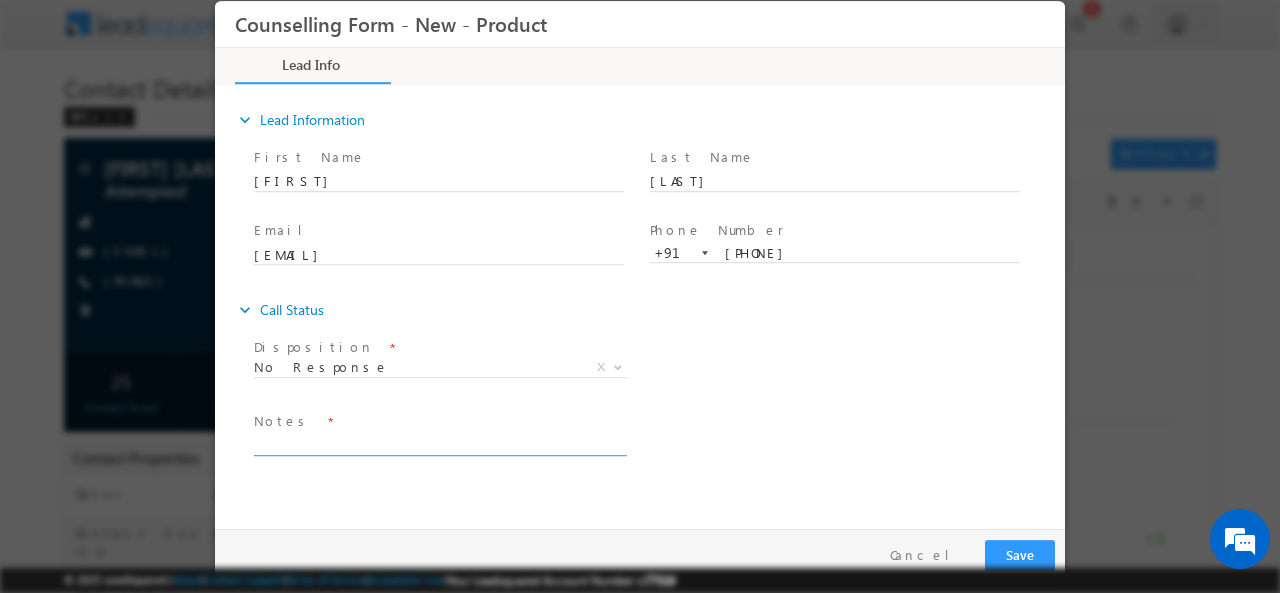 click at bounding box center (439, 443) 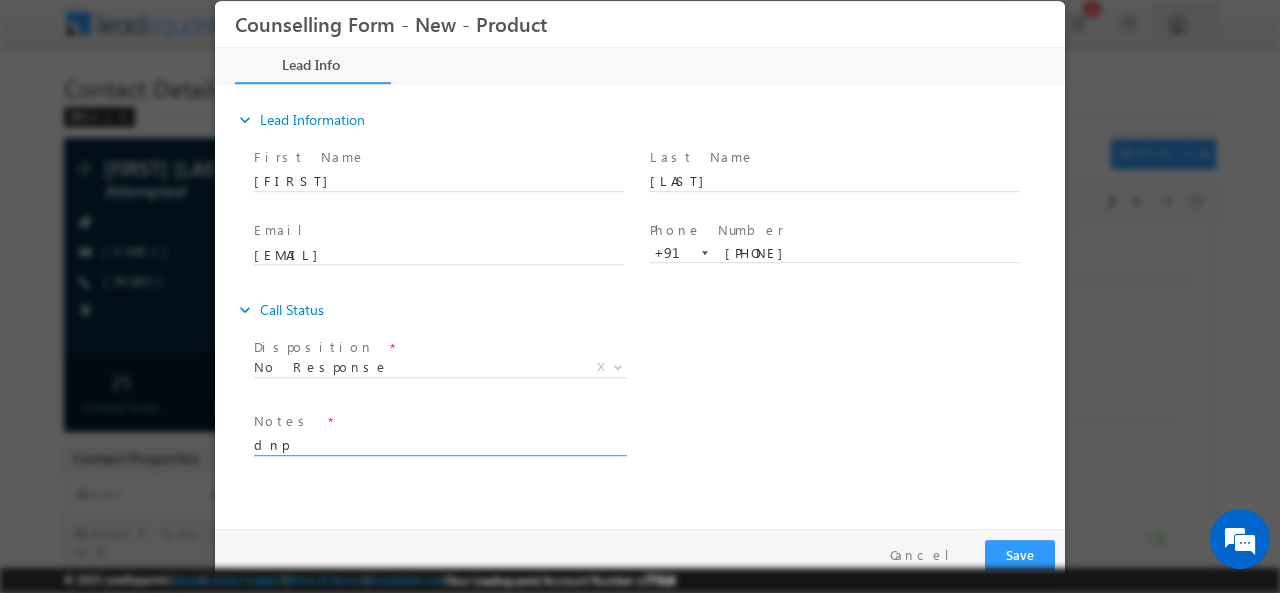 type on "dnp" 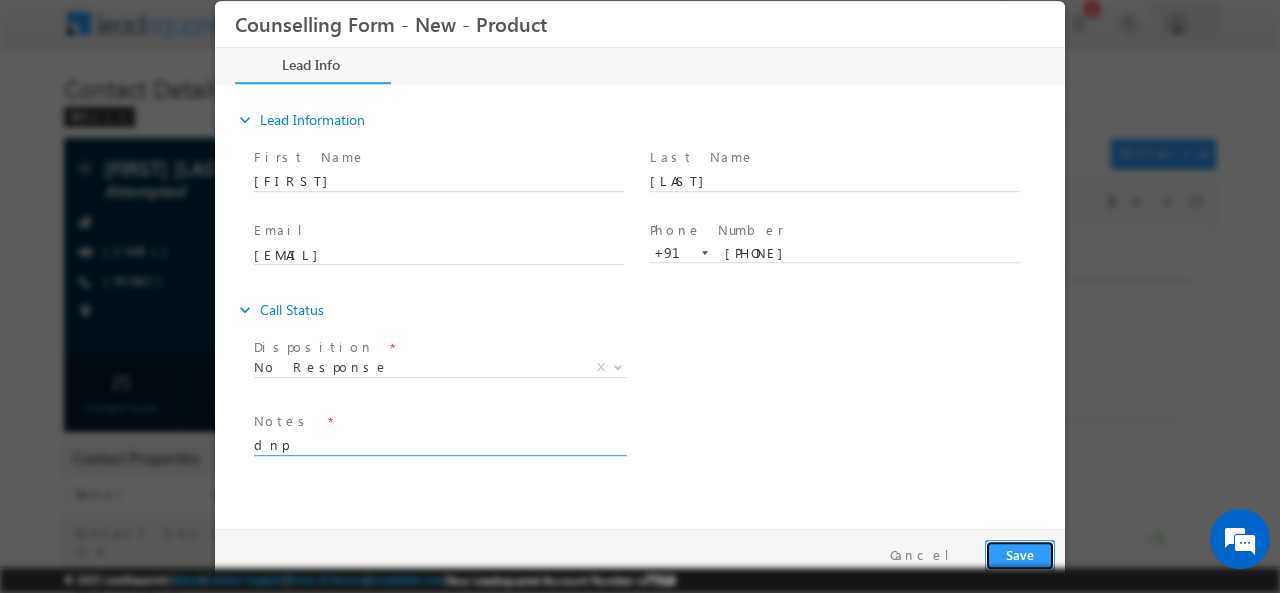 click on "Save" at bounding box center [1020, 554] 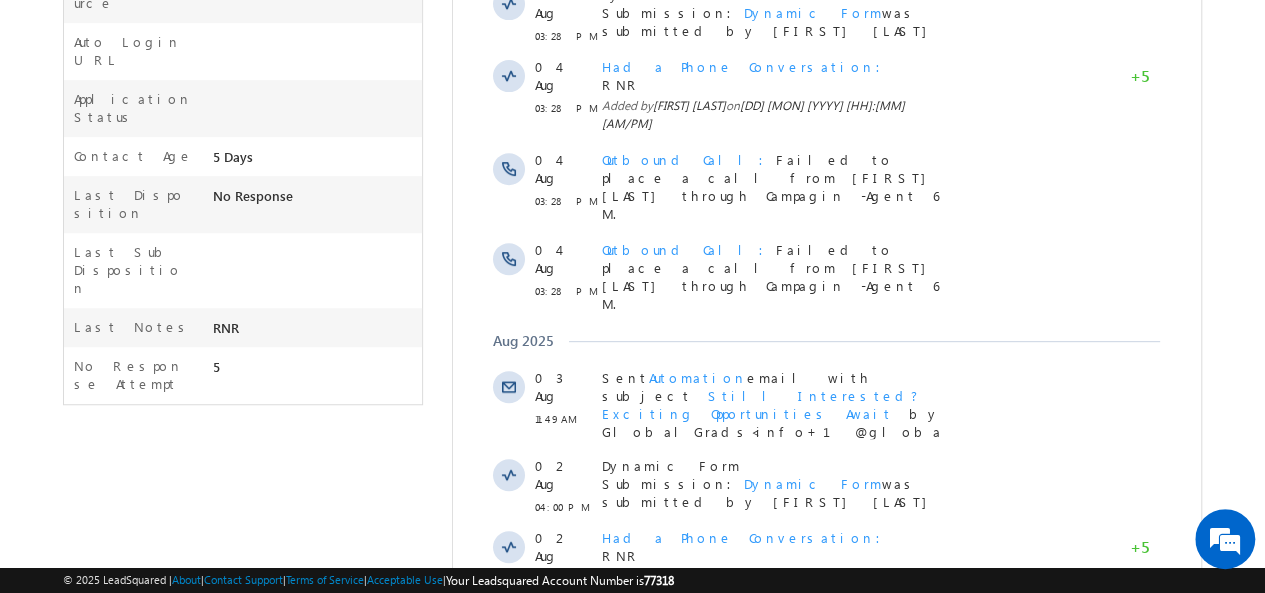 scroll, scrollTop: 554, scrollLeft: 0, axis: vertical 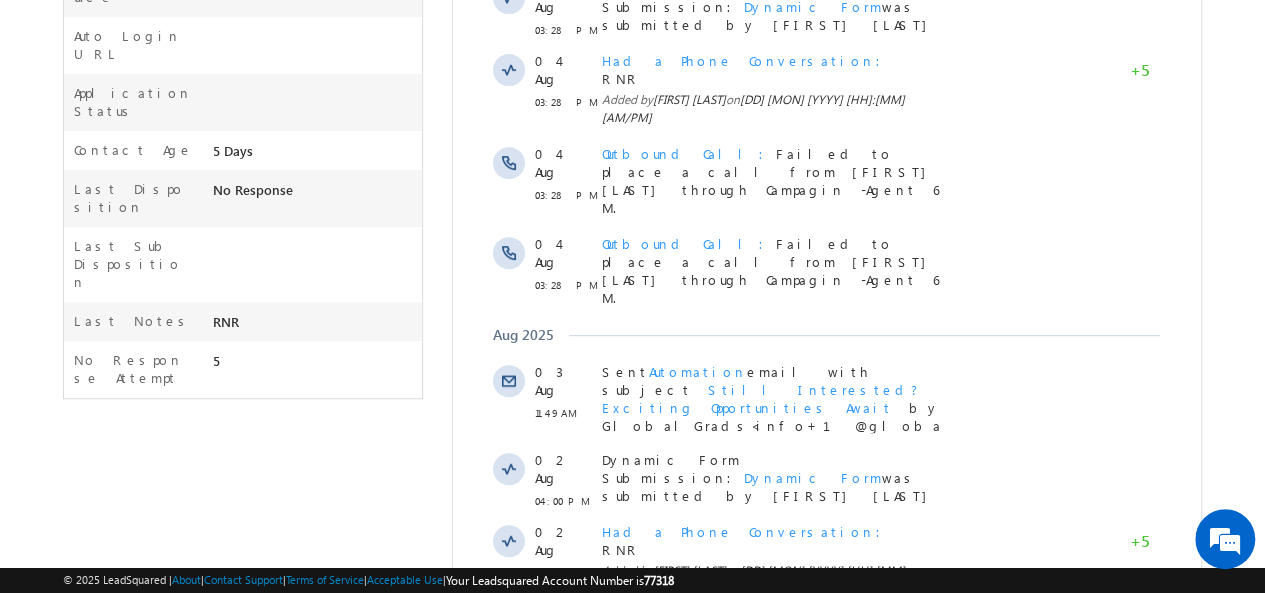 click on "Show More" at bounding box center [826, 732] 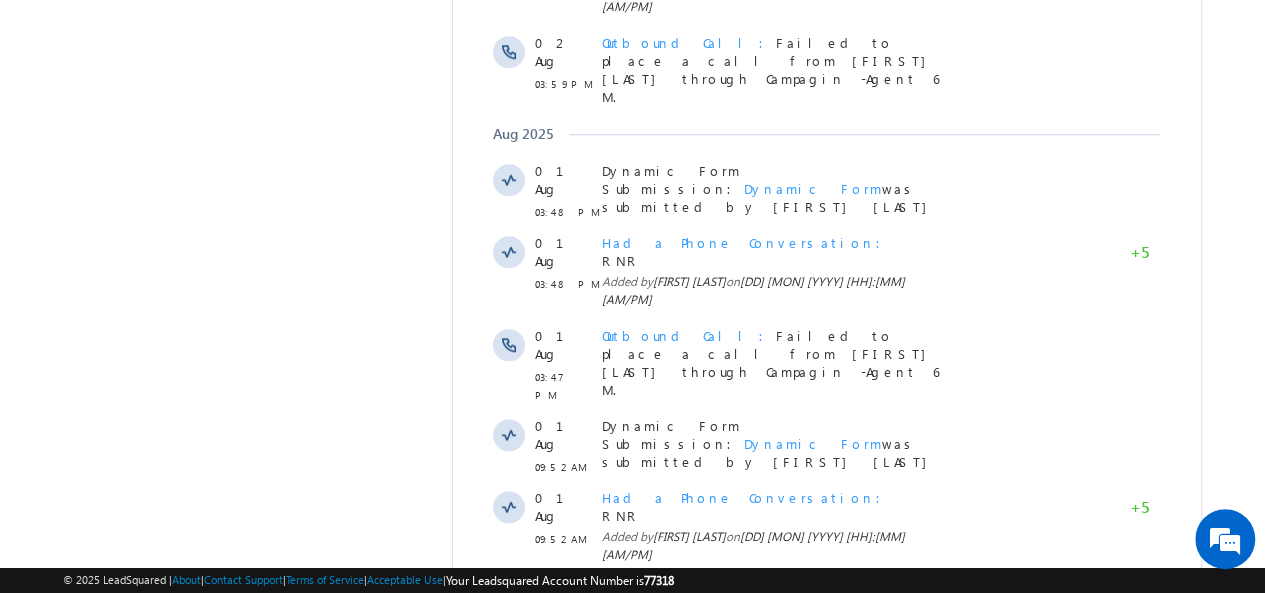 scroll, scrollTop: 1258, scrollLeft: 0, axis: vertical 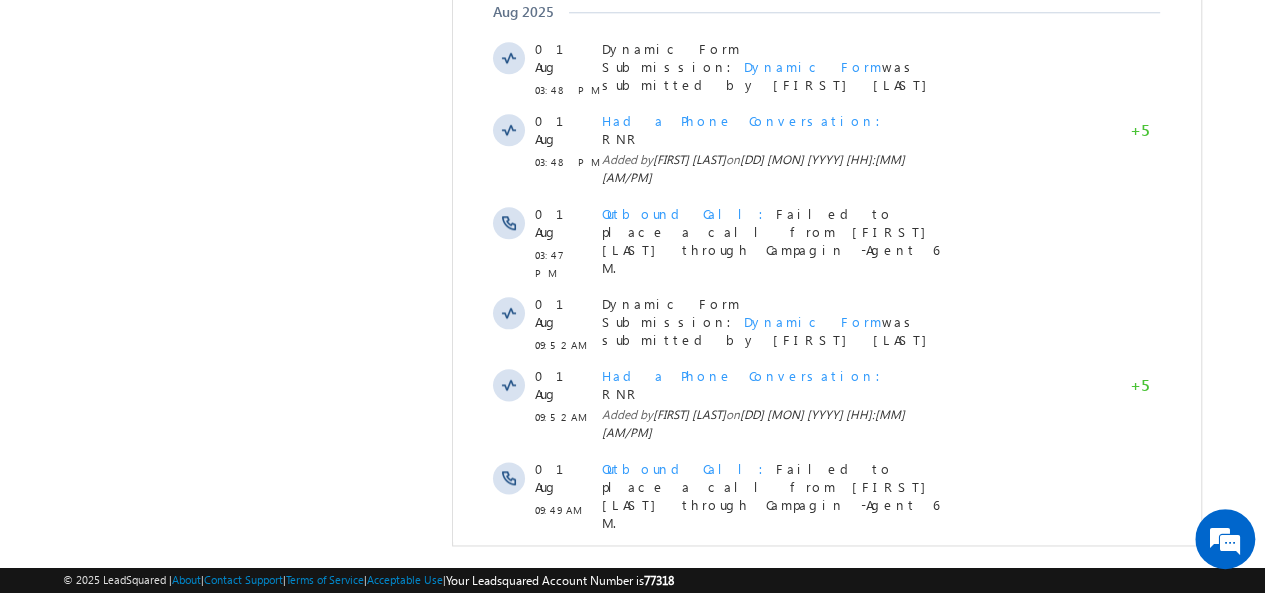 click on "Show More" at bounding box center (826, 939) 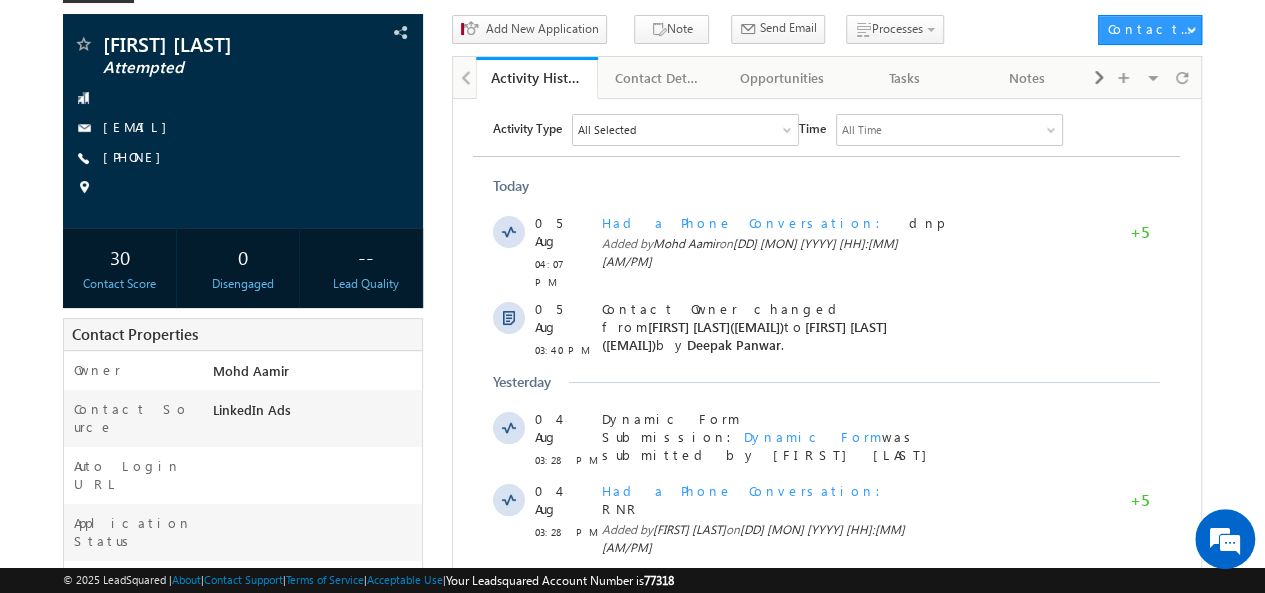 scroll, scrollTop: 0, scrollLeft: 0, axis: both 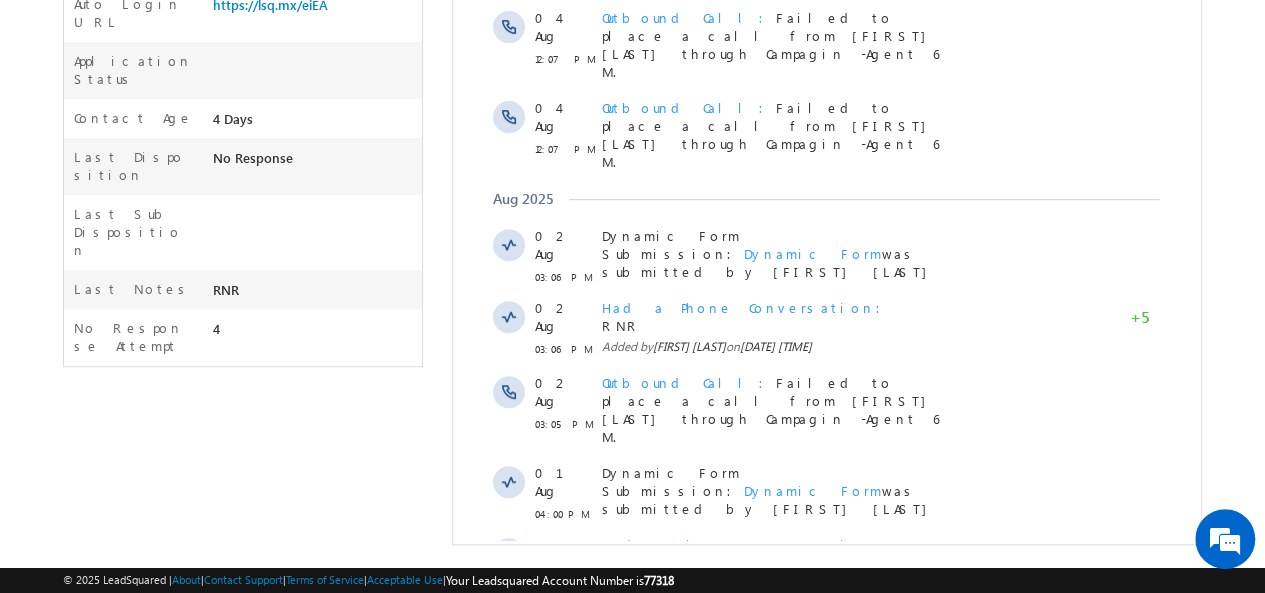 click on "Show More" at bounding box center [826, 637] 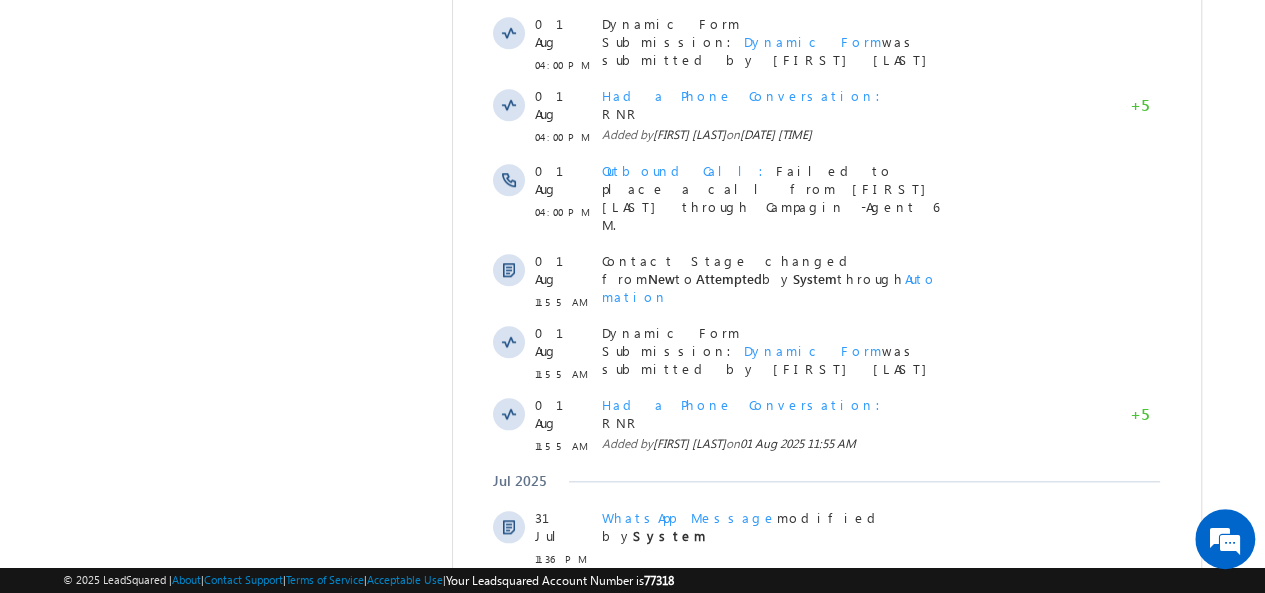 scroll, scrollTop: 1250, scrollLeft: 0, axis: vertical 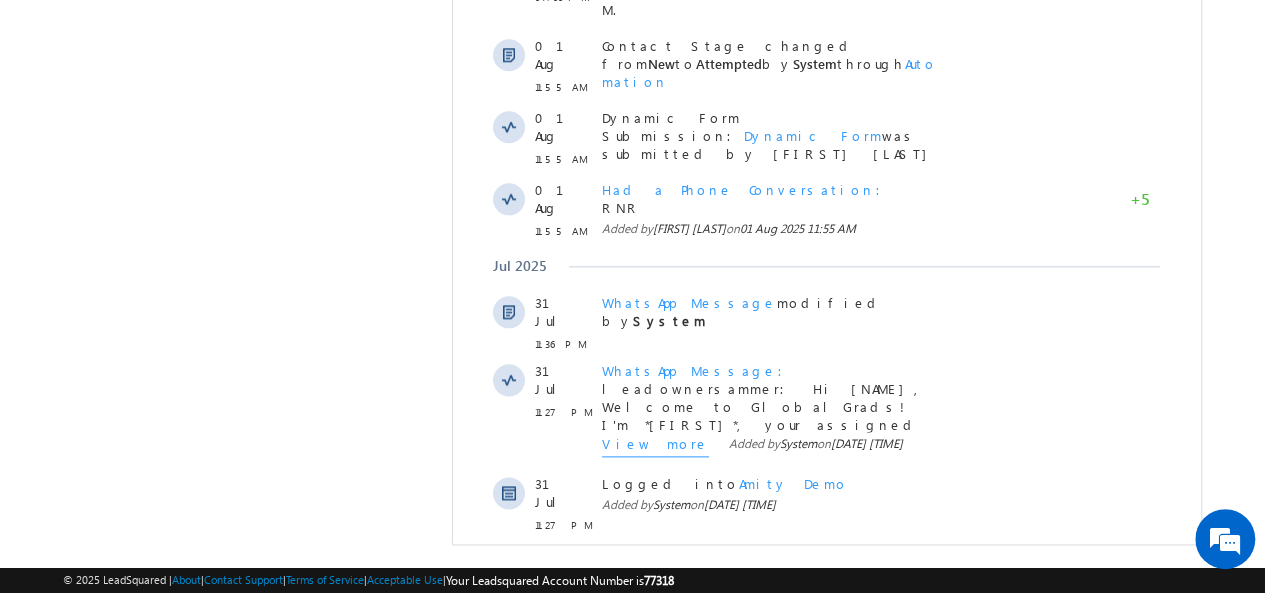 click on "Show More" at bounding box center (826, 779) 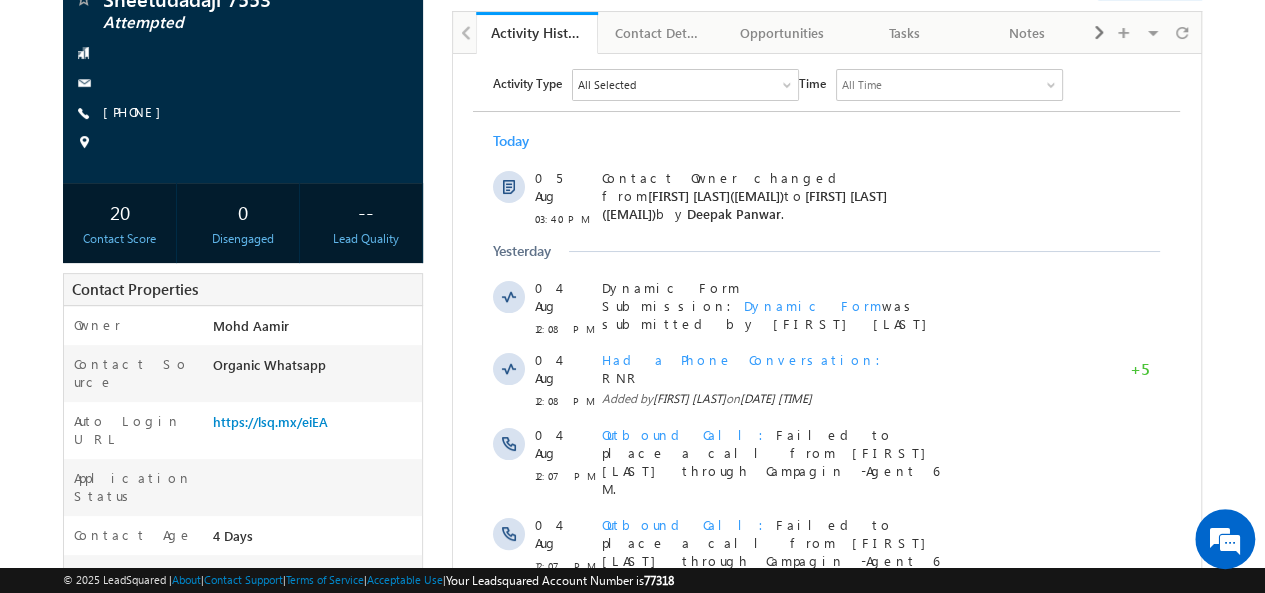 scroll, scrollTop: 0, scrollLeft: 0, axis: both 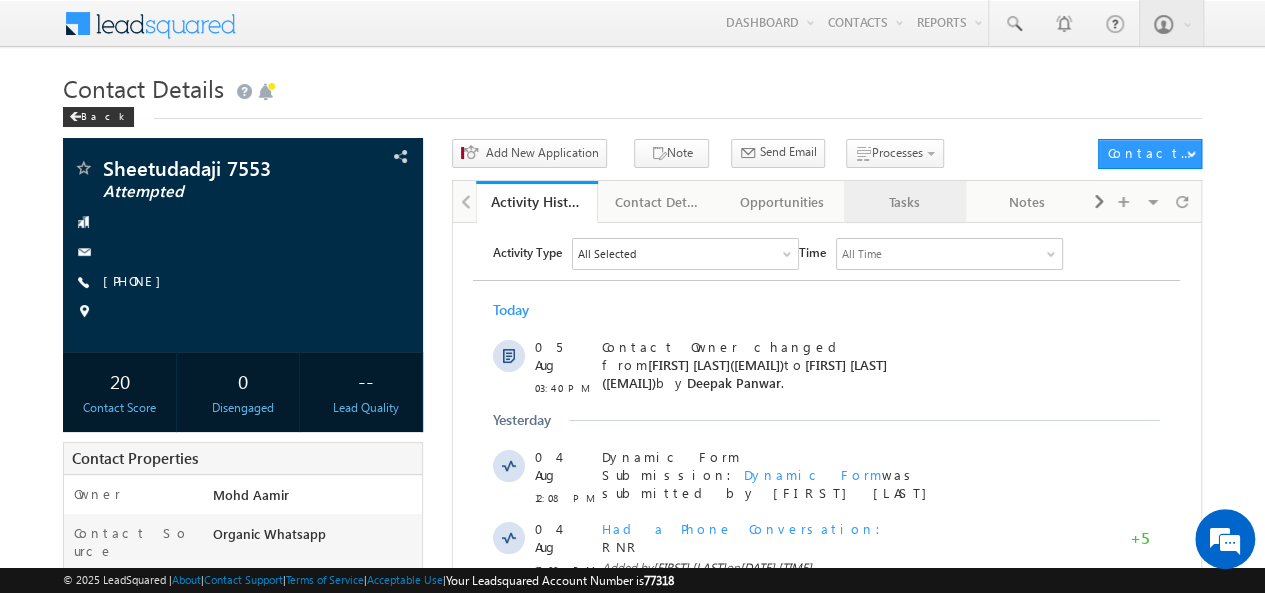 click on "Tasks" at bounding box center (904, 202) 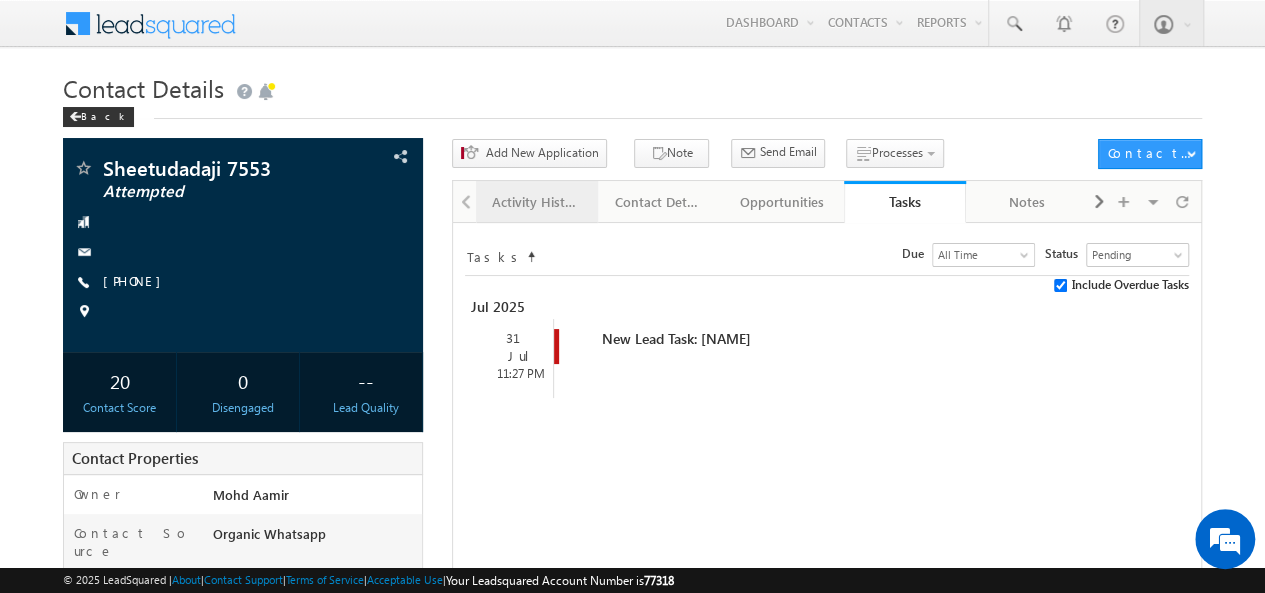 click on "Activity History" at bounding box center (536, 202) 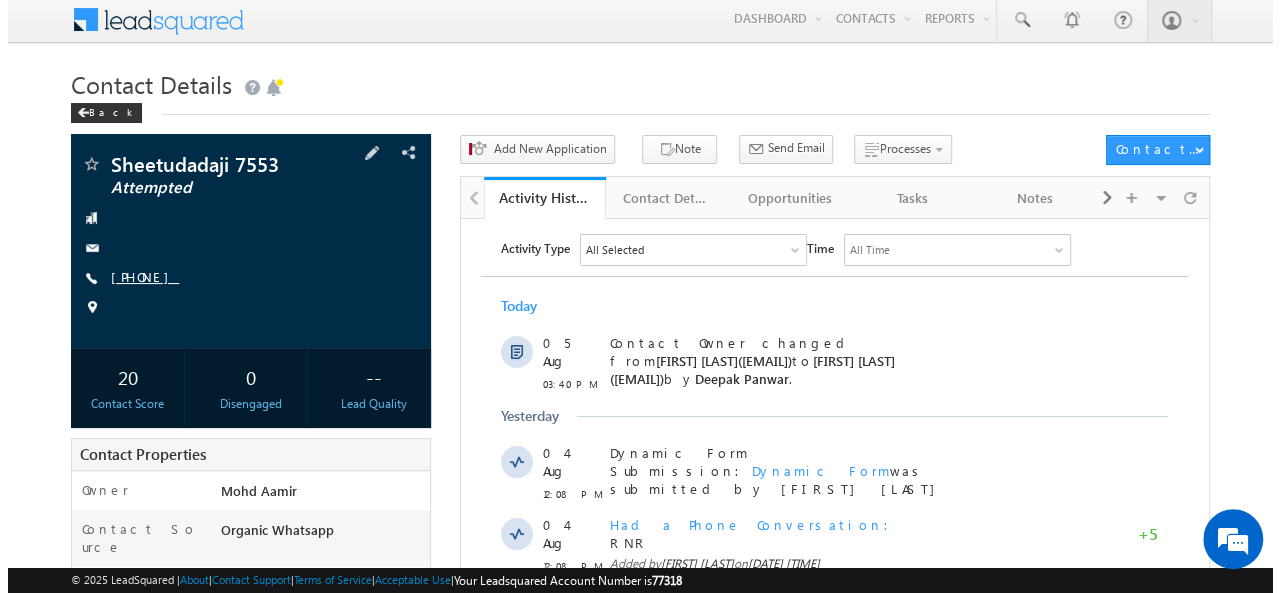 scroll, scrollTop: 0, scrollLeft: 0, axis: both 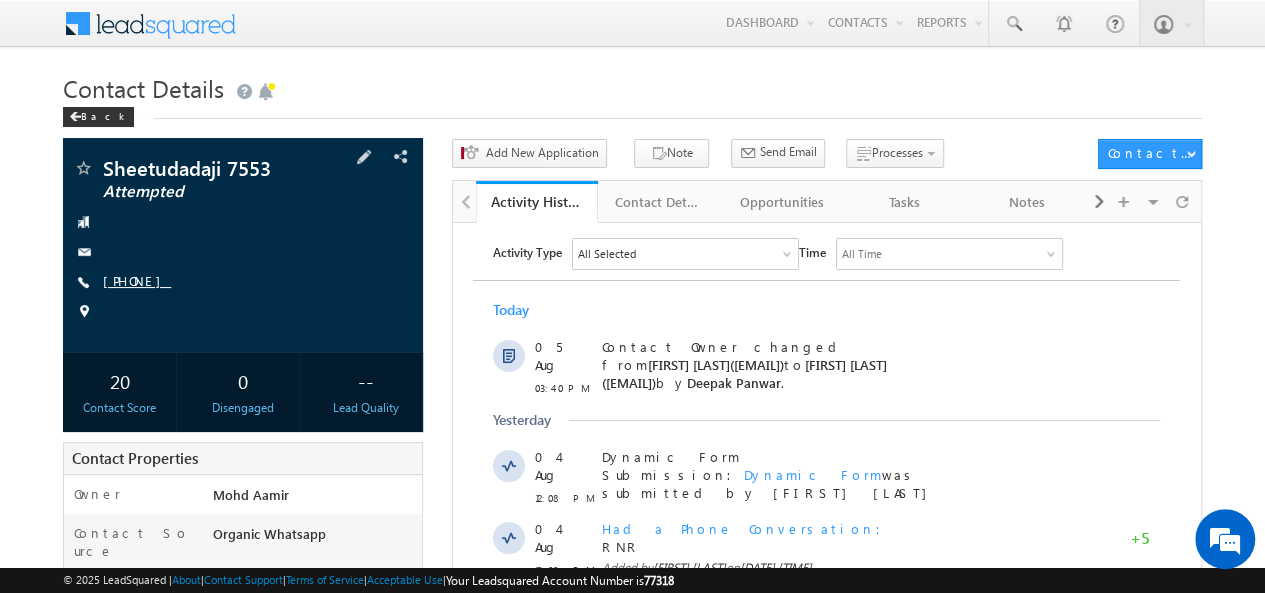 click on "[PHONE]" at bounding box center [137, 280] 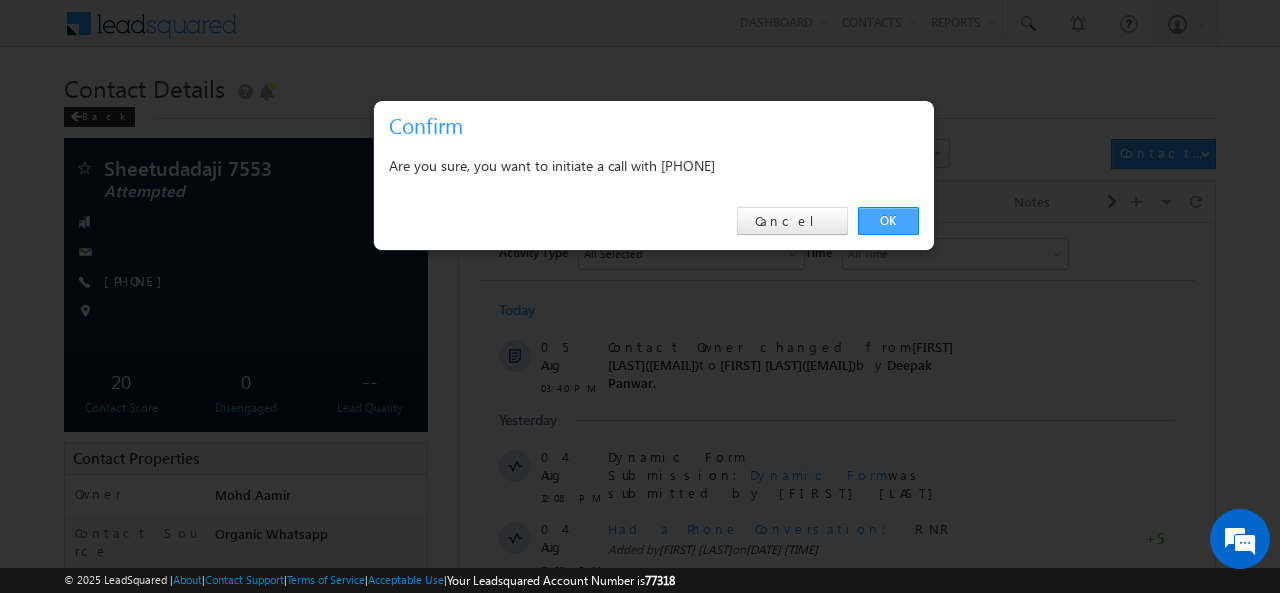 click on "OK" at bounding box center [888, 221] 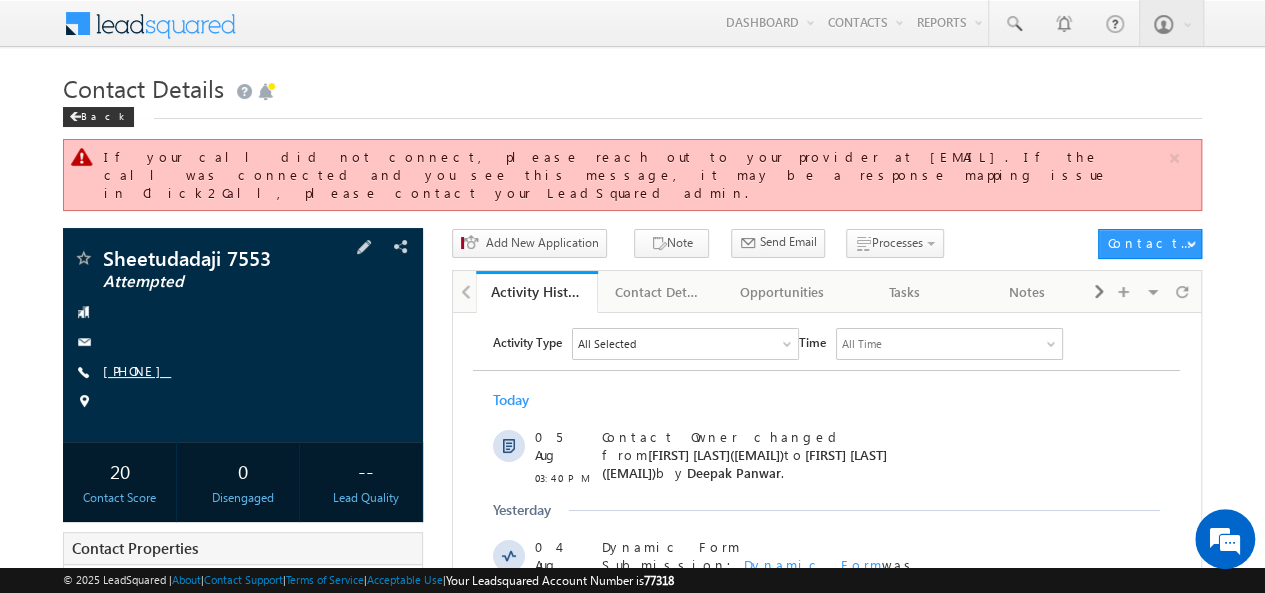 click on "[PHONE]" at bounding box center [137, 370] 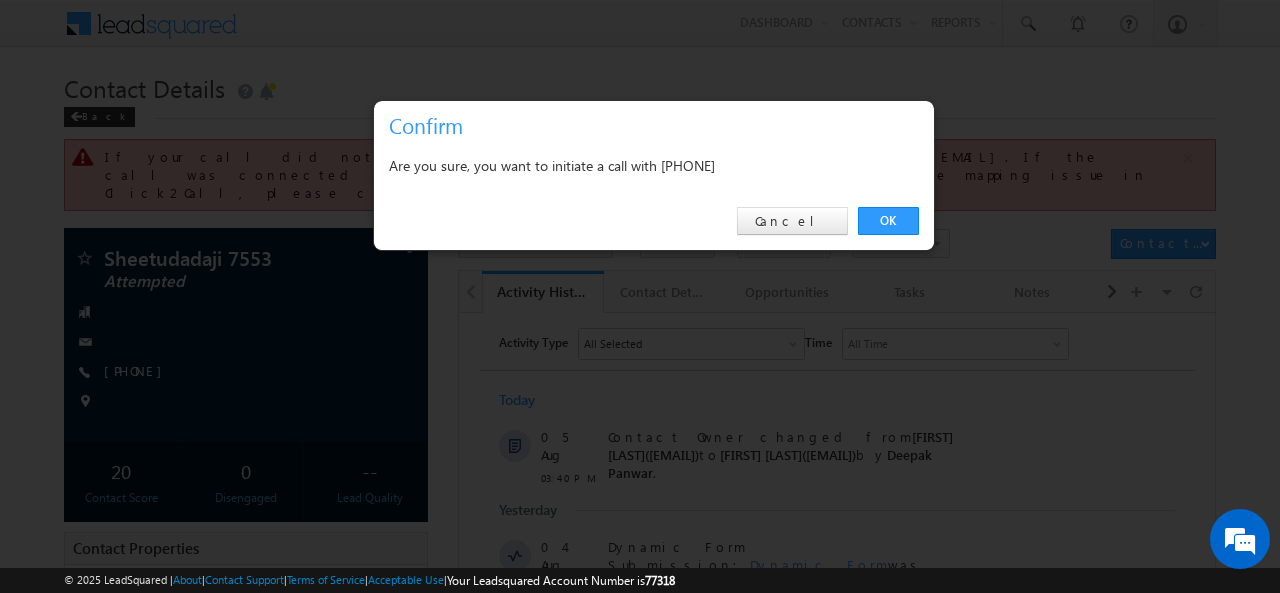 click on "Are you sure, you want to initiate a call with [PHONE]" at bounding box center [654, 168] 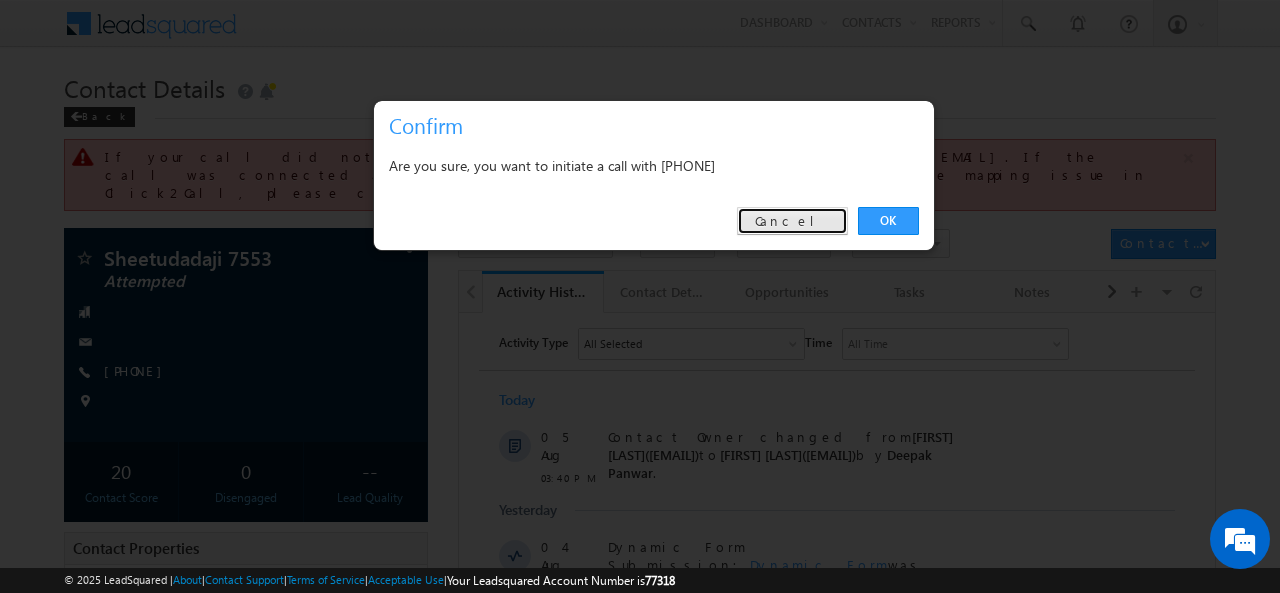 click on "Cancel" at bounding box center (792, 221) 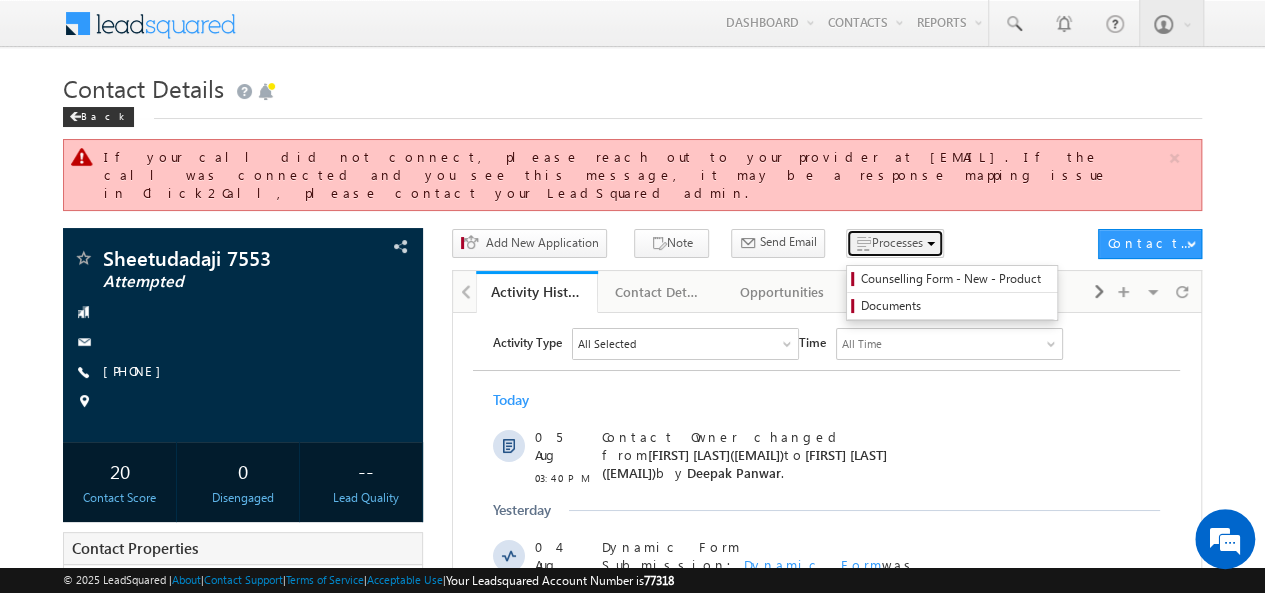 click on "Processes" at bounding box center (896, 242) 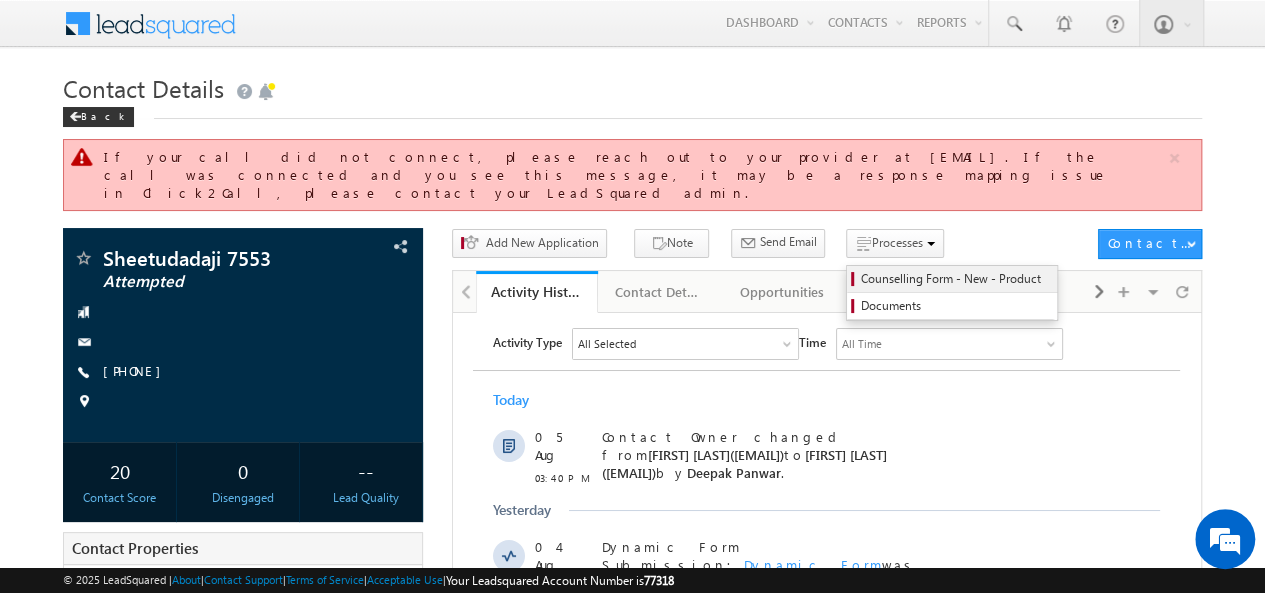click on "Counselling Form - New - Product" at bounding box center [955, 279] 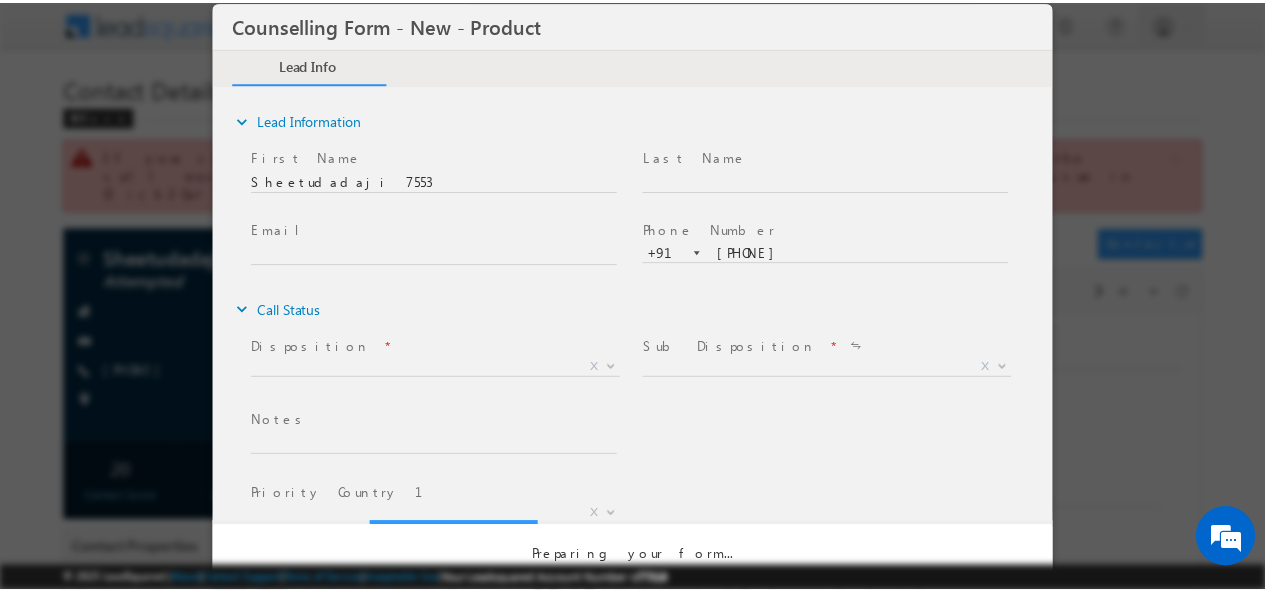 scroll, scrollTop: 0, scrollLeft: 0, axis: both 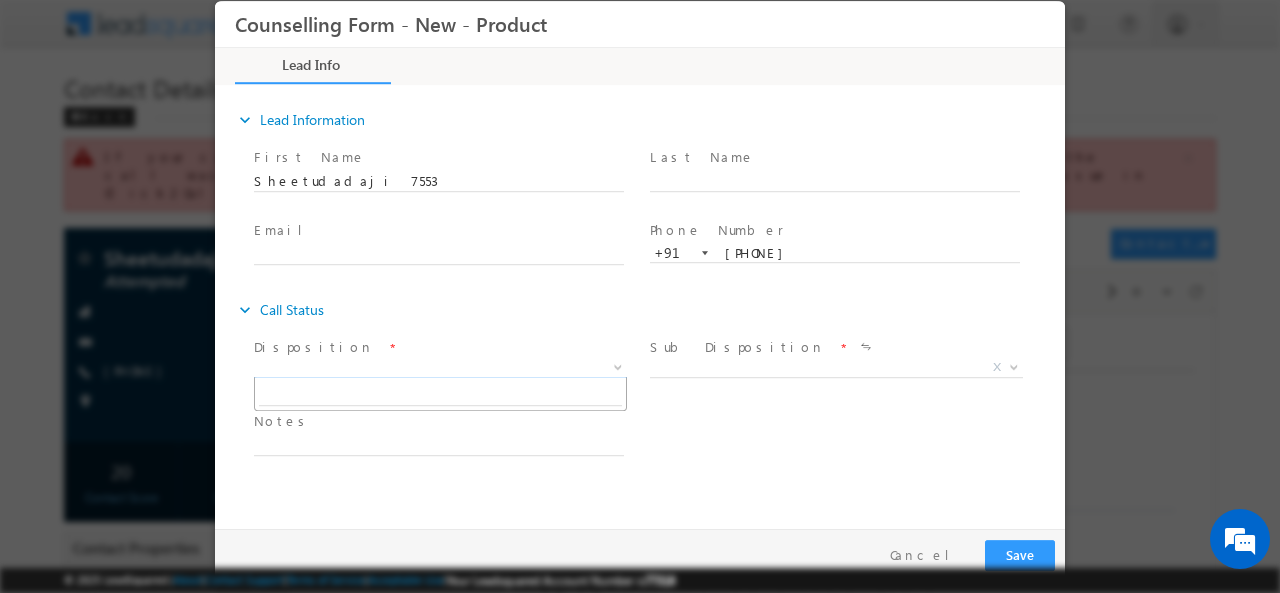 click on "X" at bounding box center [440, 367] 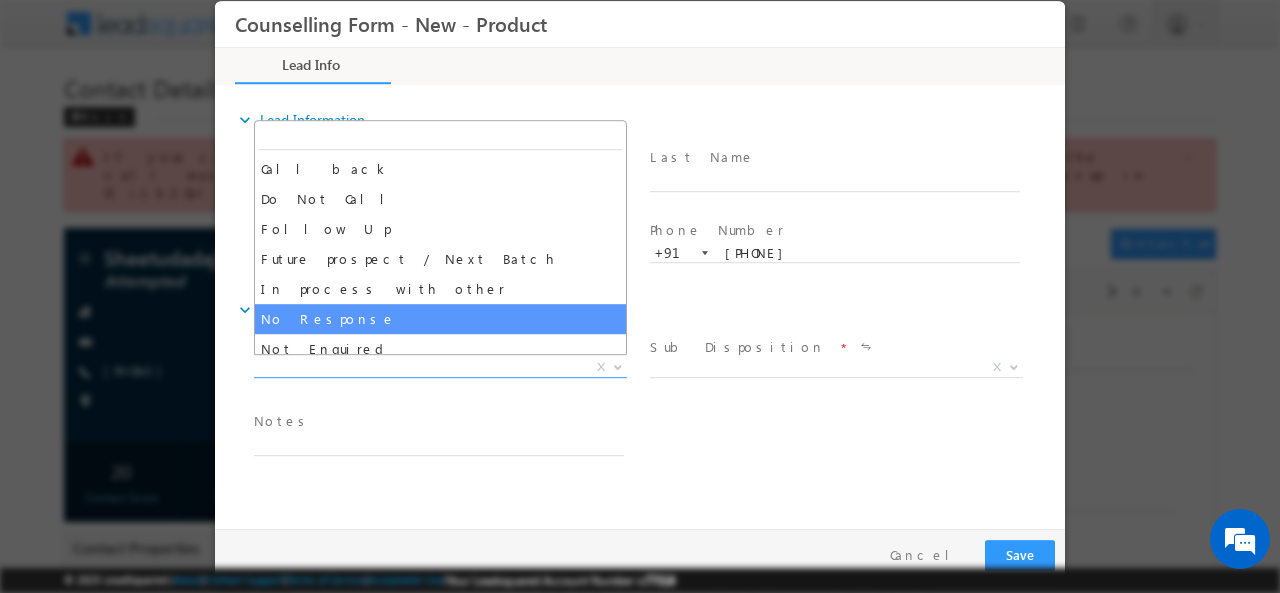 select on "No Response" 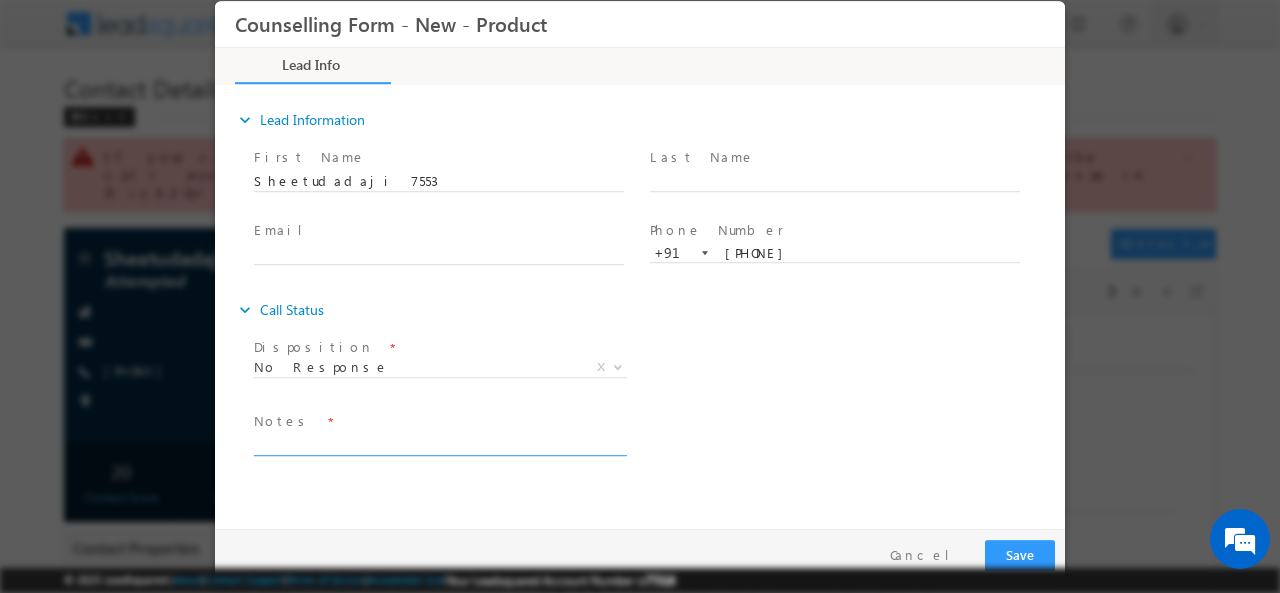 click at bounding box center (439, 443) 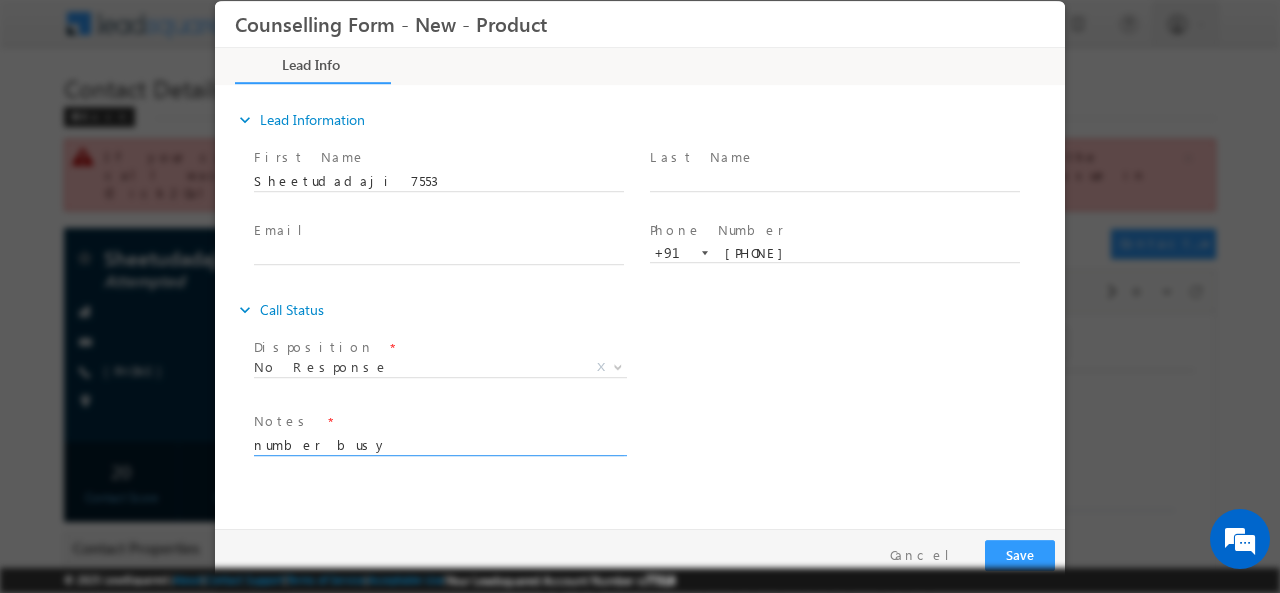type on "number busy" 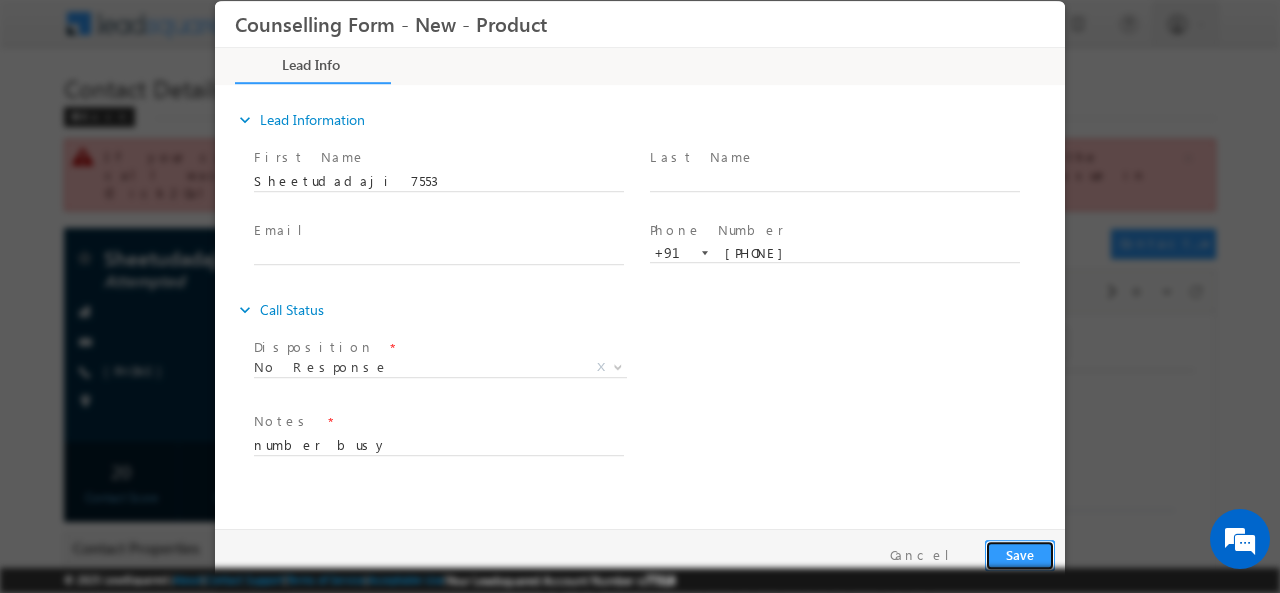 click on "Save" at bounding box center [1020, 554] 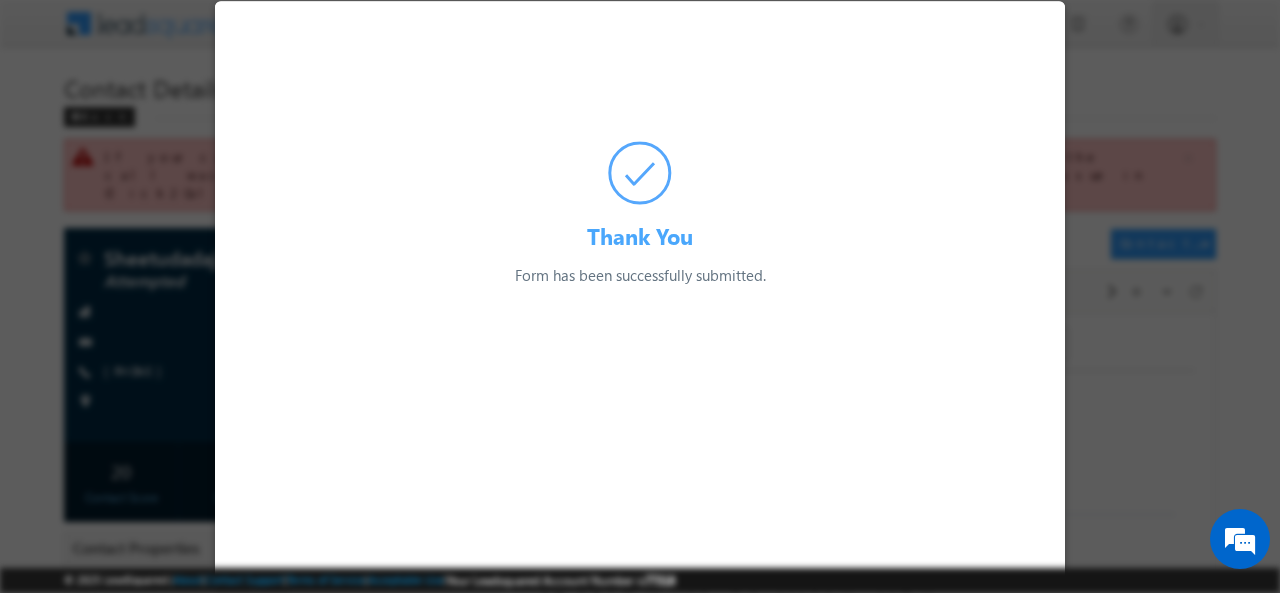 click on "Thank You Form has been successfully submitted.
Preparing your form...
August  2025
Sun Mon Tue Wed Thu Fri Sat
27 28 29 30 31 1 2 3 4 5 6 7 8 9 10 11 12 13 14 15 16 17 18 19 20 21 22 23 24 25 26 27 28 29 30 31 1 2 3 4 5 6 04 : 08 PM Jan Feb Mar Apr May Jun Jul Aug Sep Oct Nov Dec August  2025
Sun Mon Tue Wed Thu Fri Sat
27 28 29 30 31 1 2 3 4 5 6 7 8 9 10 11 12 13 14 15 16 17 18 19 20 21 22 23 24 25 26 27 28 29 30 31 1 2 3 4 5 6 Jan Feb Mar Apr May Jun Jul Aug Sep Oct Nov Dec August  2025
Sun Mon Tue Wed Thu Fri Sat
27 28 29 30 31 1 2 3 4 5 6 7 8 9 10 11 12 13 14 15 16 17 18 19 20 21 22 23 24 25 26 27 28 29 30 31" at bounding box center [640, 143] 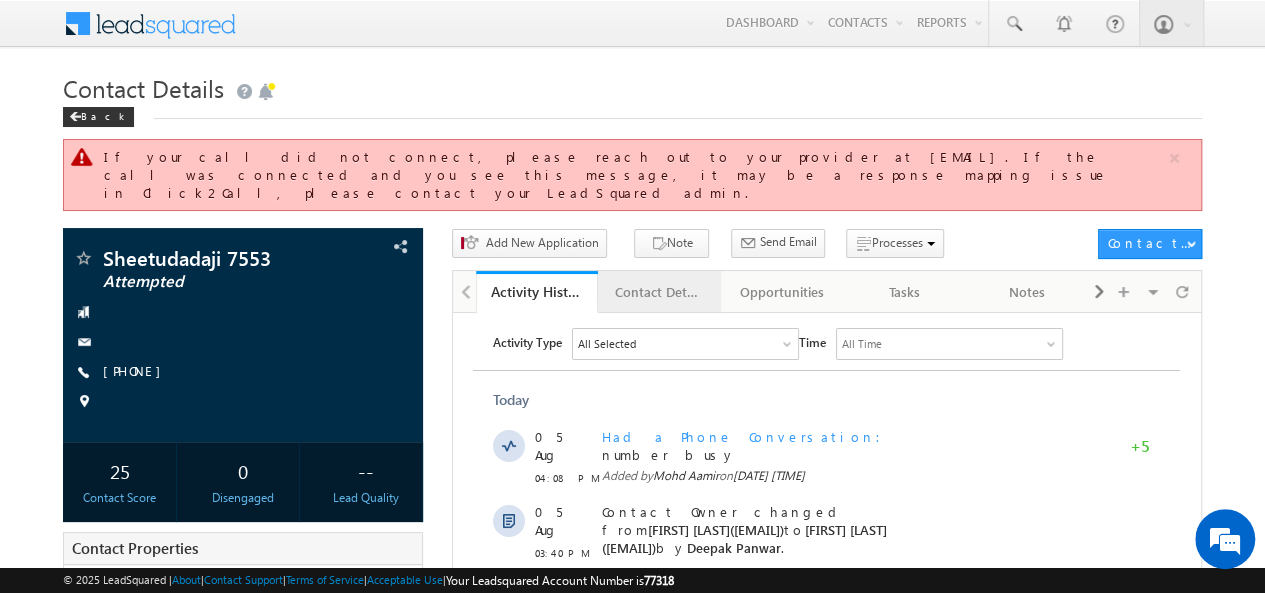 click on "Contact Details" at bounding box center (658, 292) 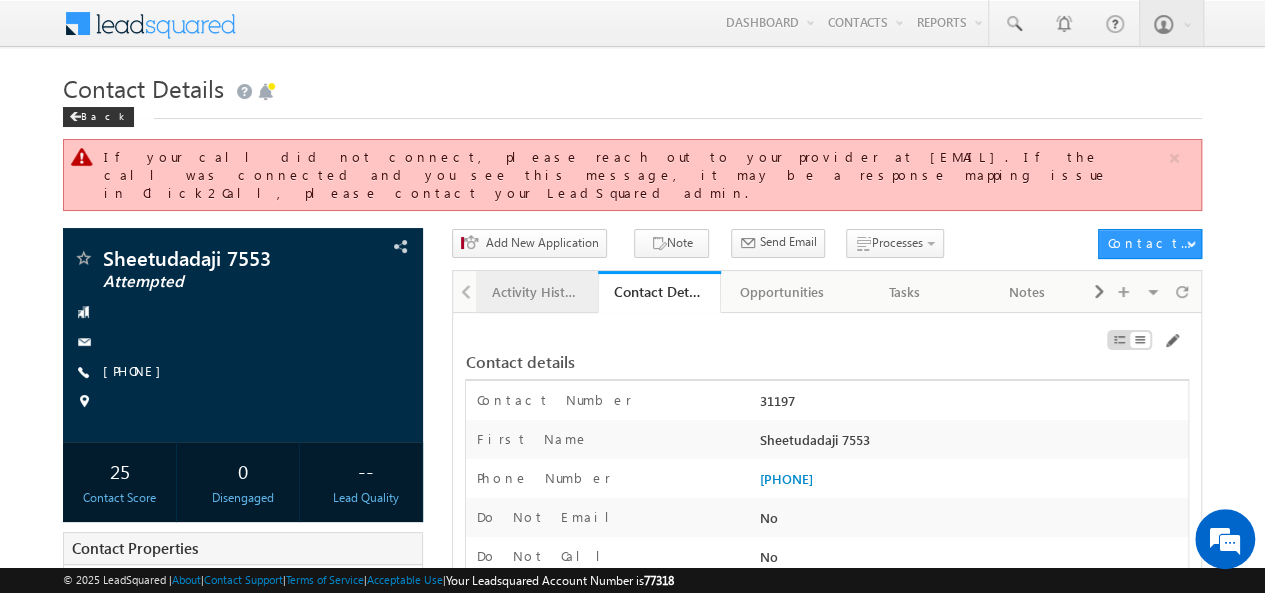 click on "Activity History" at bounding box center [536, 292] 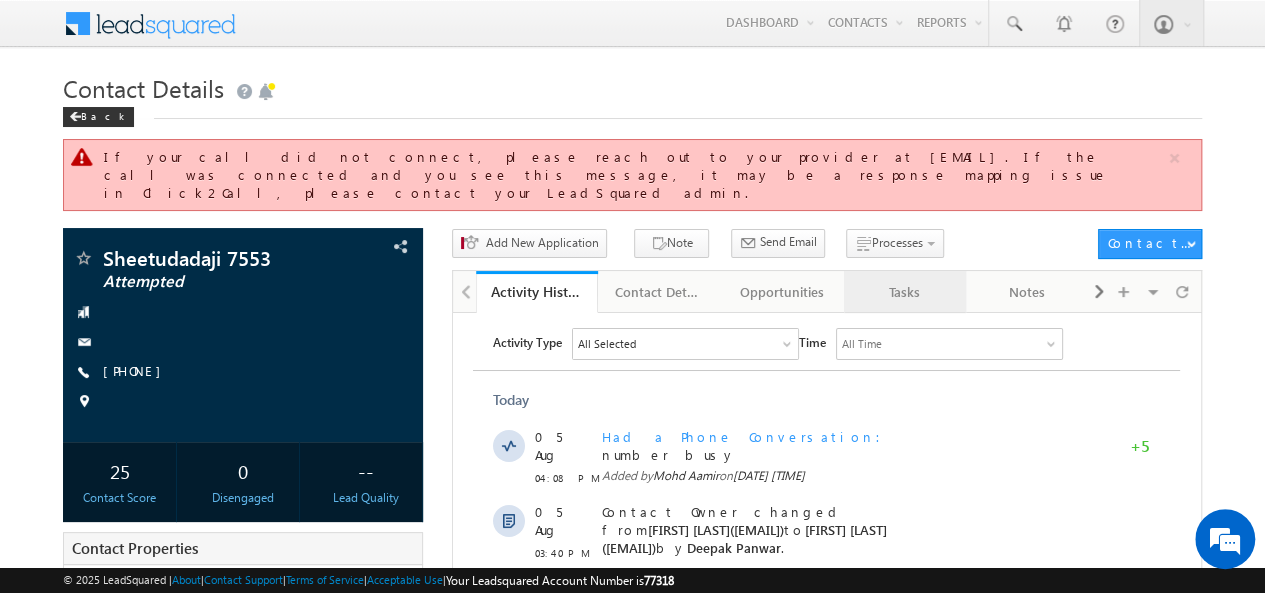 click on "Tasks" at bounding box center [904, 292] 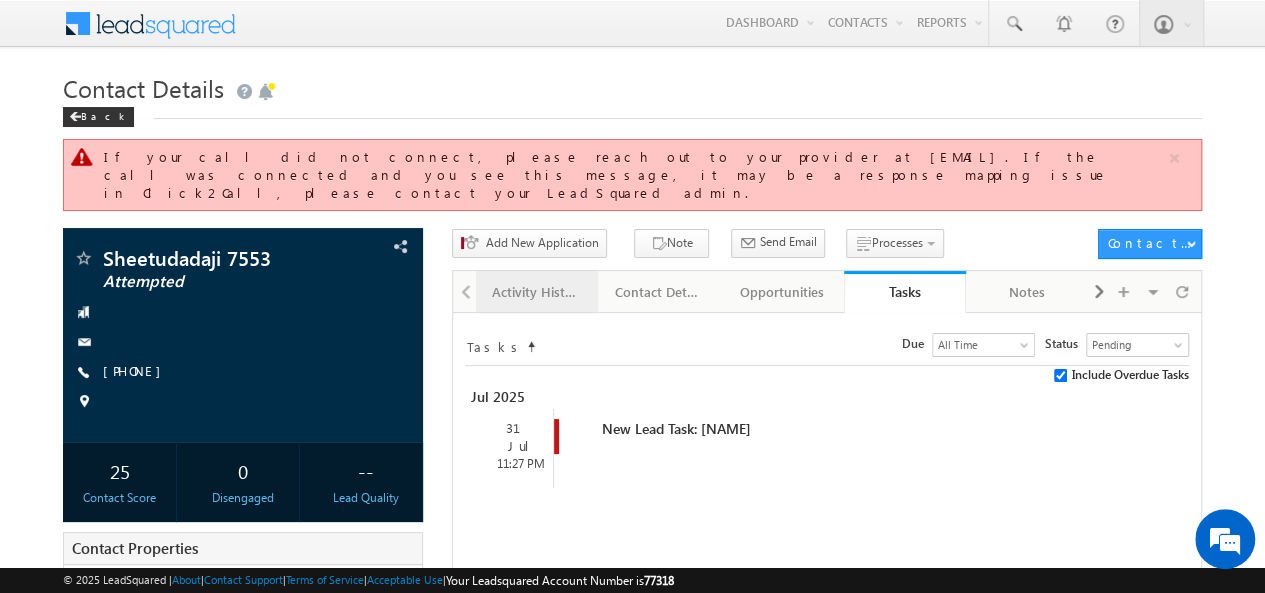 click on "Activity History" at bounding box center [537, 292] 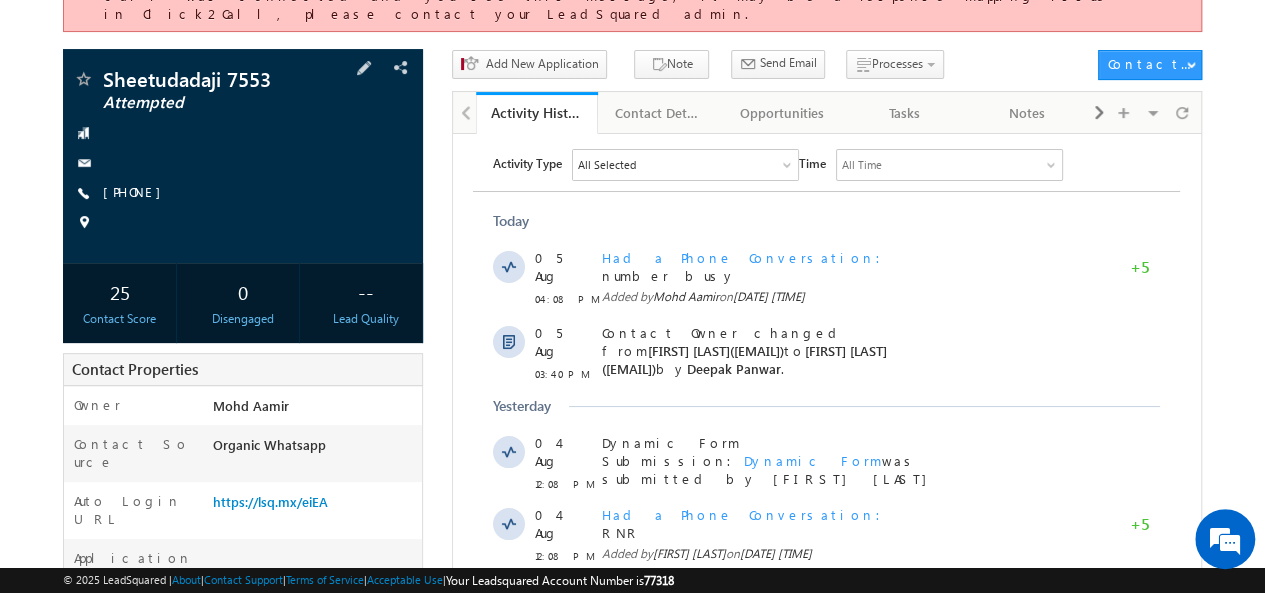 scroll, scrollTop: 654, scrollLeft: 0, axis: vertical 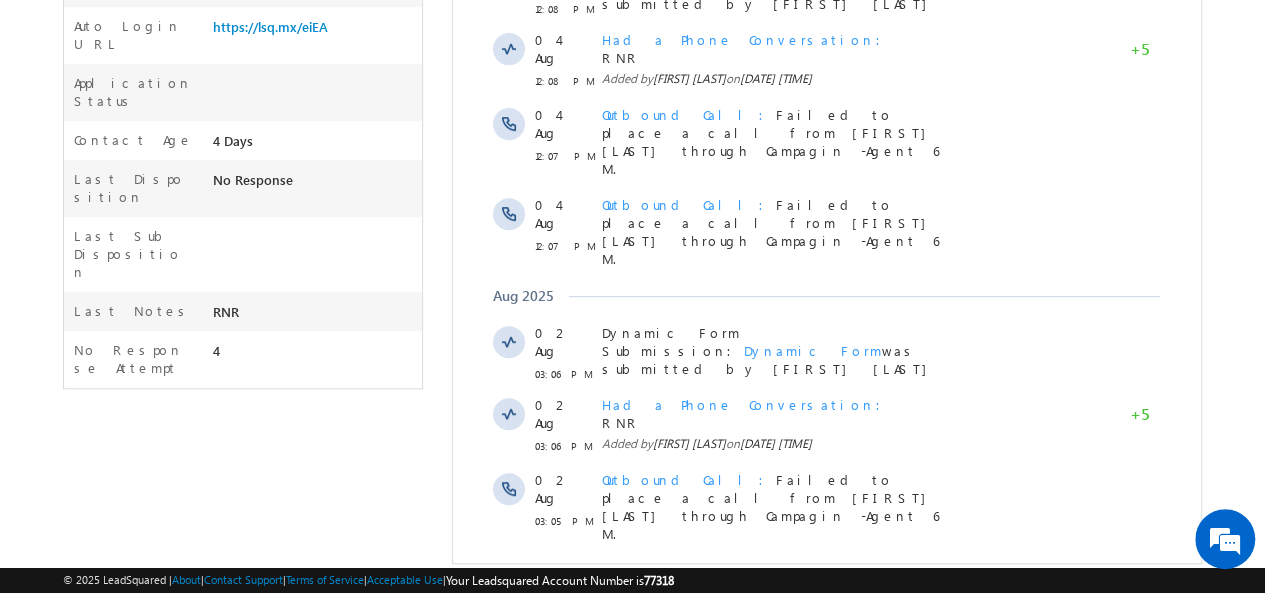 click on "Show More" at bounding box center (826, 659) 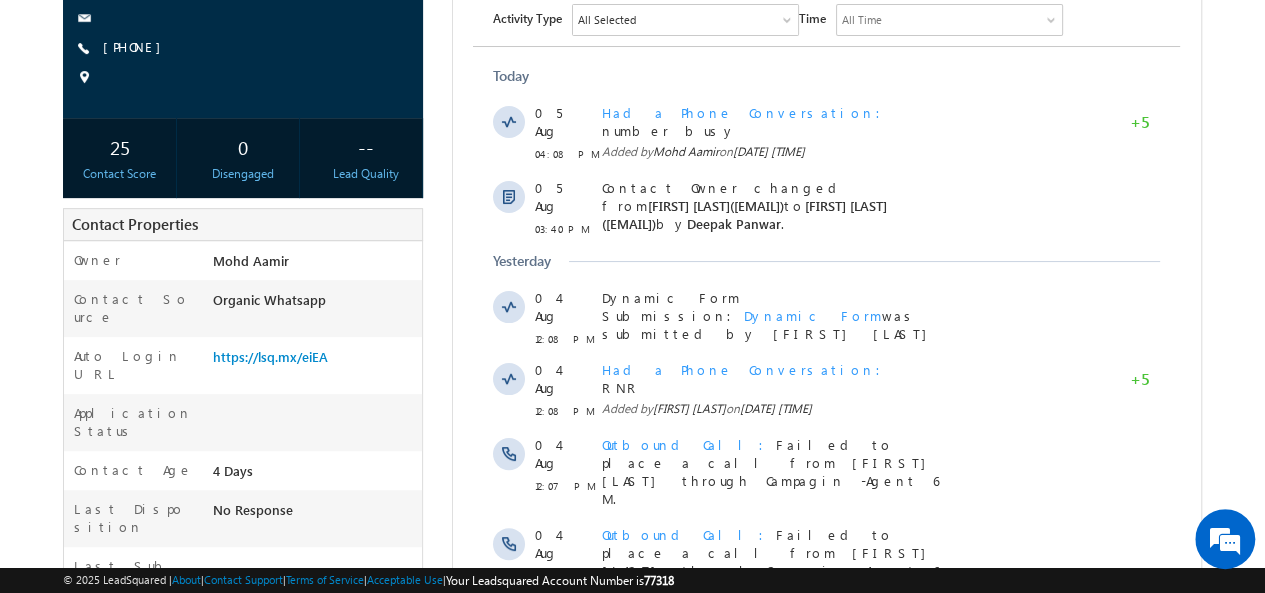 scroll, scrollTop: 0, scrollLeft: 0, axis: both 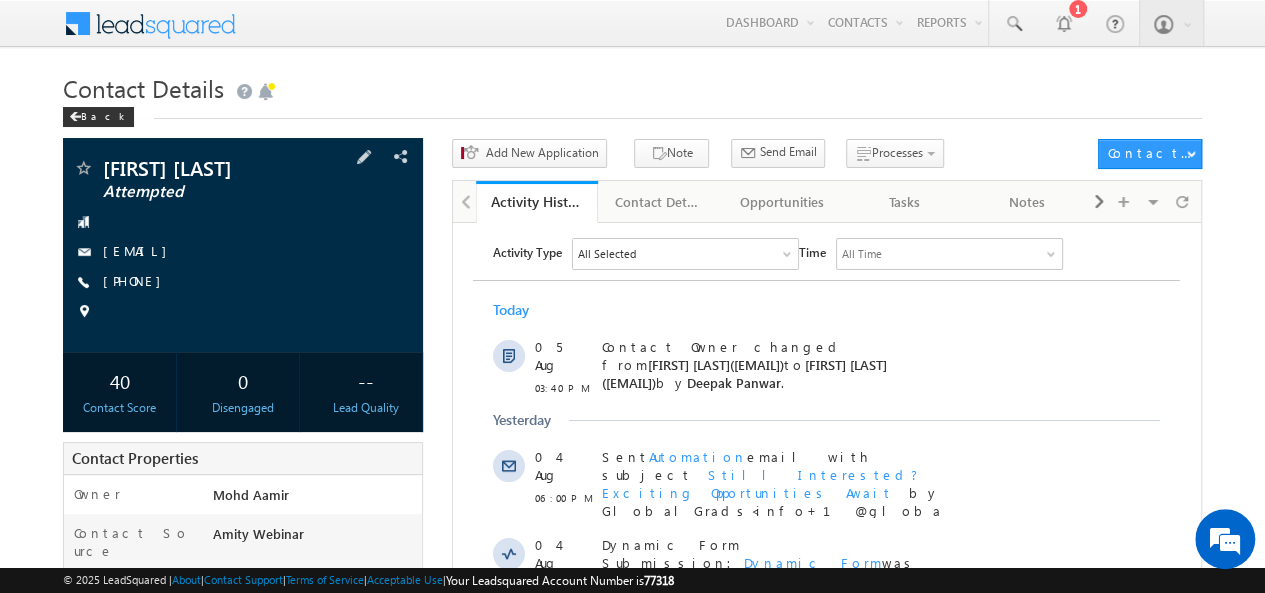 click on "SARAH HAYAT
Attempted
hayatsarah220@gmail.com
+91-7011859829" at bounding box center (243, 245) 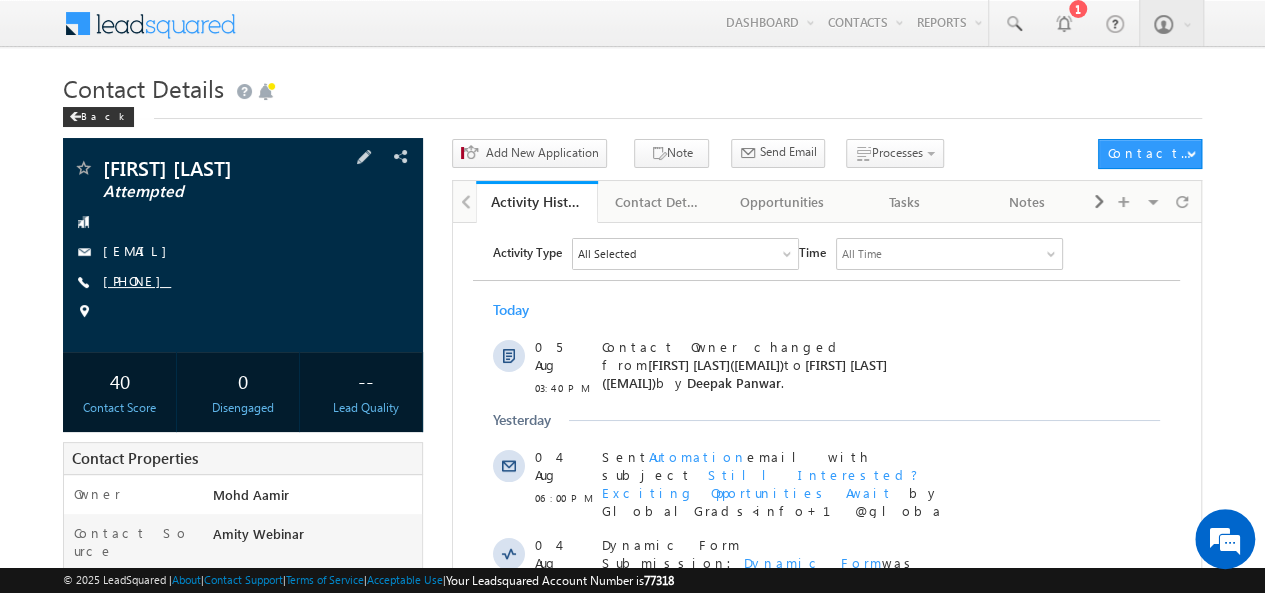 click on "+91-7011859829" at bounding box center [137, 280] 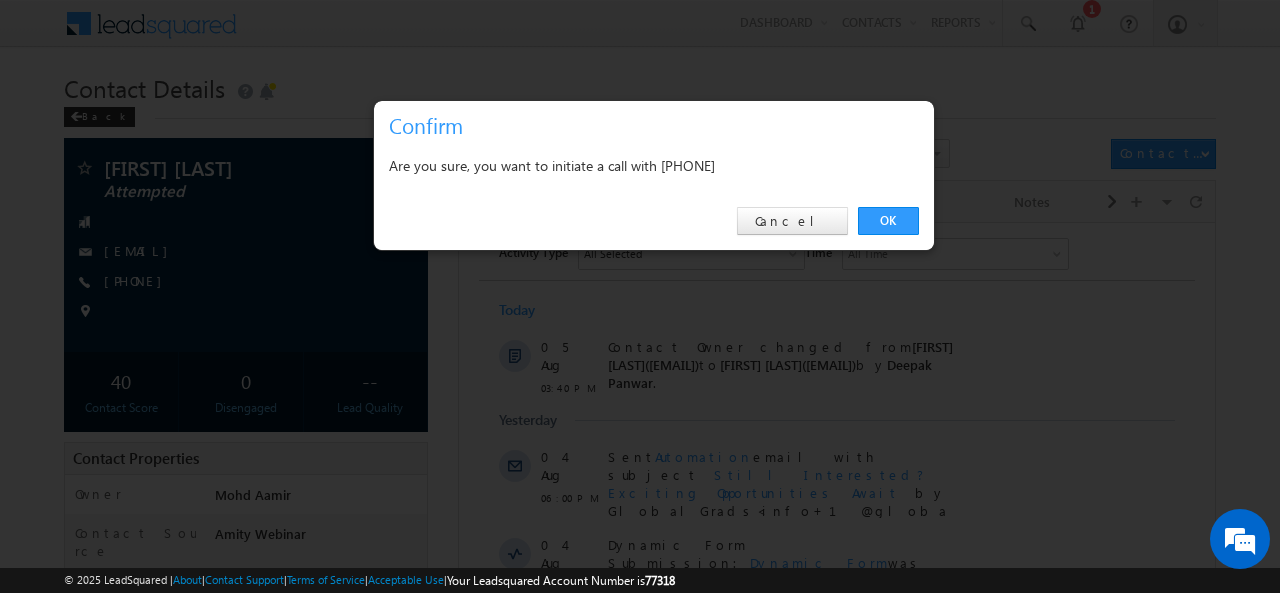 click on "Are you sure, you want to initiate a call with +91-7011859829" at bounding box center (654, 165) 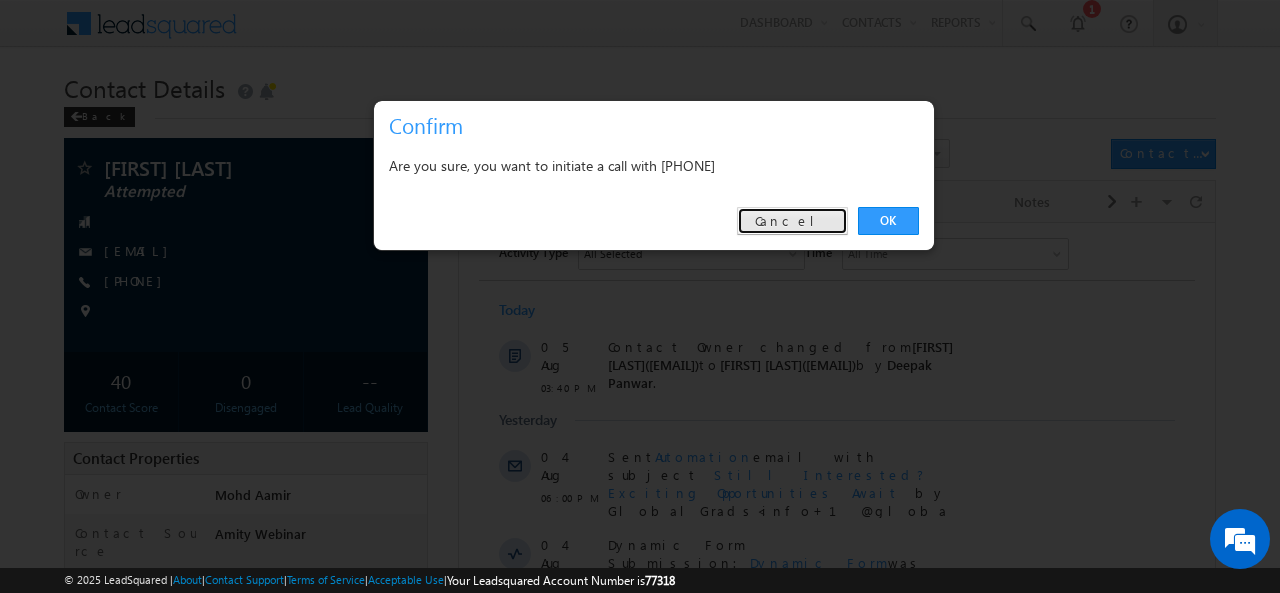 click on "Cancel" at bounding box center [792, 221] 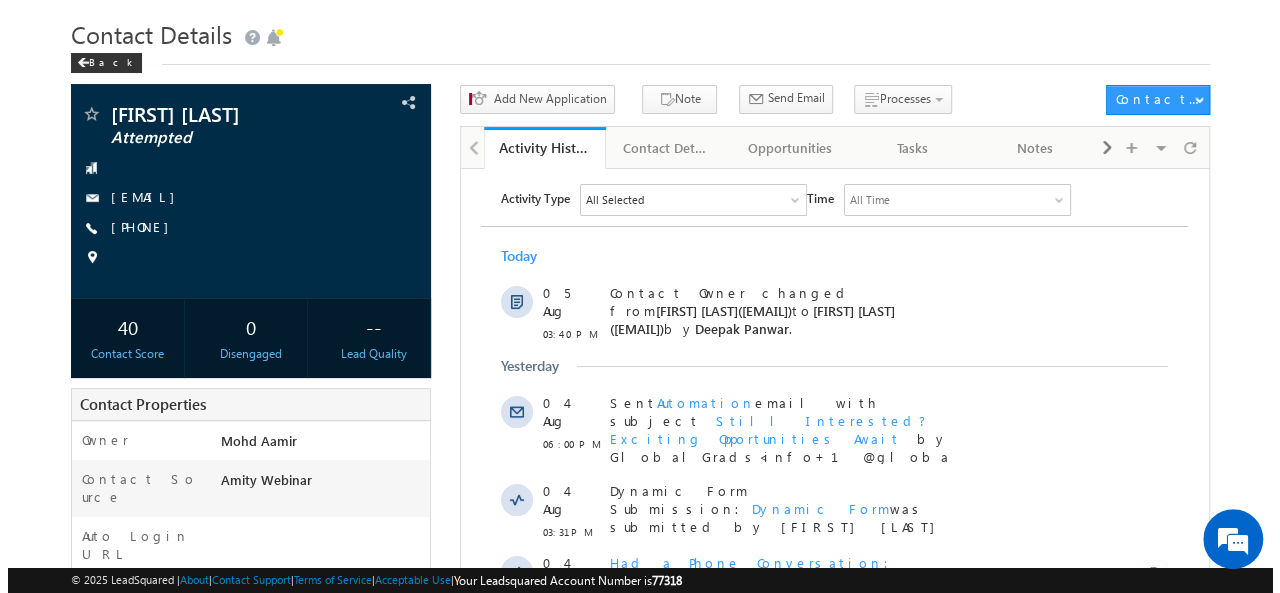 scroll, scrollTop: 0, scrollLeft: 0, axis: both 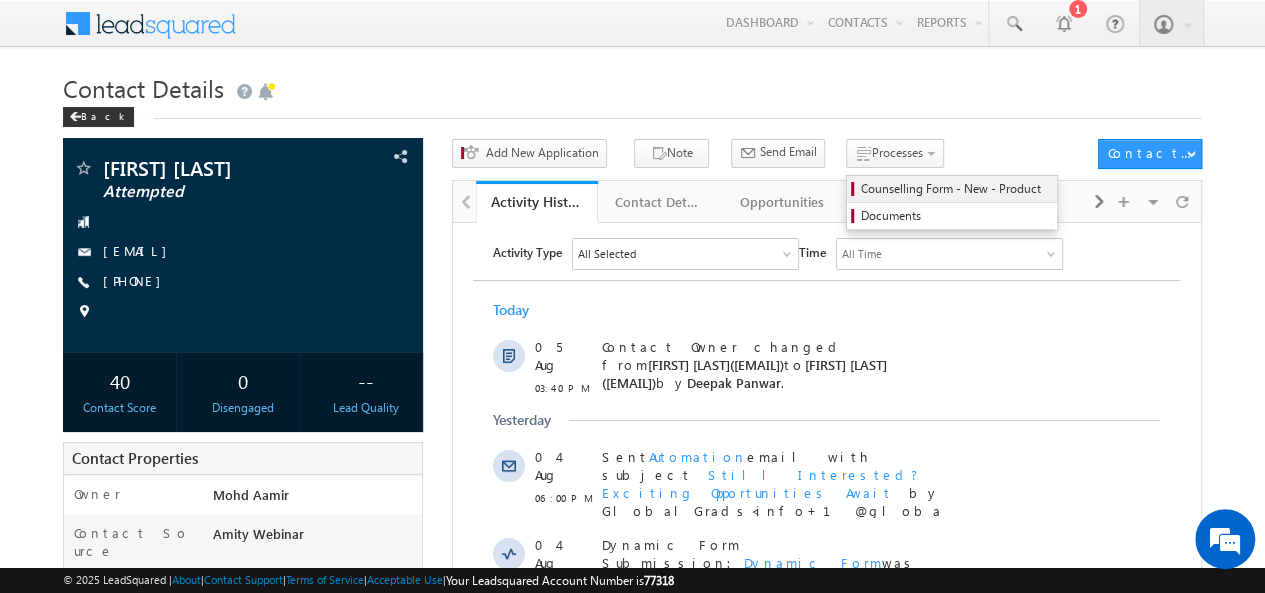 click on "Counselling Form - New - Product" at bounding box center (955, 189) 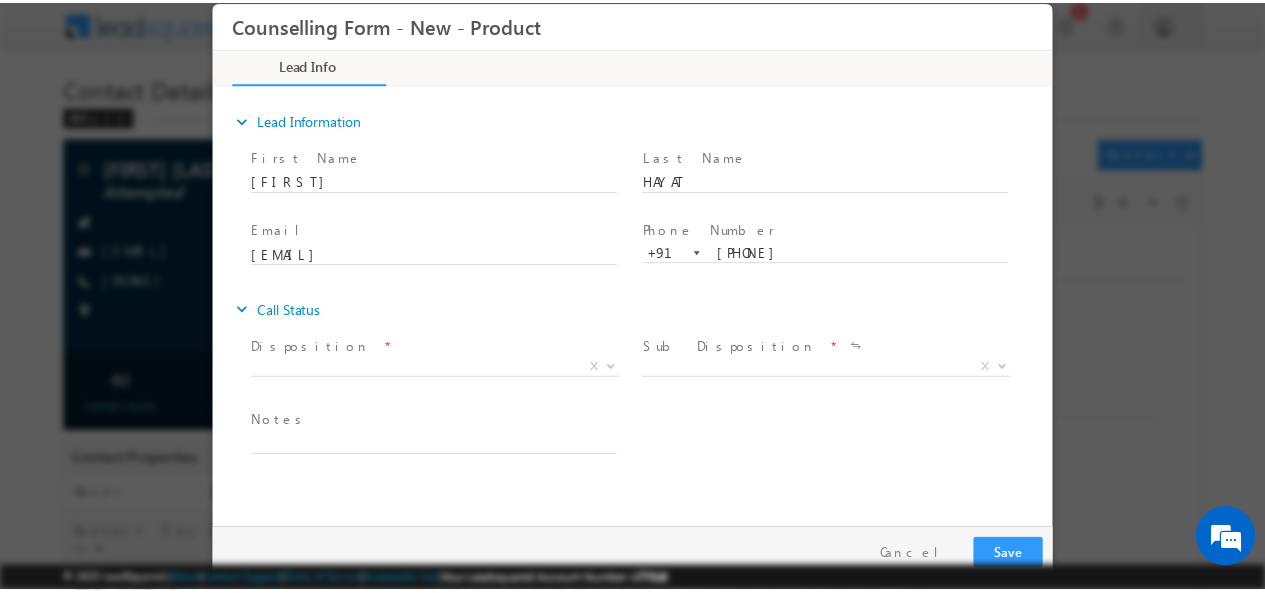 scroll, scrollTop: 0, scrollLeft: 0, axis: both 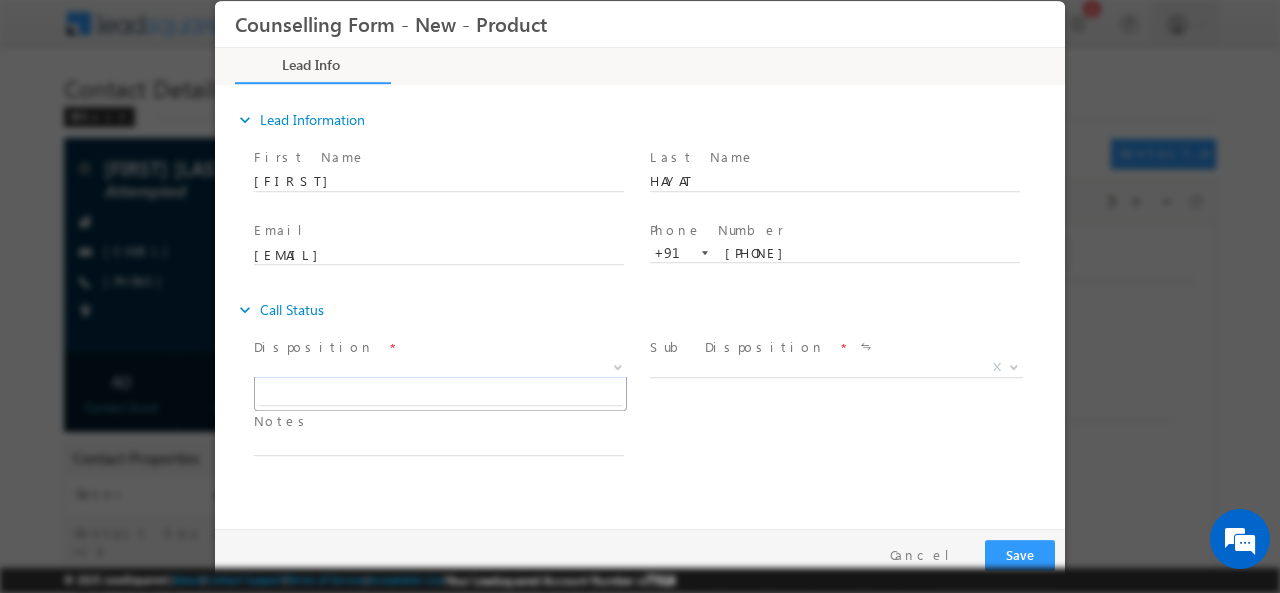 click on "X" at bounding box center (440, 367) 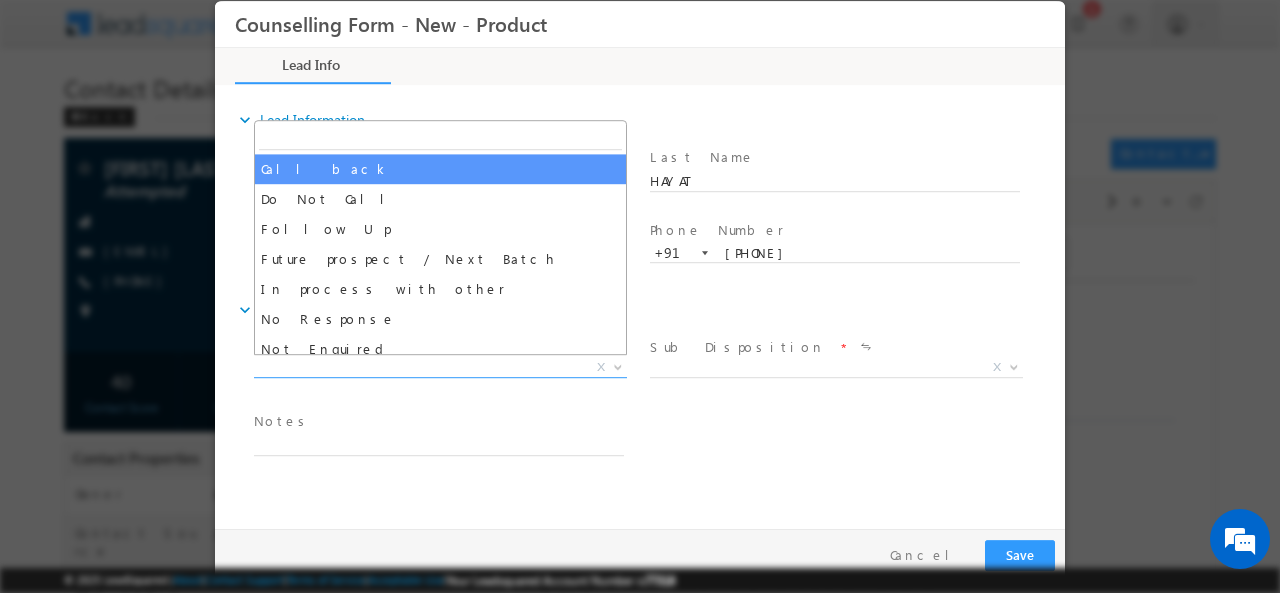 select on "Call back" 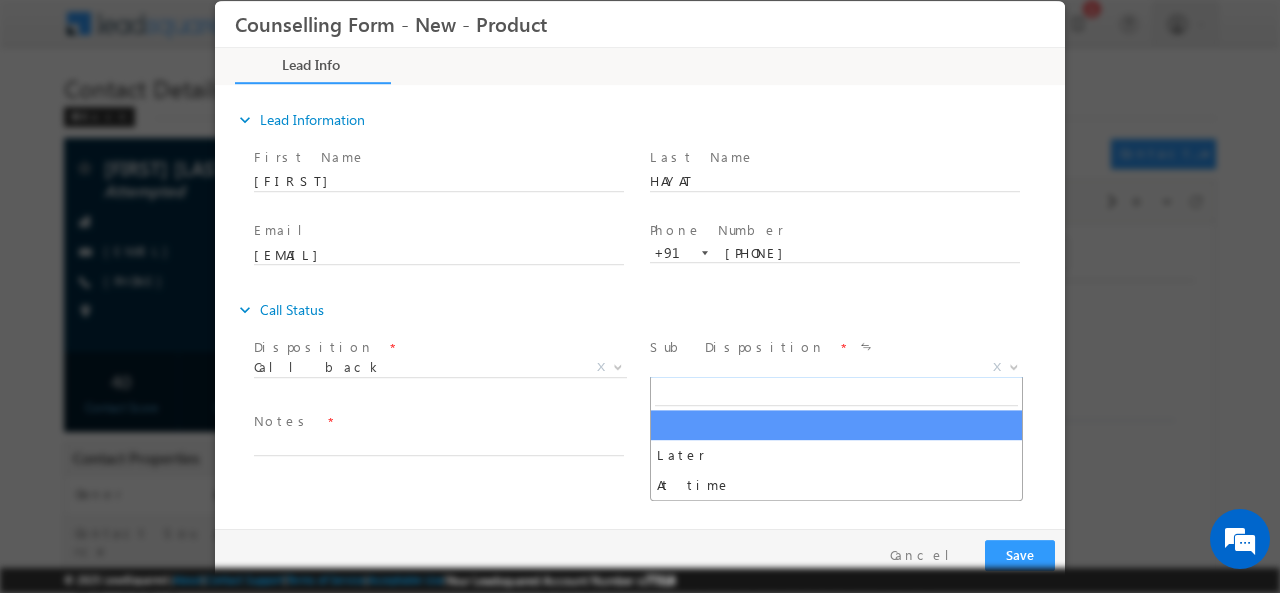 click on "X" at bounding box center (836, 367) 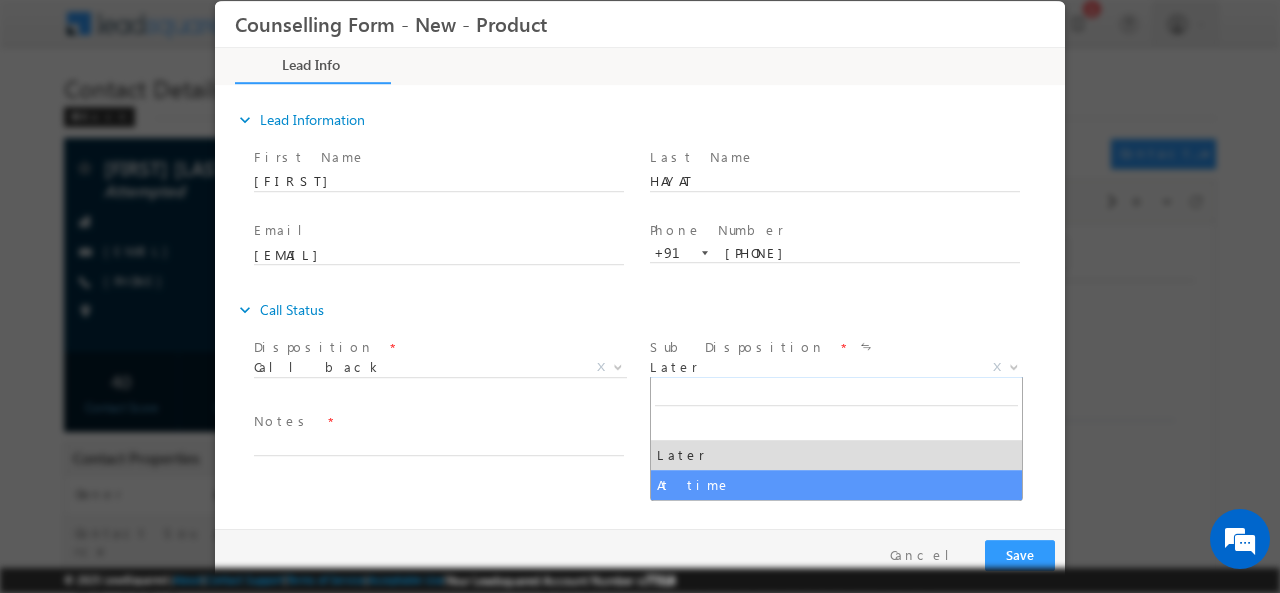 drag, startPoint x: 692, startPoint y: 367, endPoint x: 696, endPoint y: 483, distance: 116.06895 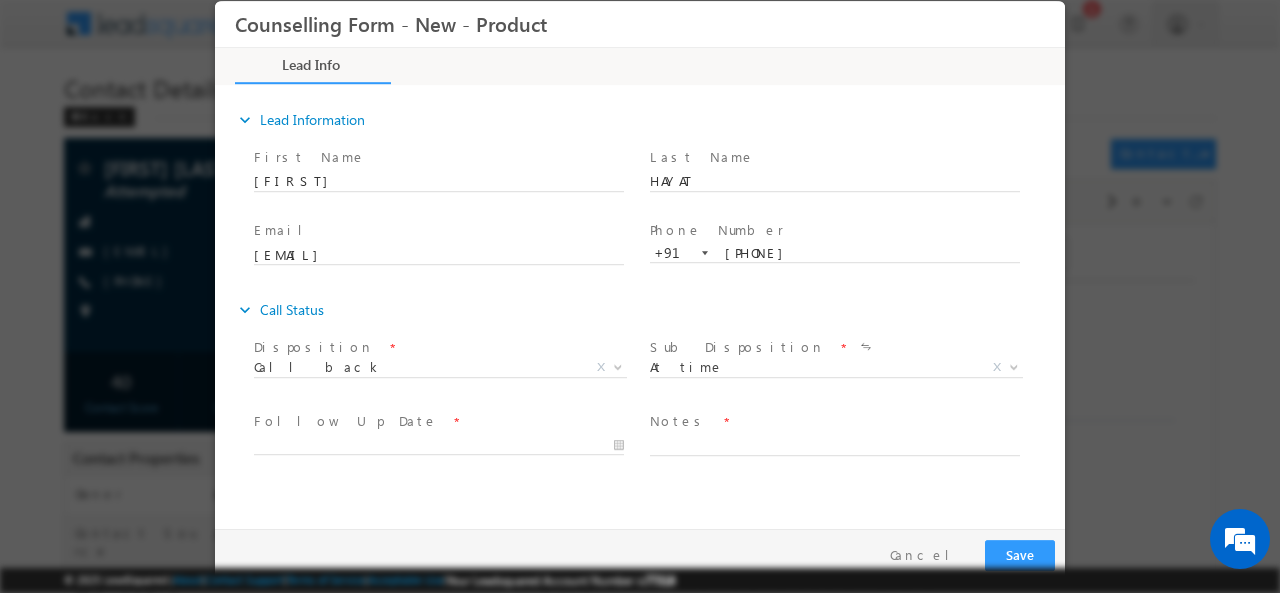 click on "expand_more Lead Information
First Name" at bounding box center [645, 303] 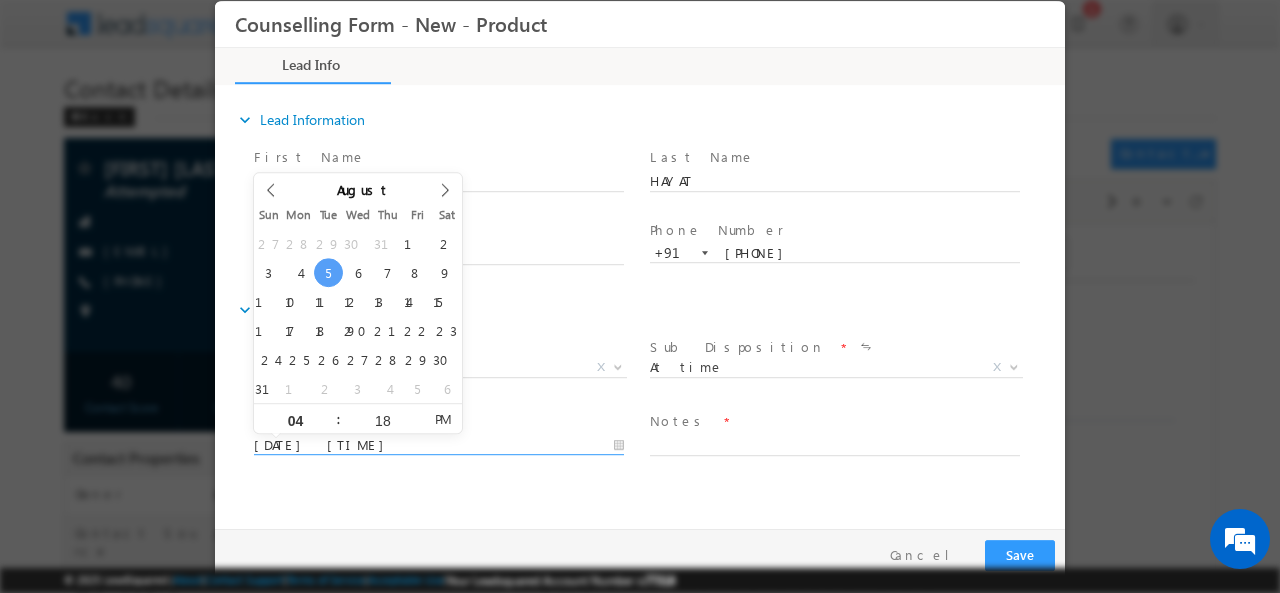 click on "05/08/2025 4:18 PM" at bounding box center (439, 445) 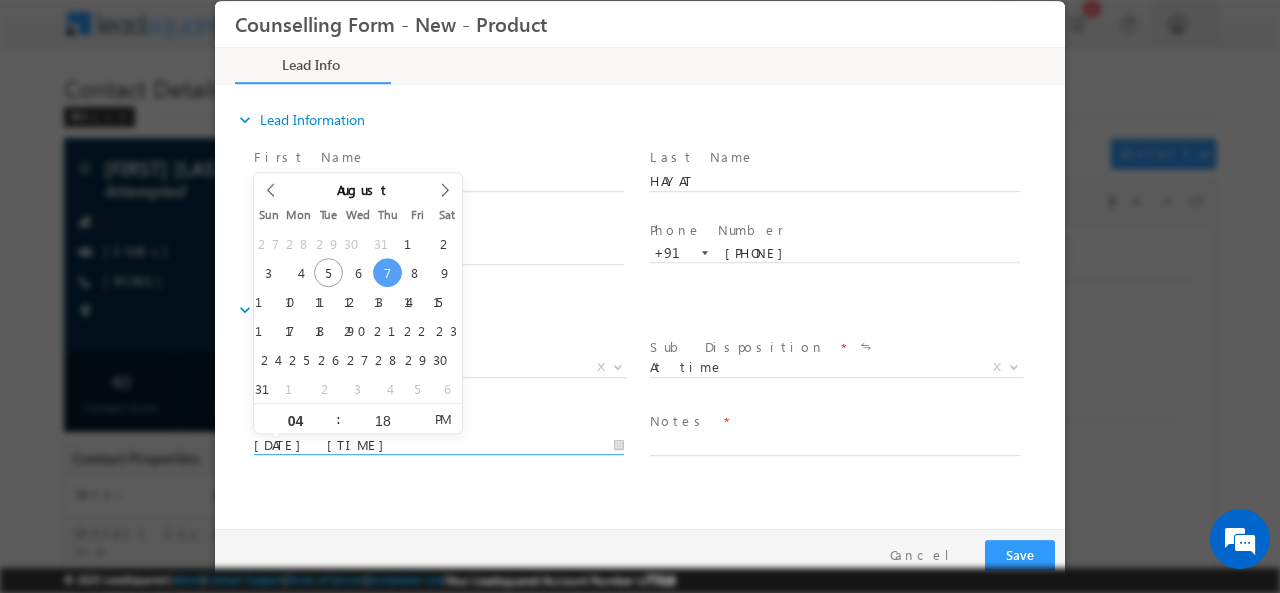 click on "07/08/2025 4:18 PM" at bounding box center [439, 445] 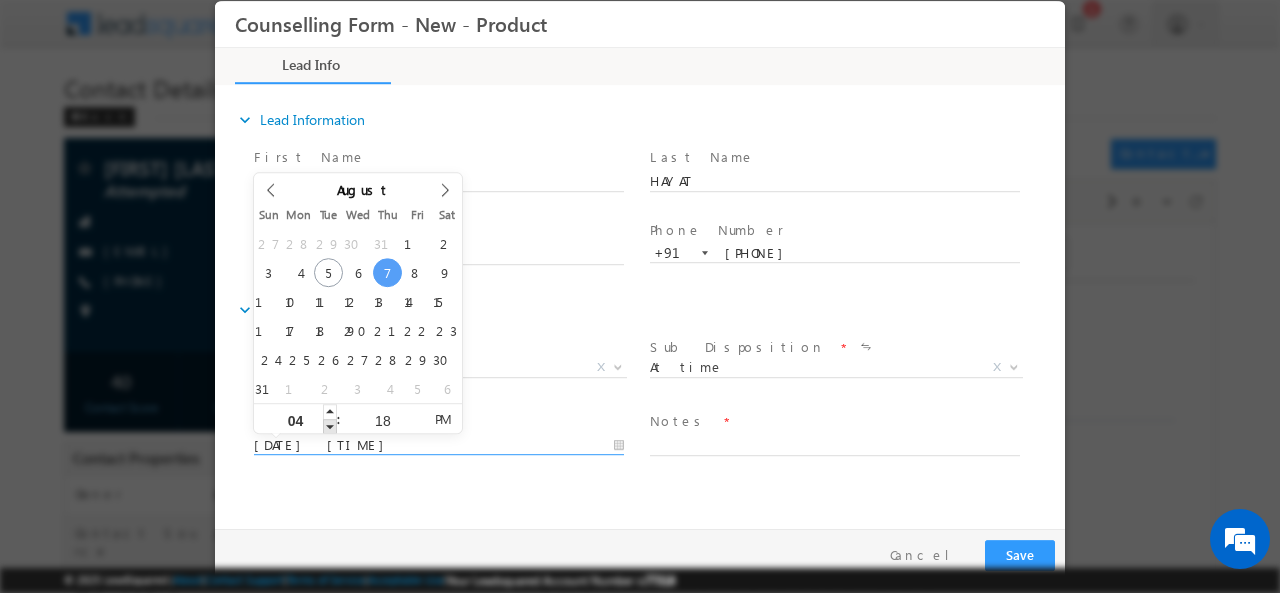 type on "07/08/2025 3:18 PM" 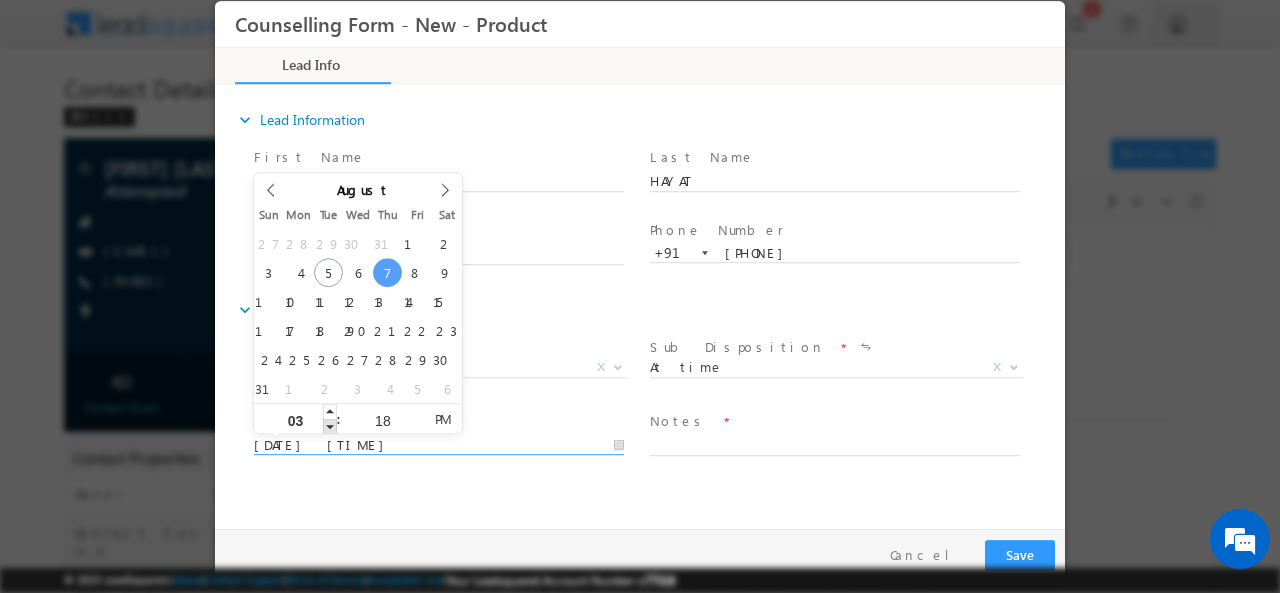 click at bounding box center (330, 425) 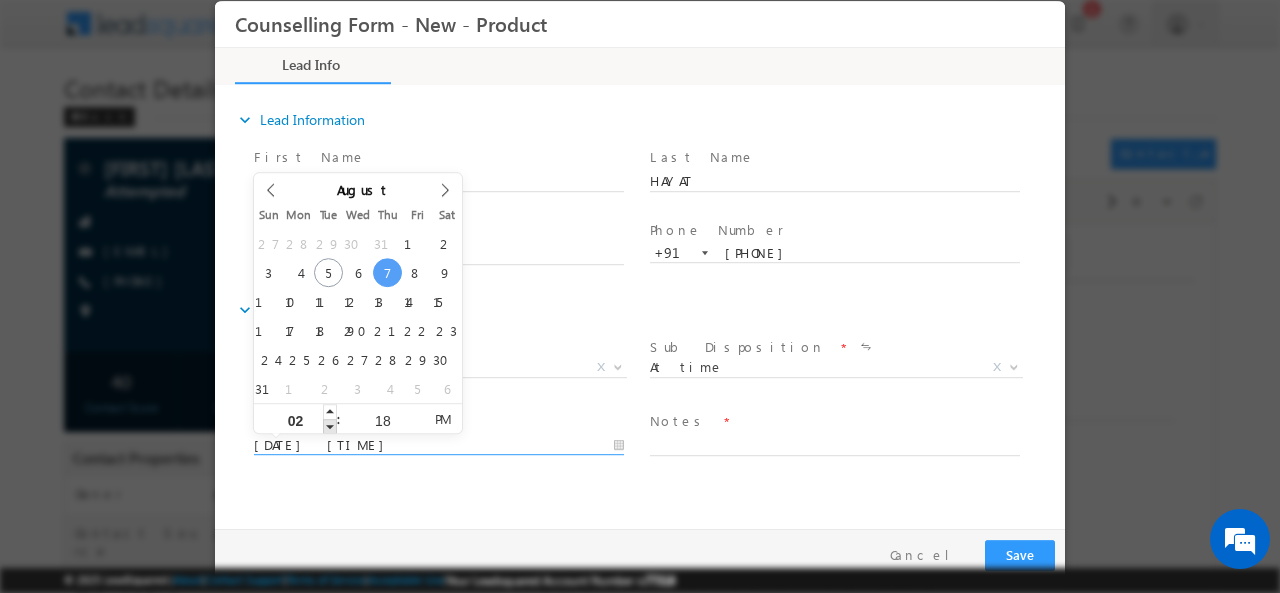 click at bounding box center [330, 425] 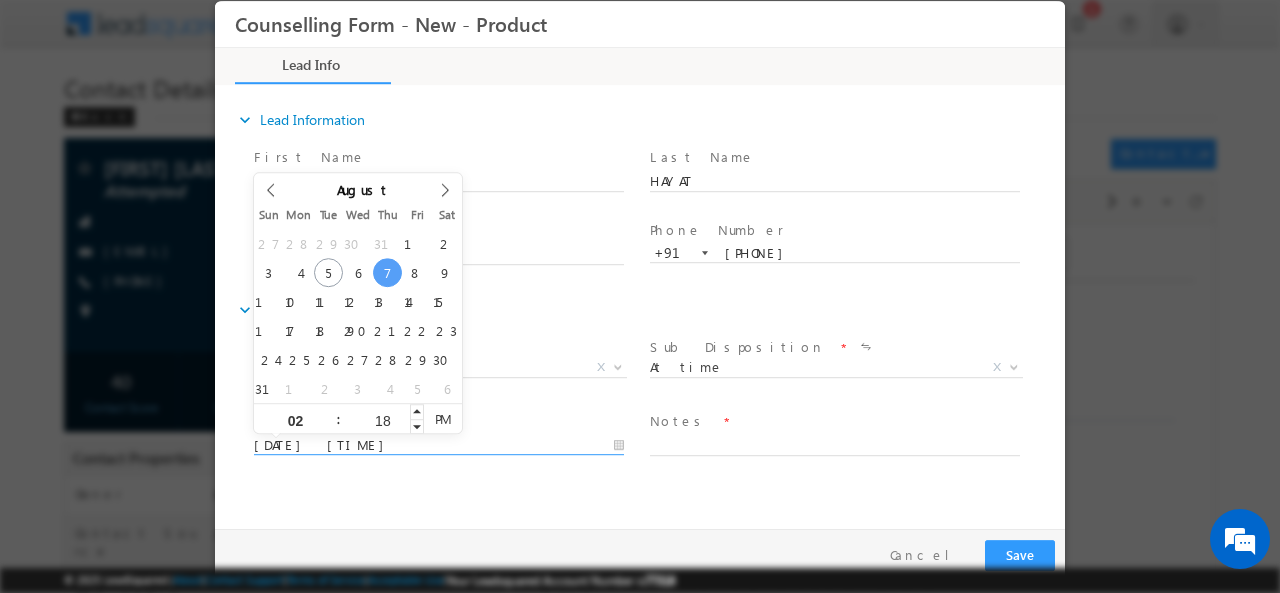 click on "18" at bounding box center (382, 418) 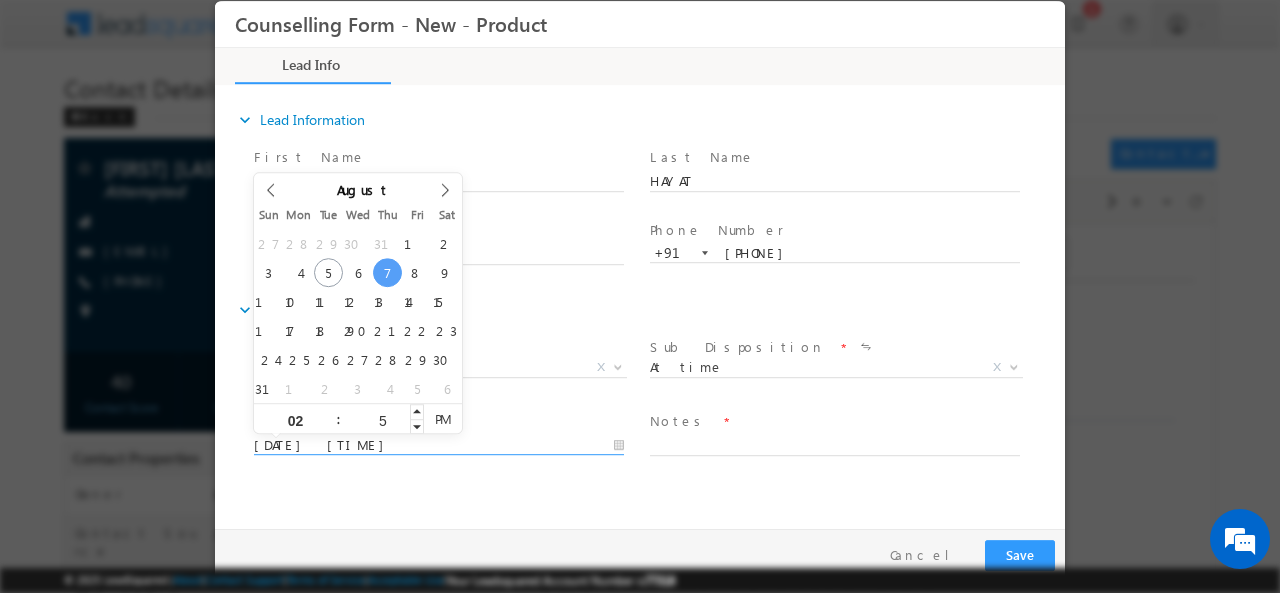 type on "50" 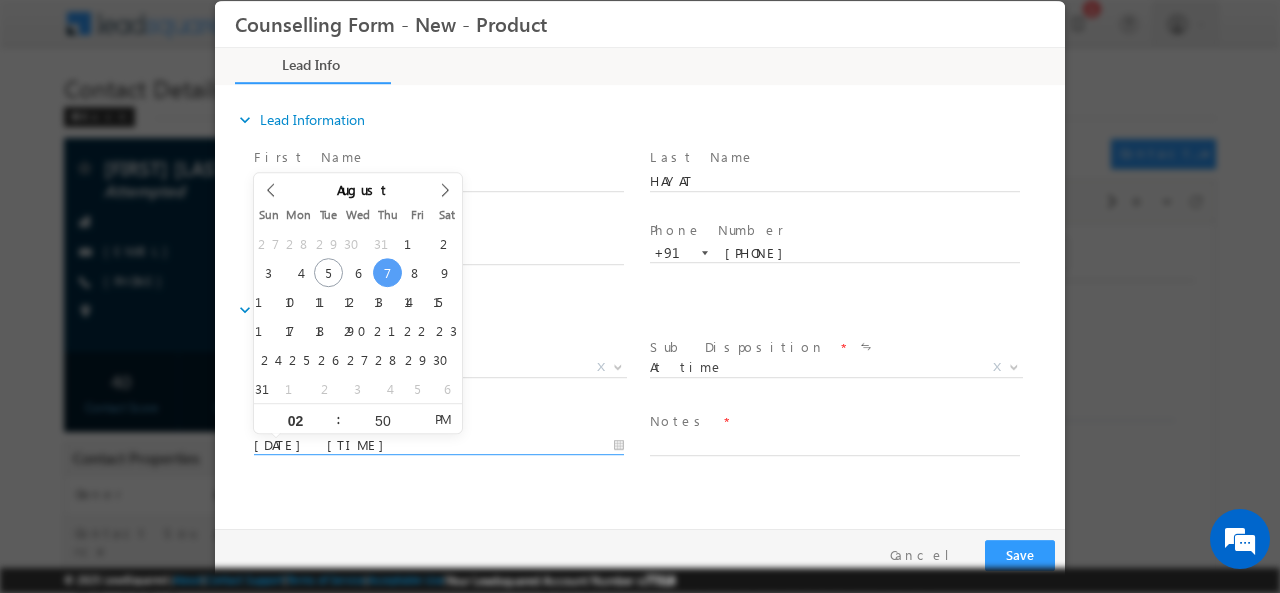 type on "07/08/2025 2:50 PM" 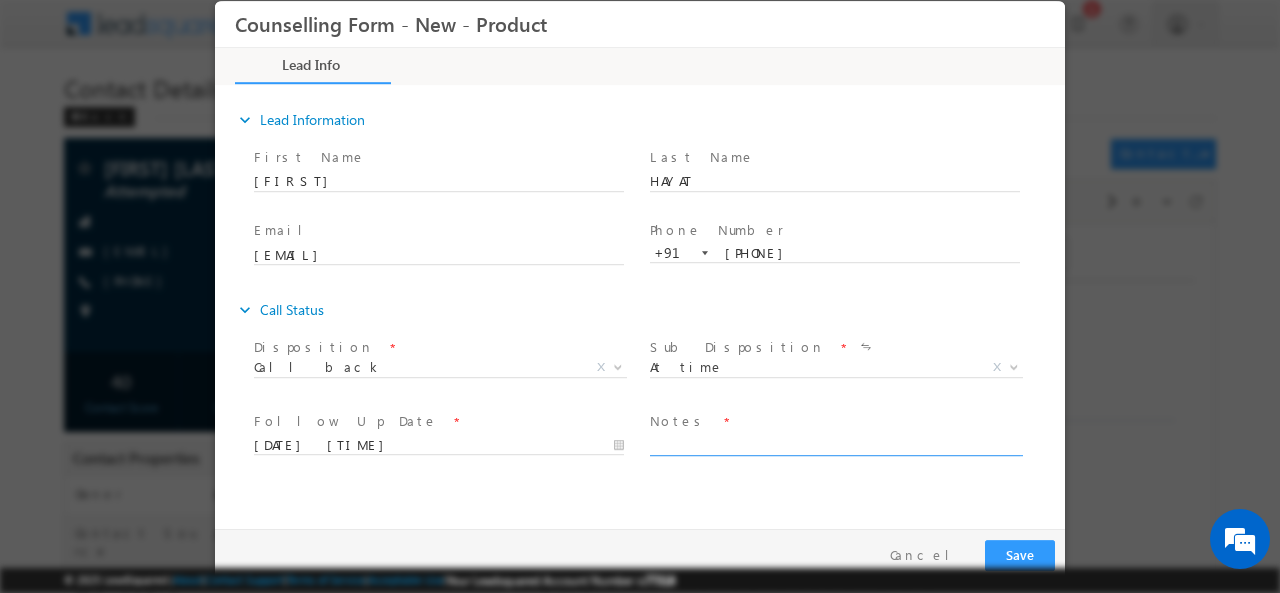 click at bounding box center (835, 443) 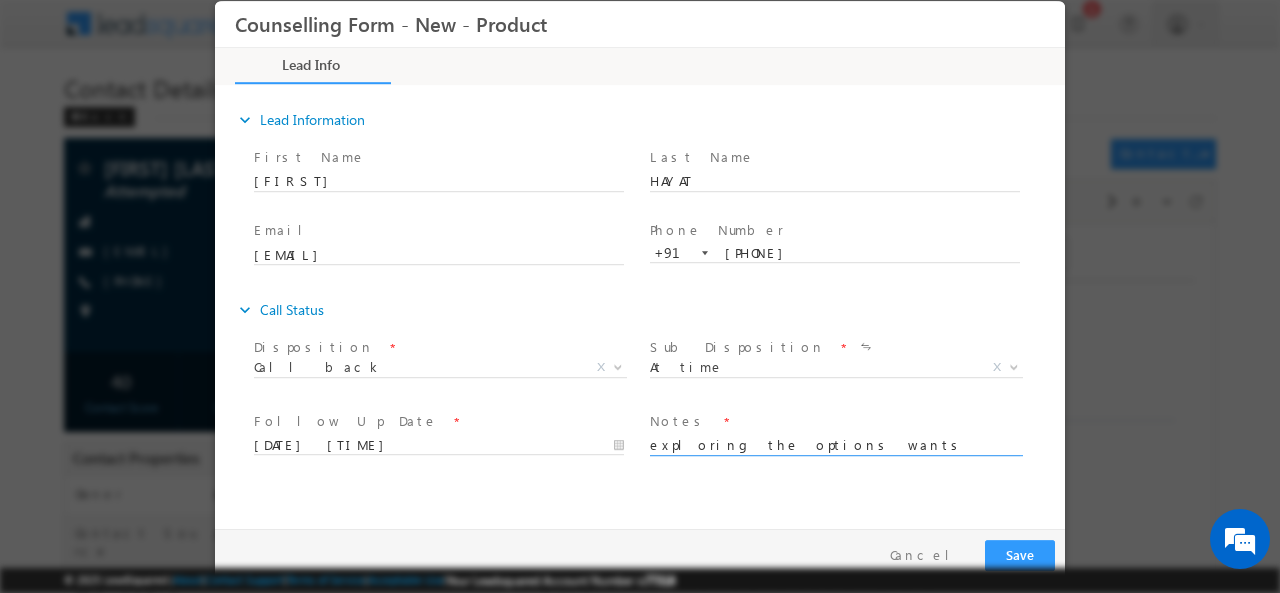 type on "exploring the options wants call back on thursday" 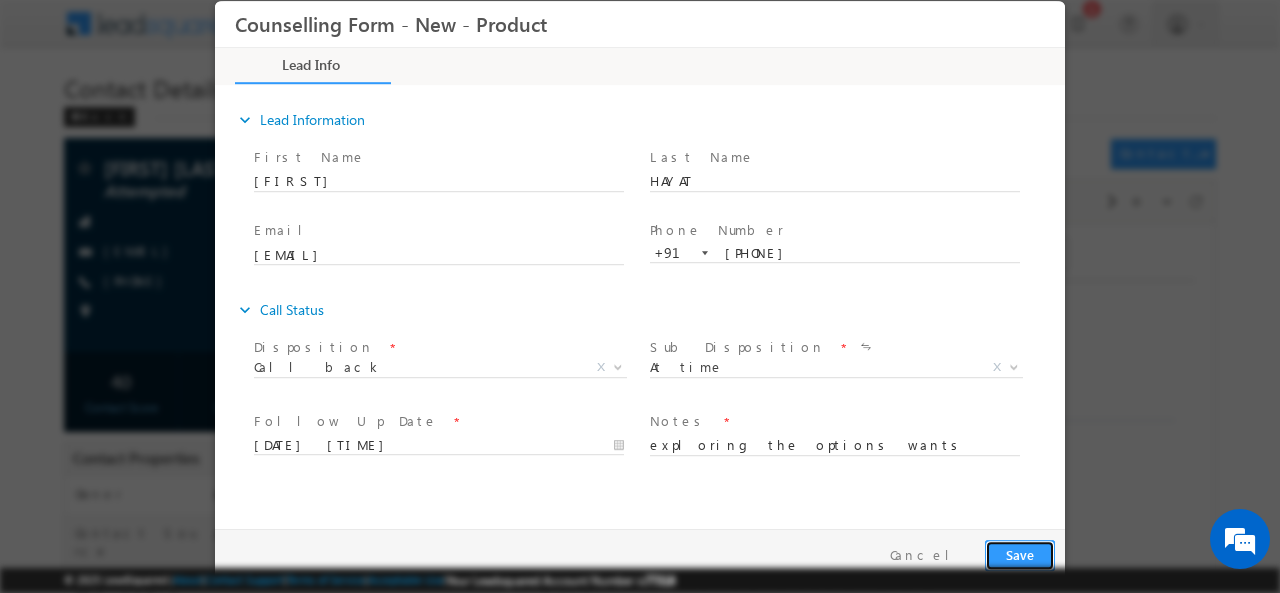 click on "Save" at bounding box center [1020, 554] 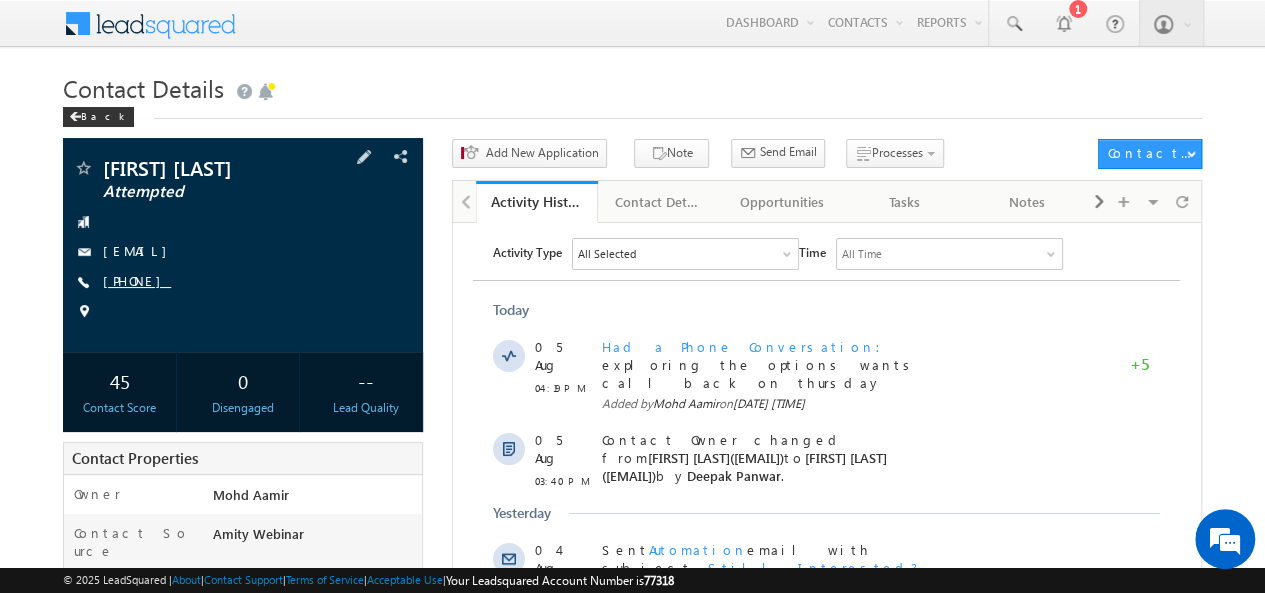 click on "+91-7011859829" at bounding box center [137, 280] 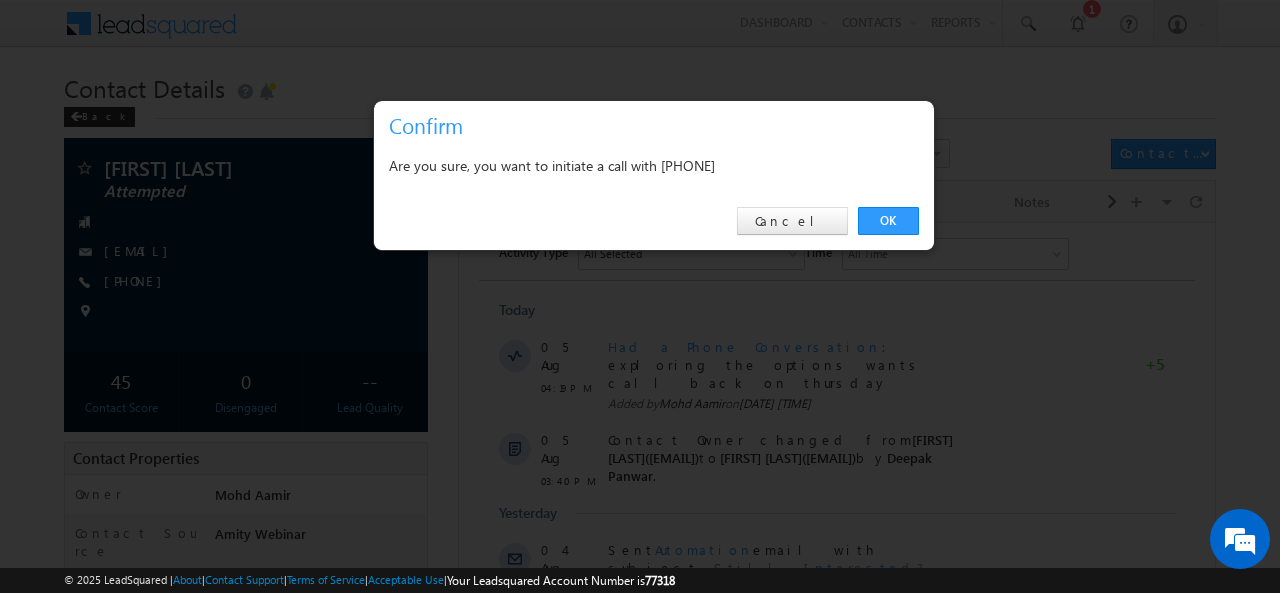 click on "Are you sure, you want to initiate a call with +91-7011859829" at bounding box center [654, 165] 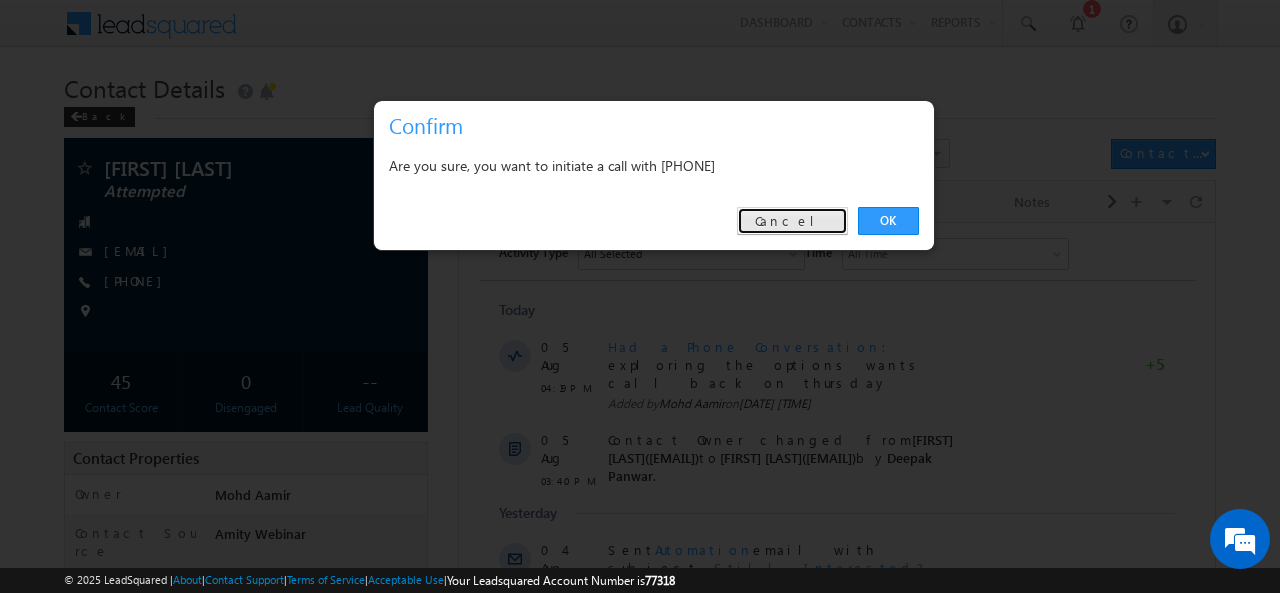 click on "Cancel" at bounding box center [792, 221] 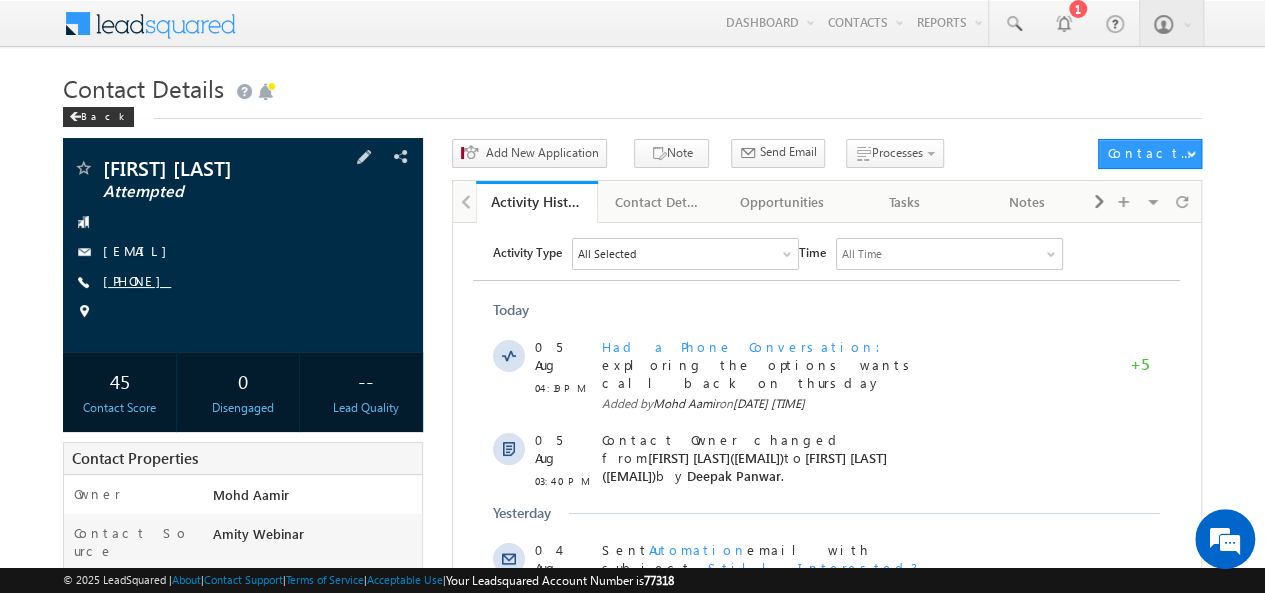 click on "+91-7011859829" at bounding box center [137, 280] 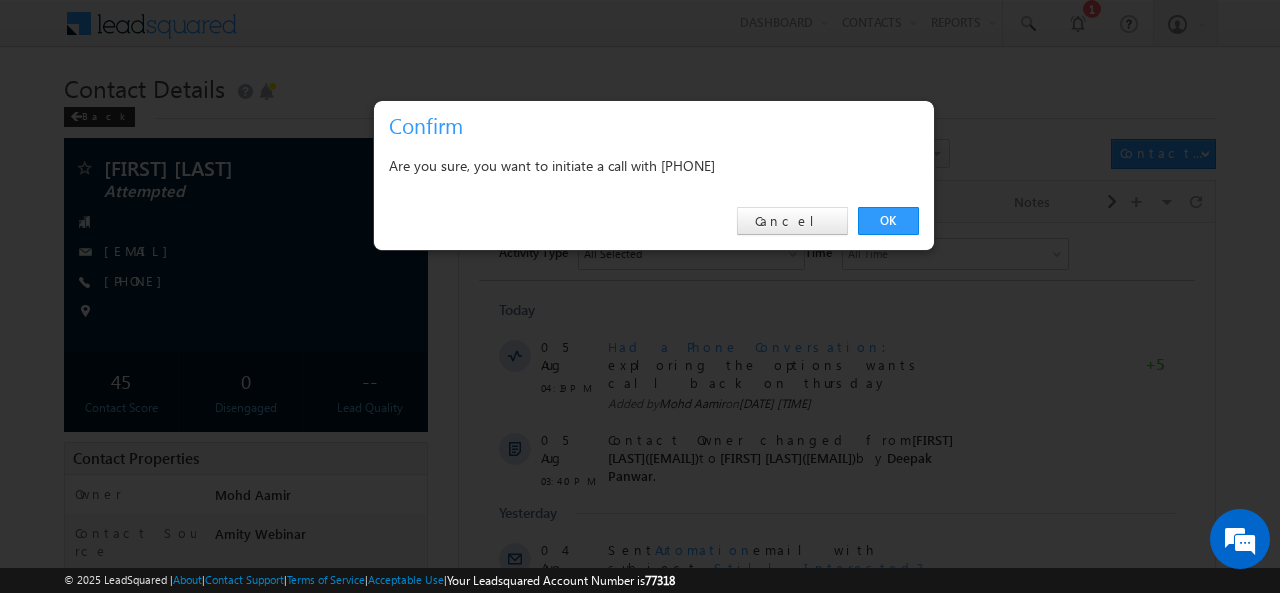 click on "Are you sure, you want to initiate a call with +91-7011859829" at bounding box center [654, 165] 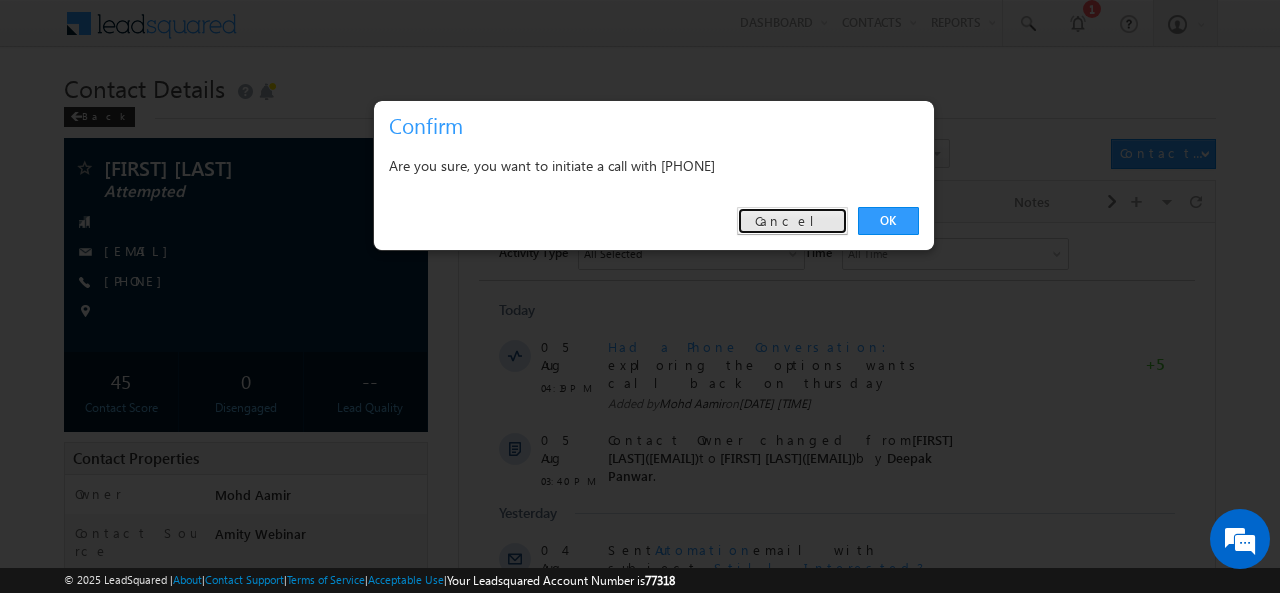 click on "Cancel" at bounding box center [792, 221] 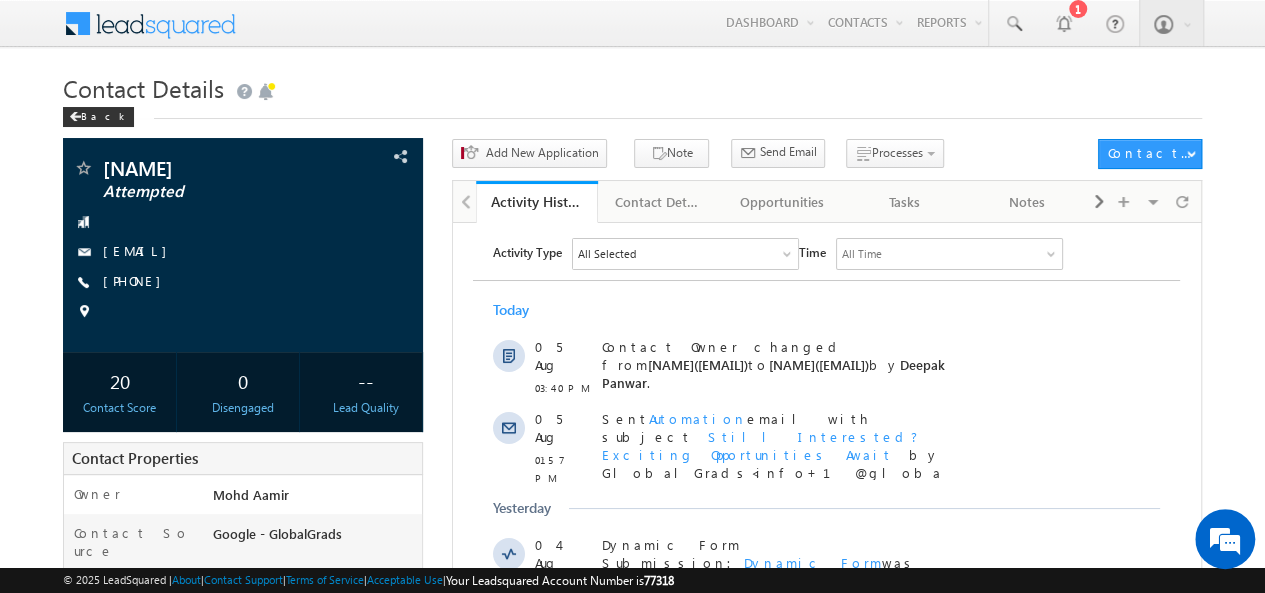 scroll, scrollTop: 0, scrollLeft: 0, axis: both 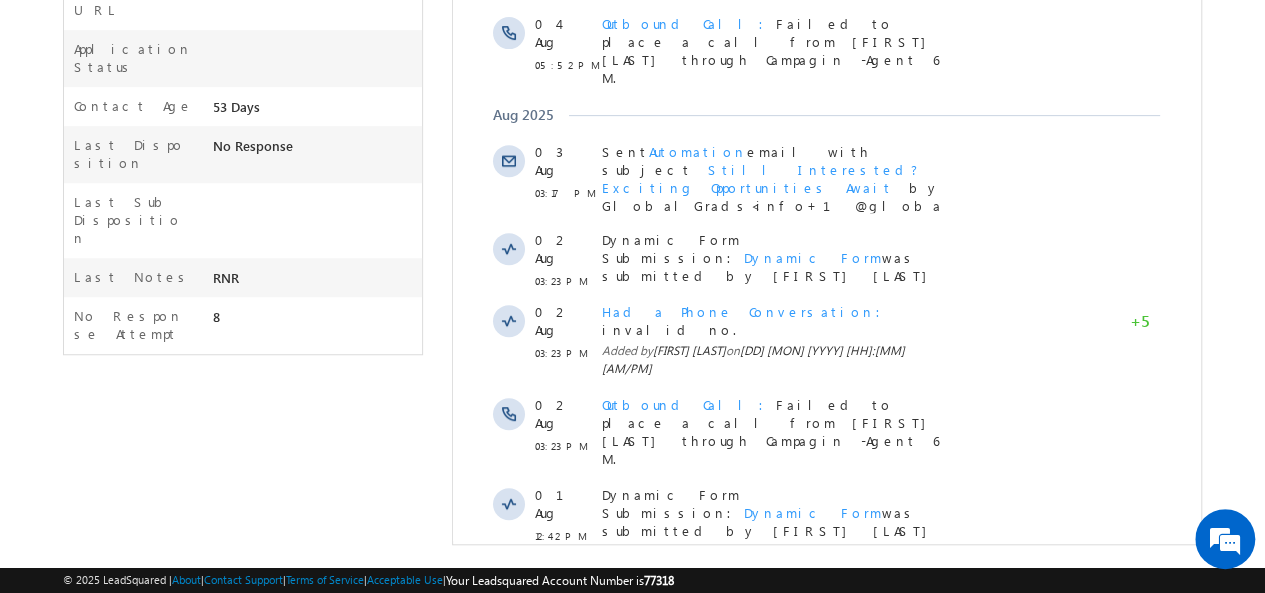 click on "Show More" at bounding box center (826, 677) 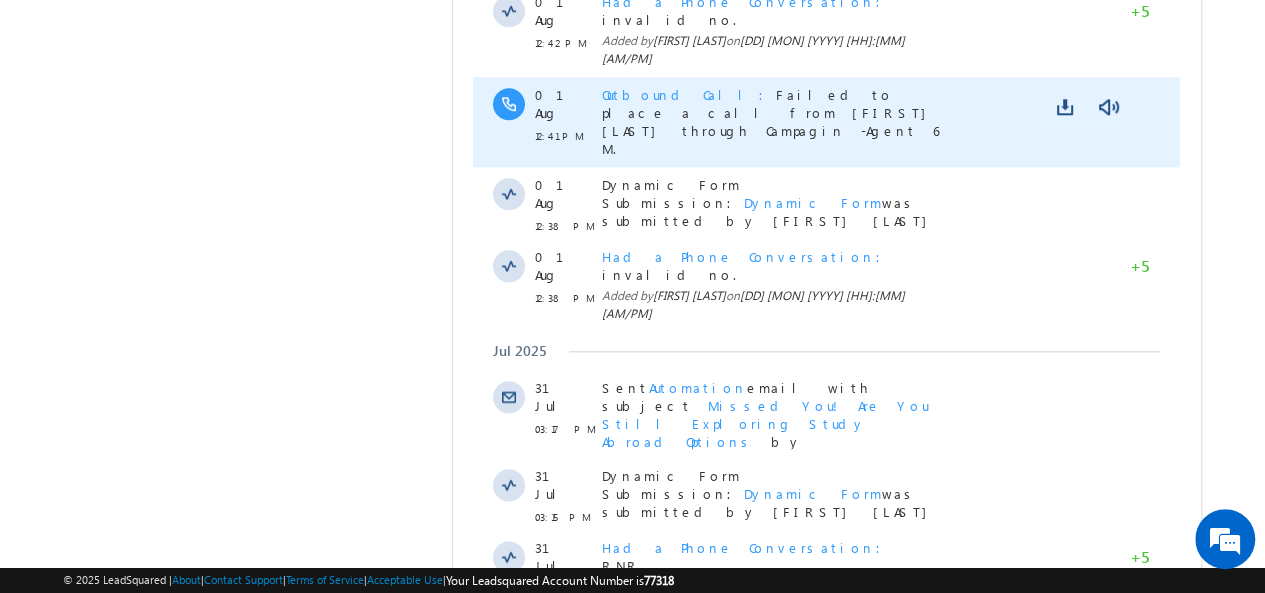 scroll, scrollTop: 1302, scrollLeft: 0, axis: vertical 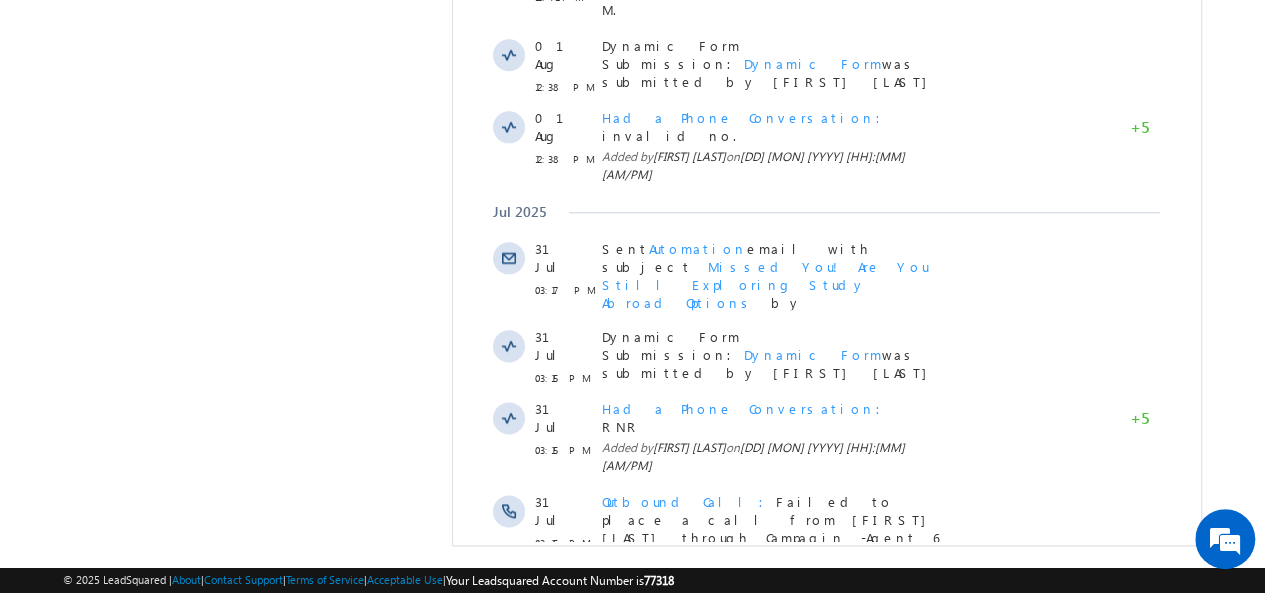 click on "Activity Type
All Selected
Select All Sales Activities 1 Sales Activity Opportunities 1 University Application Email Activities 18 Email Bounced Email Link Clicked Email Marked Spam Email Opened Inbound Contact through Email Mailing preference link clicked Negative Response to Email Neutral Response to Email Positive Response to Email Resubscribed Subscribed To Newsletter Subscribed To Promotional Emails Unsubscribe Link Clicked Unsubscribed Unsubscribed From Newsletter Unsubscribed From Promotional Emails View in browser link Clicked Email Sent Web Activities 5 Conversion Button Clicked Converted to Contact Form Submitted on Website Page Visited on Website Tracking URL Clicked Contact Capture Activities 1 Contact Capture Phone Call Activities 2 Inbound Phone Call Activity Outbound Phone Call Activity Other Activities 20 Application Form Document Generation Meeting Notes 5" at bounding box center [826, -71] 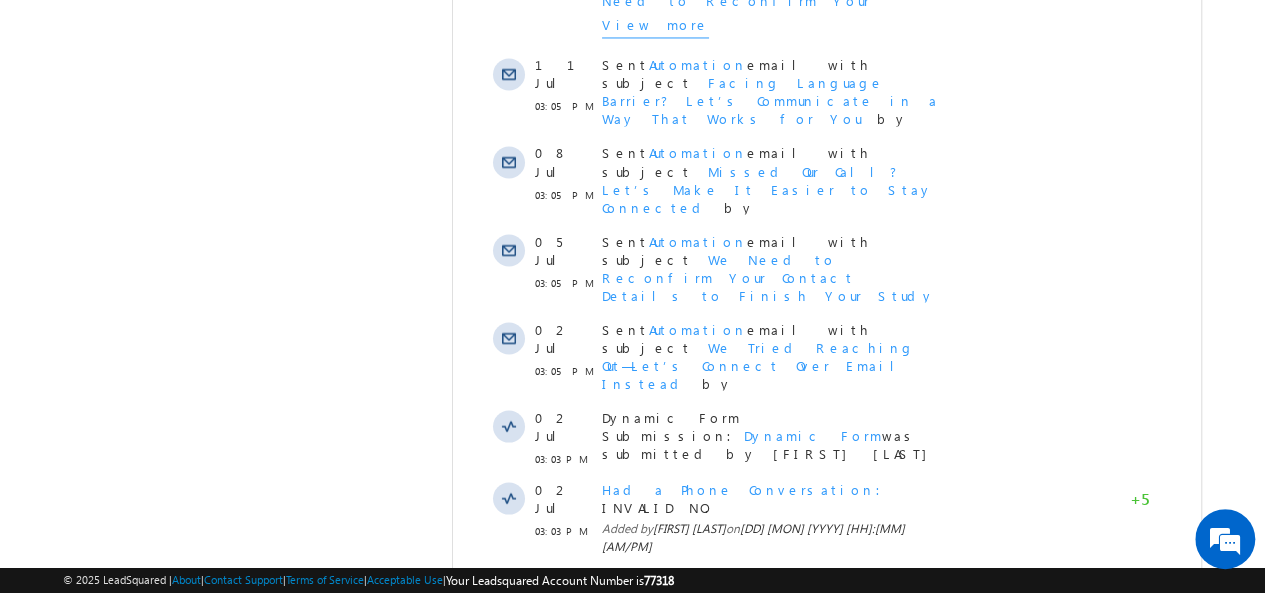 scroll, scrollTop: 1950, scrollLeft: 0, axis: vertical 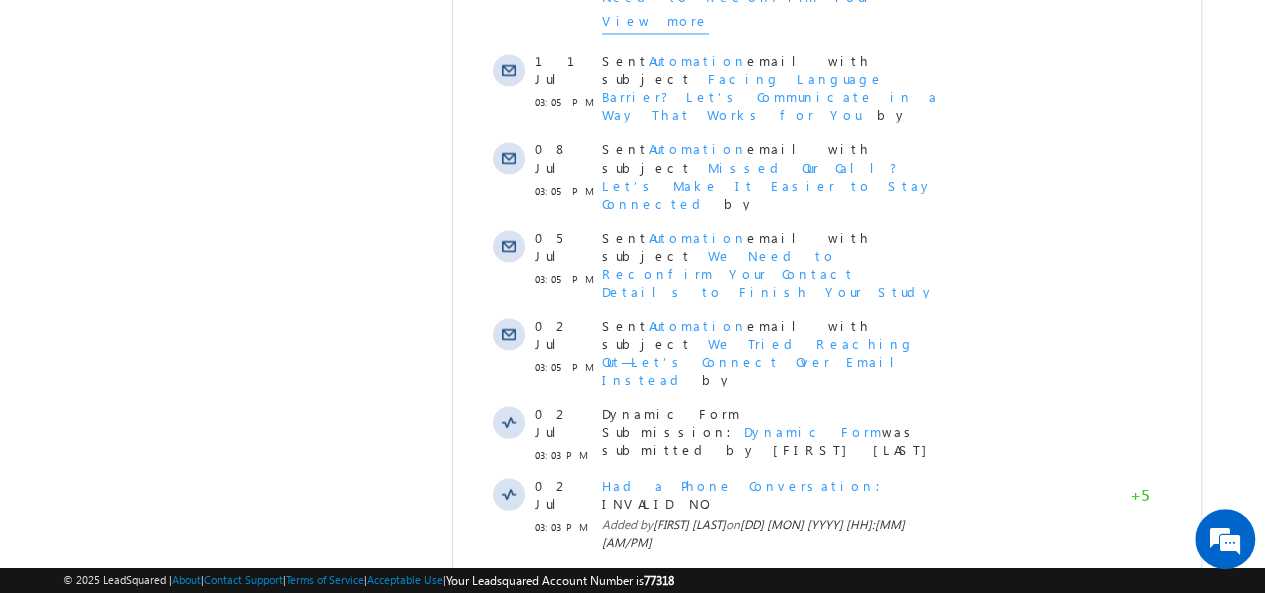click on "Show More" at bounding box center [826, 1119] 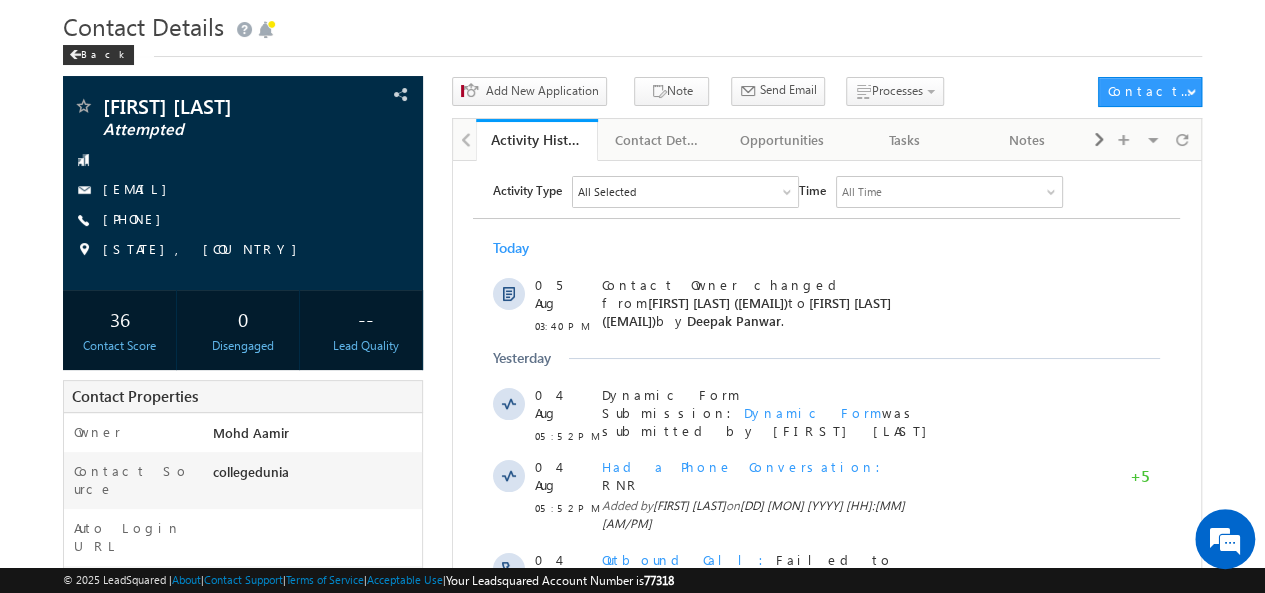 scroll, scrollTop: 0, scrollLeft: 0, axis: both 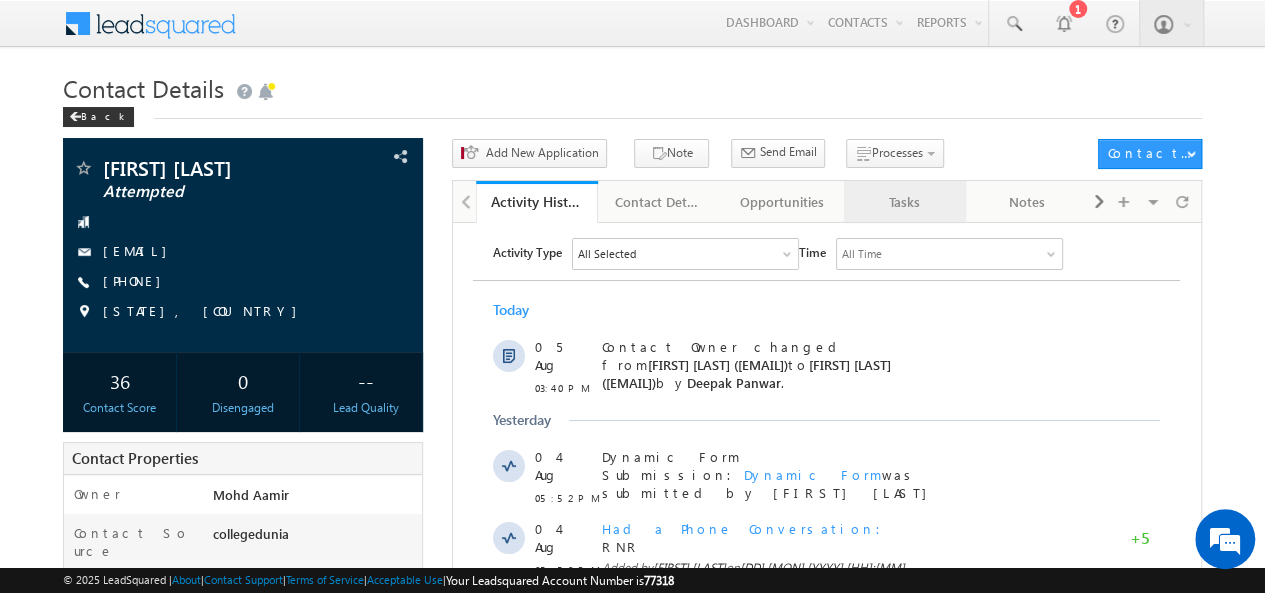 click on "Tasks" at bounding box center [904, 202] 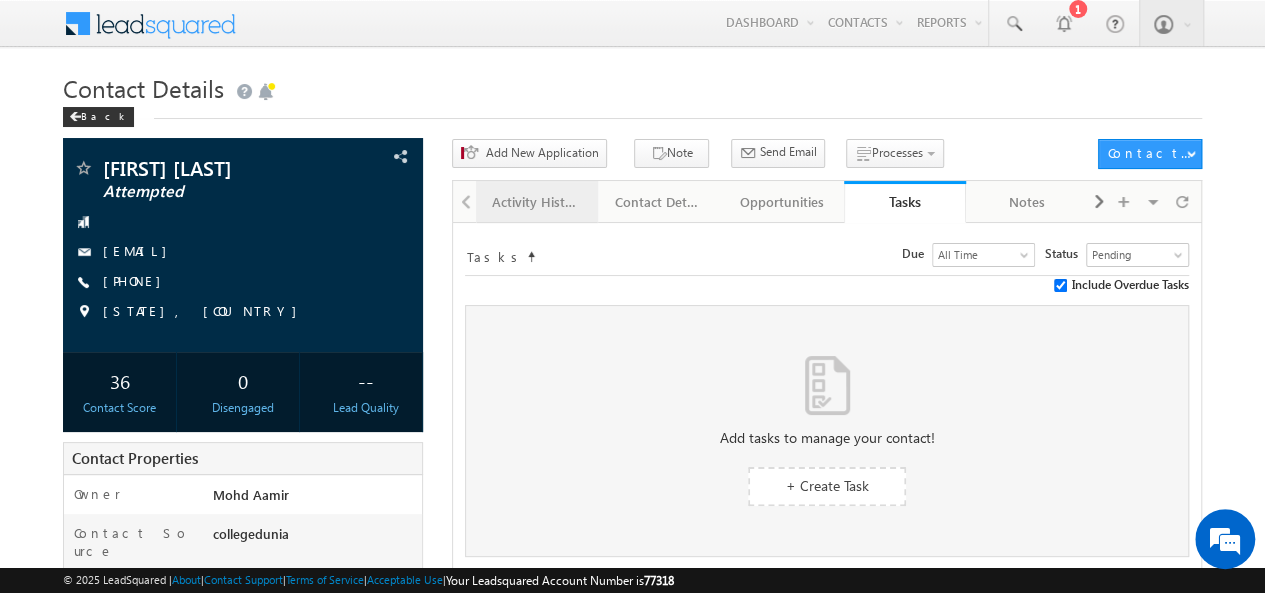 click on "Activity History" at bounding box center (537, 202) 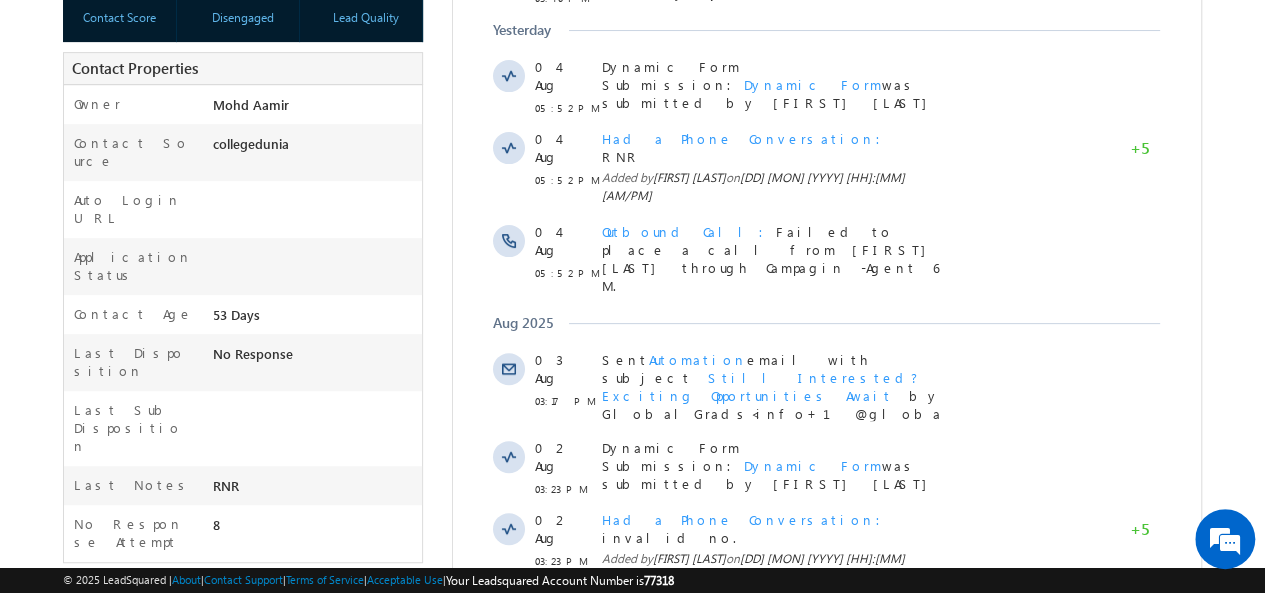 scroll, scrollTop: 0, scrollLeft: 0, axis: both 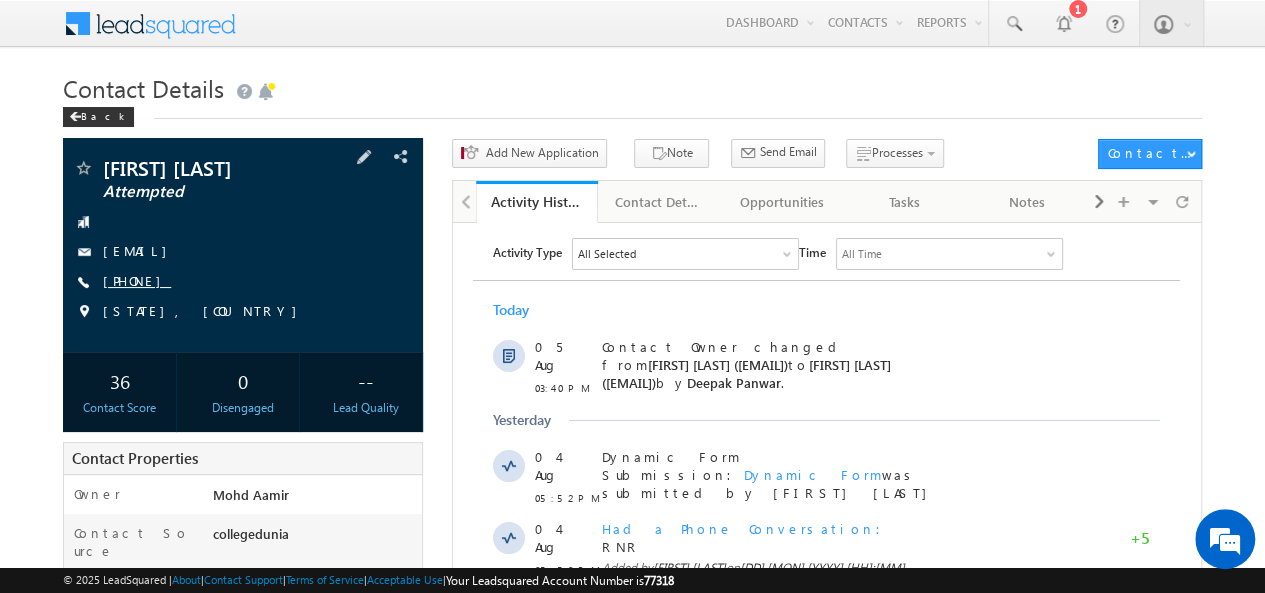 click on "[PHONE]" at bounding box center (137, 280) 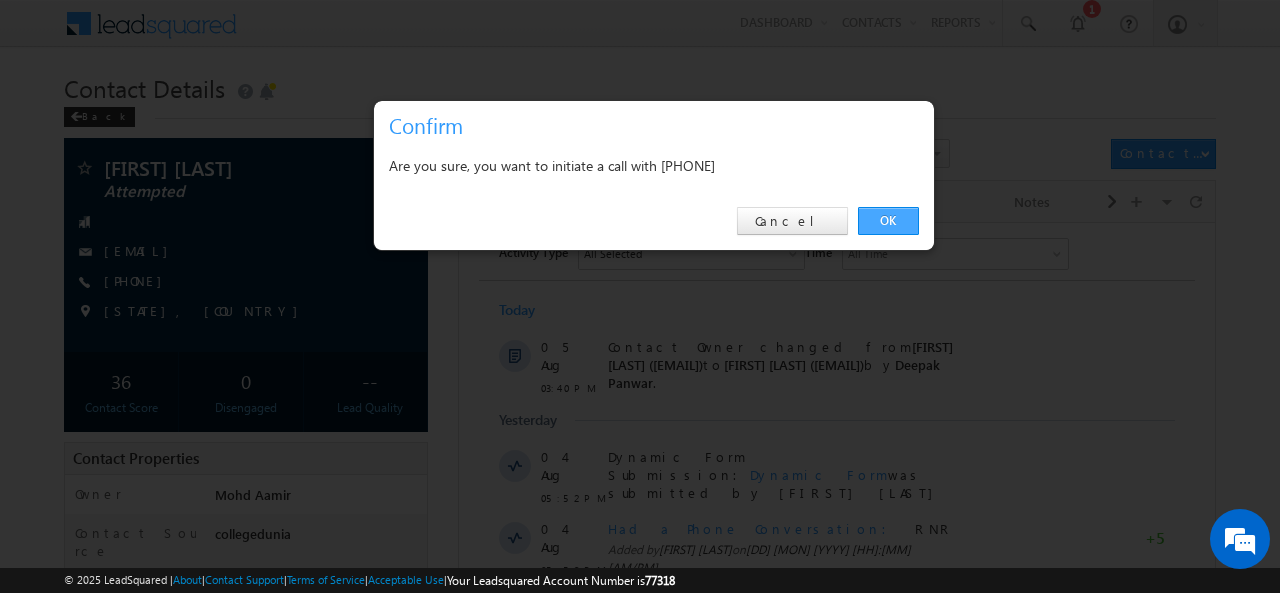 click on "OK" at bounding box center [888, 221] 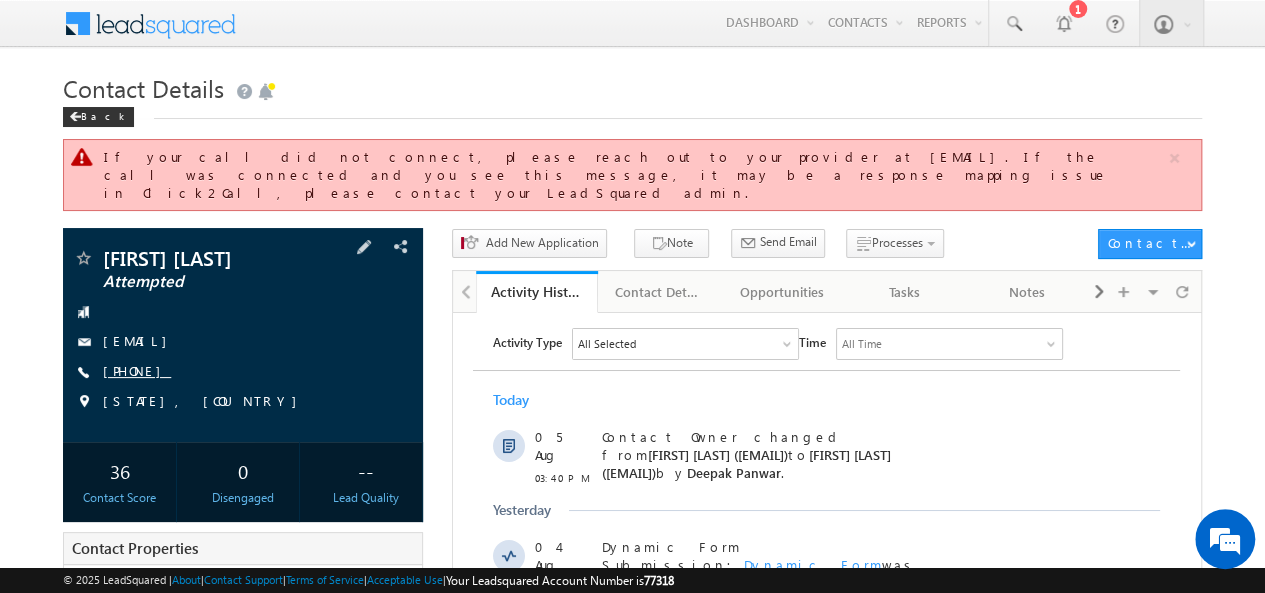 click on "[PHONE]" at bounding box center [137, 370] 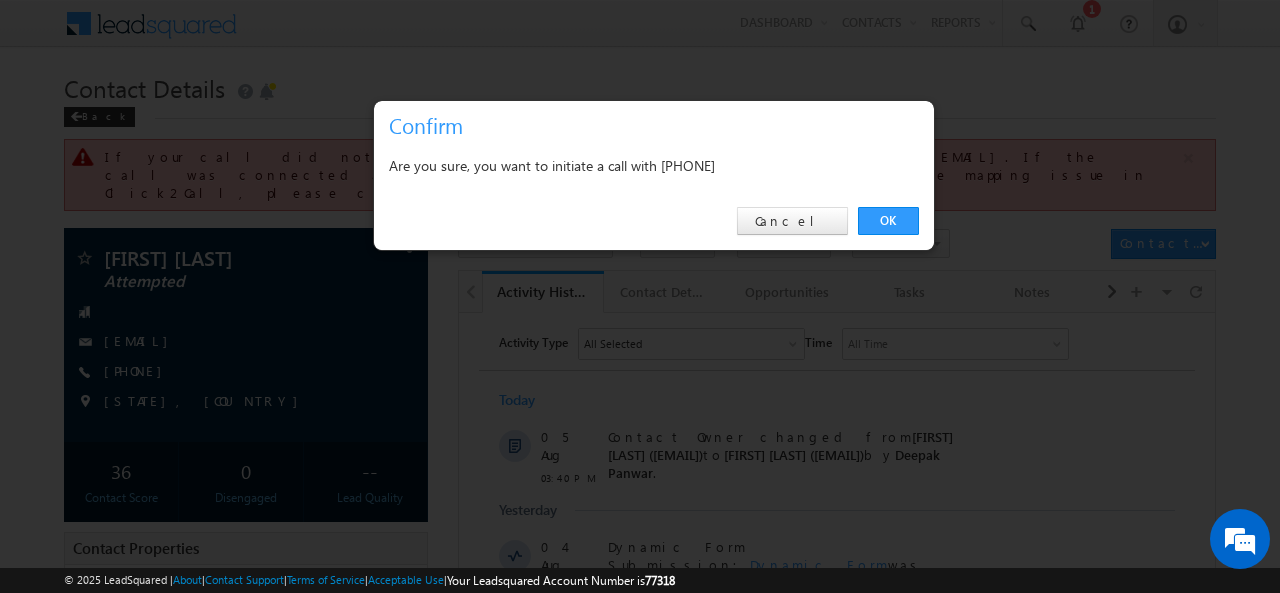 click on "Are you sure, you want to initiate a call with [PHONE]" at bounding box center [654, 168] 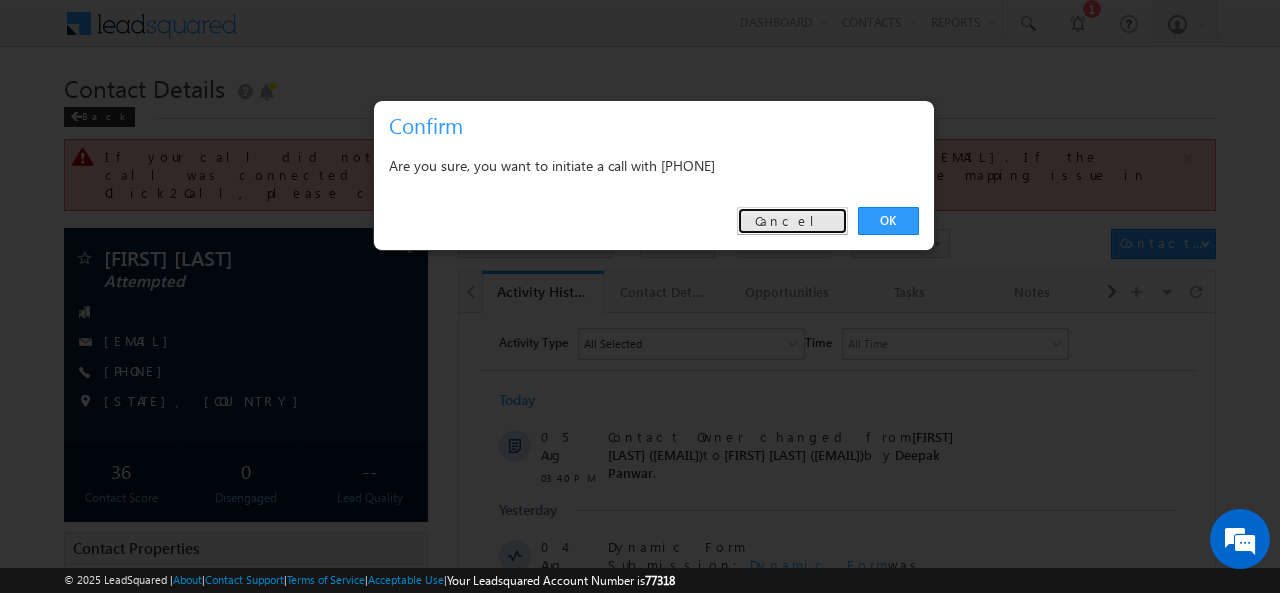 click on "Cancel" at bounding box center (792, 221) 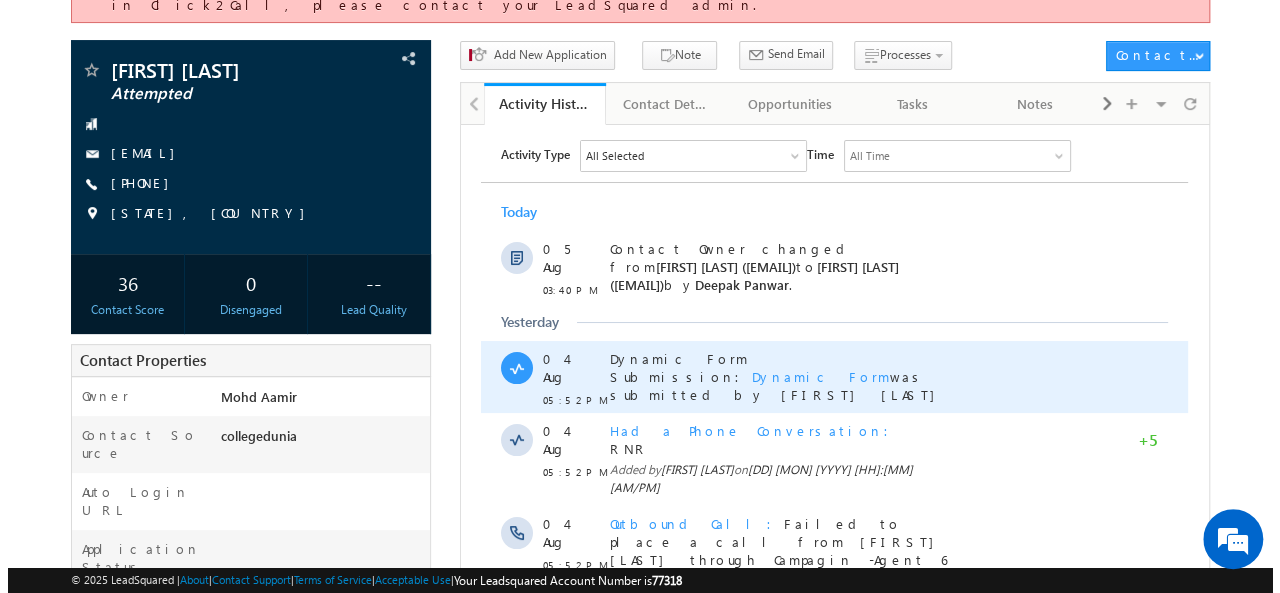 scroll, scrollTop: 0, scrollLeft: 0, axis: both 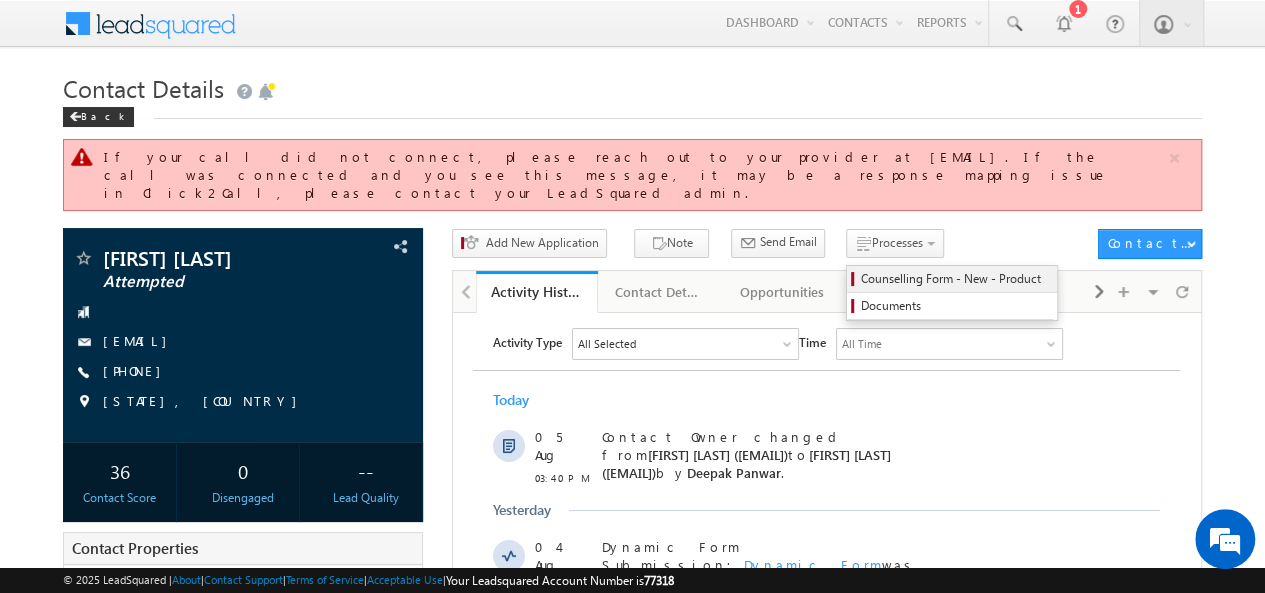 click on "Counselling Form - New - Product" at bounding box center [952, 279] 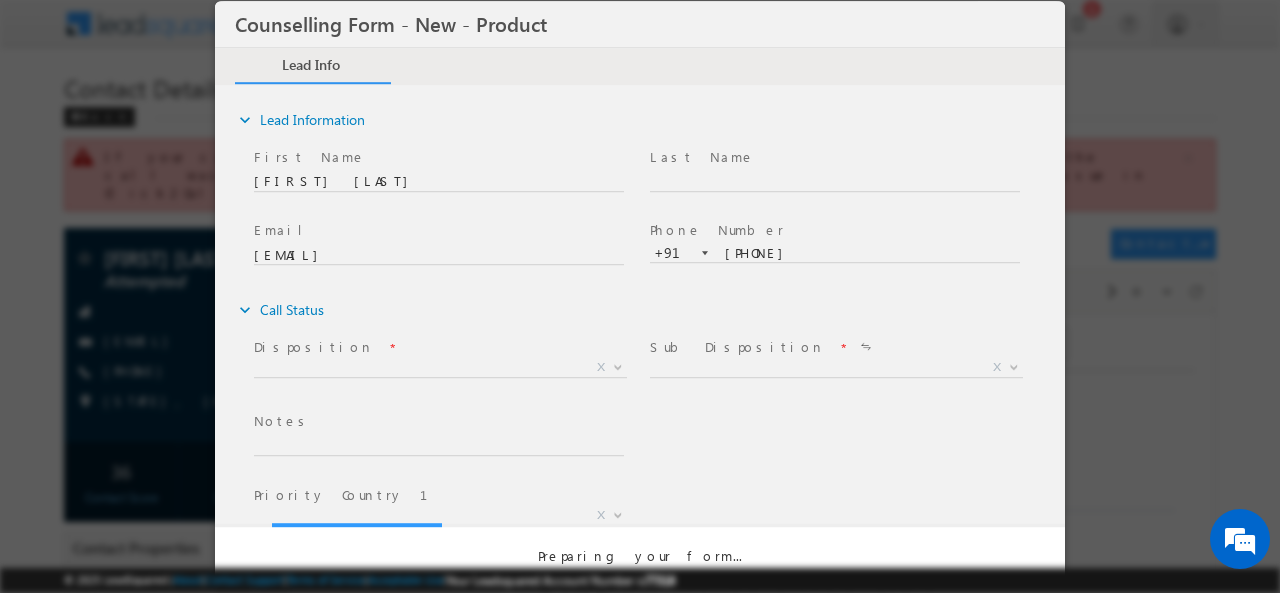 scroll, scrollTop: 0, scrollLeft: 0, axis: both 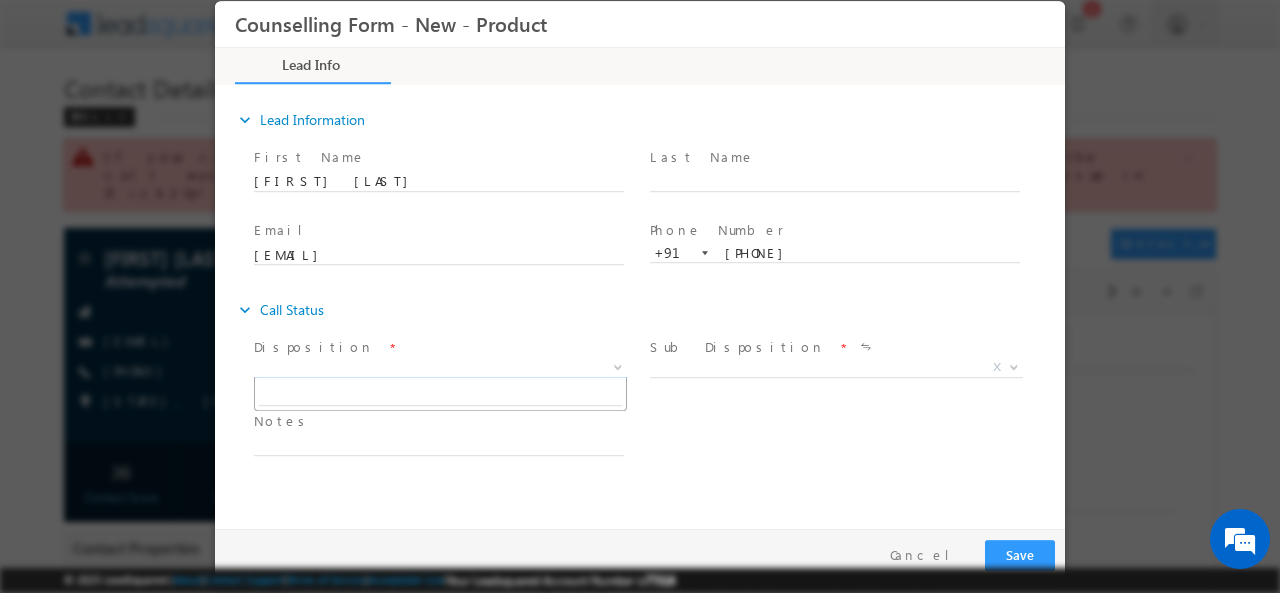 click on "X" at bounding box center (440, 367) 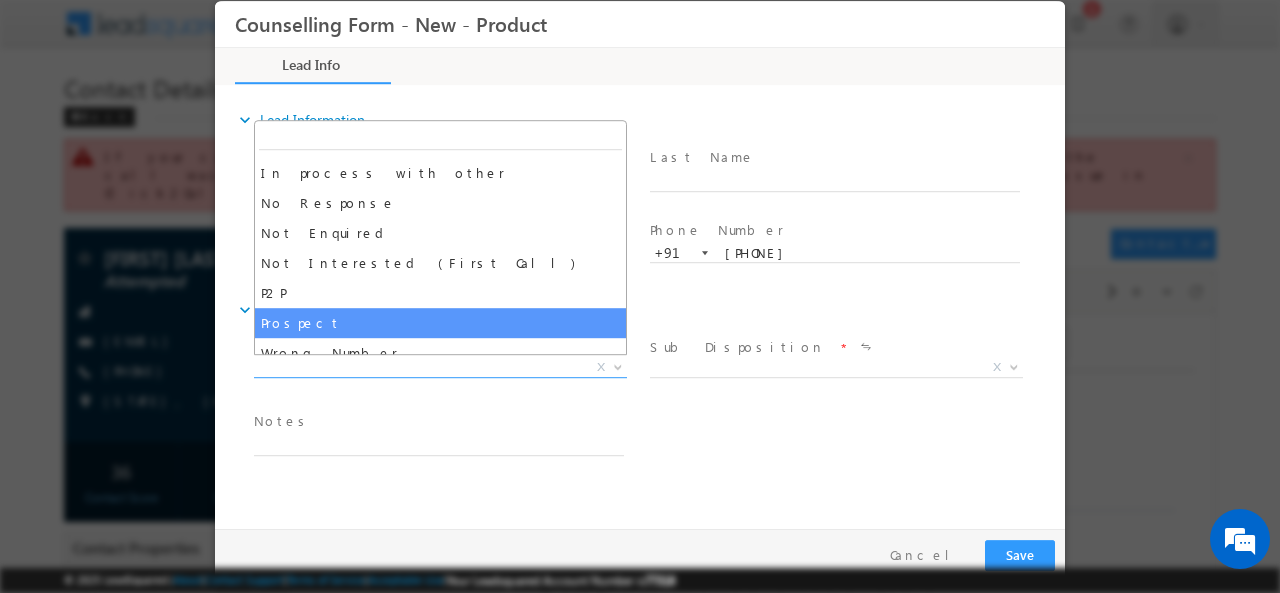 scroll, scrollTop: 130, scrollLeft: 0, axis: vertical 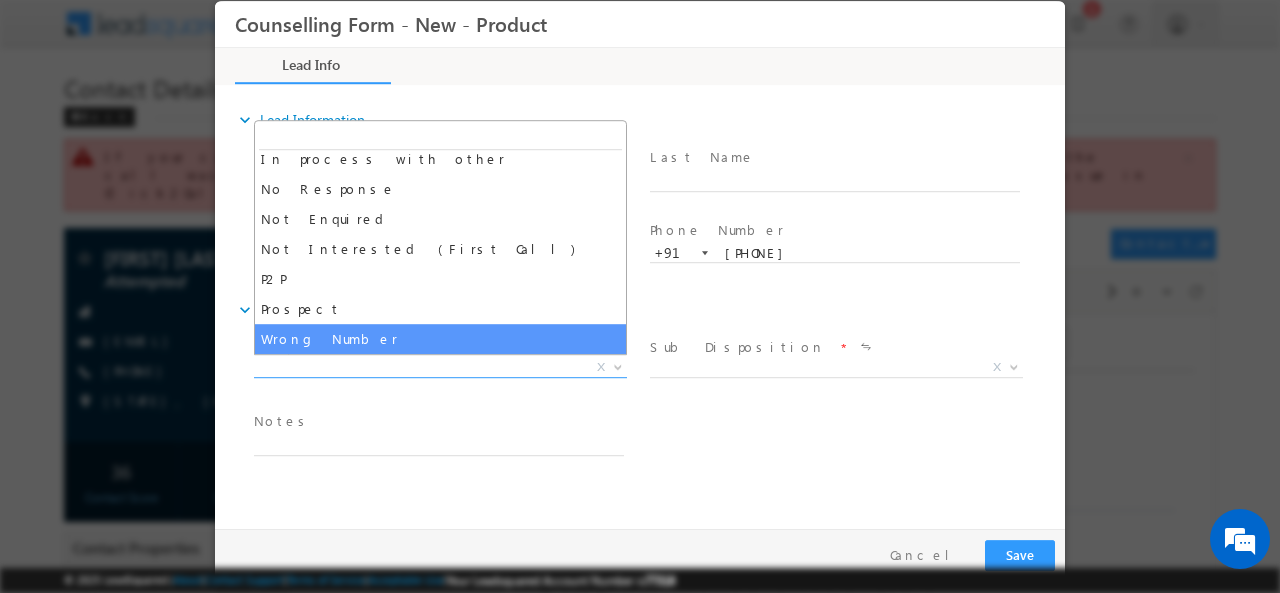 select on "Wrong Number" 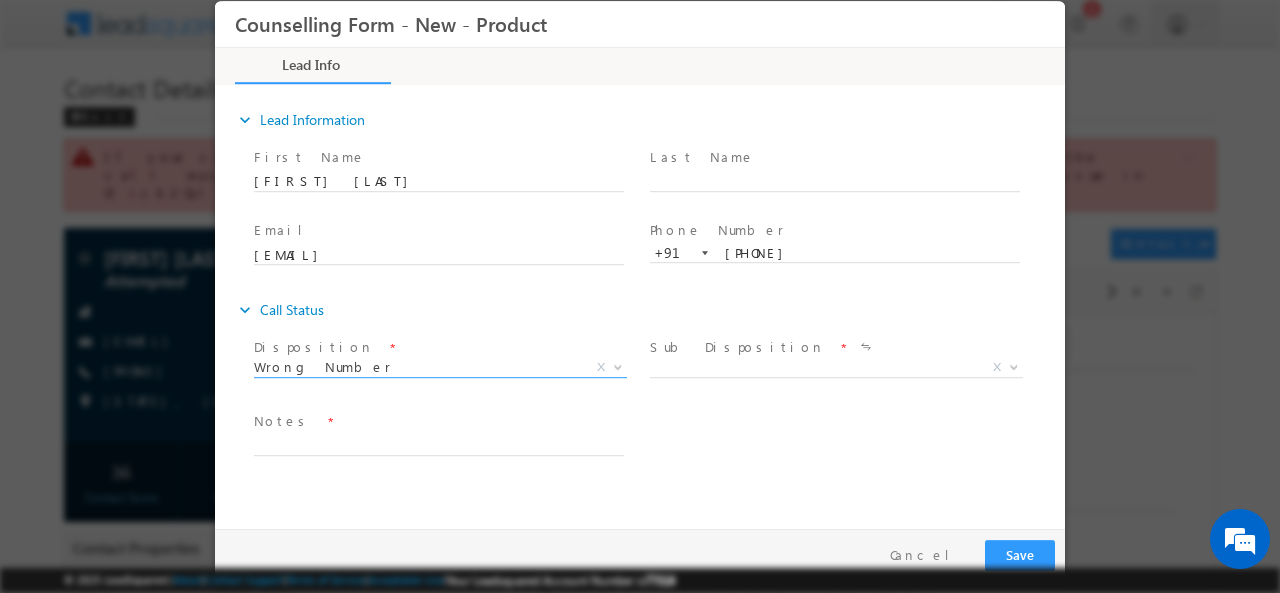 click on "Sub Disposition" at bounding box center [737, 346] 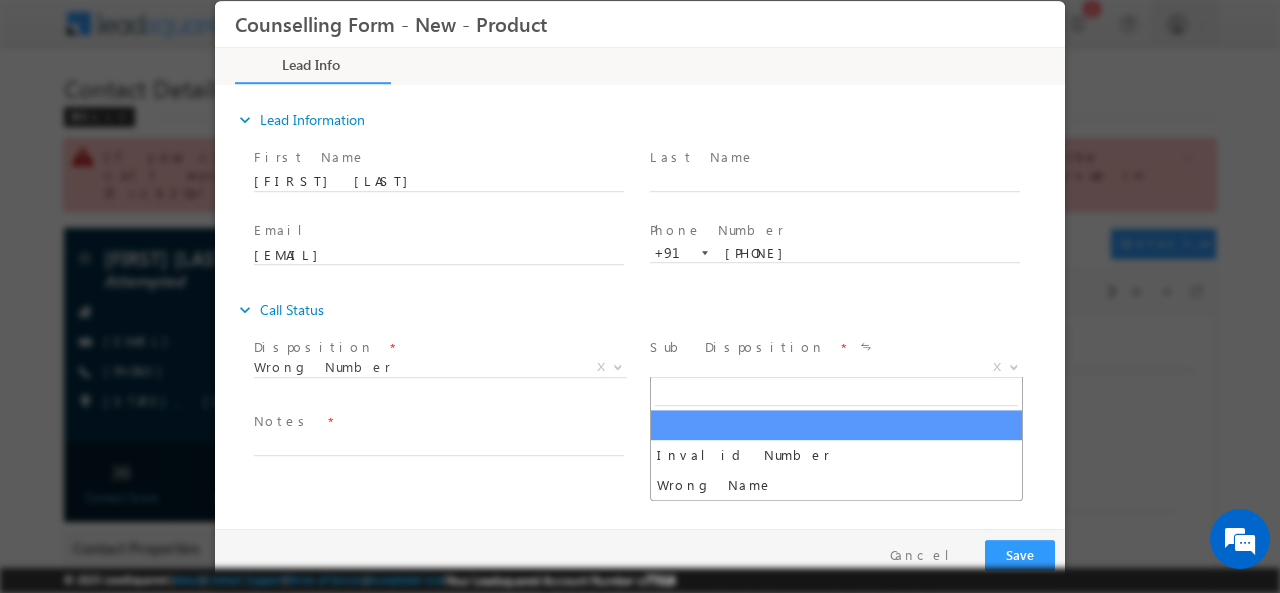 click on "X" at bounding box center [836, 367] 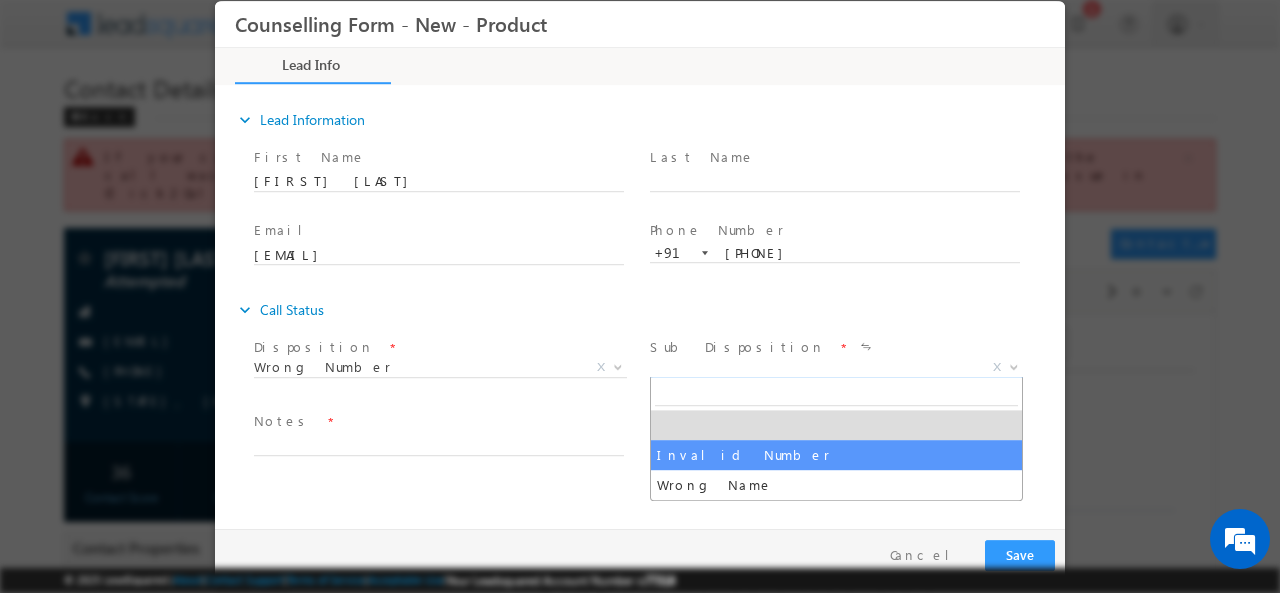 select on "Invalid Number" 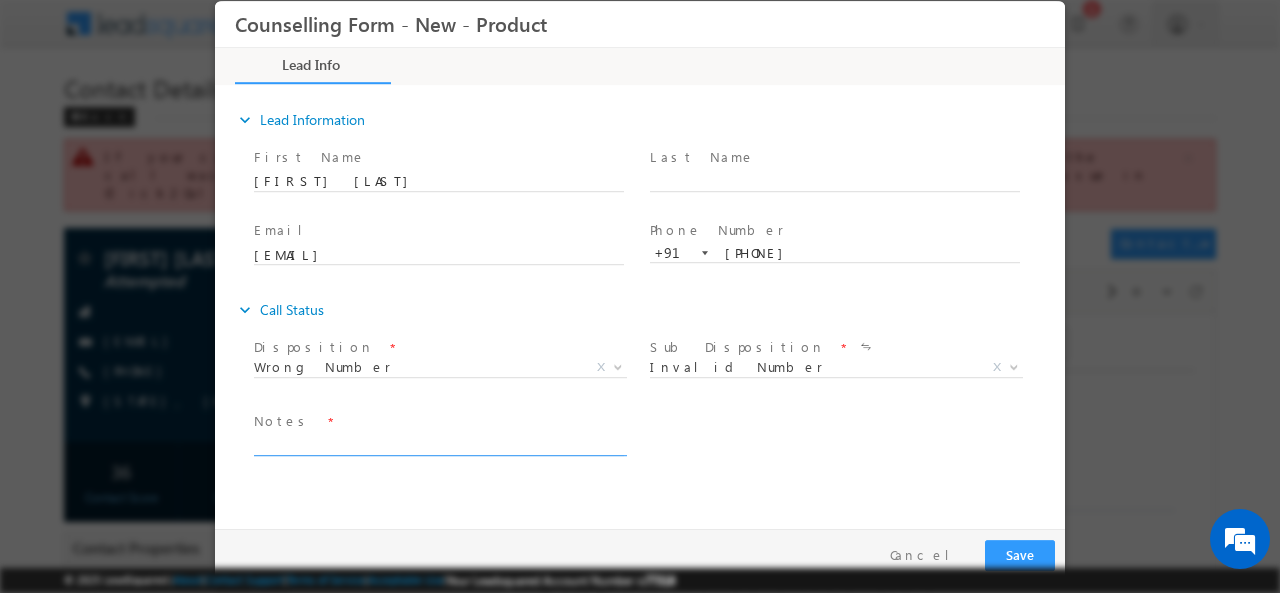 click at bounding box center (439, 443) 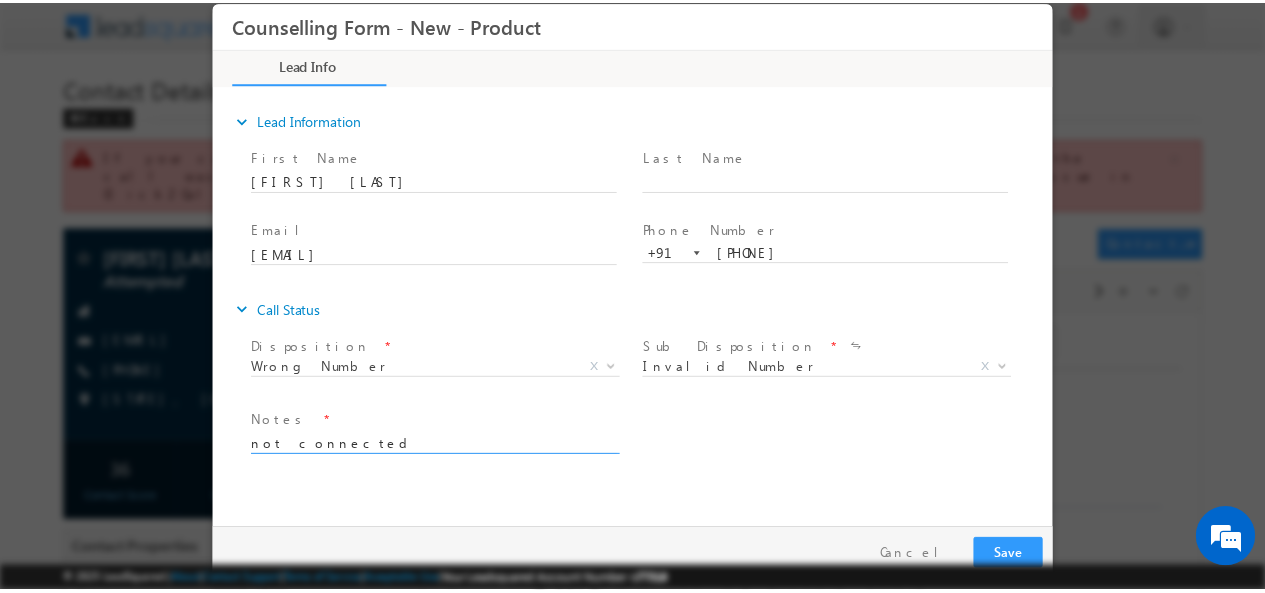 scroll, scrollTop: 3, scrollLeft: 0, axis: vertical 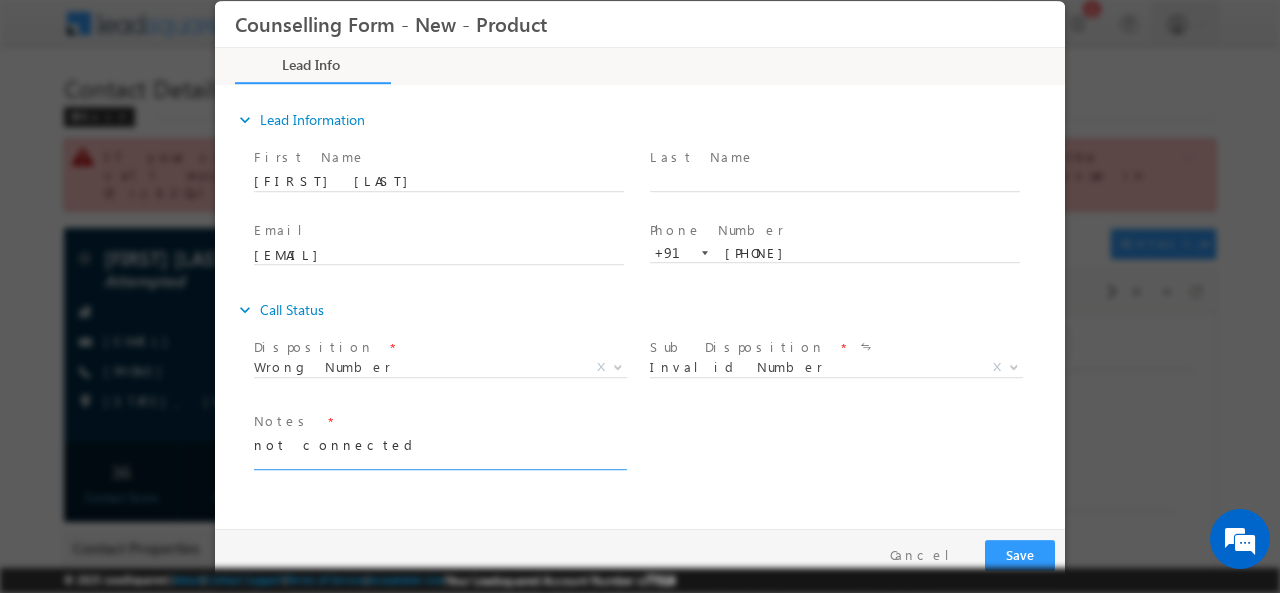 type on "not connected" 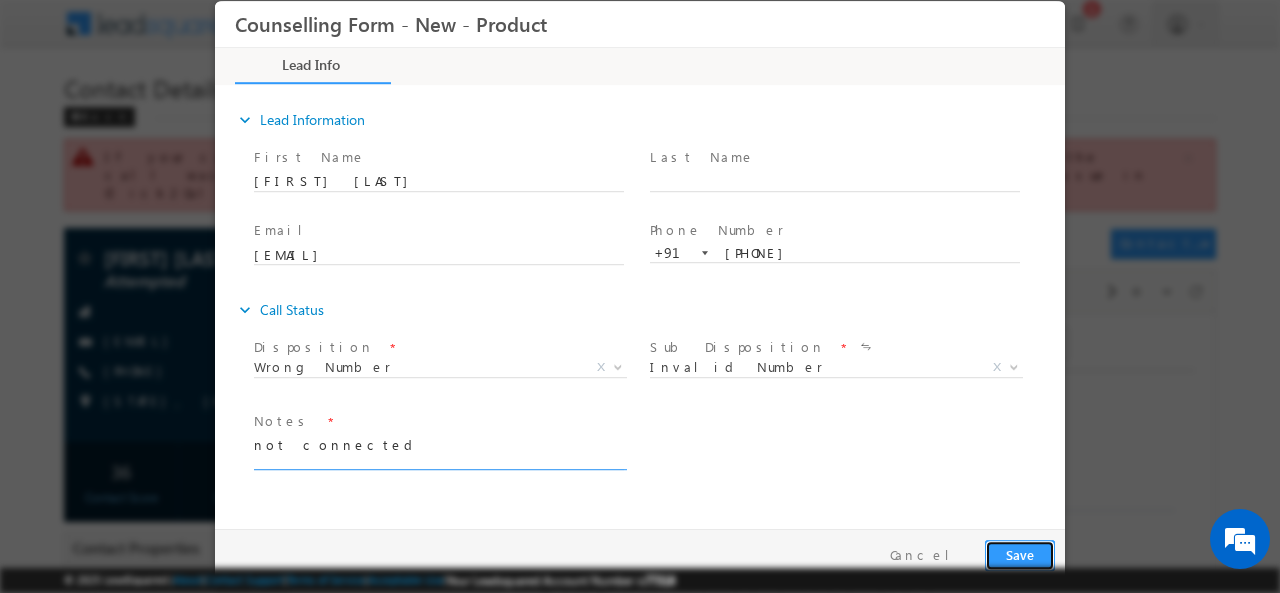 click on "Save" at bounding box center (1020, 554) 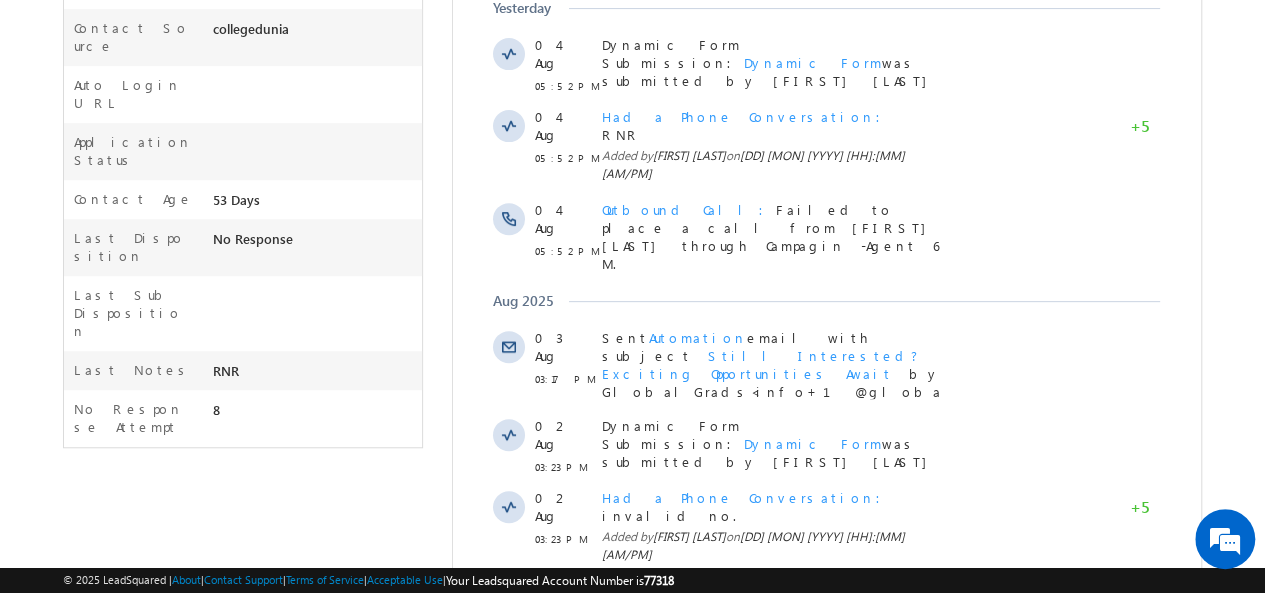 scroll, scrollTop: 654, scrollLeft: 0, axis: vertical 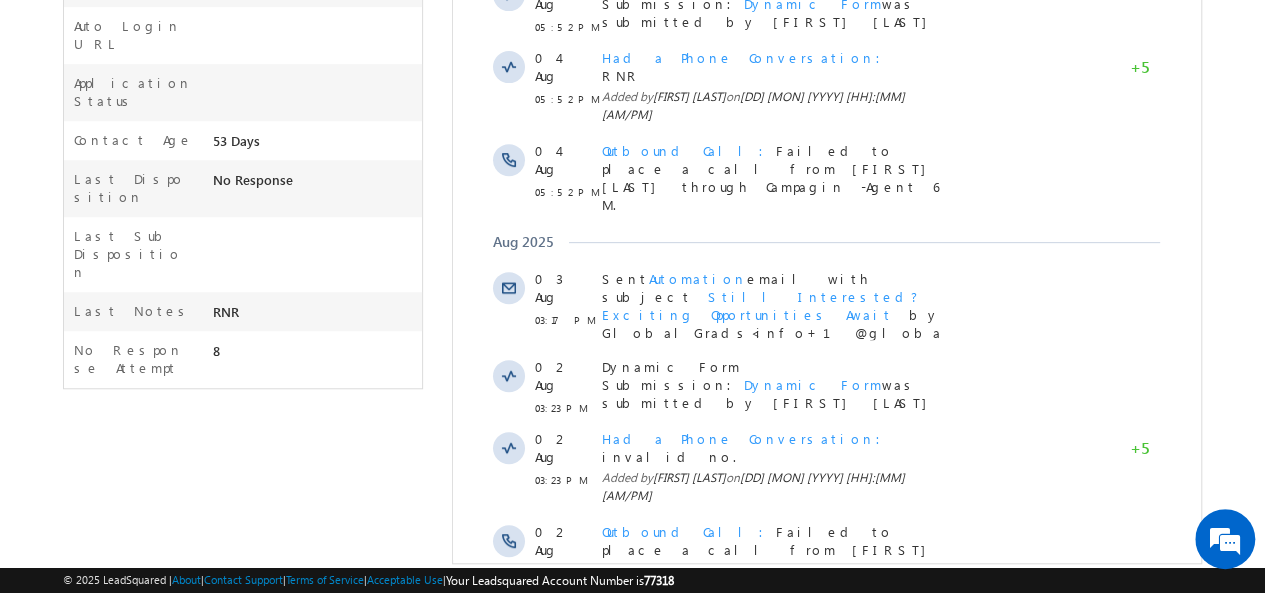 click on "Show More" at bounding box center [826, 711] 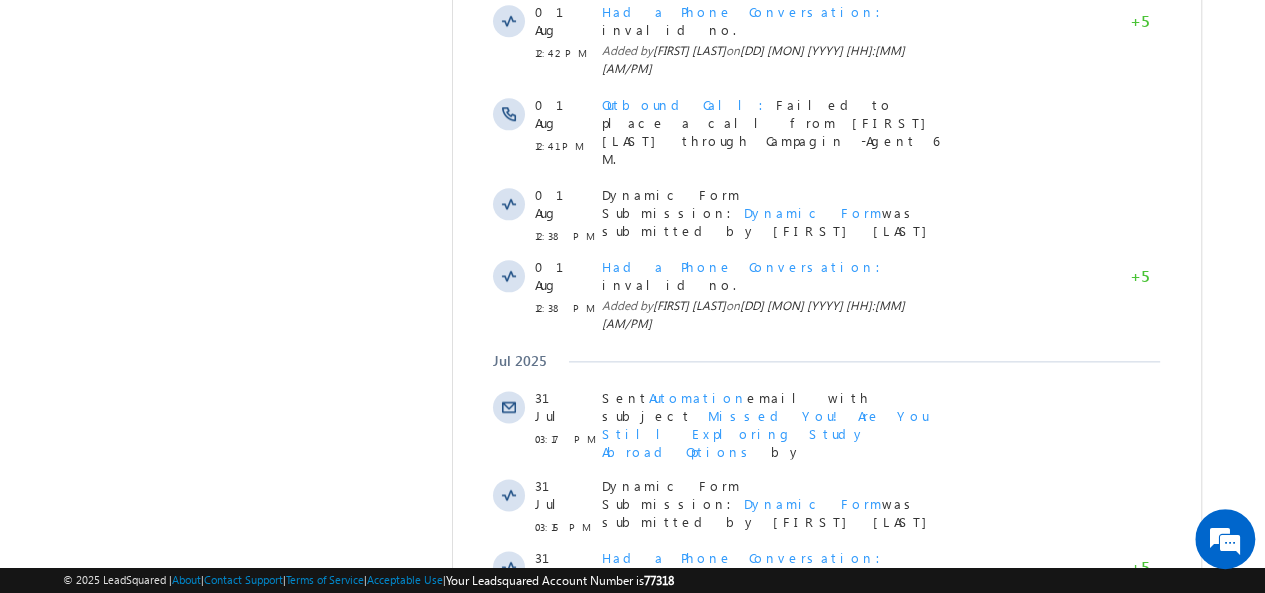 scroll, scrollTop: 1400, scrollLeft: 0, axis: vertical 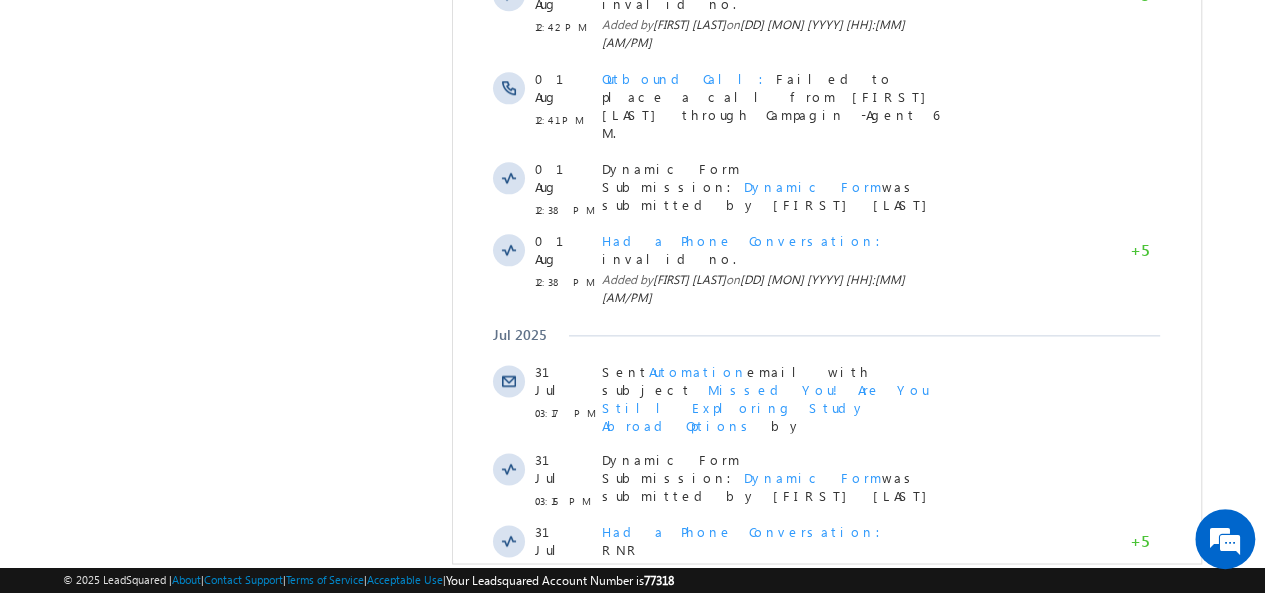 click on "Show More" at bounding box center (826, 938) 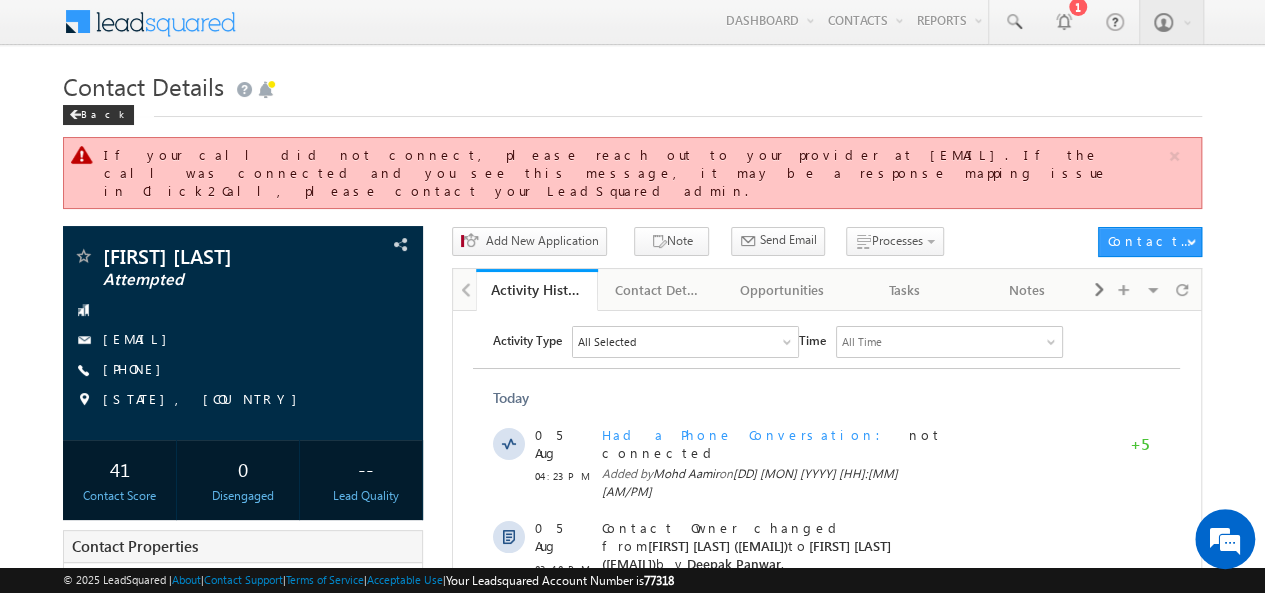 scroll, scrollTop: 0, scrollLeft: 0, axis: both 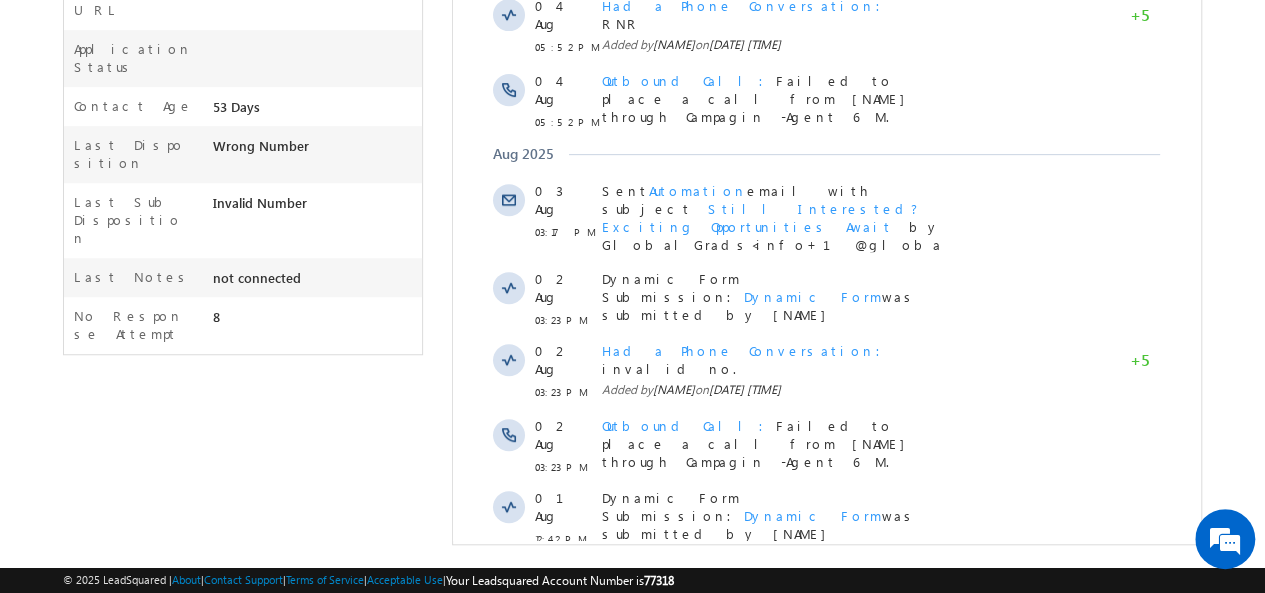 click on "Show More" at bounding box center (826, 587) 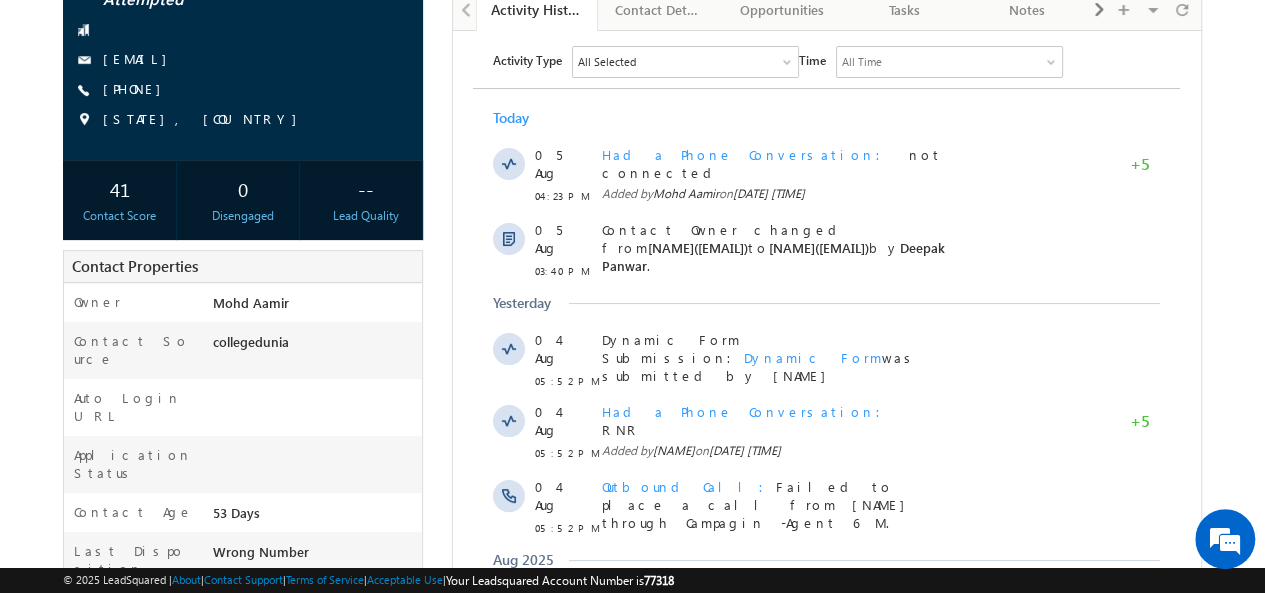scroll, scrollTop: 0, scrollLeft: 0, axis: both 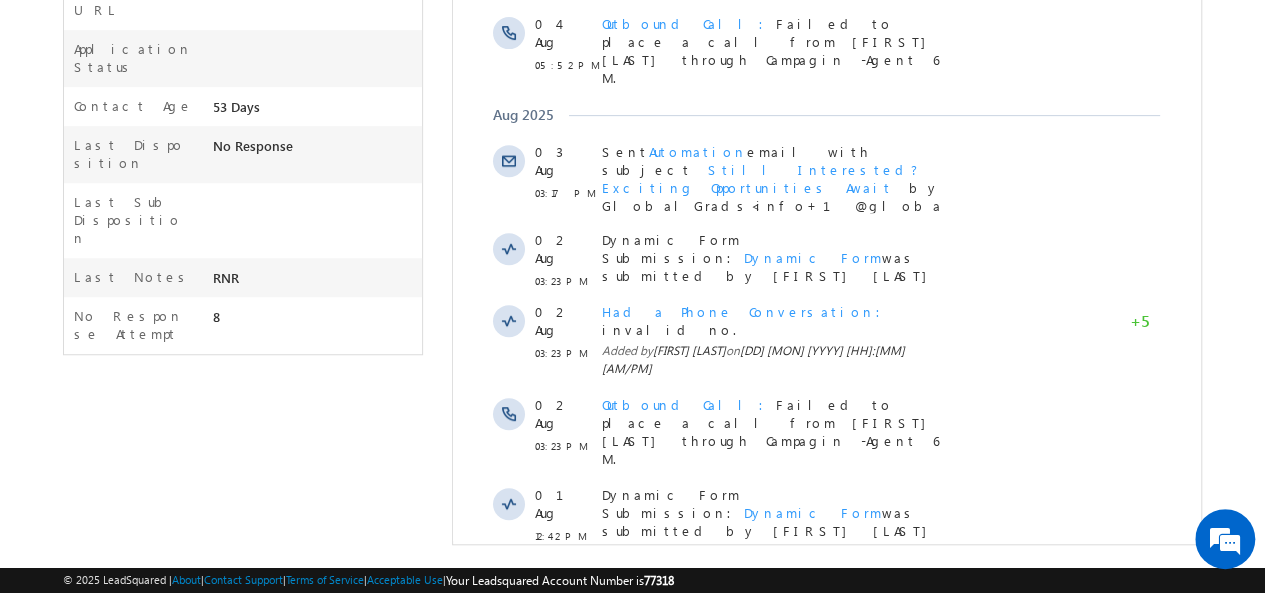 click on "Show More" at bounding box center [826, 677] 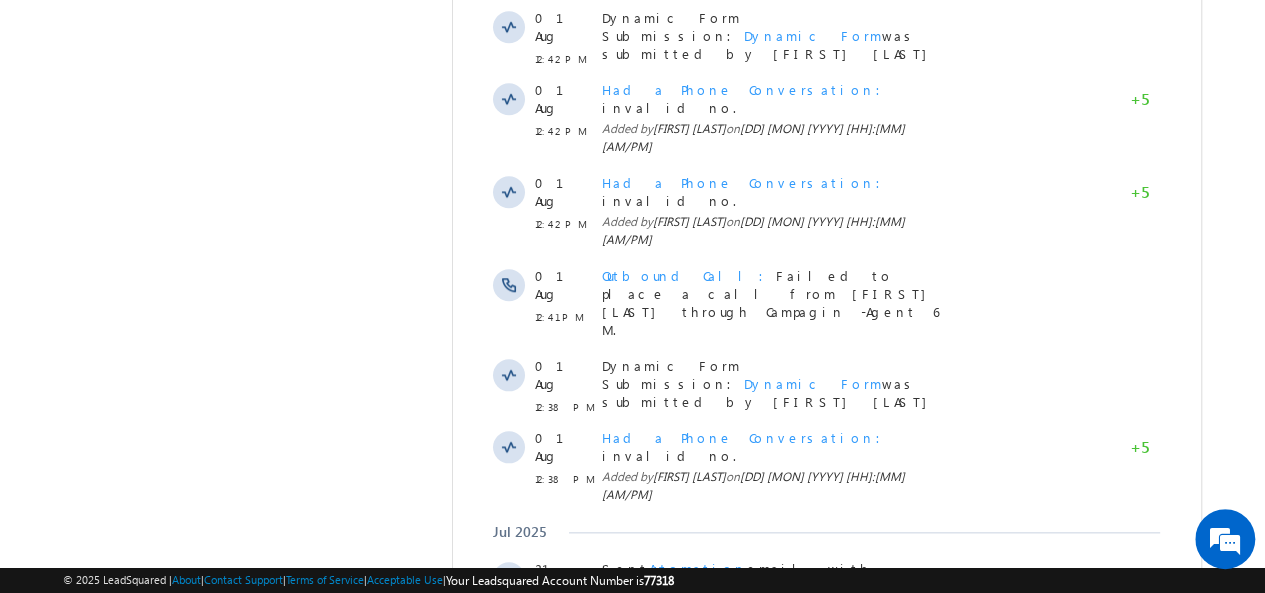 scroll, scrollTop: 1290, scrollLeft: 0, axis: vertical 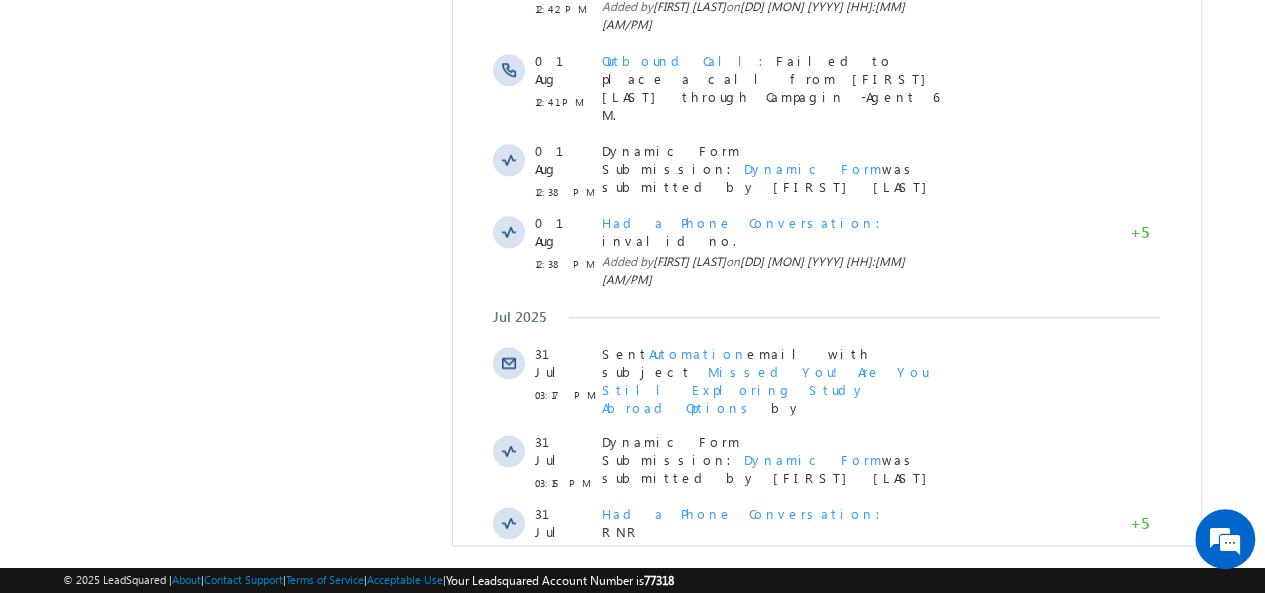 click on "Show More" at bounding box center (826, 920) 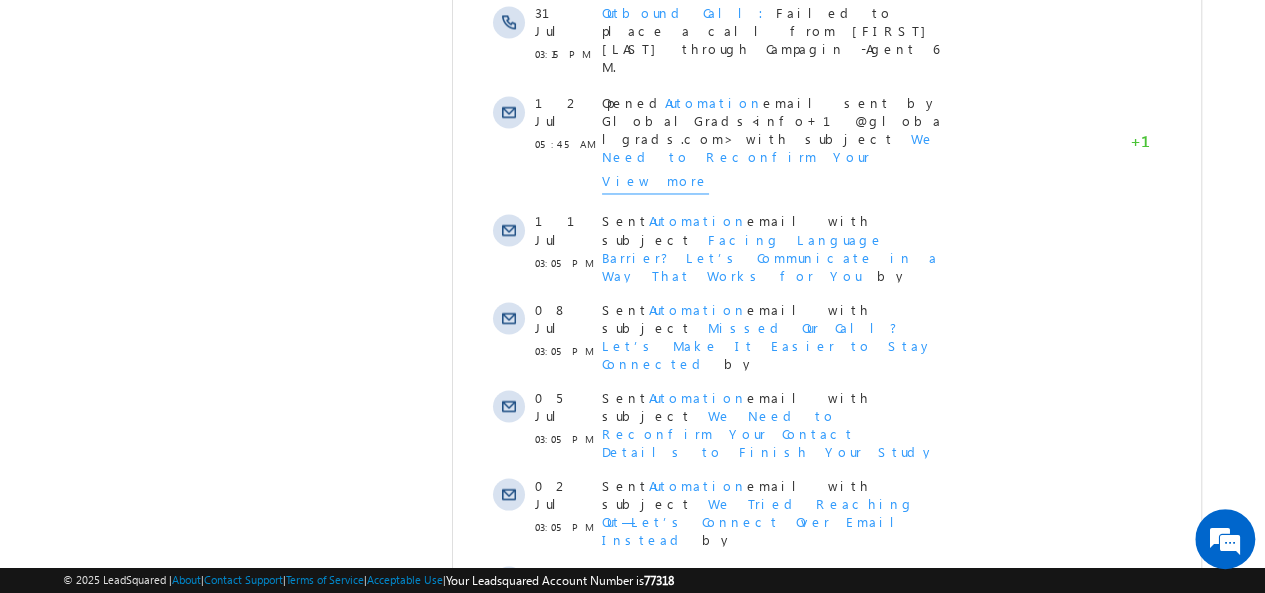 scroll, scrollTop: 1938, scrollLeft: 0, axis: vertical 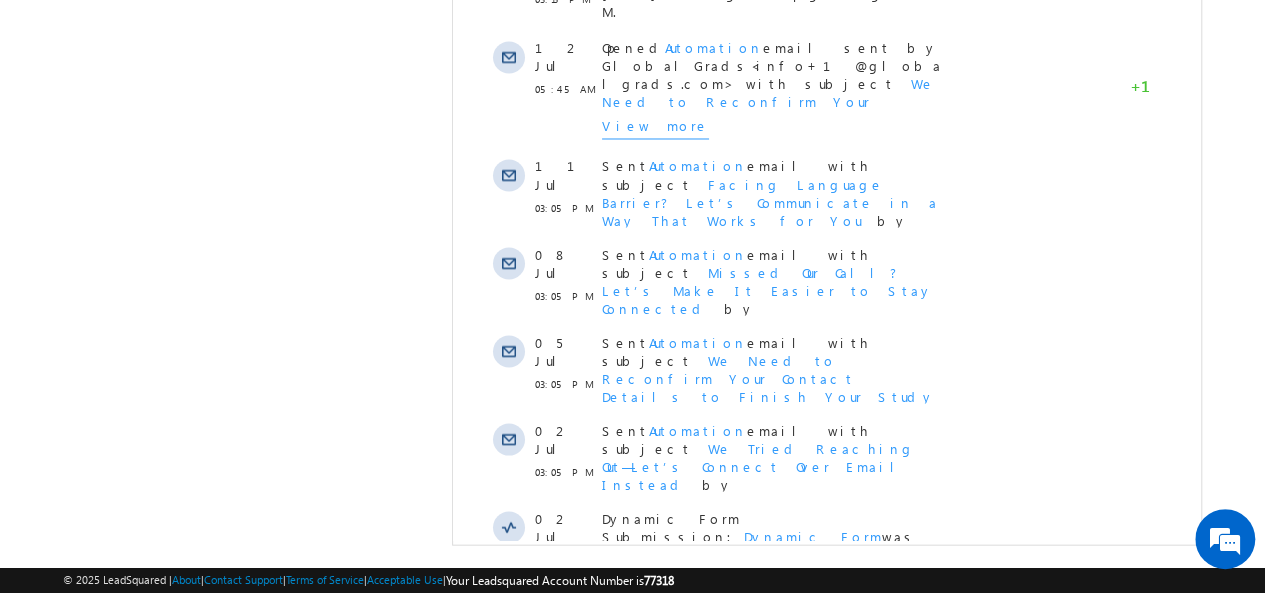 click on "Show More" at bounding box center (826, 1118) 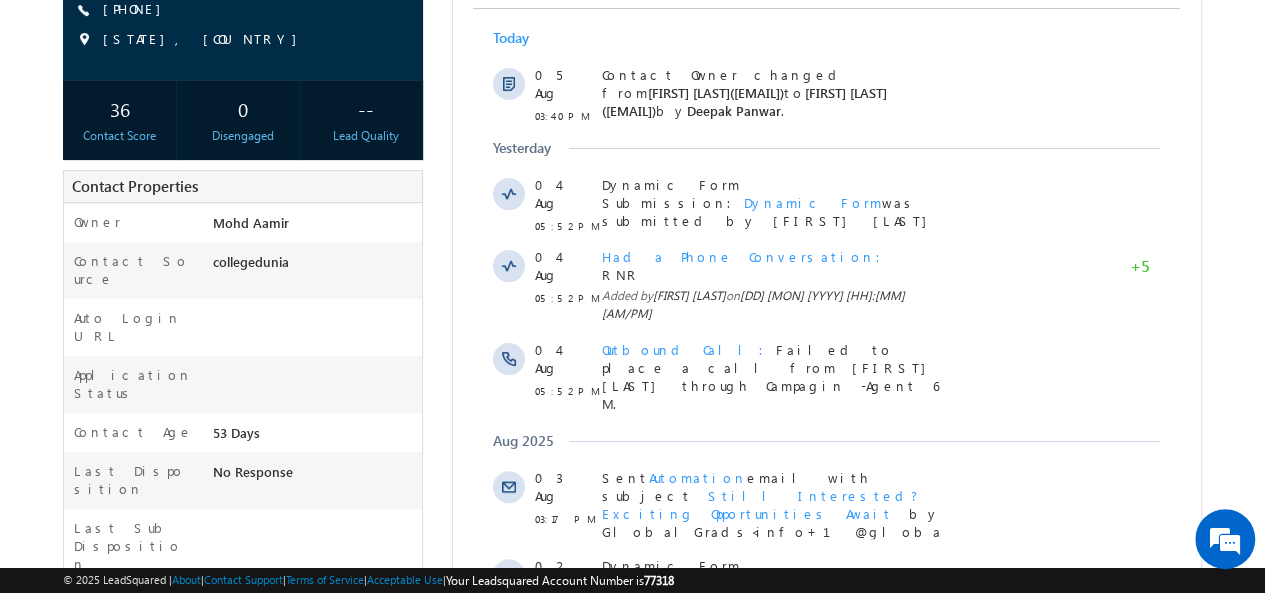 scroll, scrollTop: 0, scrollLeft: 0, axis: both 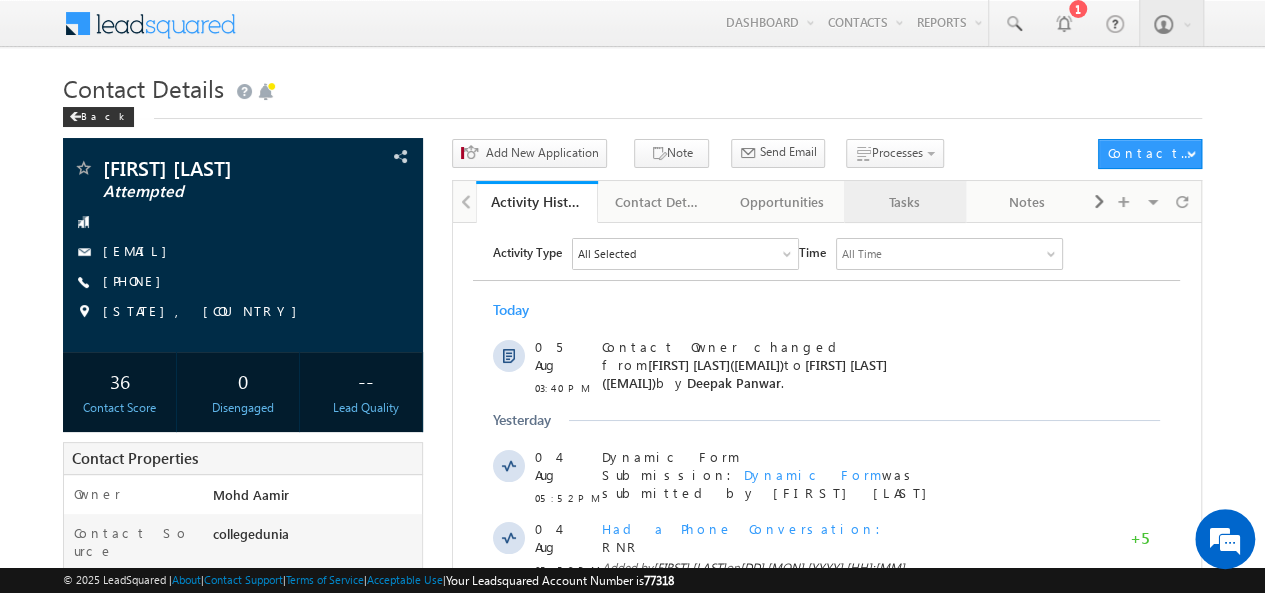 click on "Tasks" at bounding box center (904, 202) 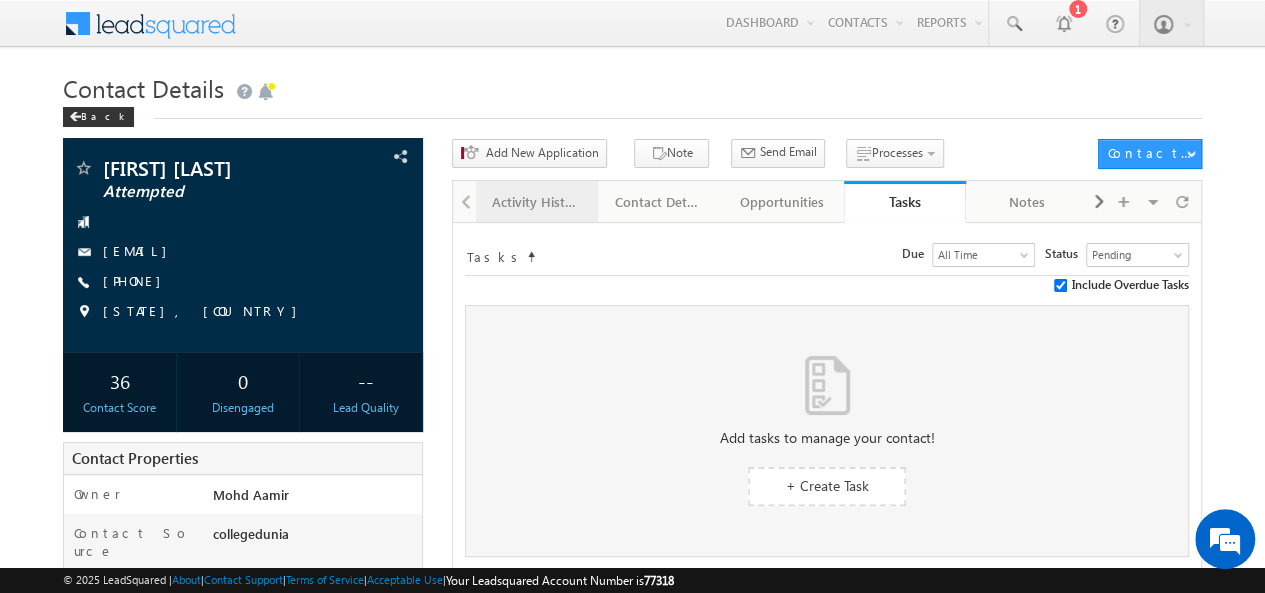 click on "Activity History" at bounding box center (536, 202) 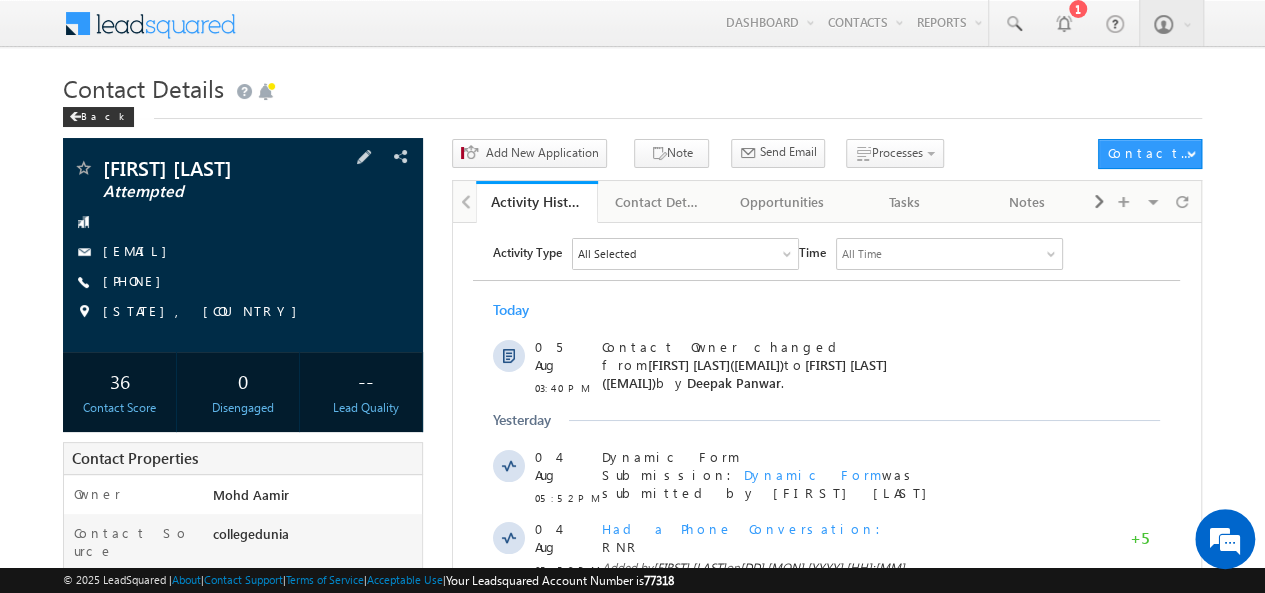 click on "[PHONE]" at bounding box center [137, 280] 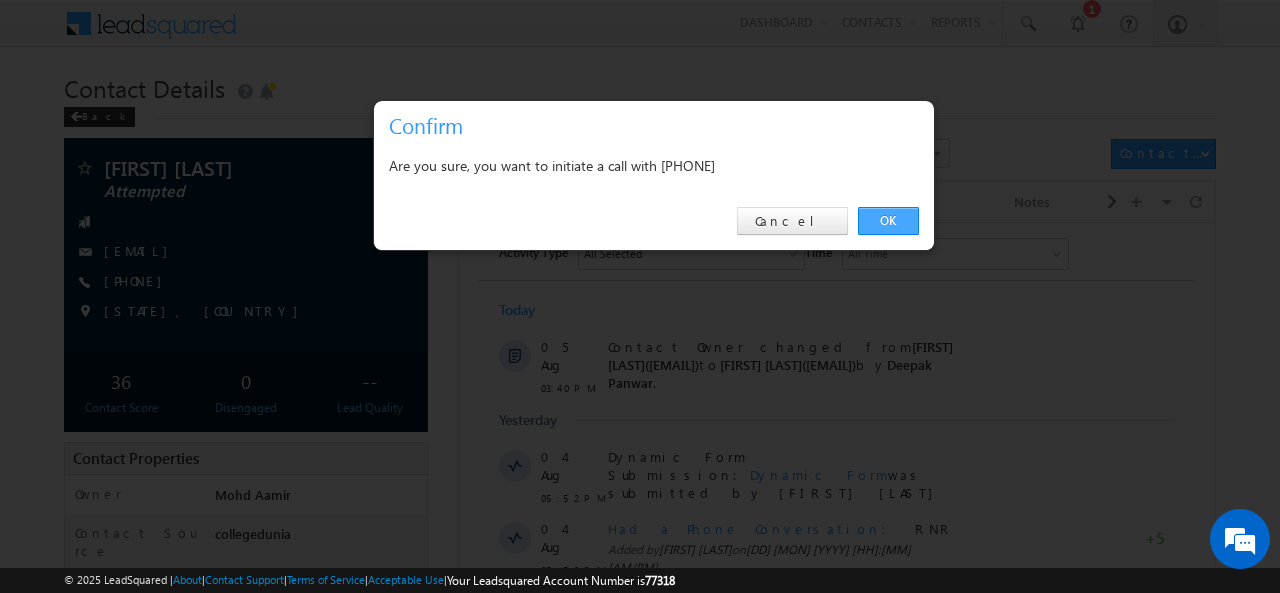 click on "OK" at bounding box center [888, 221] 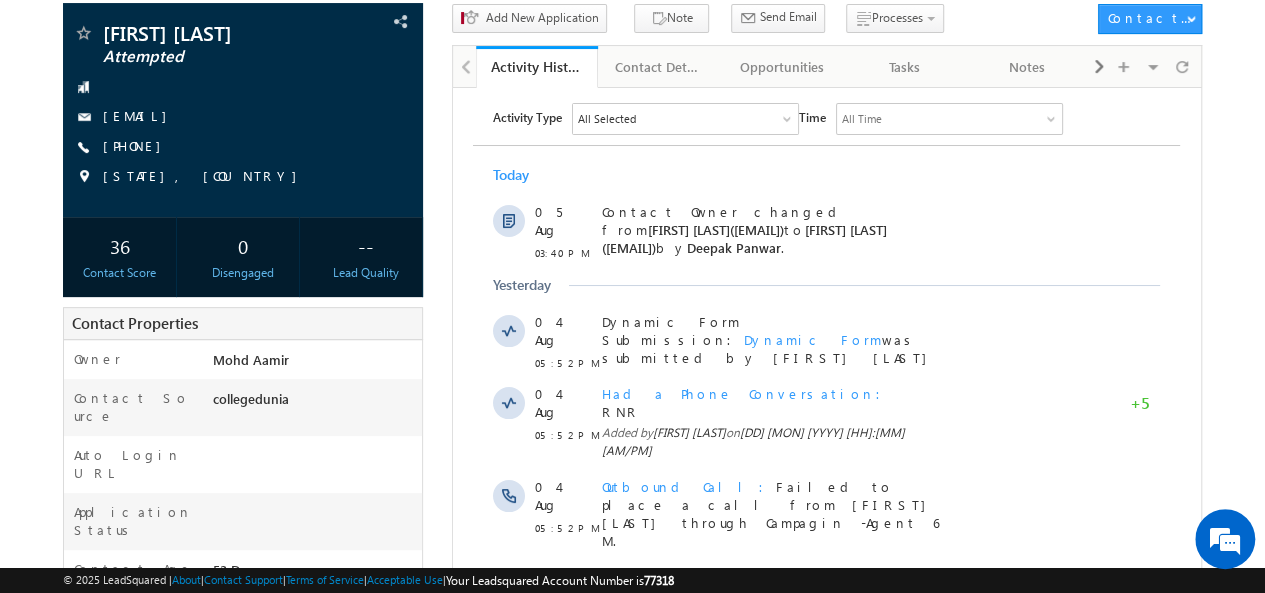 scroll, scrollTop: 226, scrollLeft: 0, axis: vertical 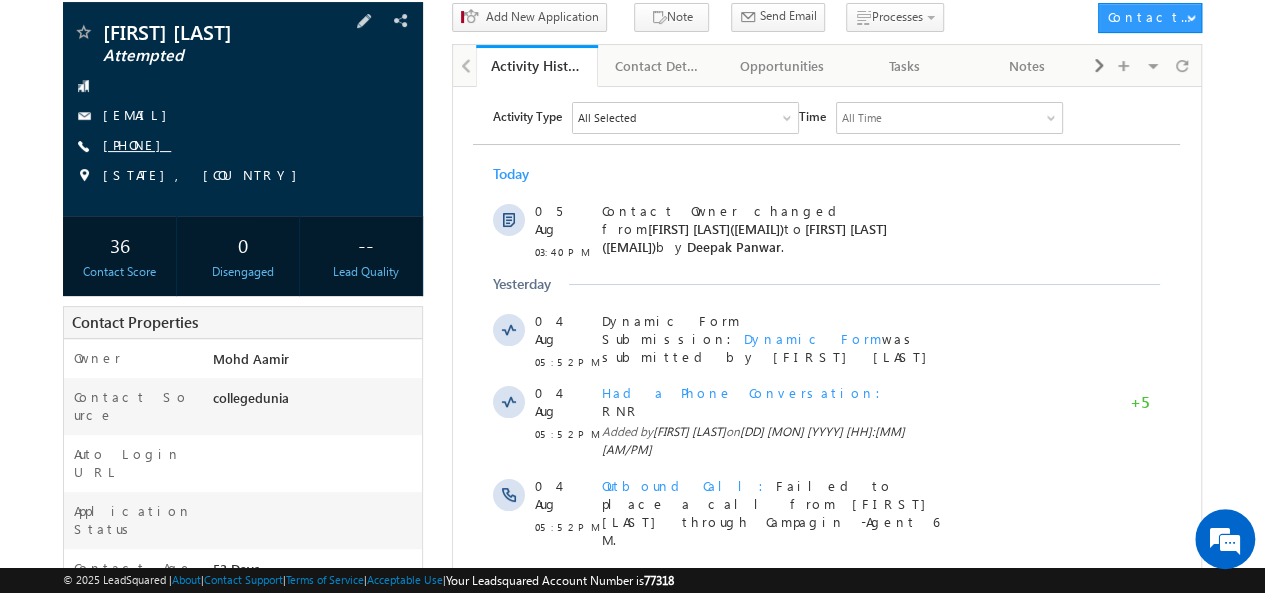 click on "[PHONE]" at bounding box center [137, 144] 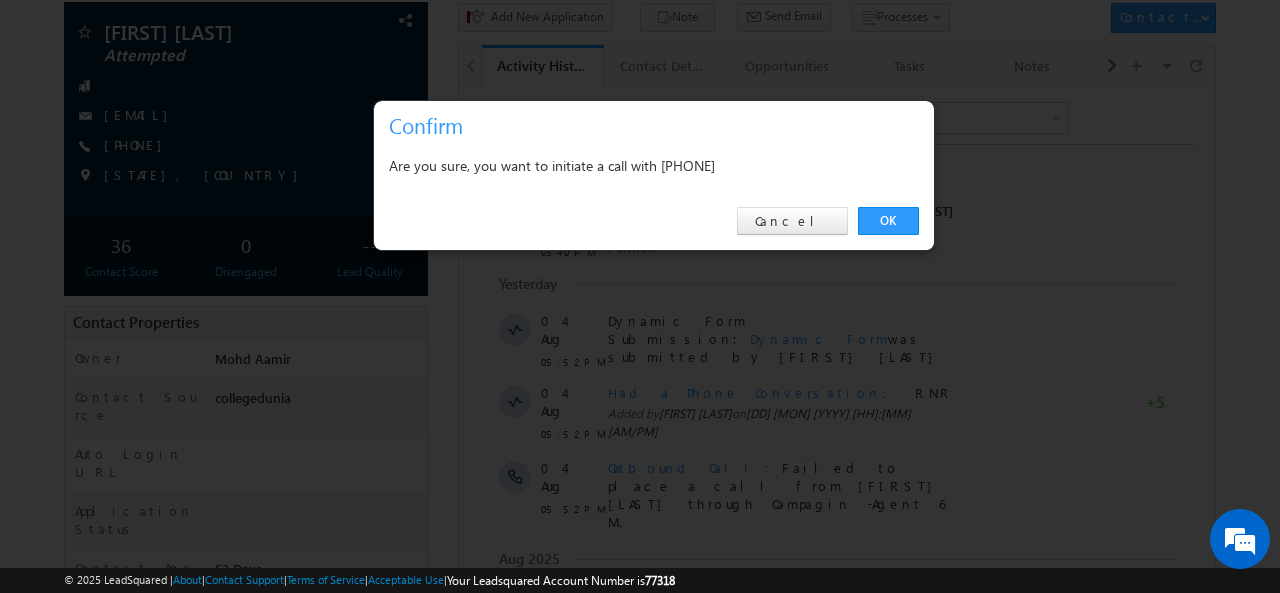 click on "Are you sure, you want to initiate a call with [PHONE]" at bounding box center (654, 165) 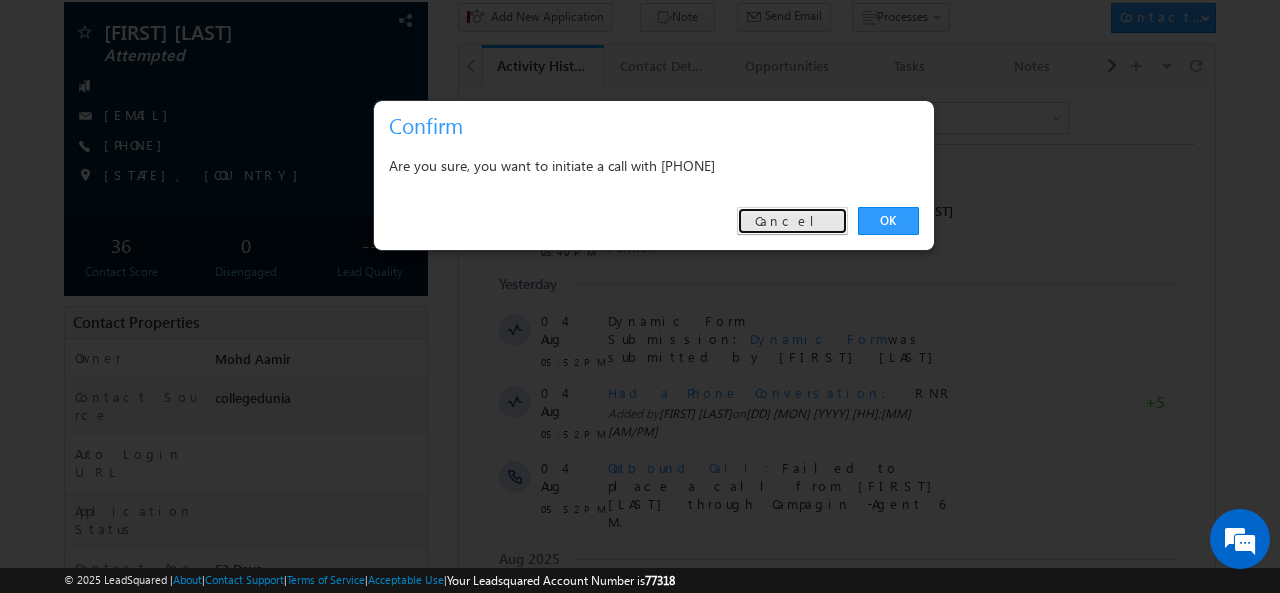 click on "Cancel" at bounding box center (792, 221) 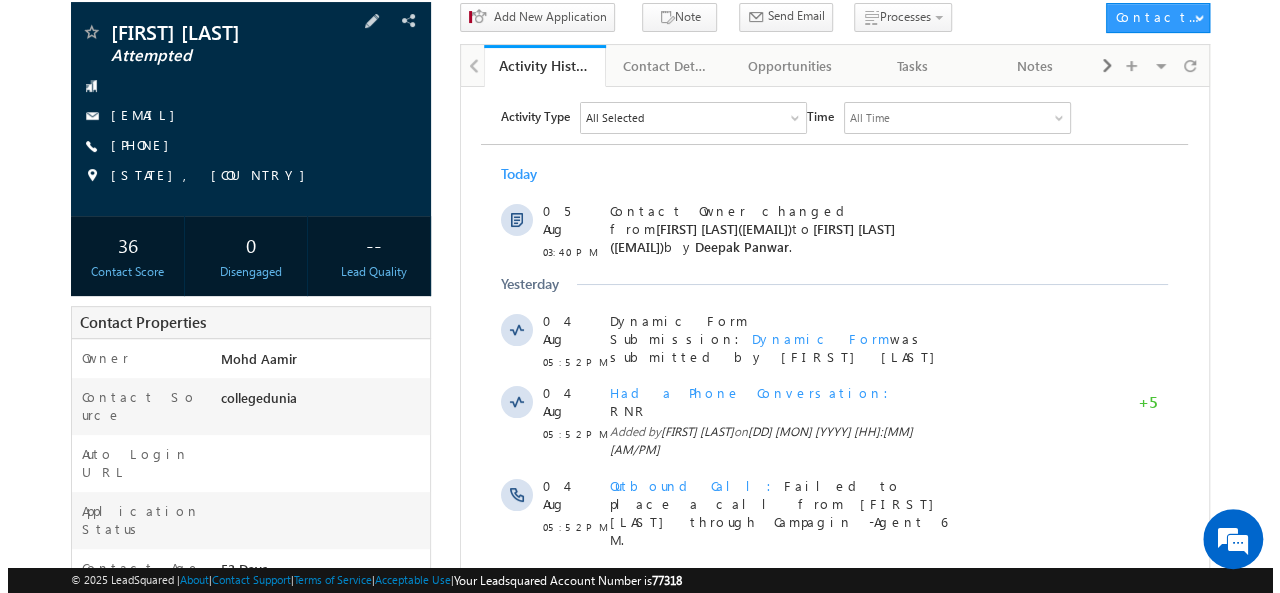 scroll, scrollTop: 0, scrollLeft: 0, axis: both 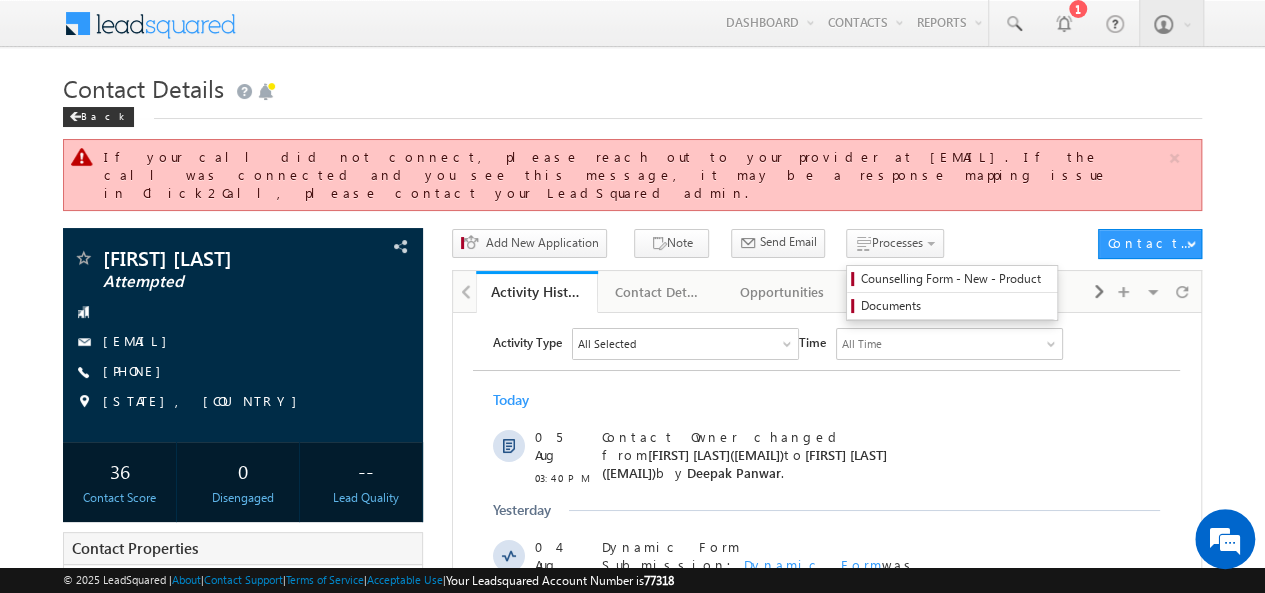 click on "Processes Counselling Form - New - Product Documents" at bounding box center (898, 247) 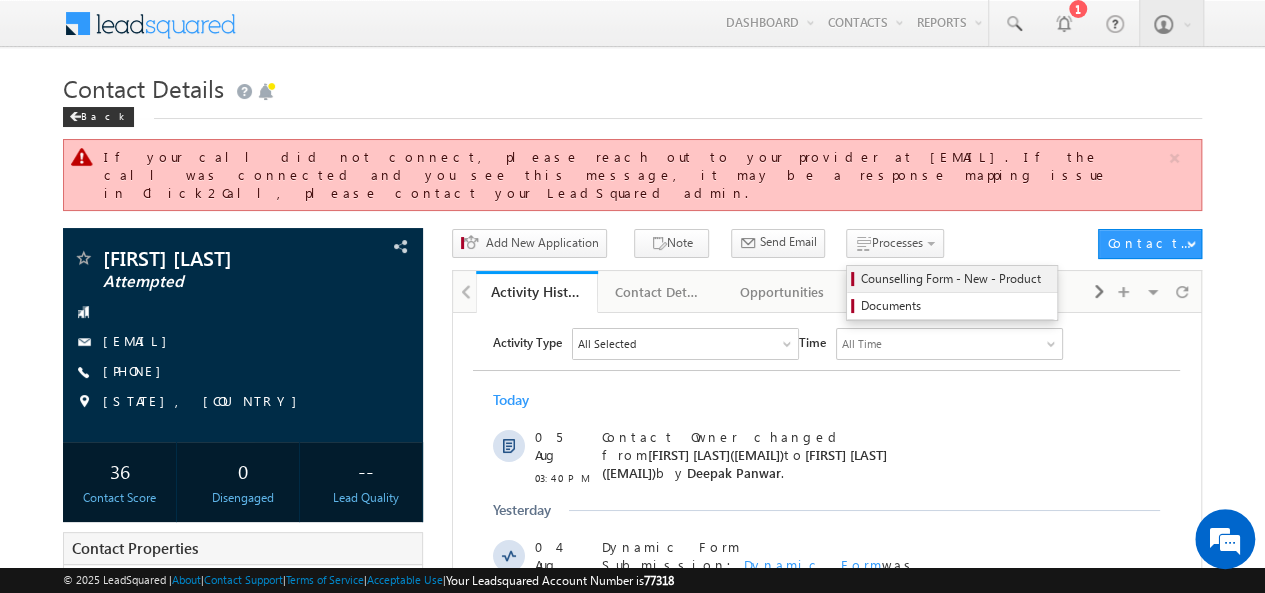 click on "Counselling Form - New - Product" at bounding box center [955, 279] 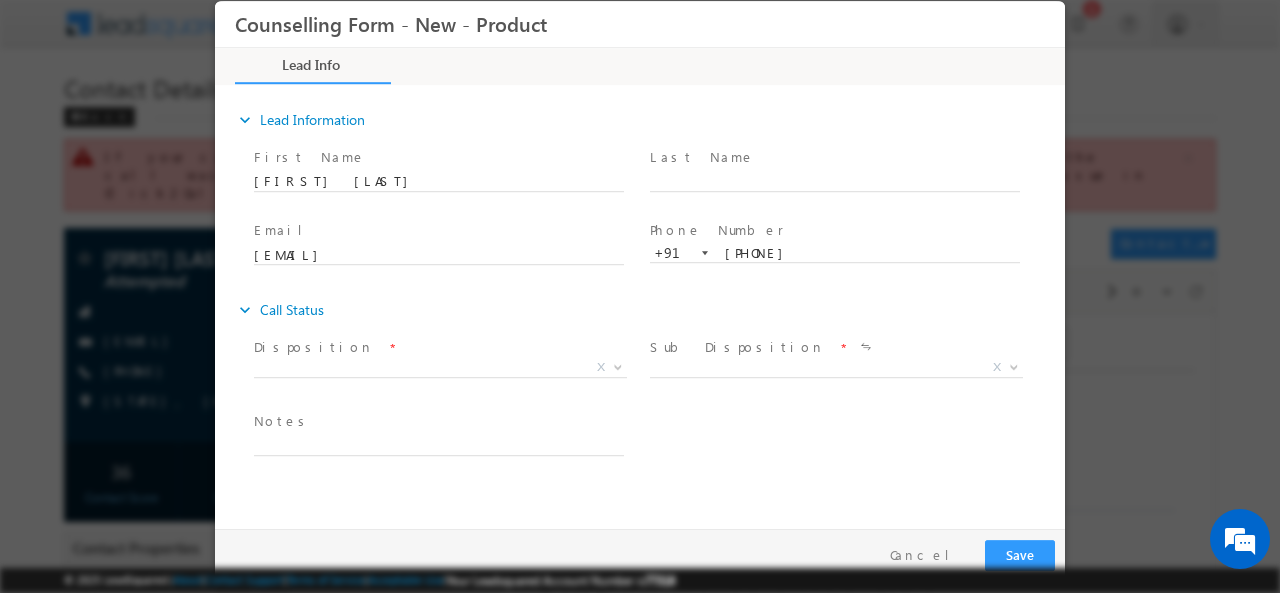 scroll, scrollTop: 0, scrollLeft: 0, axis: both 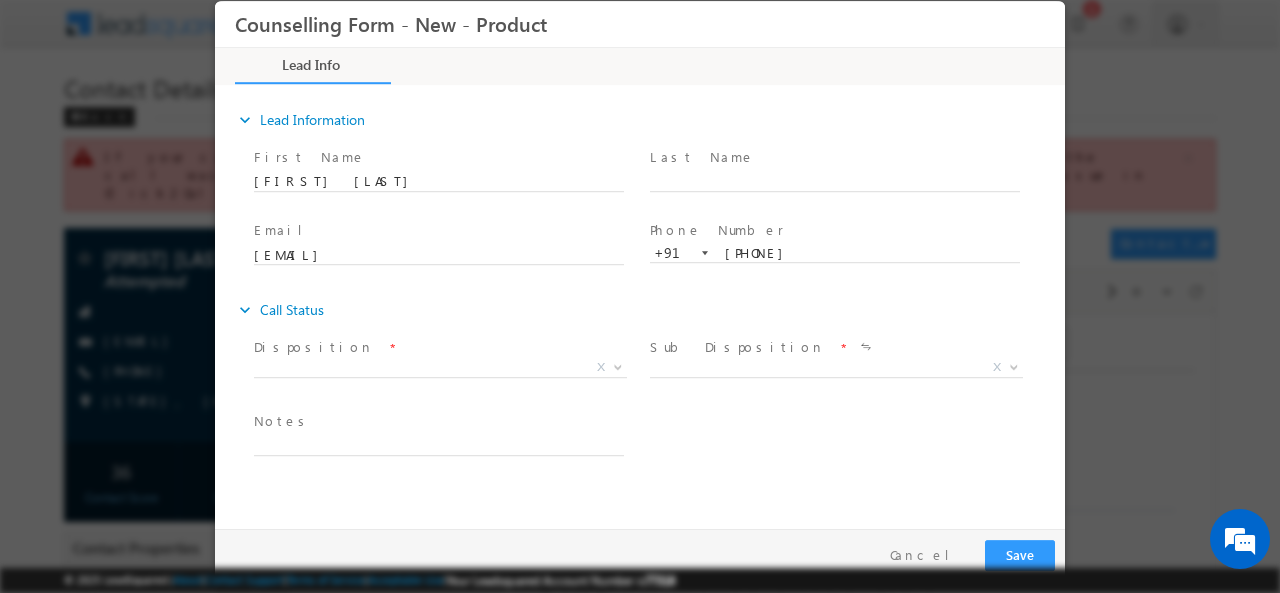 click on "Disposition
*" at bounding box center (438, 347) 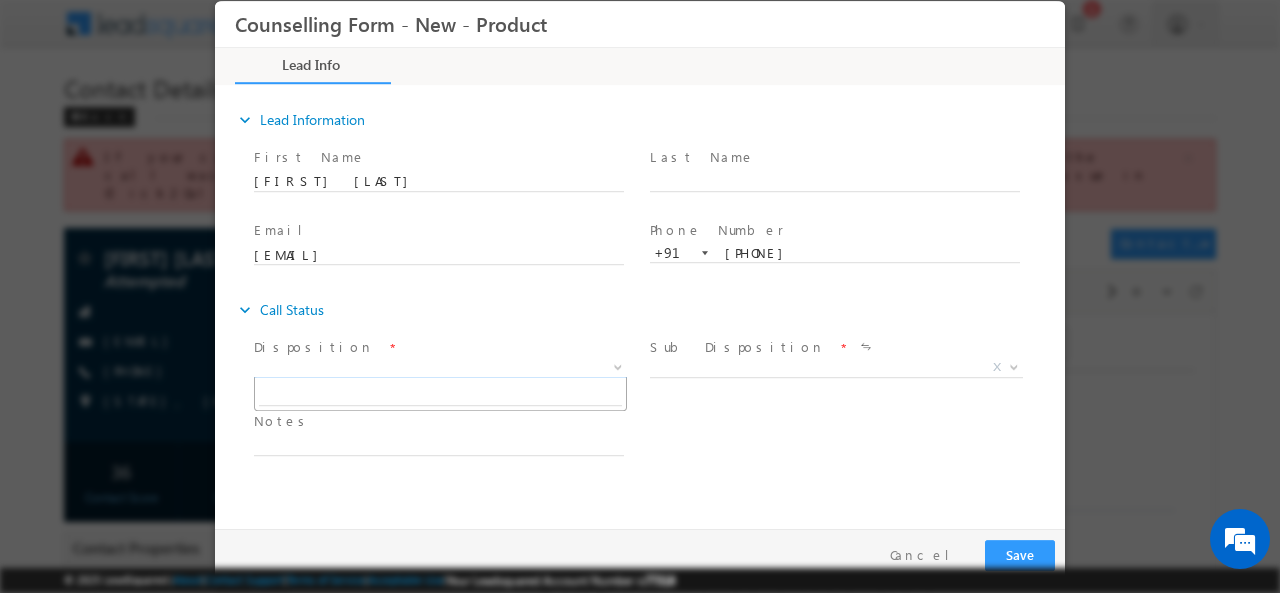 click on "X" at bounding box center [440, 367] 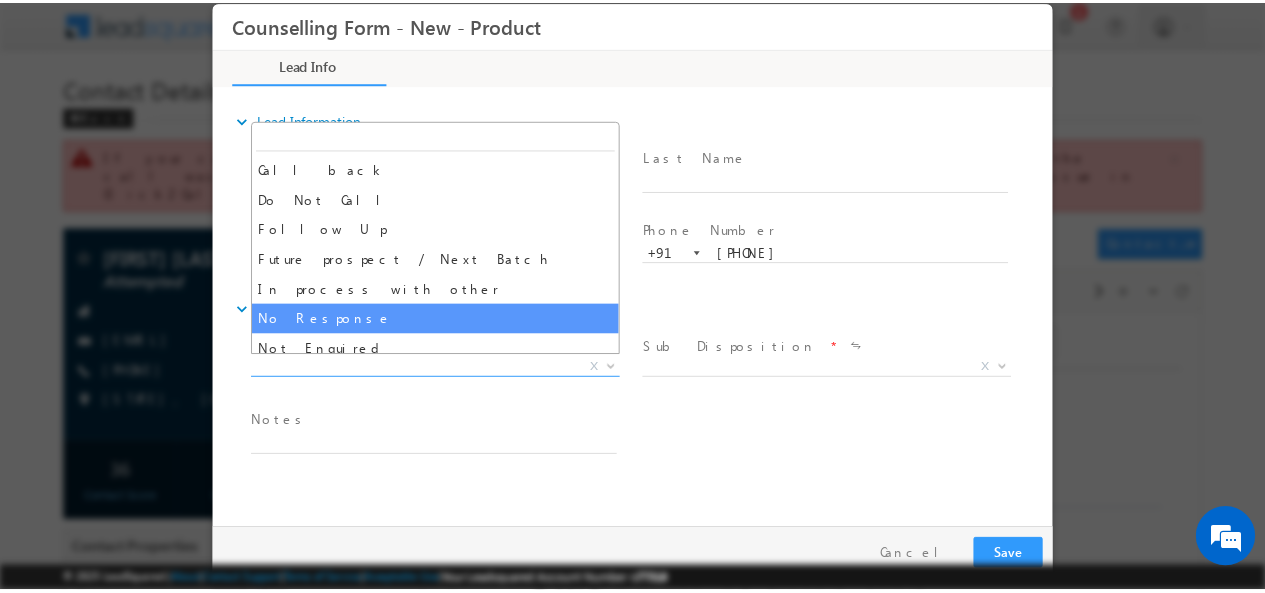 scroll, scrollTop: 130, scrollLeft: 0, axis: vertical 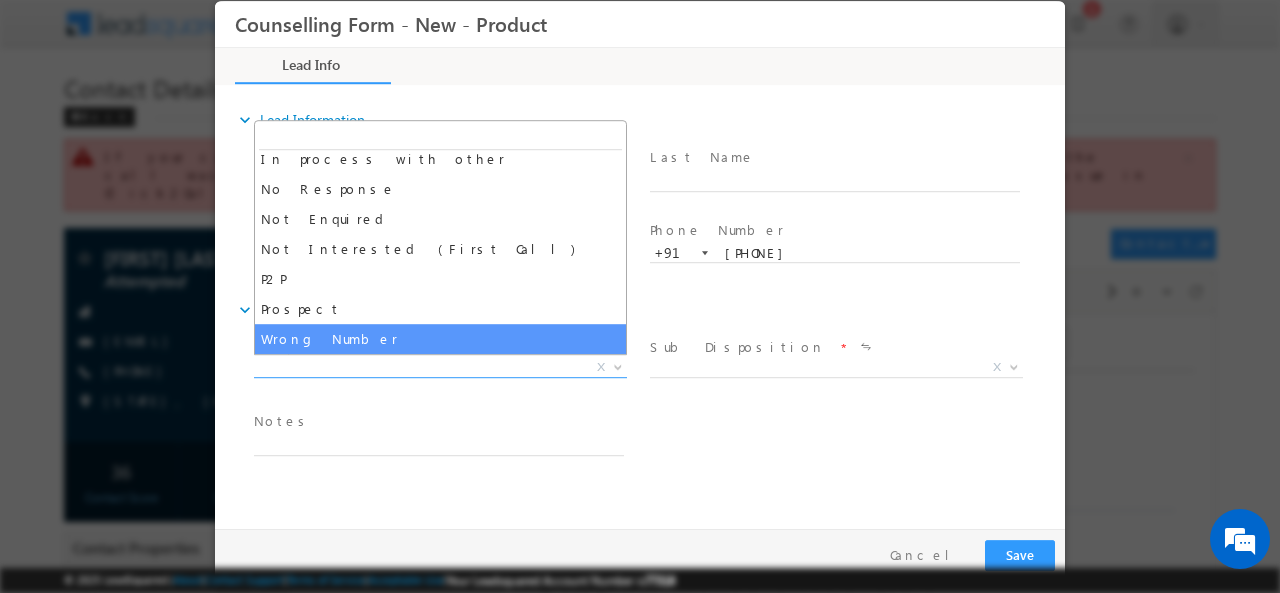 select on "Wrong Number" 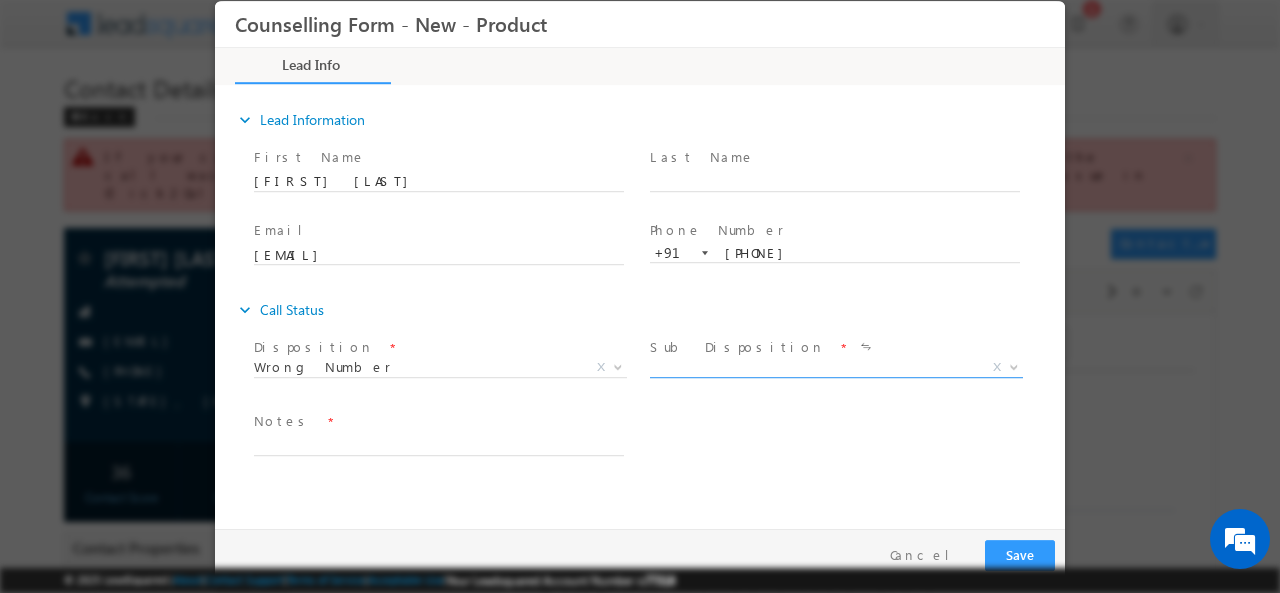 click on "X" at bounding box center [836, 371] 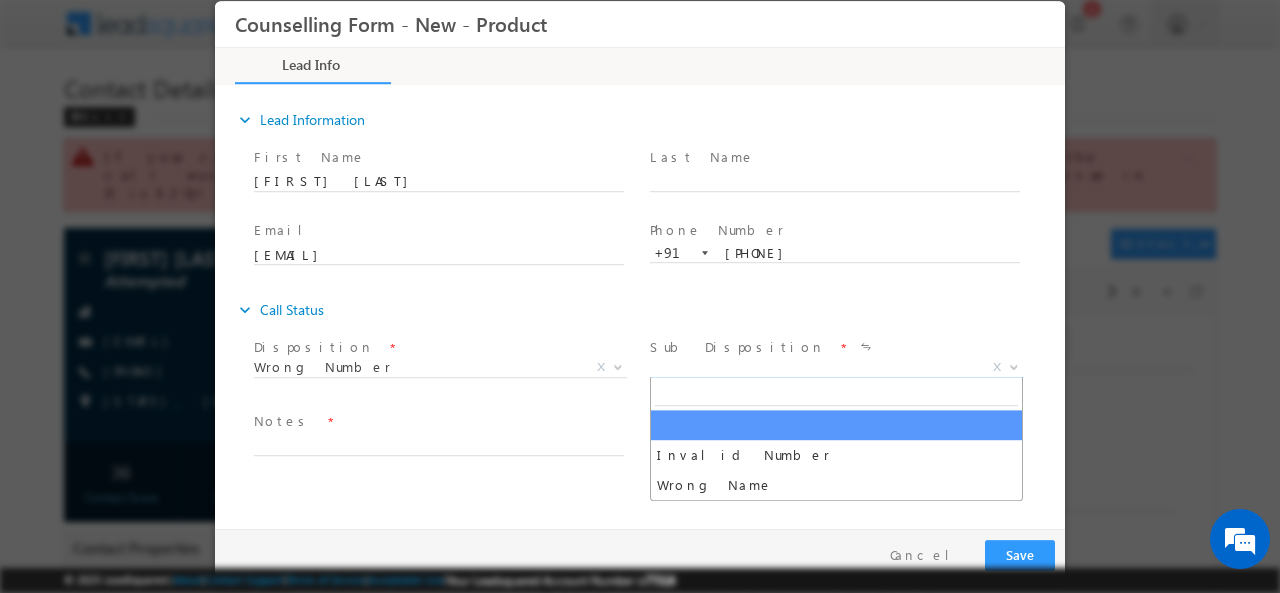 click on "X" at bounding box center (836, 367) 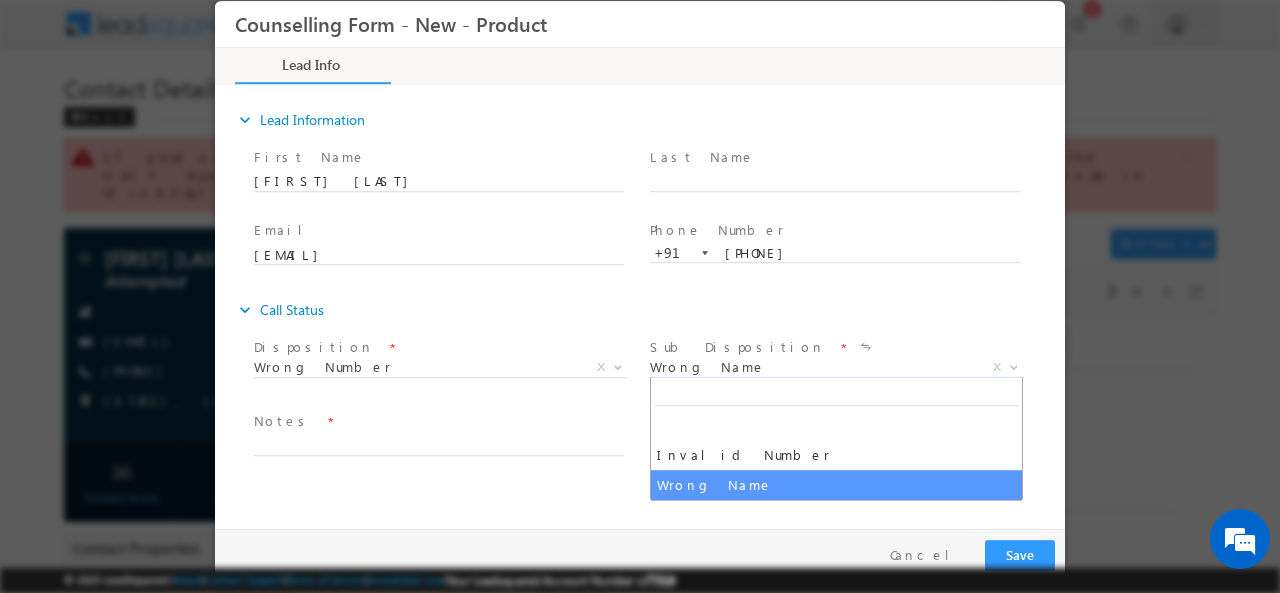 click on "Wrong Name" at bounding box center (812, 366) 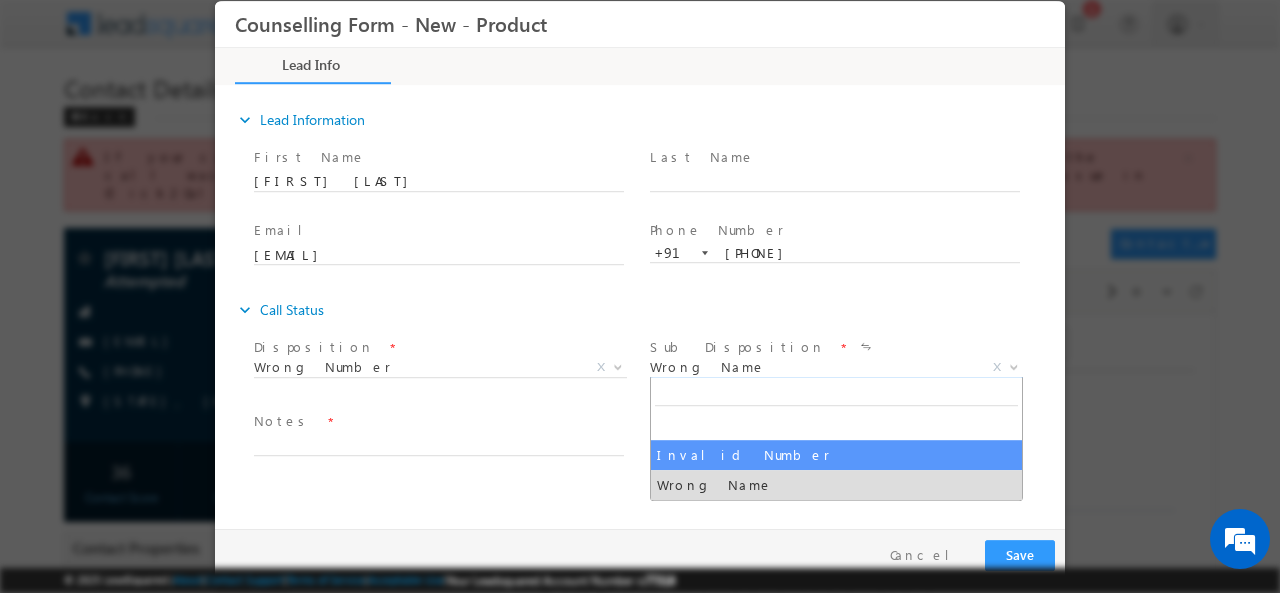 select on "Invalid Number" 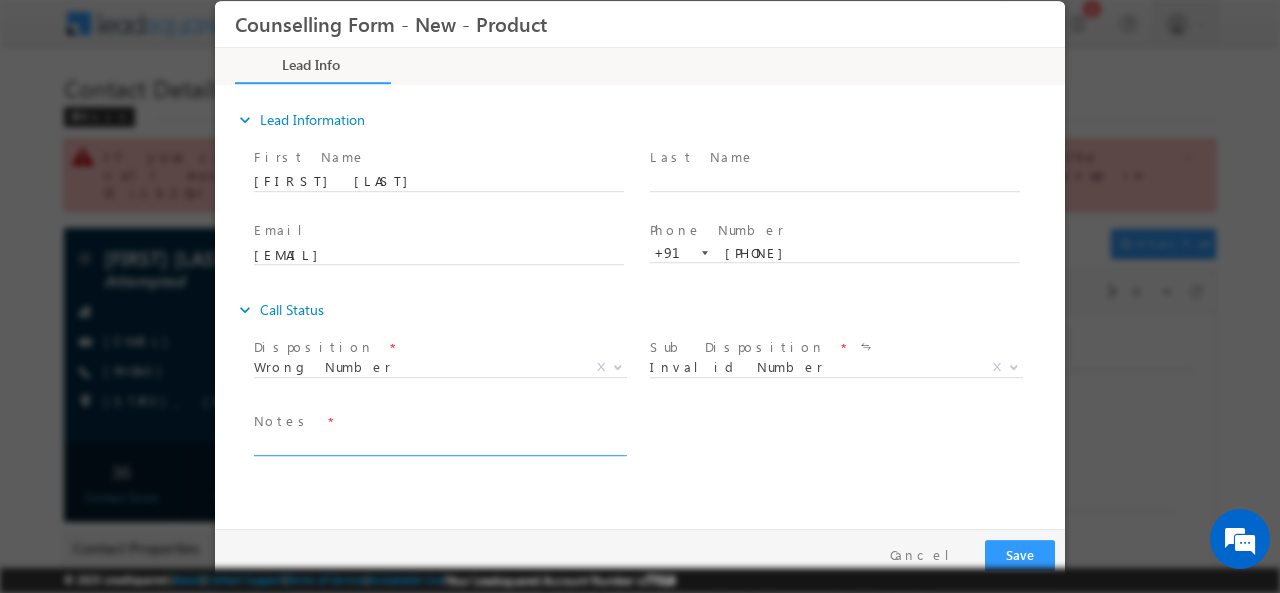 click at bounding box center [439, 443] 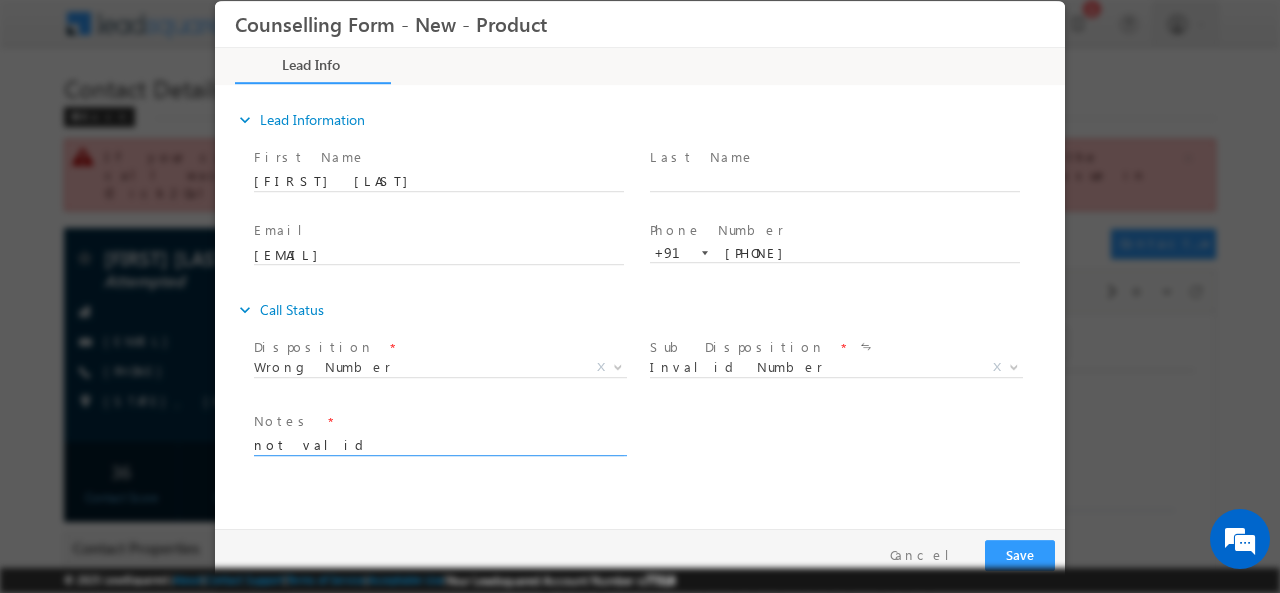 type on "not valid" 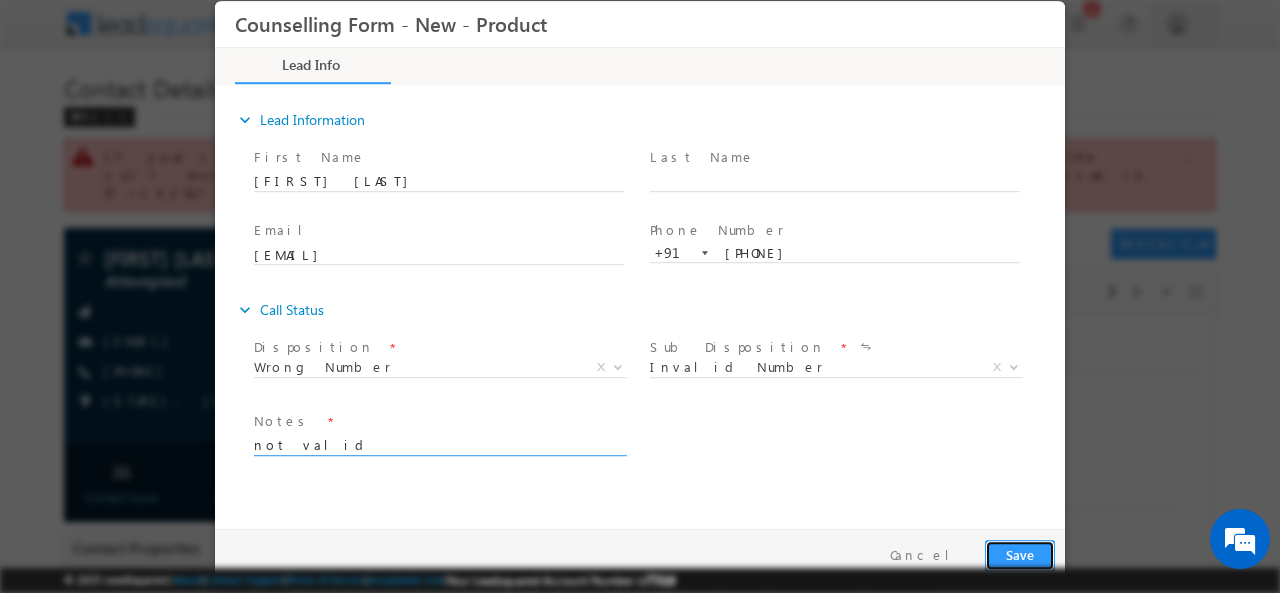 click on "Save" at bounding box center (1020, 554) 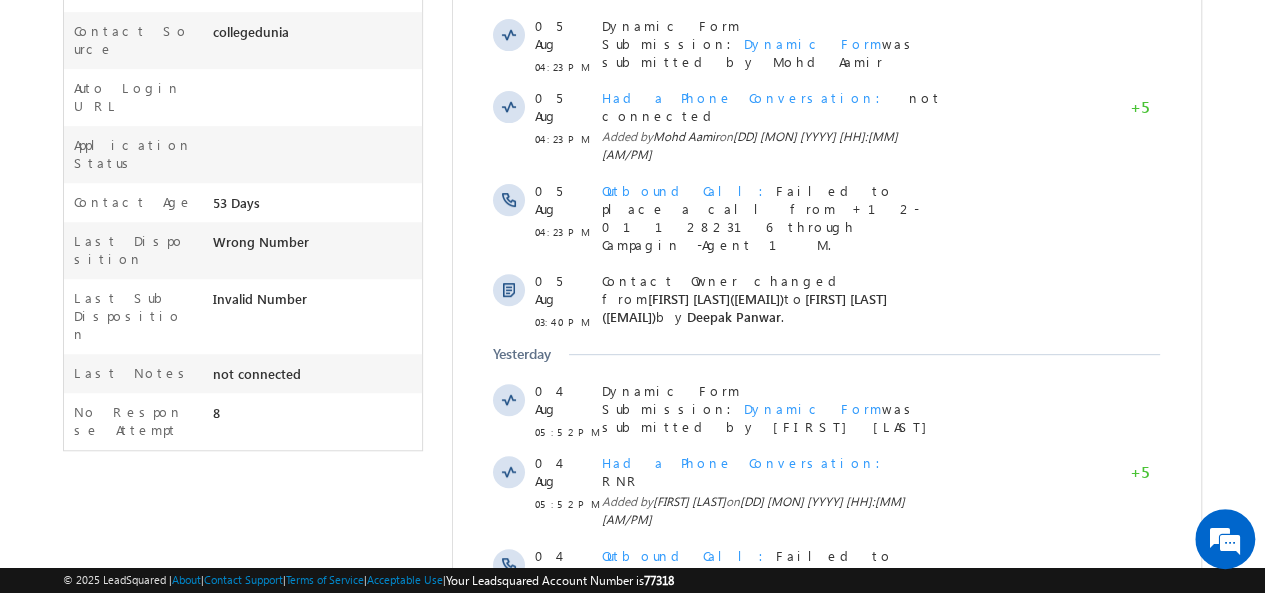 scroll, scrollTop: 654, scrollLeft: 0, axis: vertical 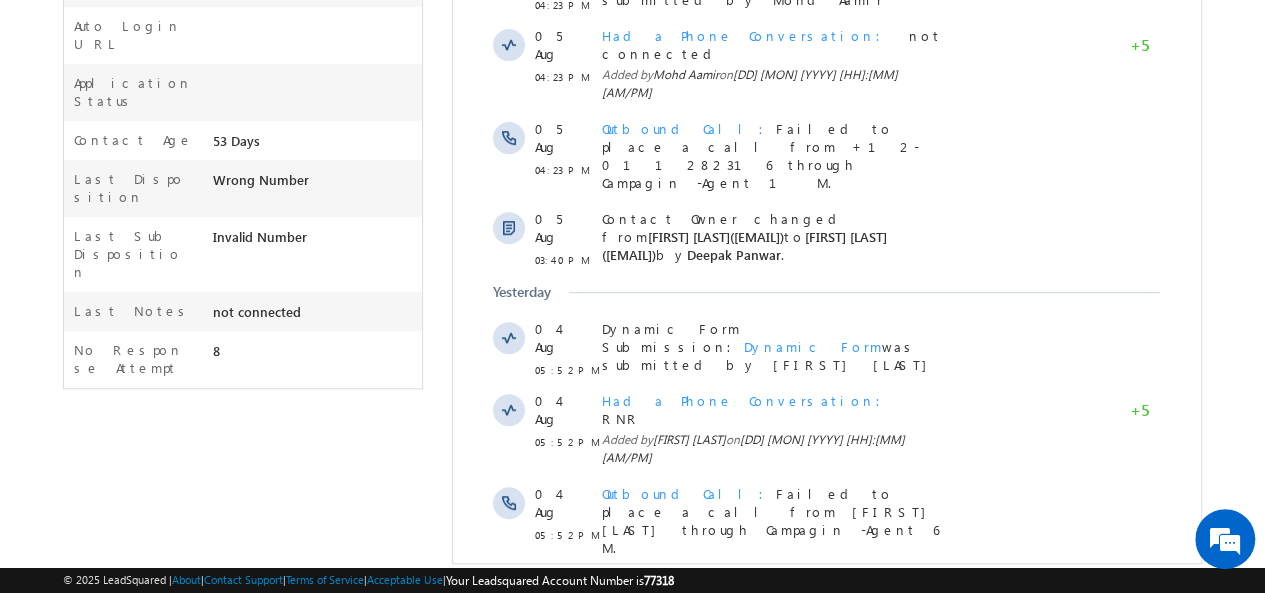 click on "Show More" at bounding box center [826, 727] 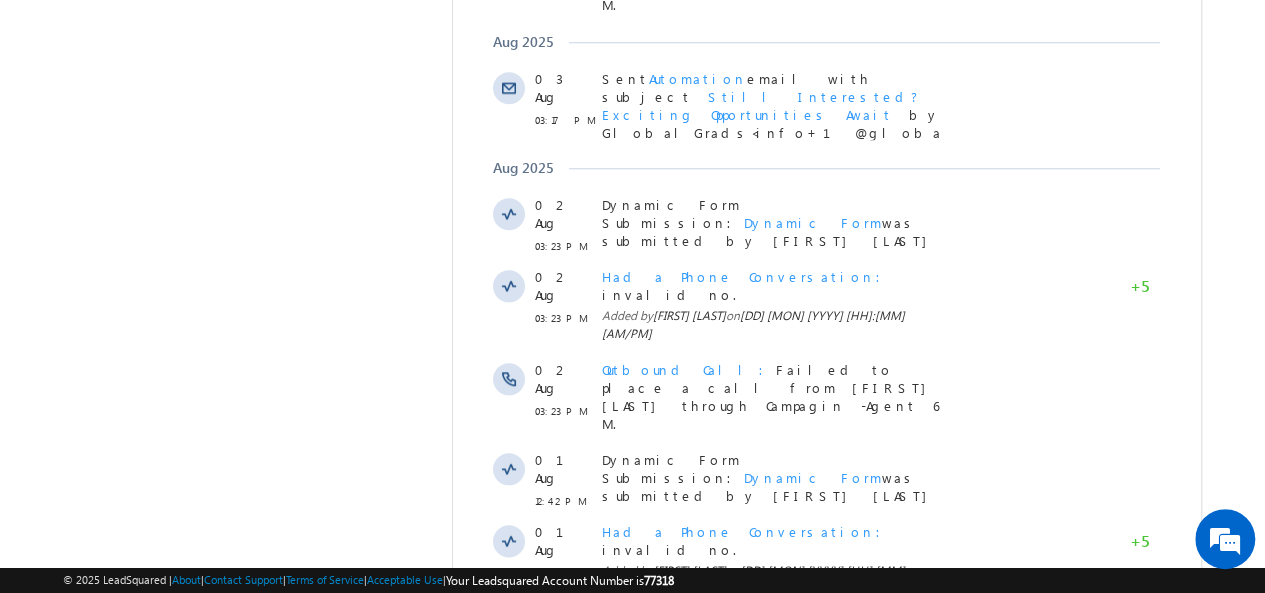 scroll, scrollTop: 1342, scrollLeft: 0, axis: vertical 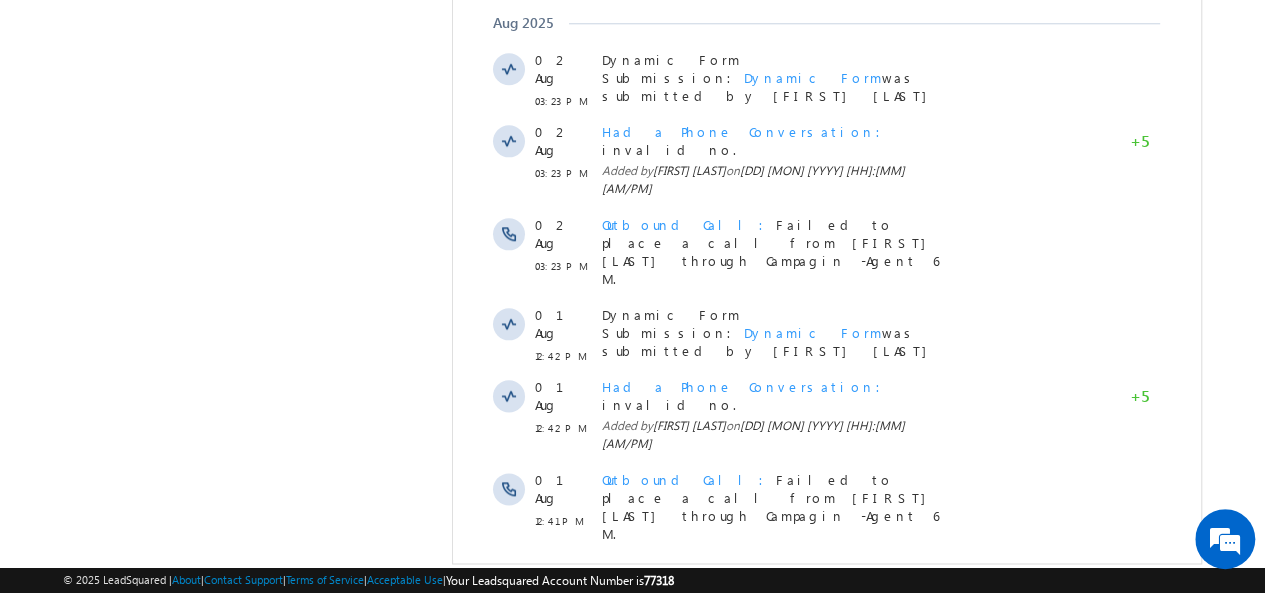click on "Show More" at bounding box center (826, 950) 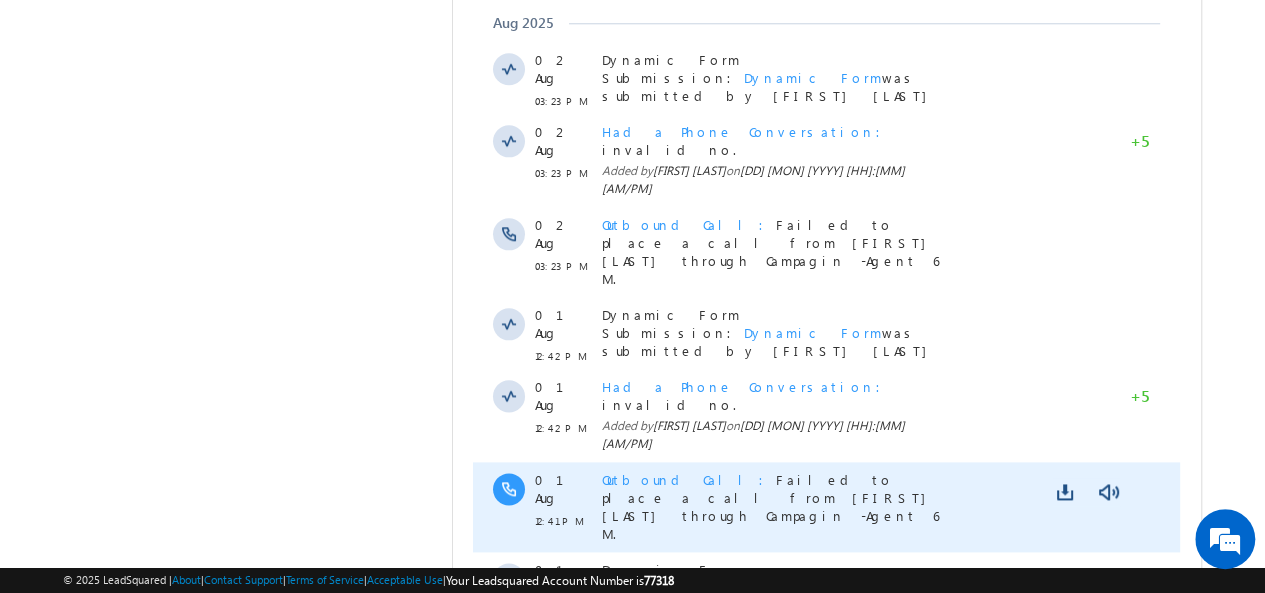 click on "Outbound Call
Failed to place a call from Gaurav Gupta through Campagin -Agent 6 M." at bounding box center (774, 507) 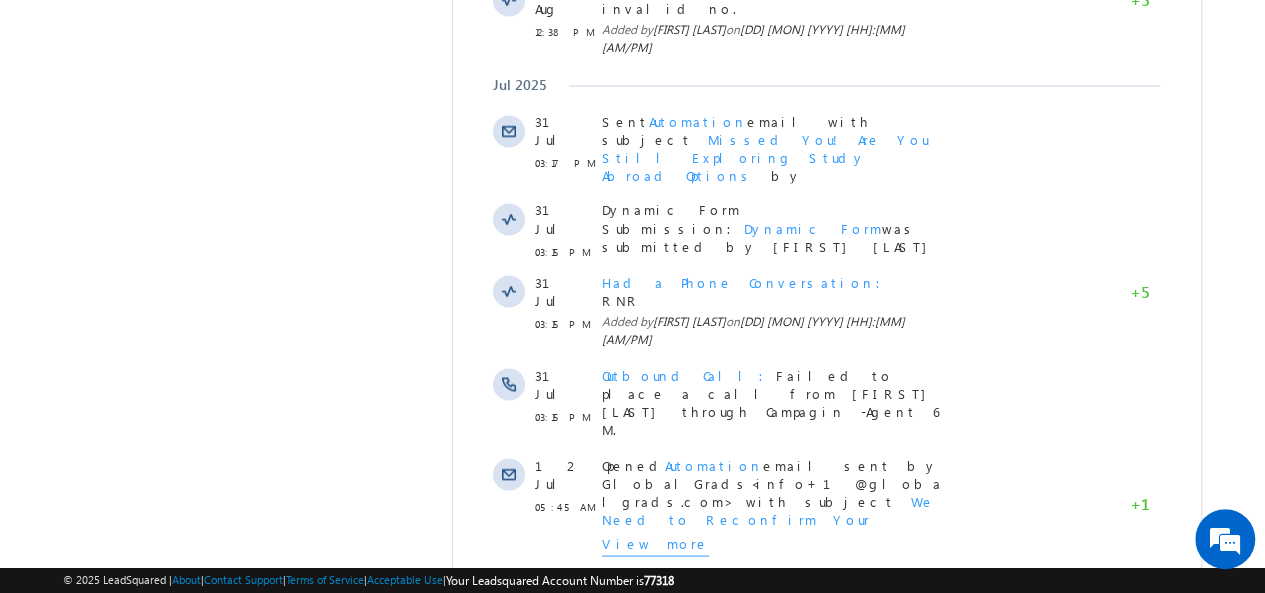 scroll, scrollTop: 2048, scrollLeft: 0, axis: vertical 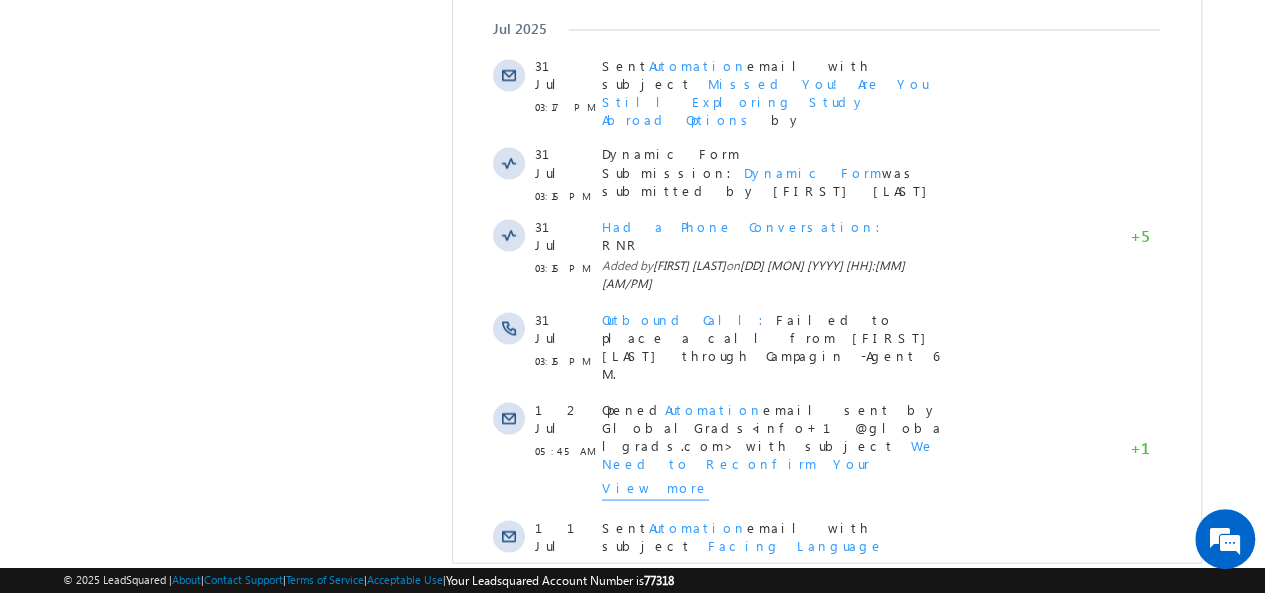 click on "Show More" at bounding box center [836, 1152] 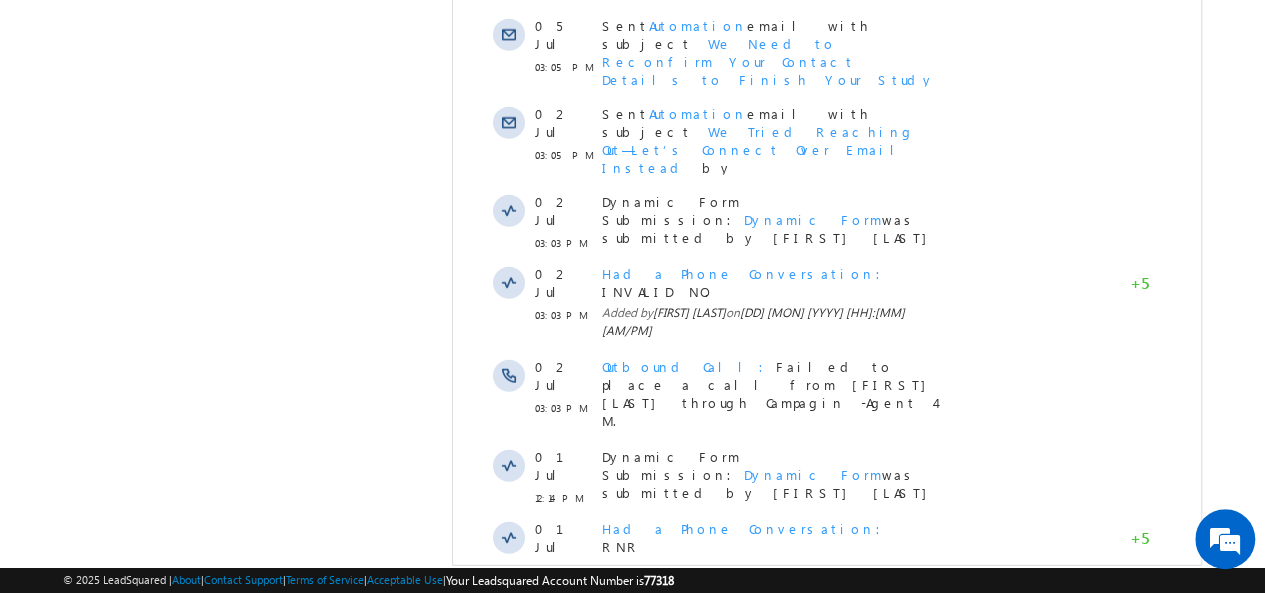scroll, scrollTop: 2728, scrollLeft: 0, axis: vertical 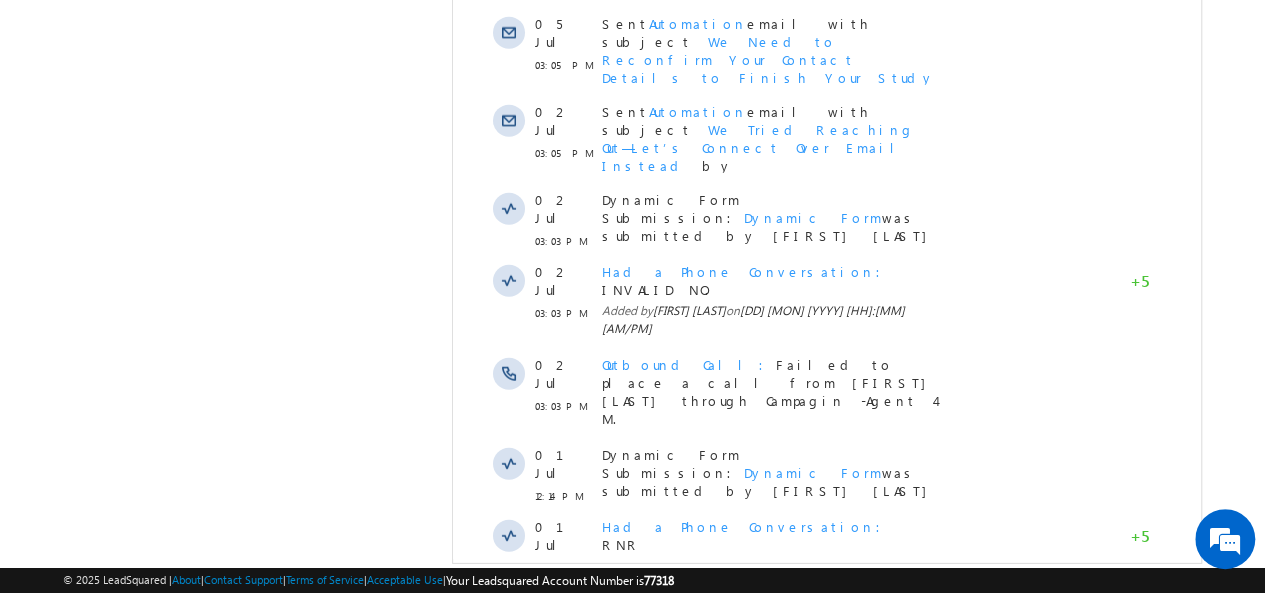 click on "Show More" at bounding box center [836, 1298] 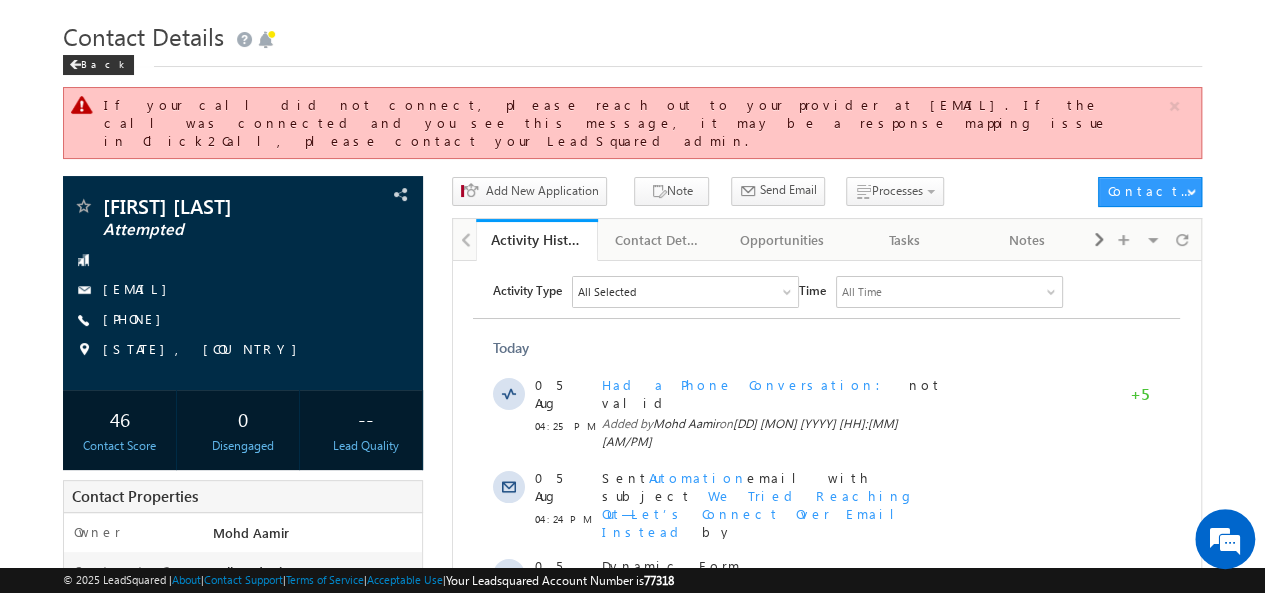 scroll, scrollTop: 0, scrollLeft: 0, axis: both 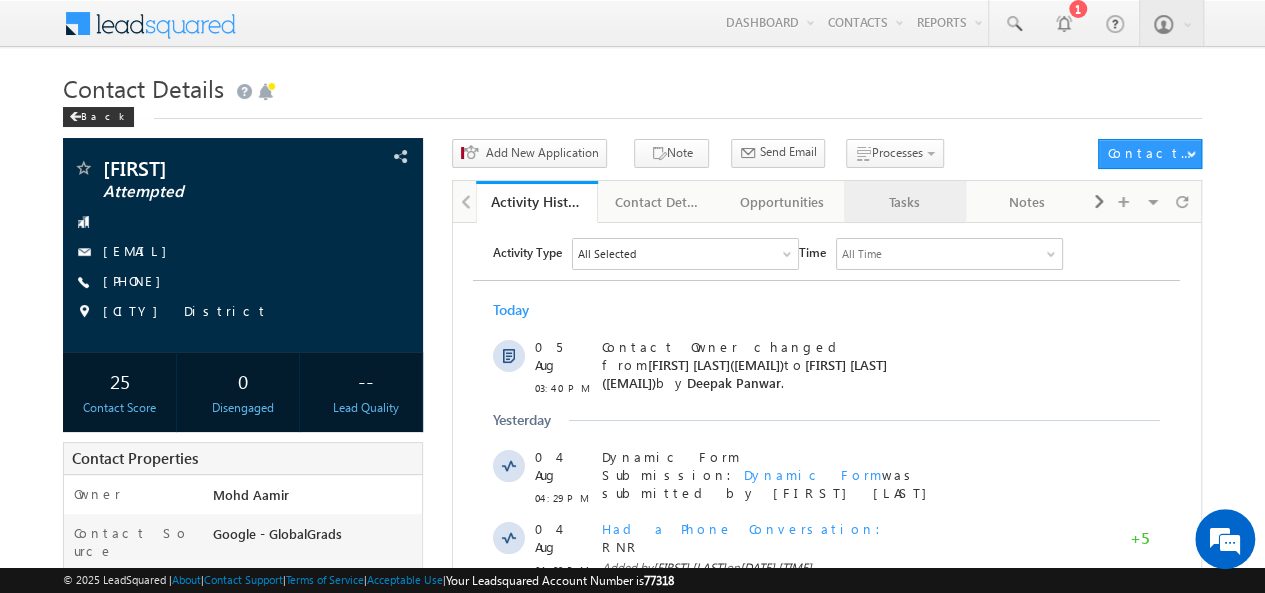 click on "Tasks" at bounding box center (904, 202) 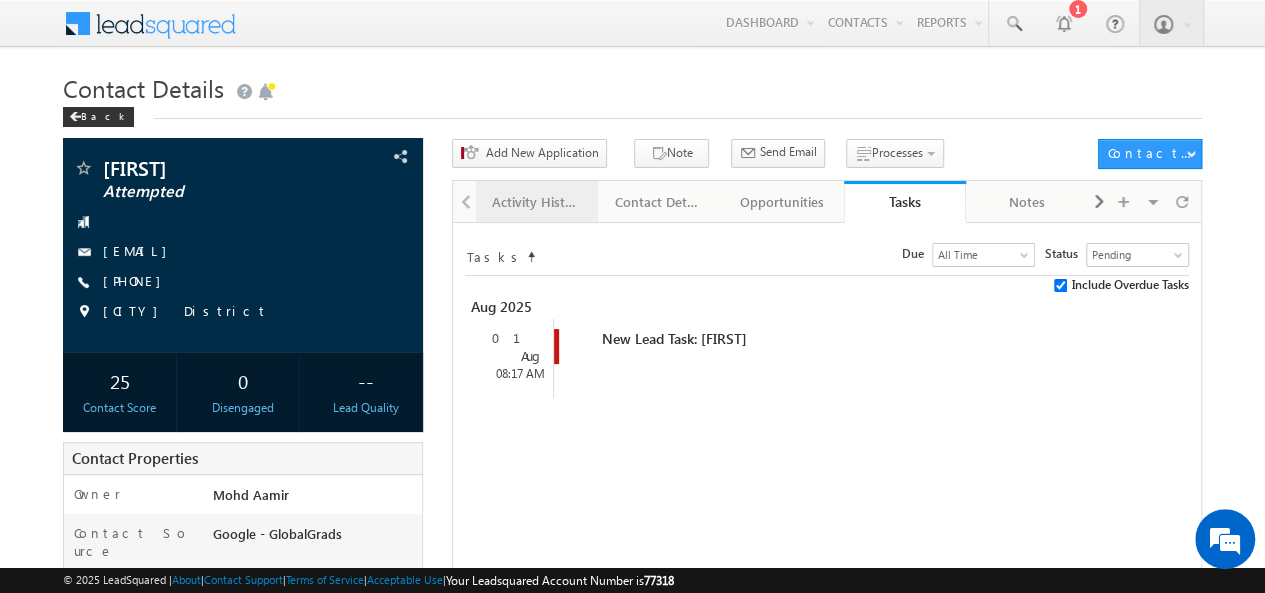 click on "Activity History" at bounding box center (536, 202) 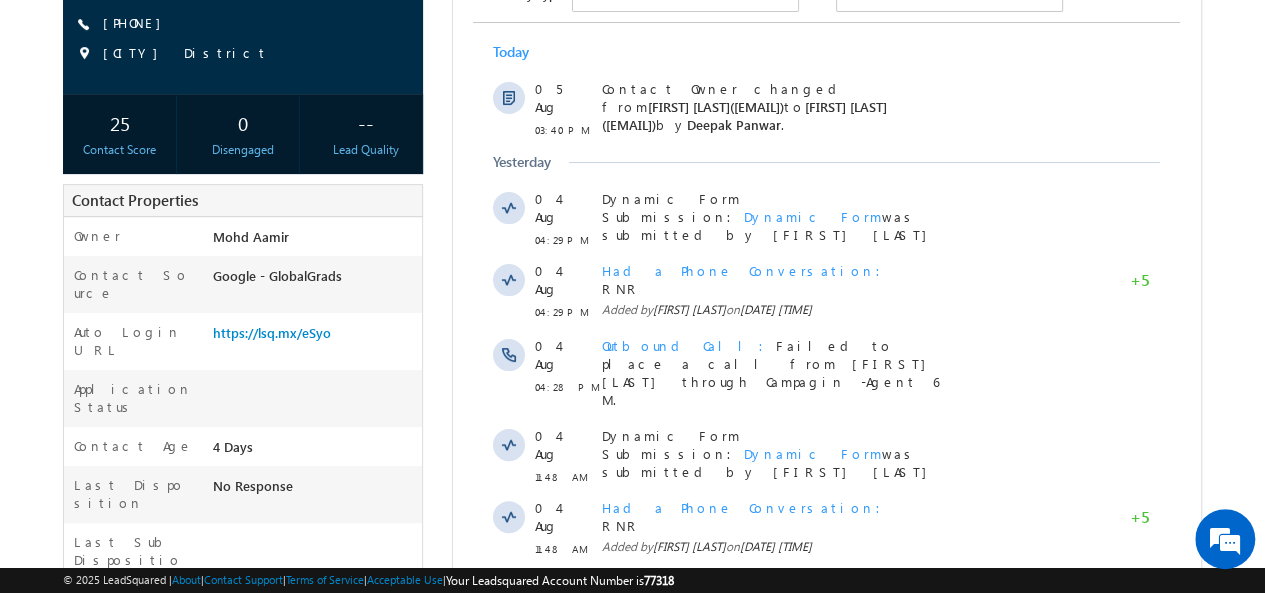 scroll, scrollTop: 598, scrollLeft: 0, axis: vertical 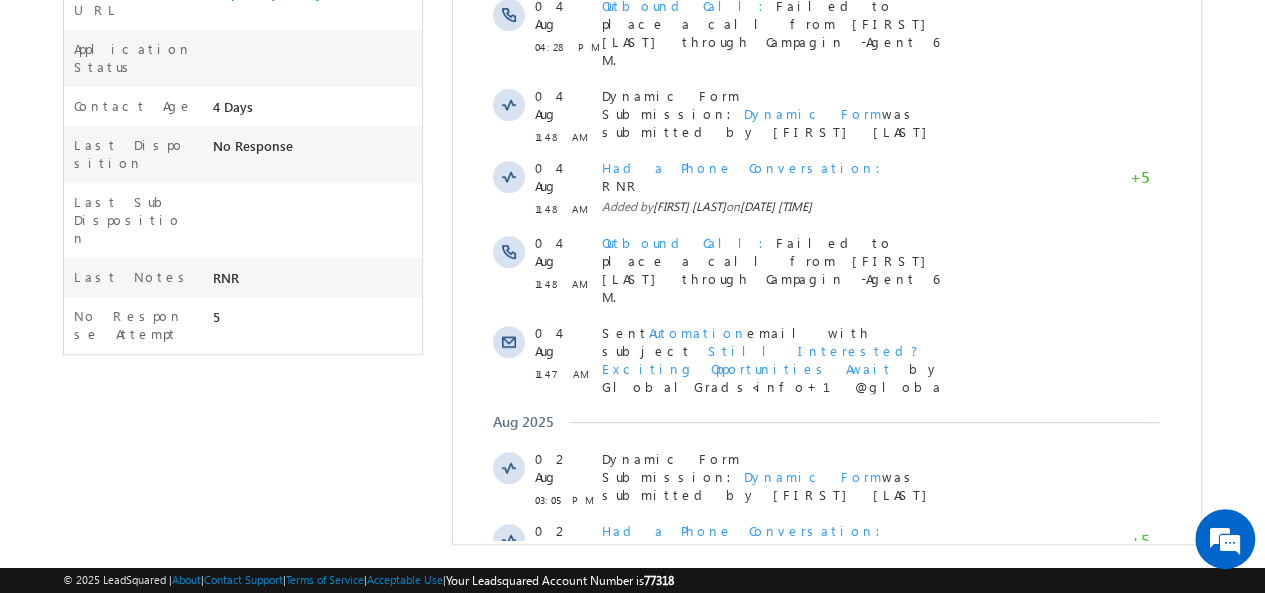 click on "Show More" at bounding box center (826, 623) 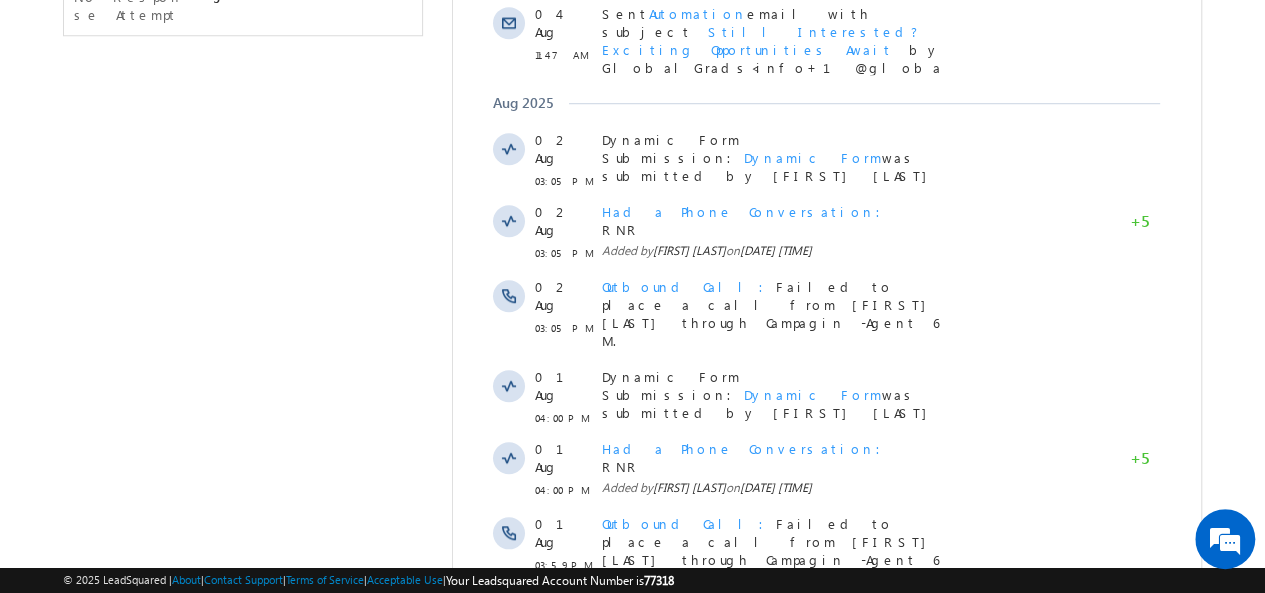 scroll, scrollTop: 1182, scrollLeft: 0, axis: vertical 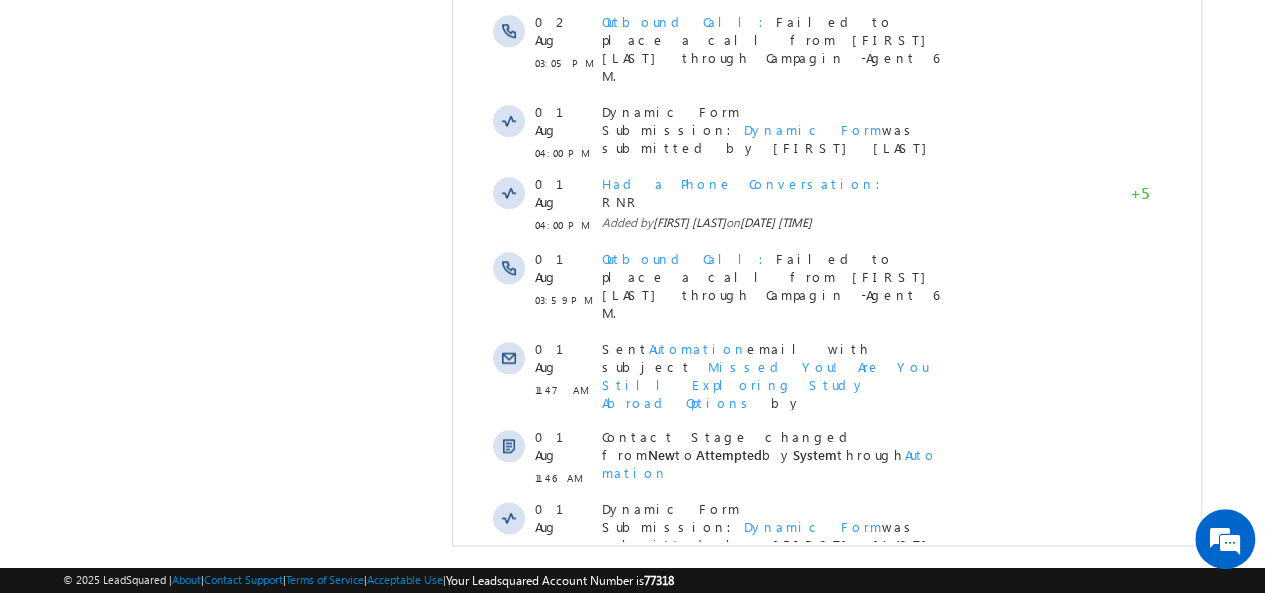 click on "Show More" at bounding box center [826, 809] 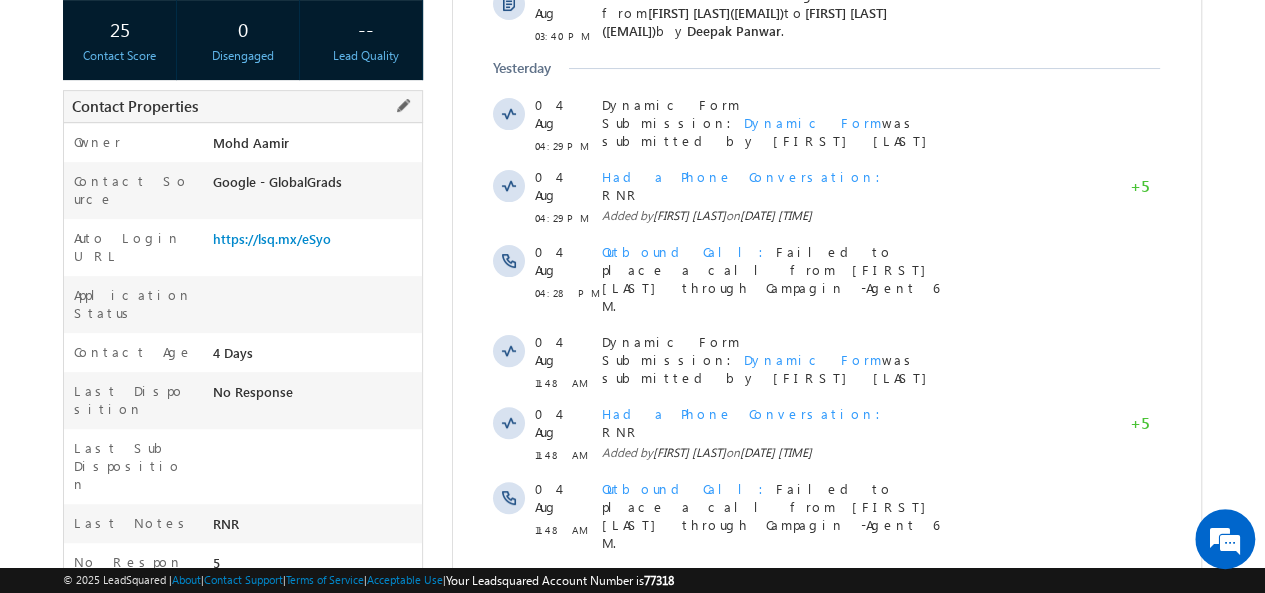 scroll, scrollTop: 0, scrollLeft: 0, axis: both 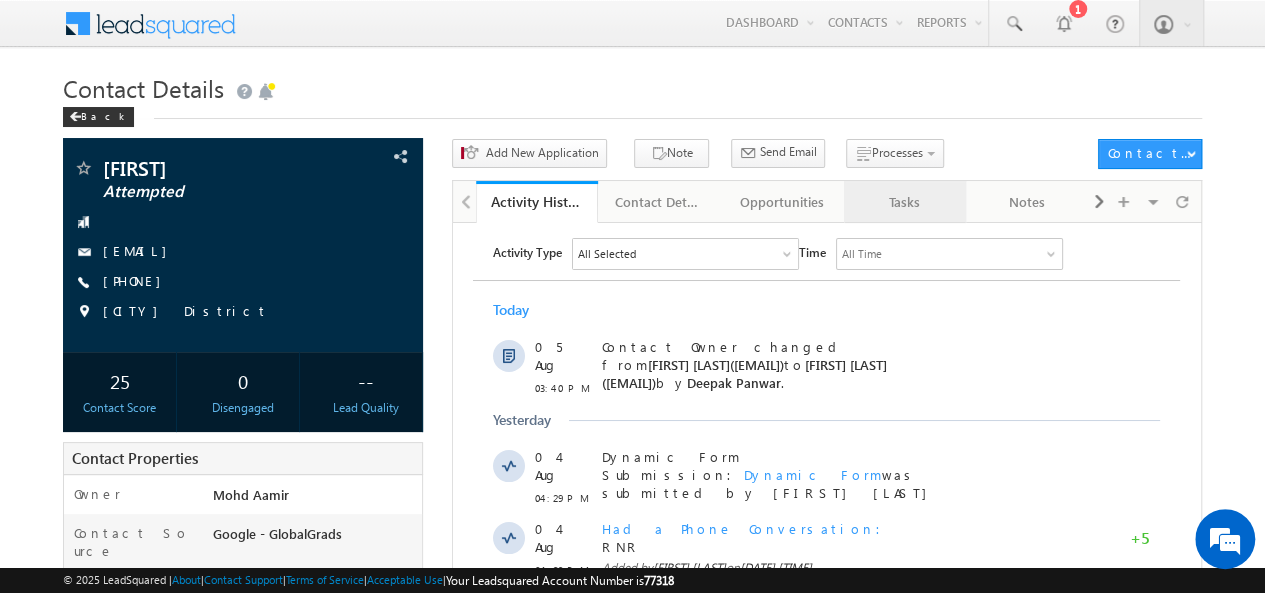 click on "Tasks" at bounding box center (905, 202) 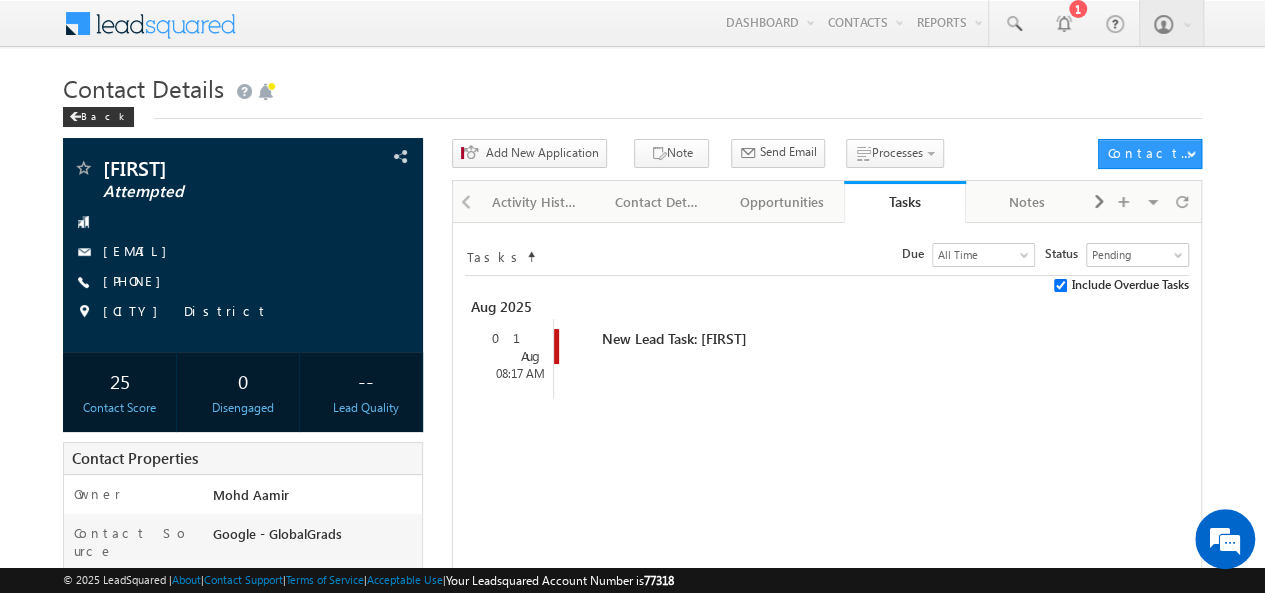 click at bounding box center [464, 200] 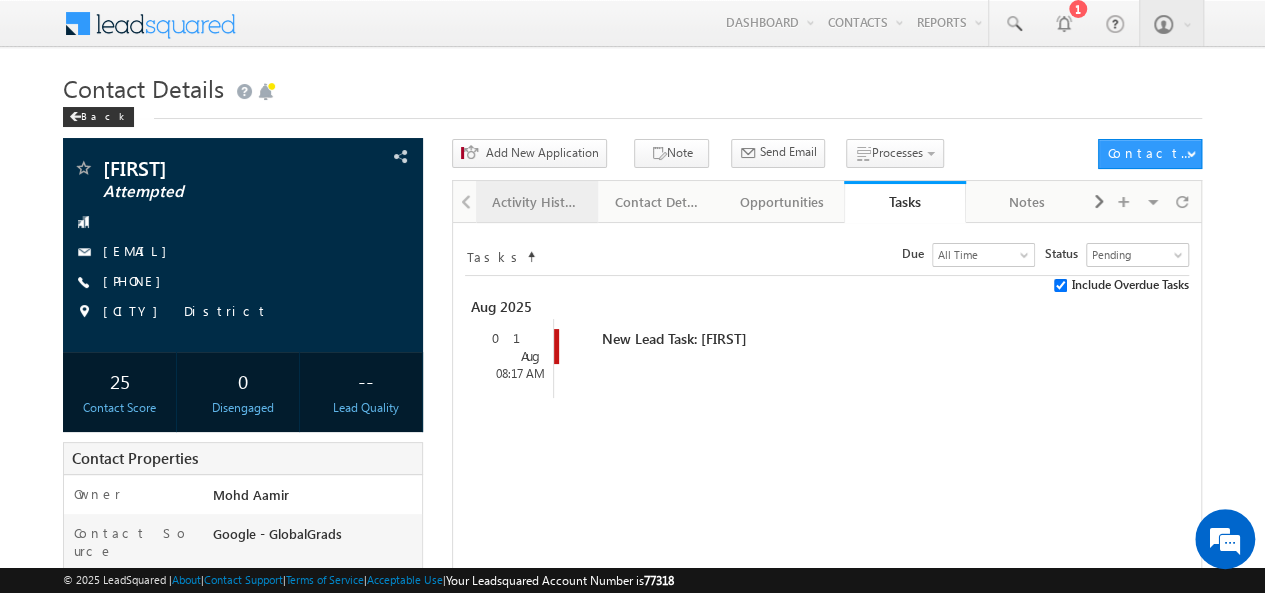 click on "Activity History" at bounding box center (537, 202) 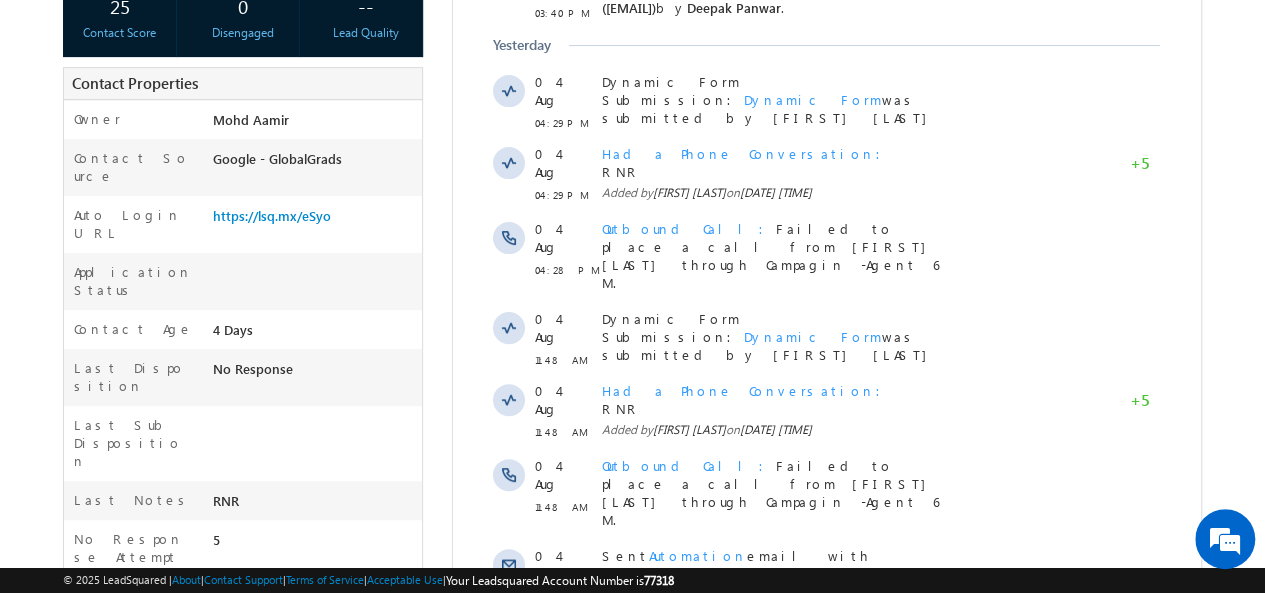scroll, scrollTop: 0, scrollLeft: 0, axis: both 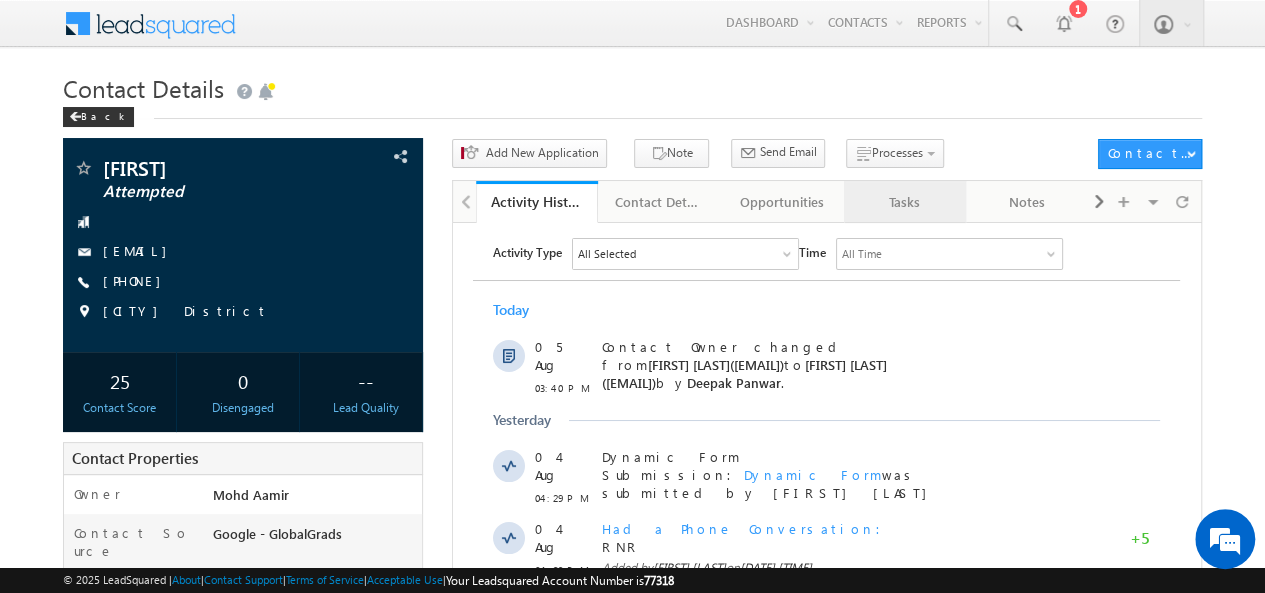 click on "Tasks" at bounding box center (905, 202) 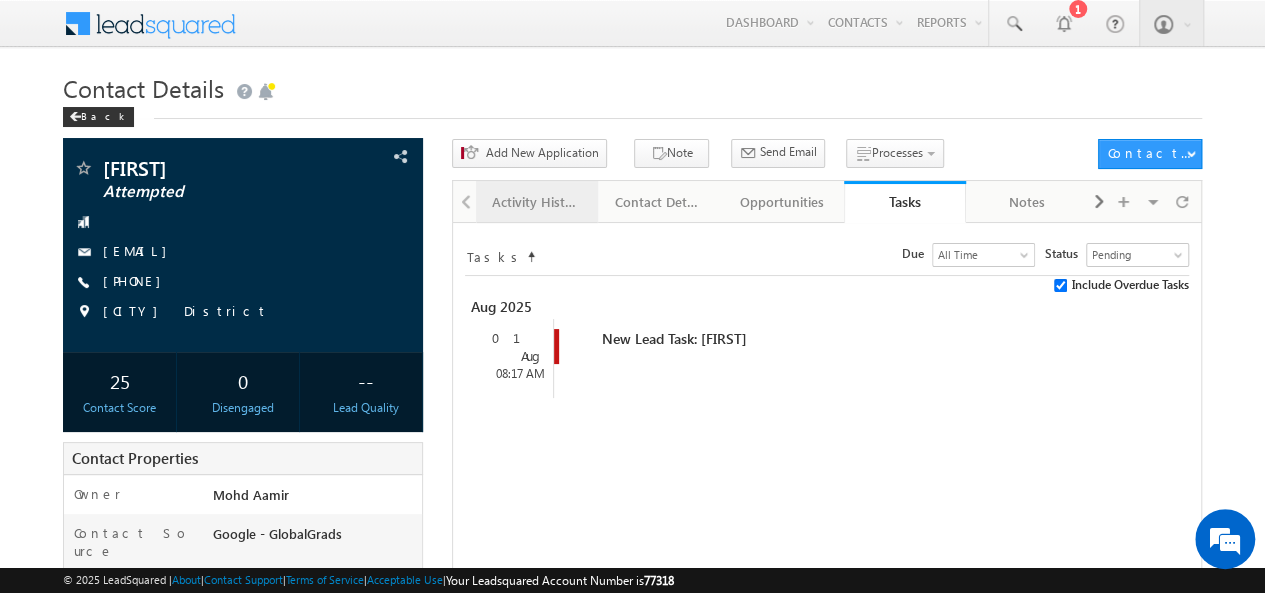 click on "Activity History" at bounding box center [537, 202] 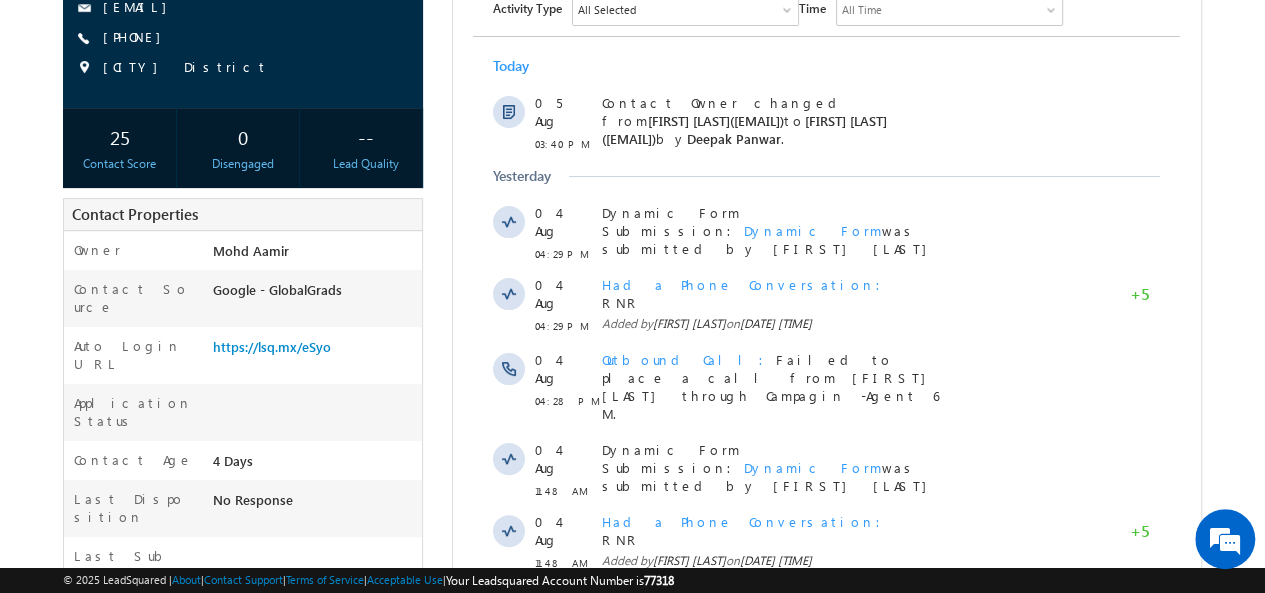 scroll, scrollTop: 0, scrollLeft: 0, axis: both 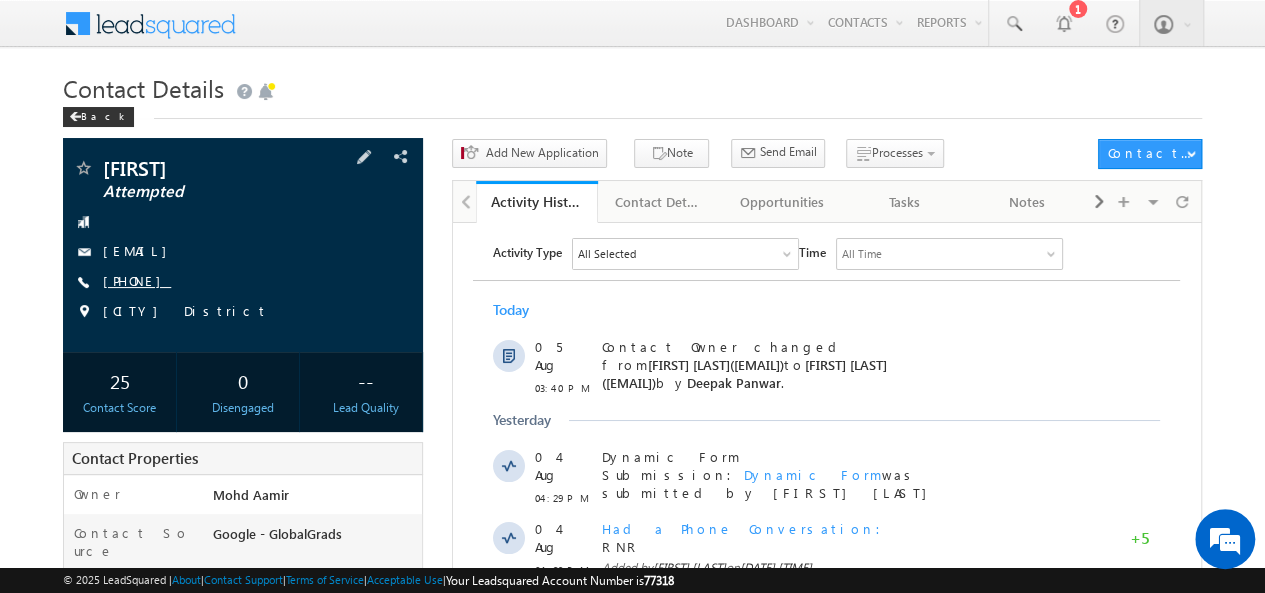 drag, startPoint x: 188, startPoint y: 293, endPoint x: 192, endPoint y: 283, distance: 10.770329 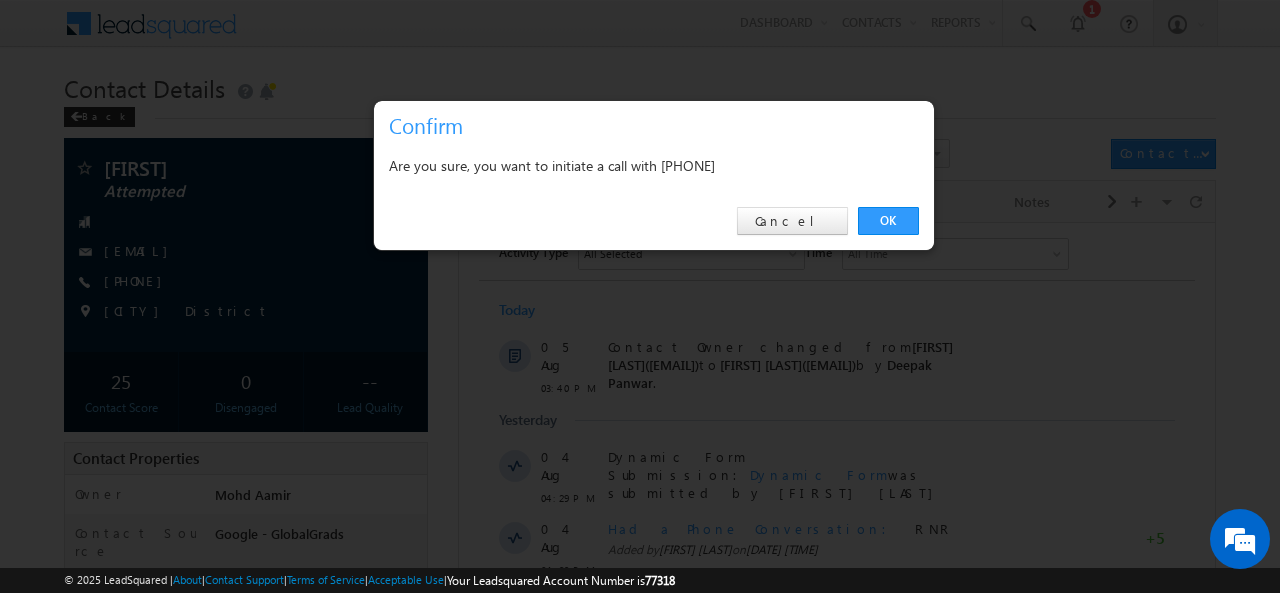 click on "Are you sure, you want to initiate a call with [PHONE]" at bounding box center (654, 165) 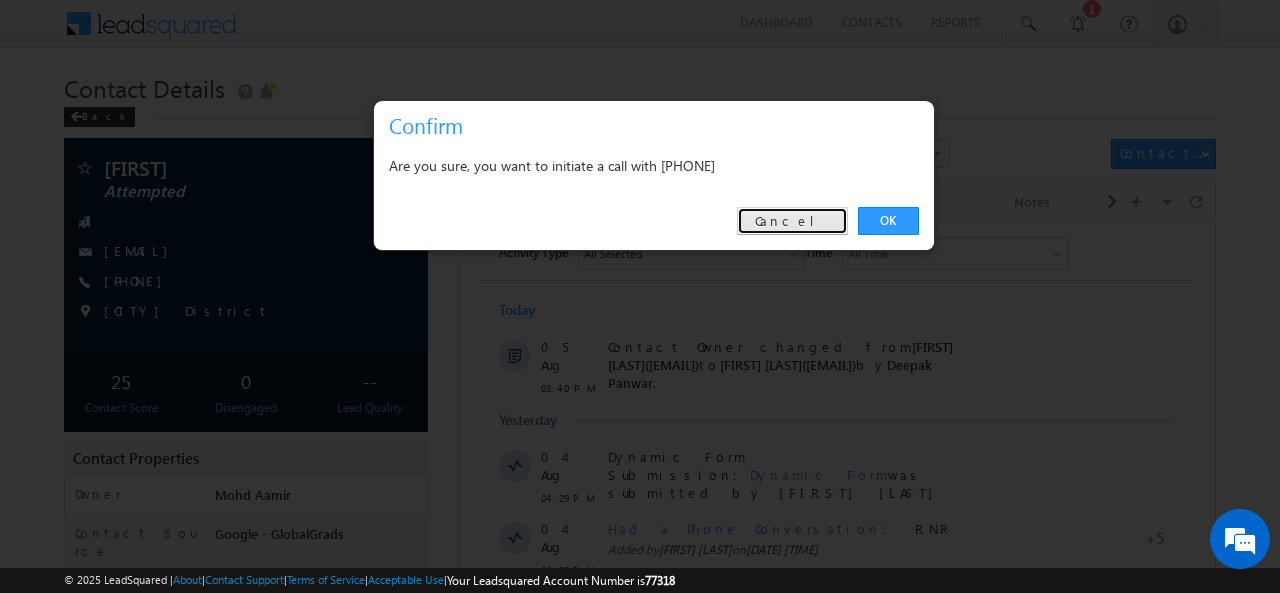 click on "Cancel" at bounding box center (792, 221) 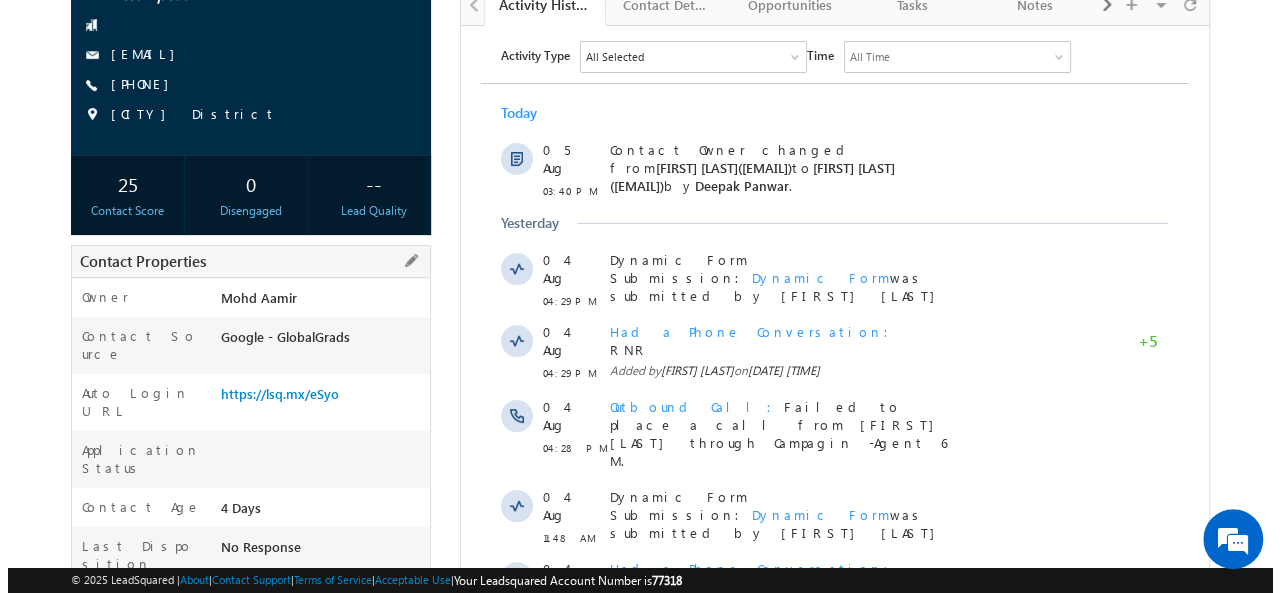 scroll, scrollTop: 0, scrollLeft: 0, axis: both 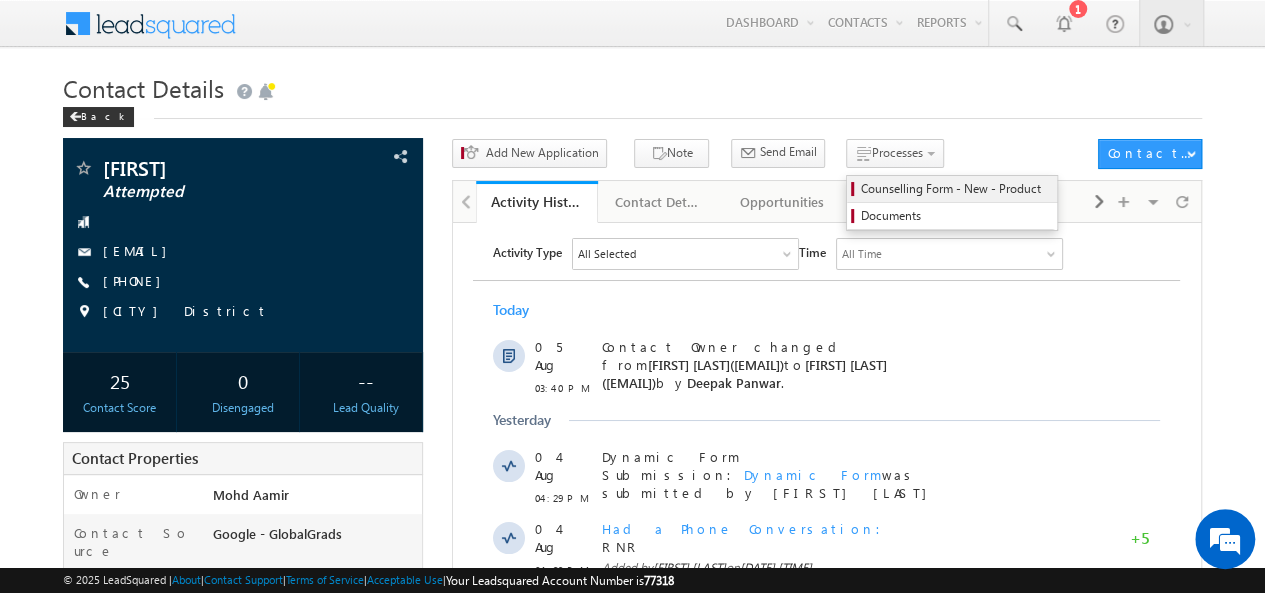 click on "Counselling Form - New - Product" at bounding box center [955, 189] 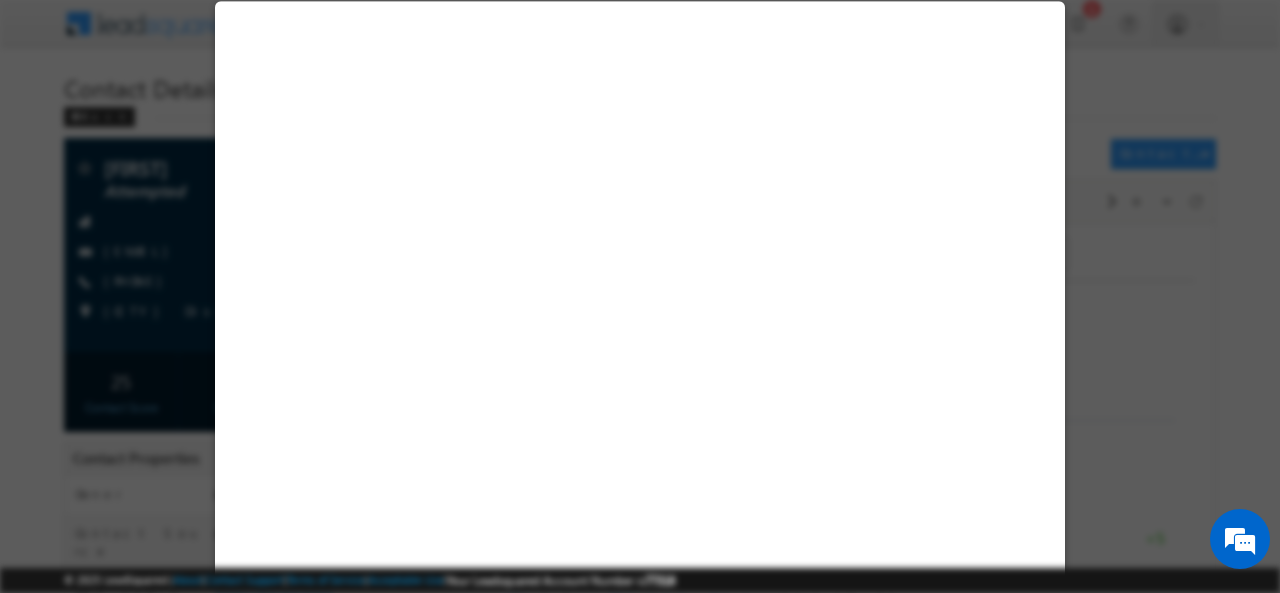 select on "Attempted" 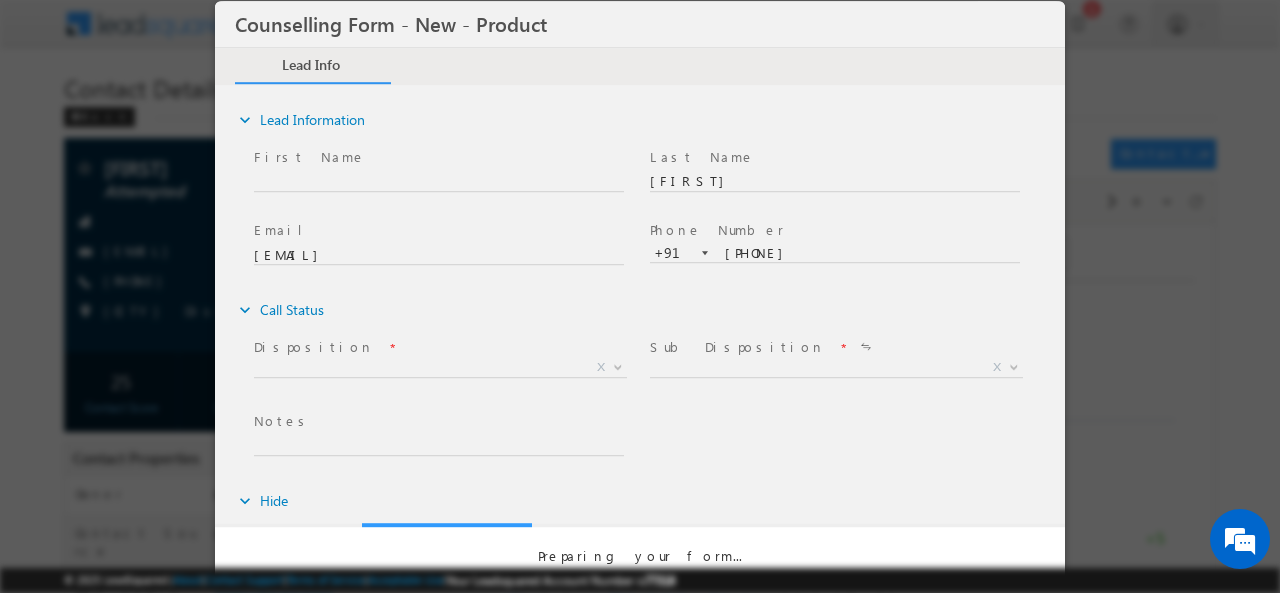 scroll, scrollTop: 0, scrollLeft: 0, axis: both 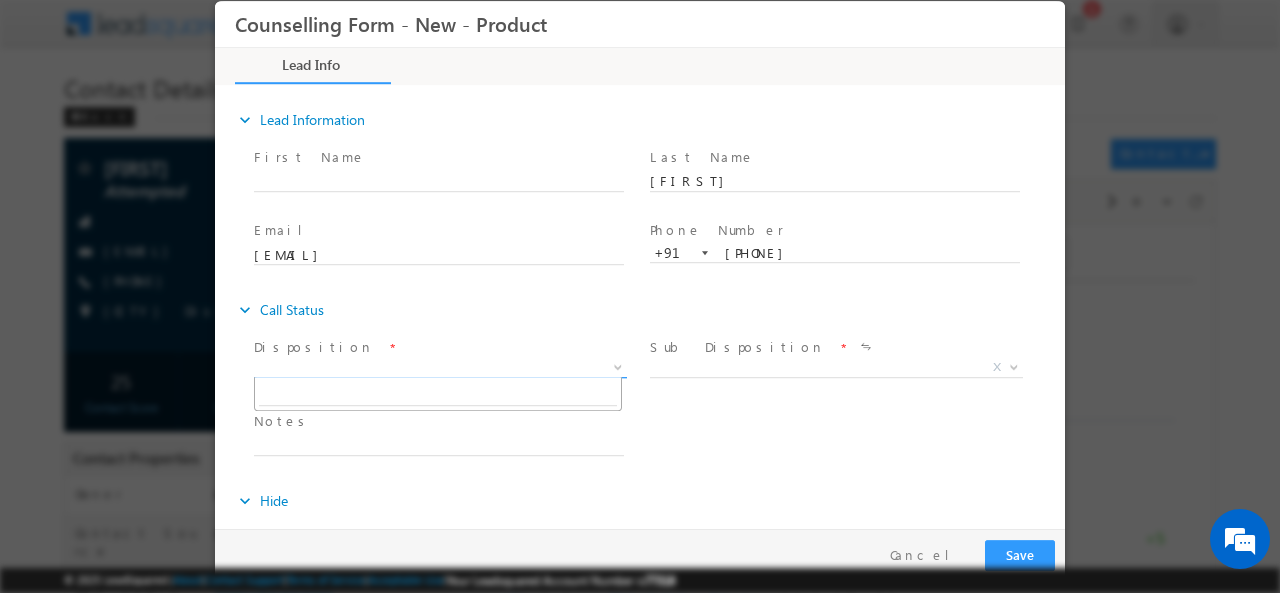 click on "X" at bounding box center (440, 367) 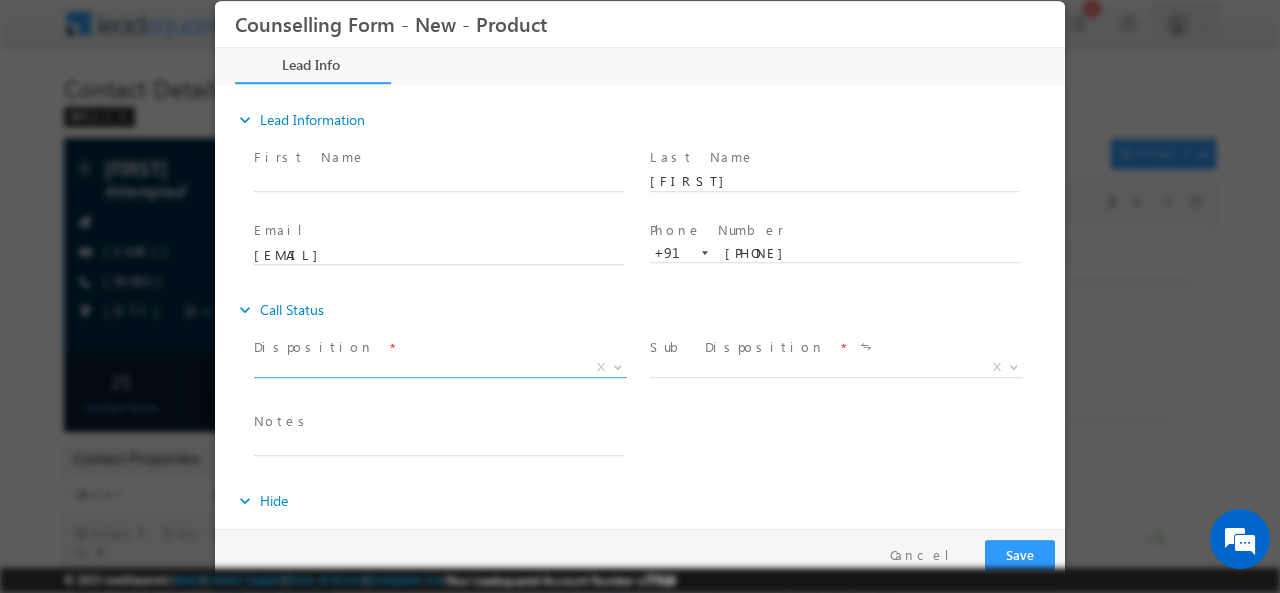 click at bounding box center [834, 391] 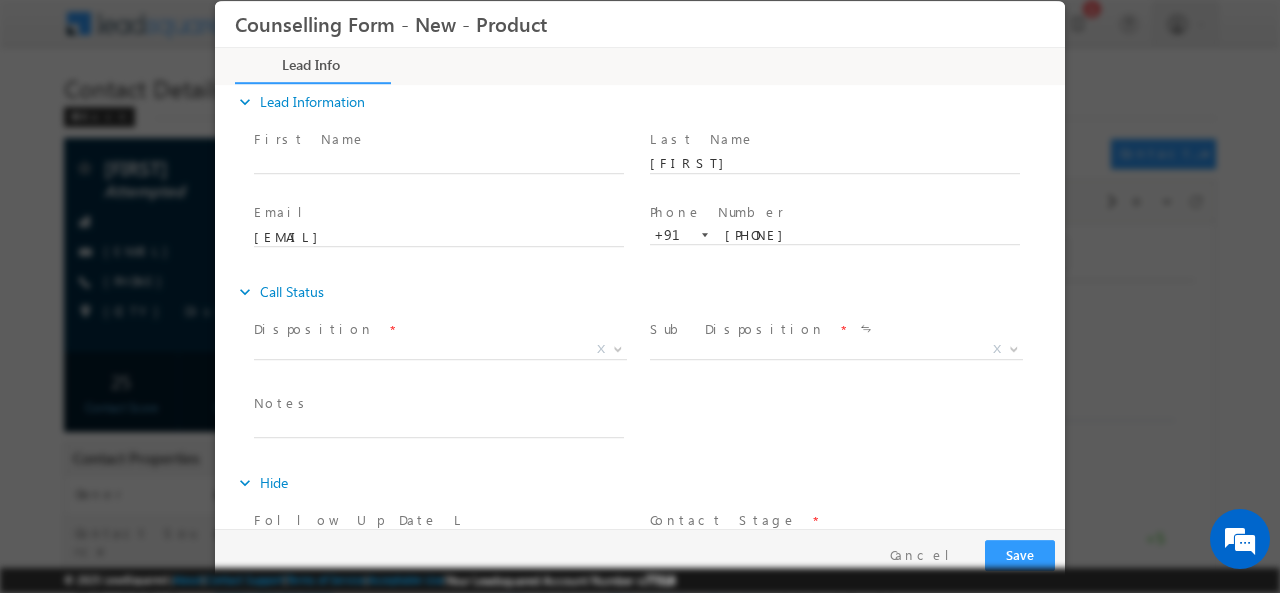 scroll, scrollTop: 0, scrollLeft: 0, axis: both 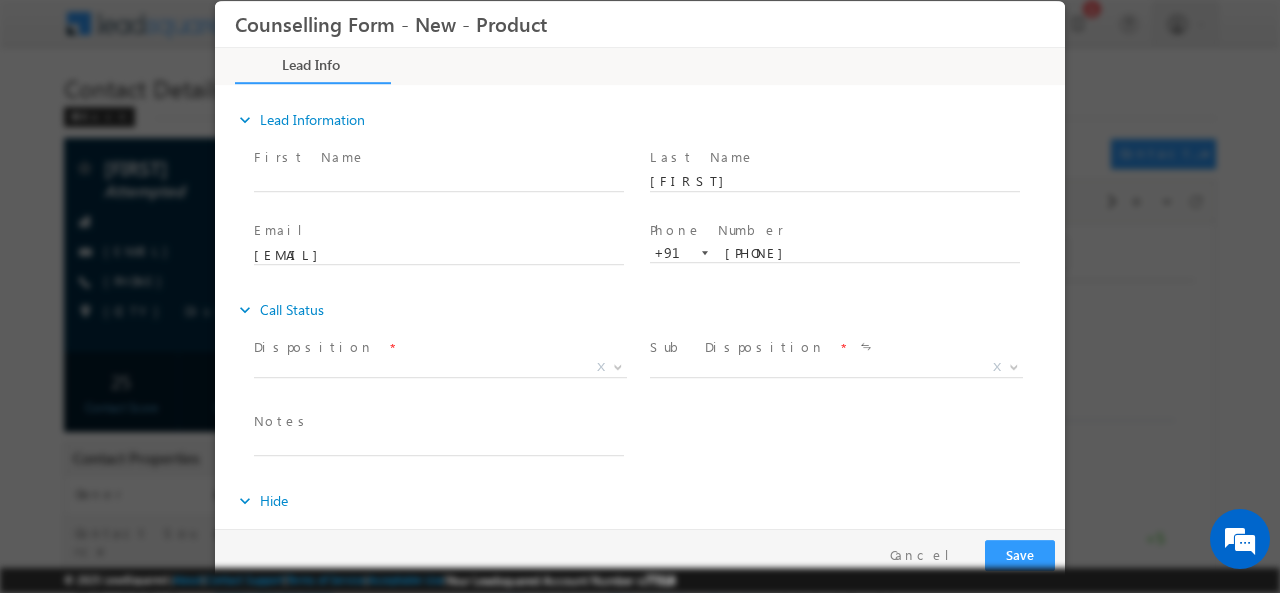 click on "Disposition
*" at bounding box center [438, 347] 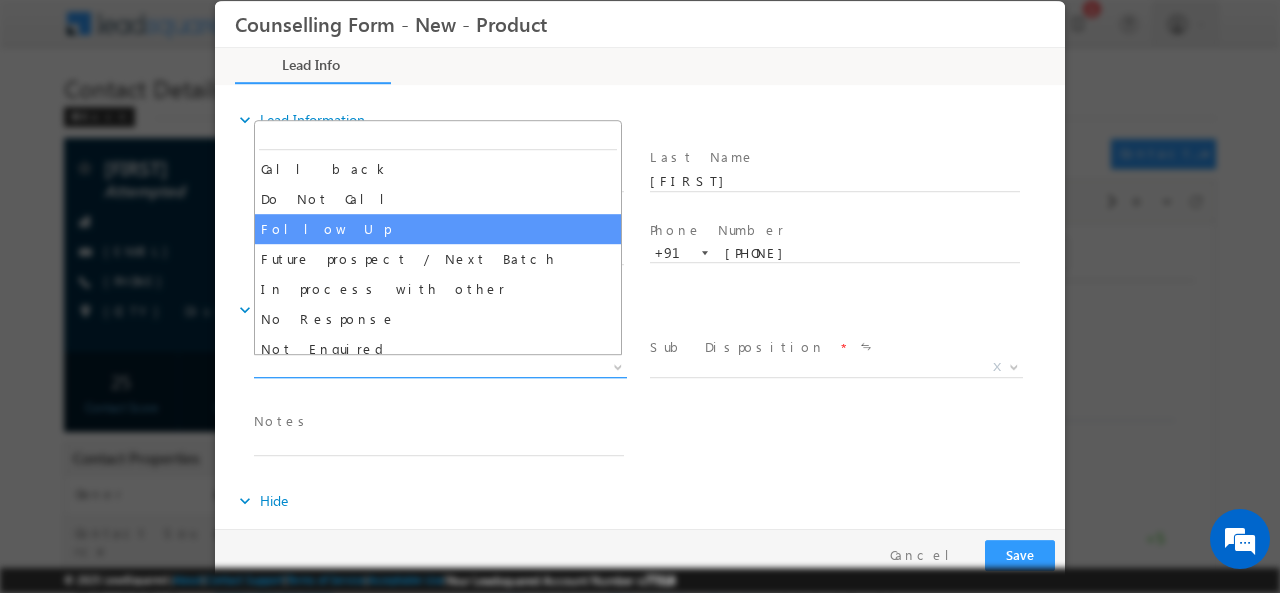 click on "X" at bounding box center [440, 367] 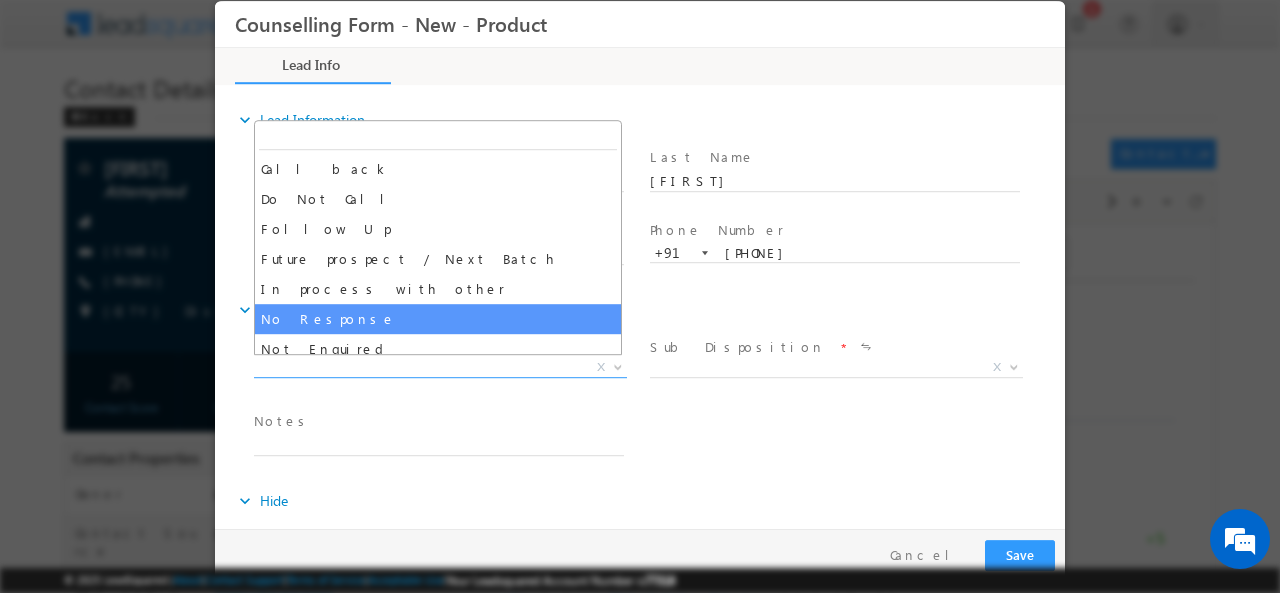 select on "No Response" 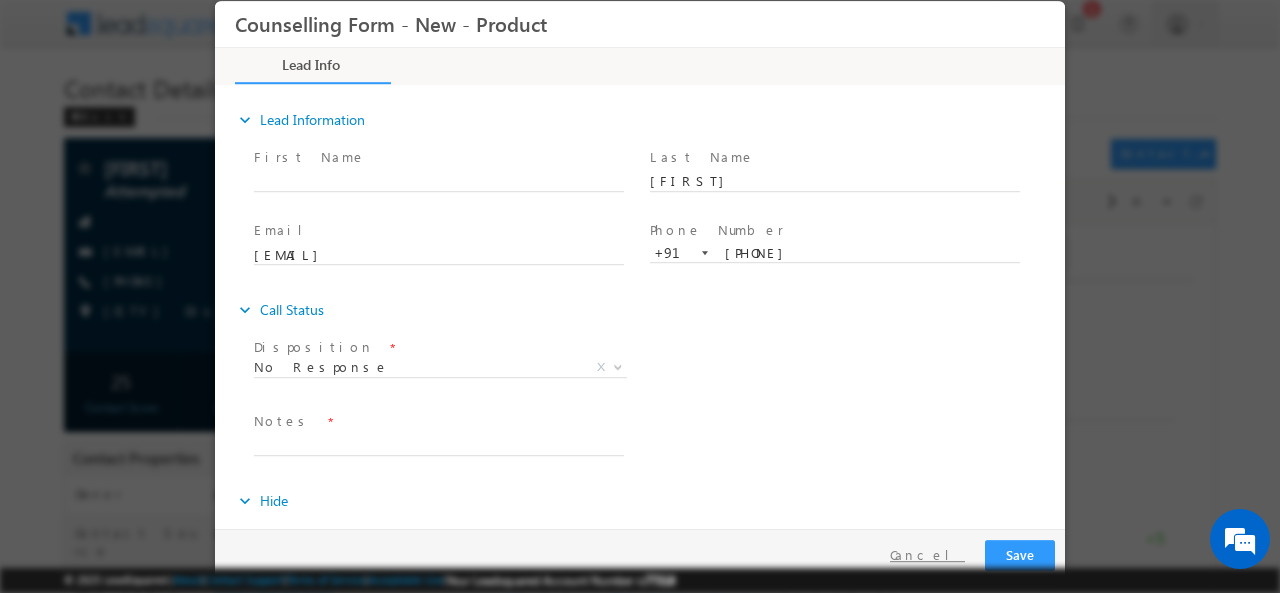 click on "Cancel" at bounding box center (927, 554) 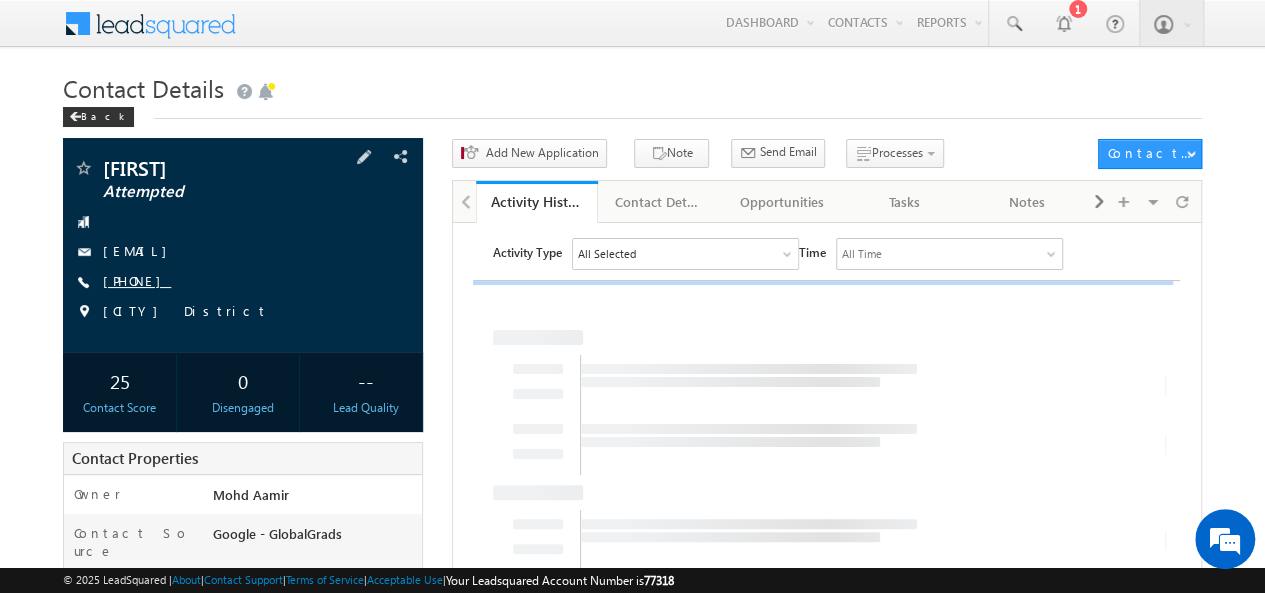 click on "+91-8660100923" at bounding box center (137, 280) 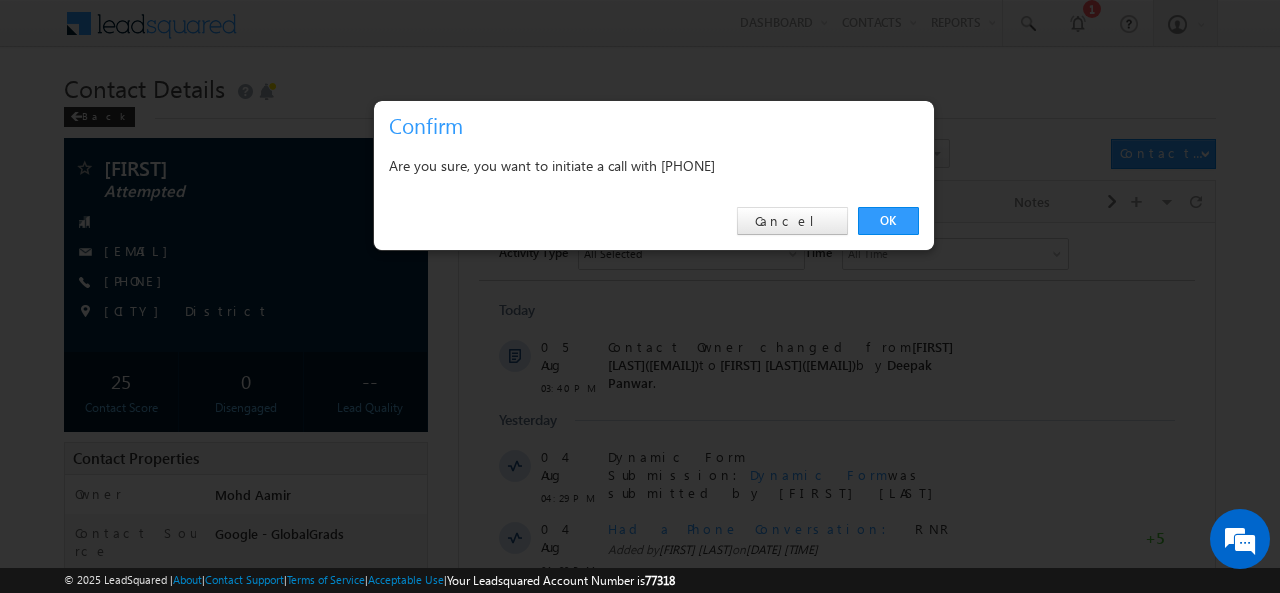 click on "Are you sure, you want to initiate a call with +91-8660100923" at bounding box center (654, 165) 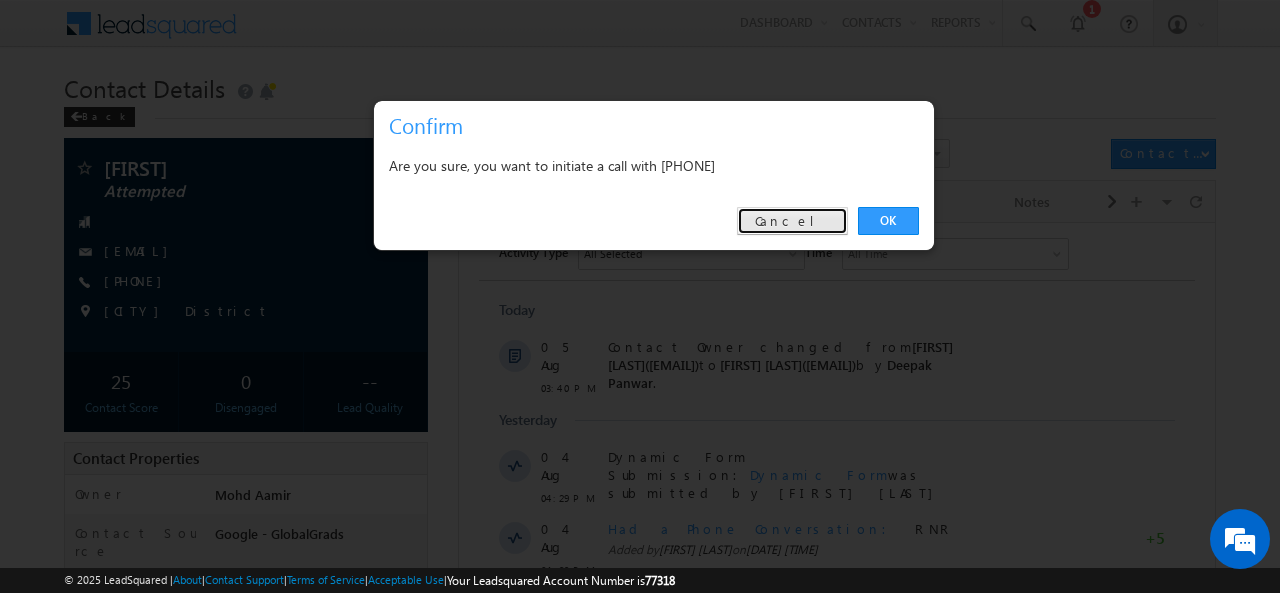 click on "Cancel" at bounding box center [792, 221] 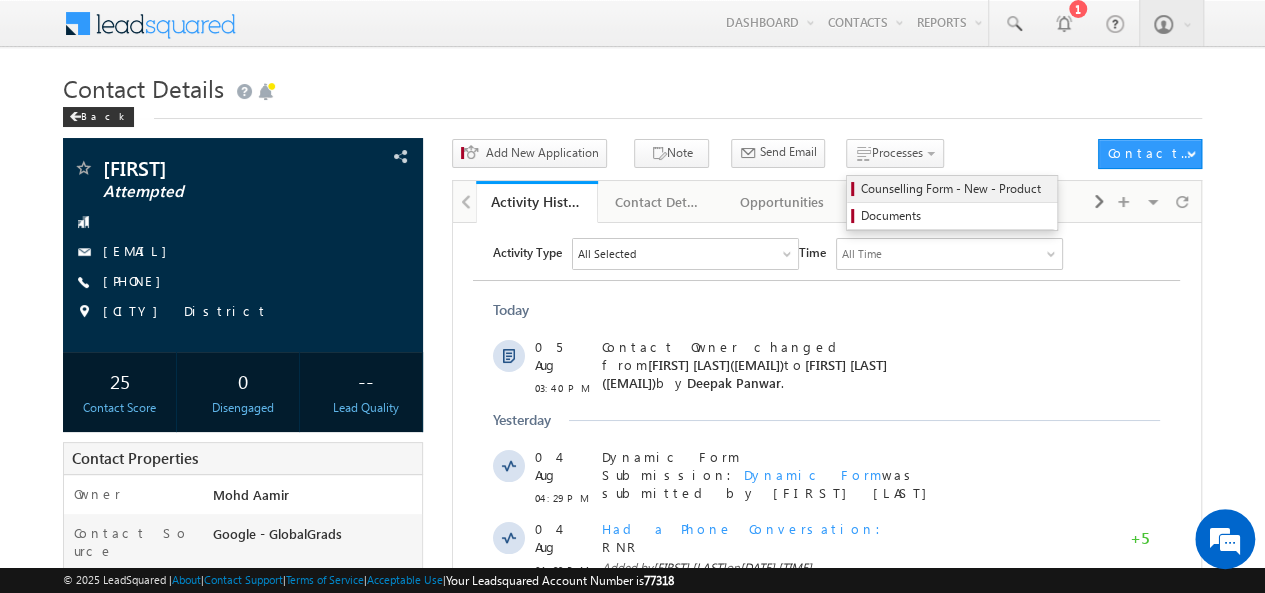 click on "Counselling Form - New - Product" at bounding box center [955, 189] 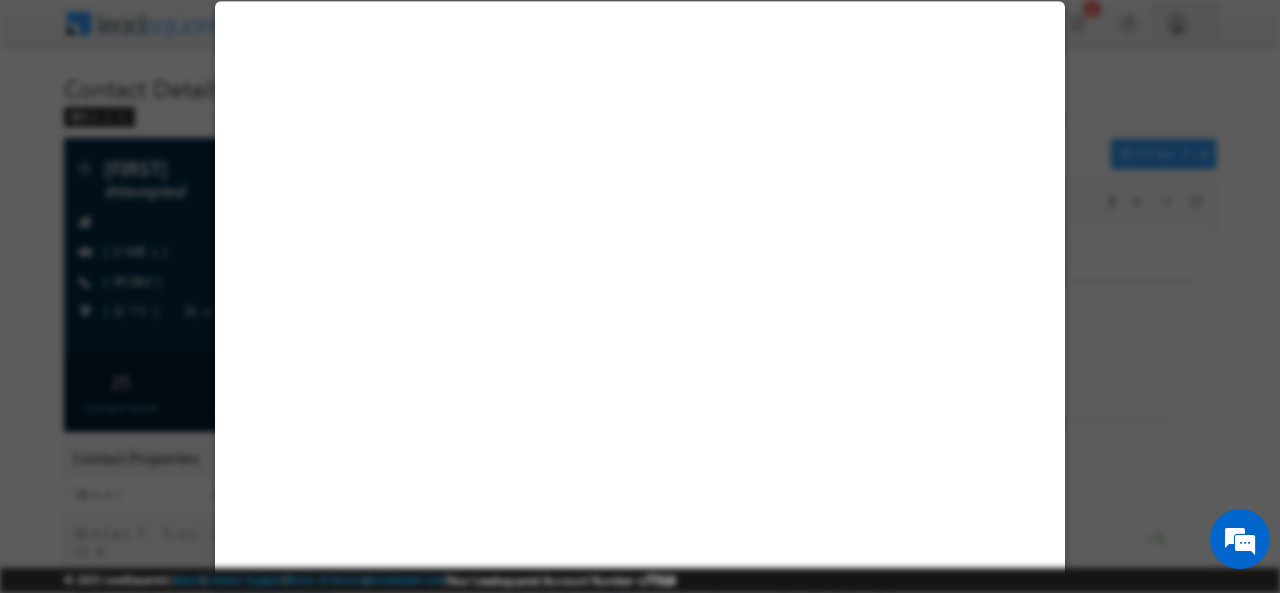 select on "Attempted" 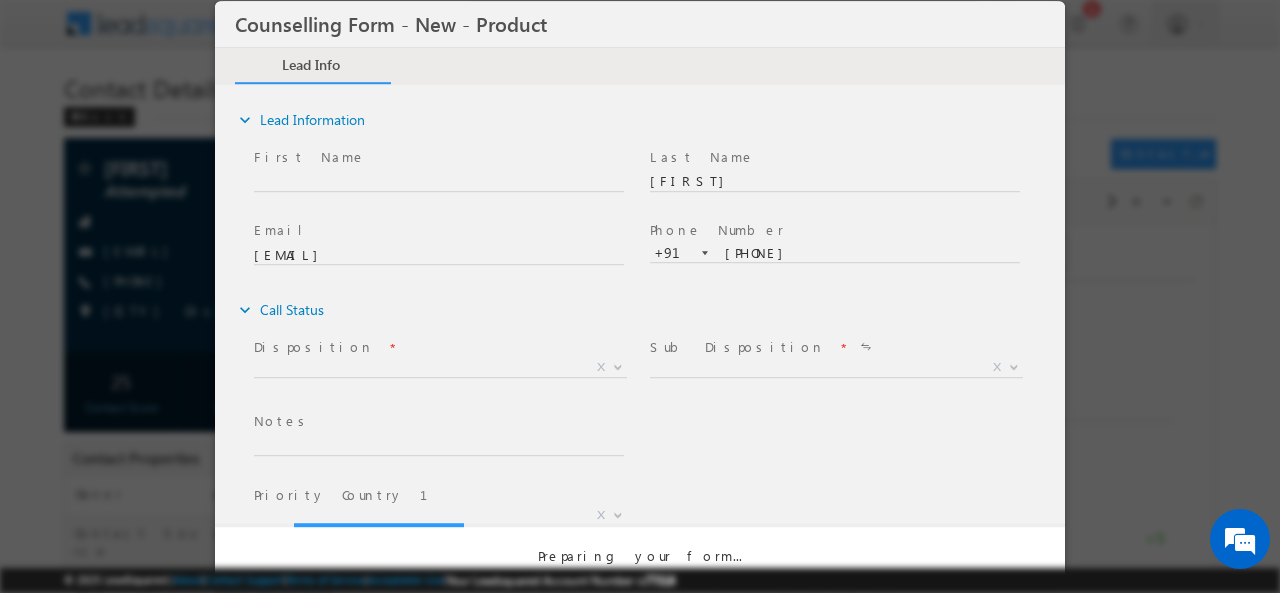 scroll, scrollTop: 0, scrollLeft: 0, axis: both 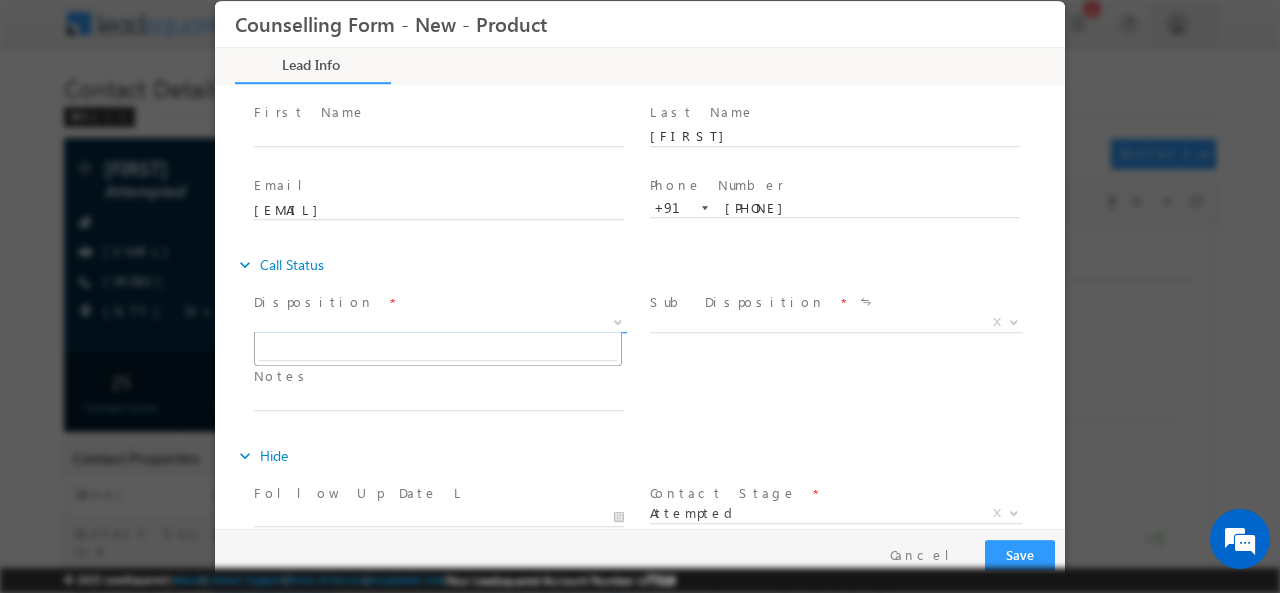 click on "X" at bounding box center (440, 322) 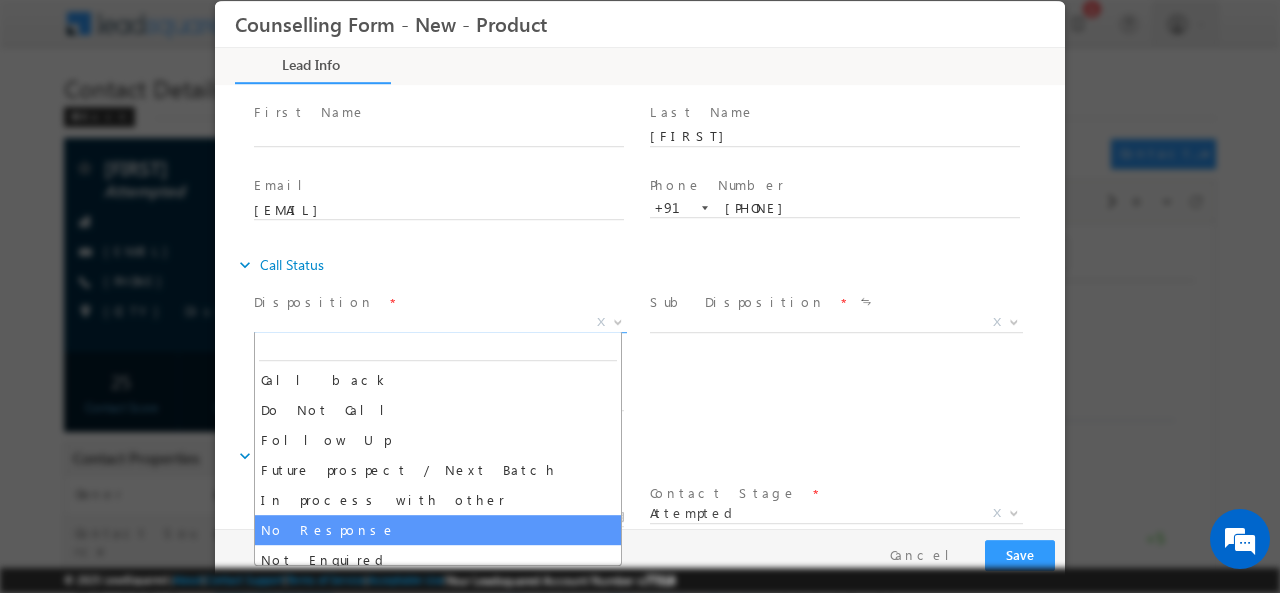 select on "No Response" 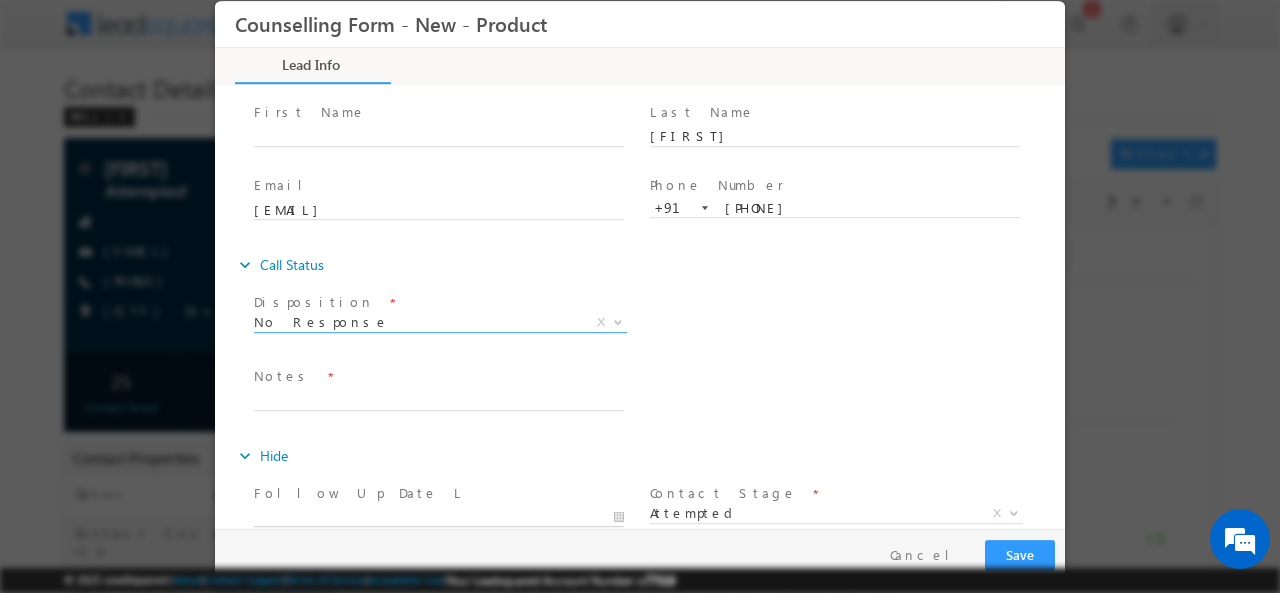 type on "05/08/2025 4:53 PM" 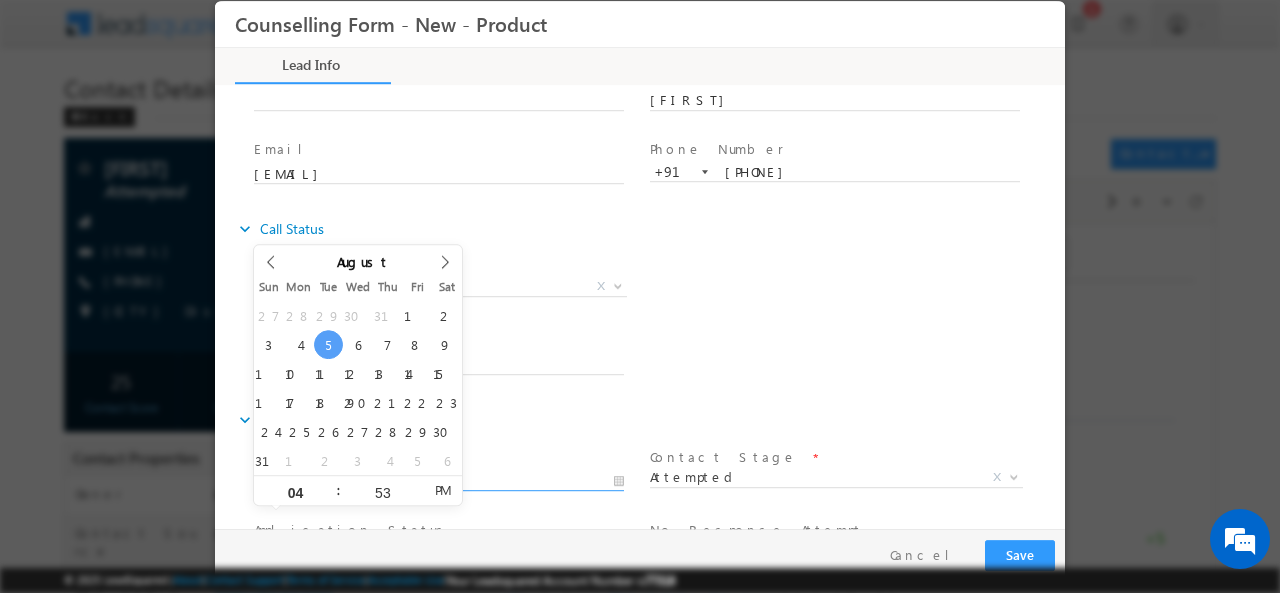 scroll, scrollTop: 129, scrollLeft: 0, axis: vertical 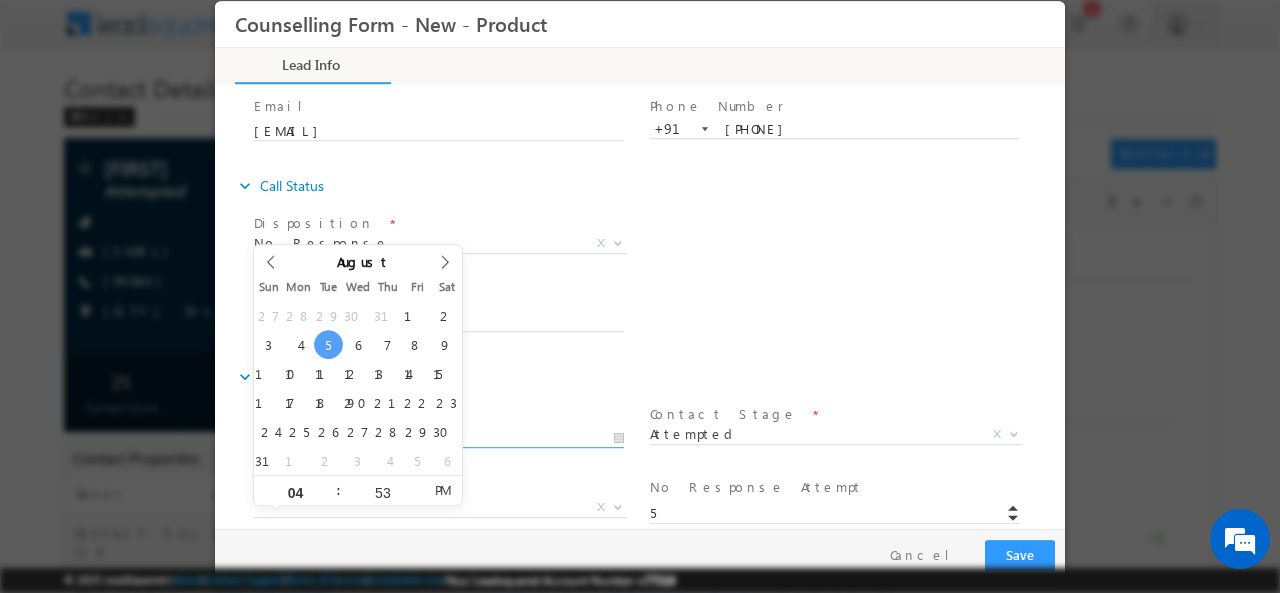 click on "Follow Up Date L
*
05/08/2025 4:53 PM
Contact Stage
*
New
Attempted
Pipeline
Pathway
International University
Interested for Dual/3C
Partner stage
Registered at University
Dropped
DNP 9++
Attempted X
*" at bounding box center [650, 621] 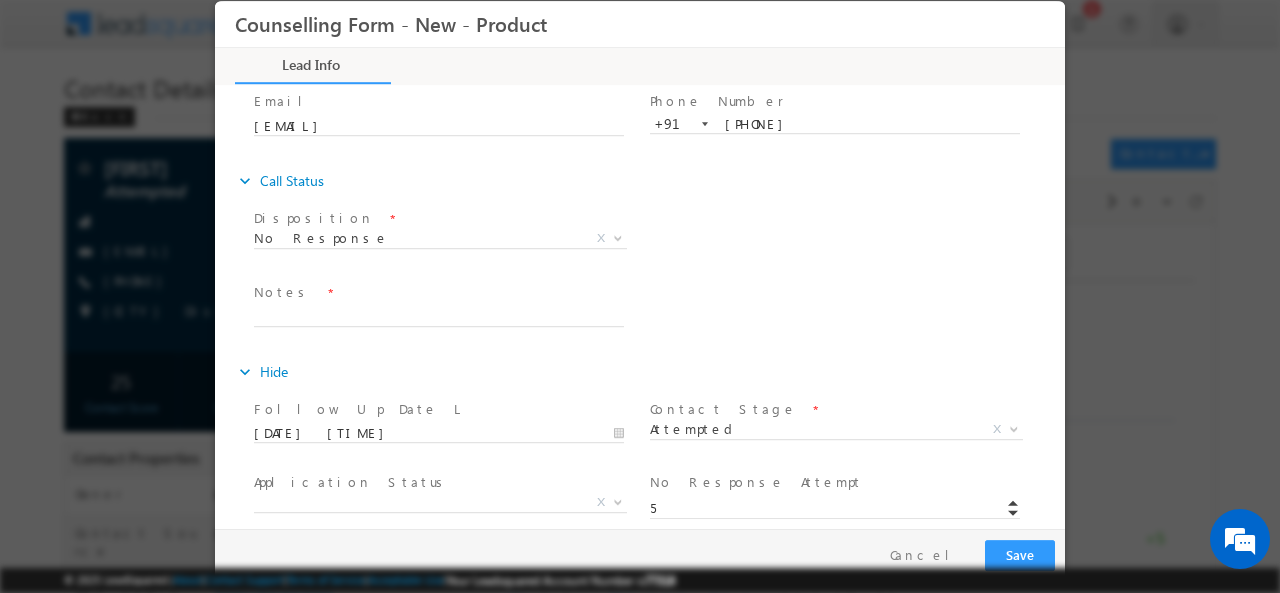 click on "Disposition
*
No Response No Response X" at bounding box center [448, 240] 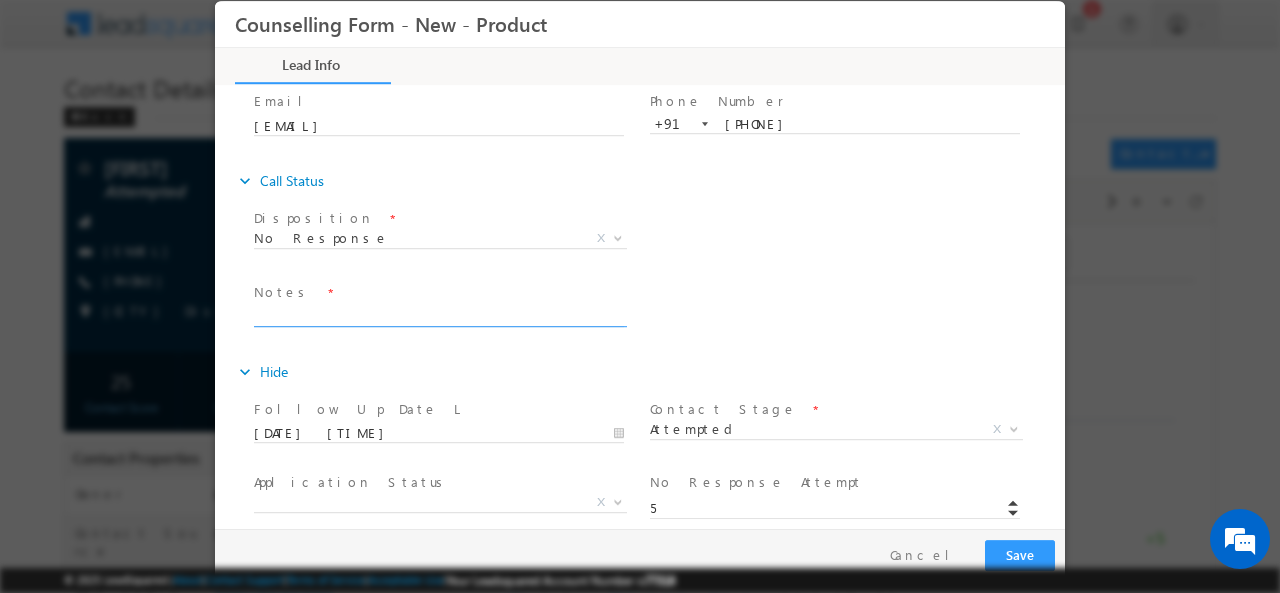 click at bounding box center [439, 314] 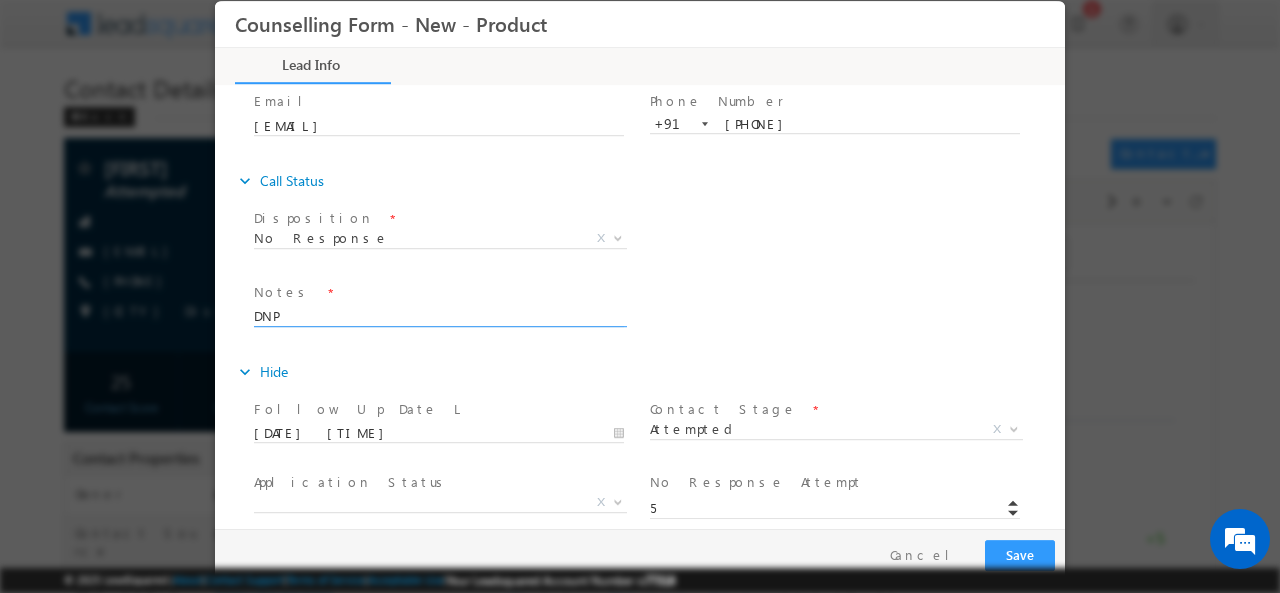 type on "DNP" 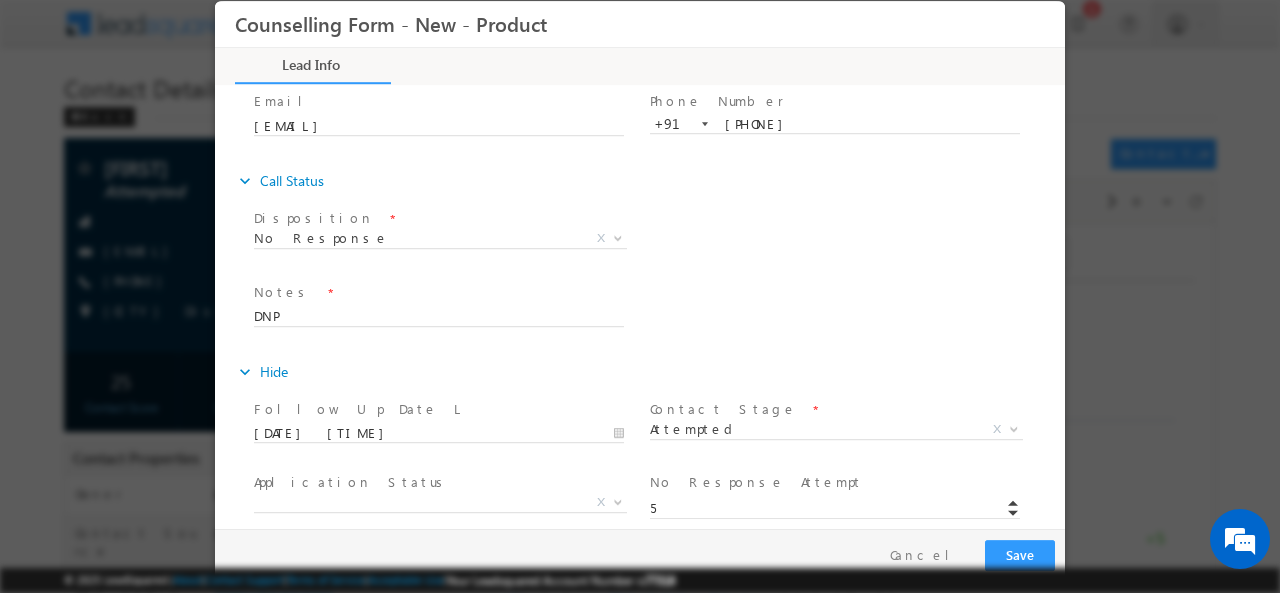 click on "expand_more" at bounding box center [245, 371] 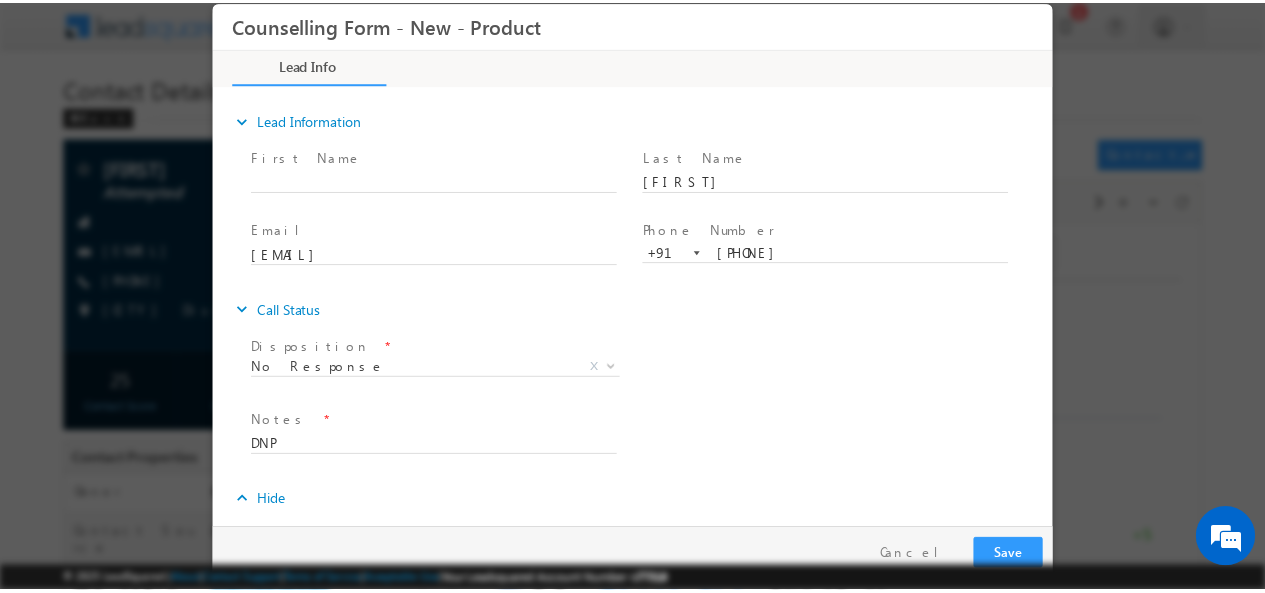scroll, scrollTop: 0, scrollLeft: 0, axis: both 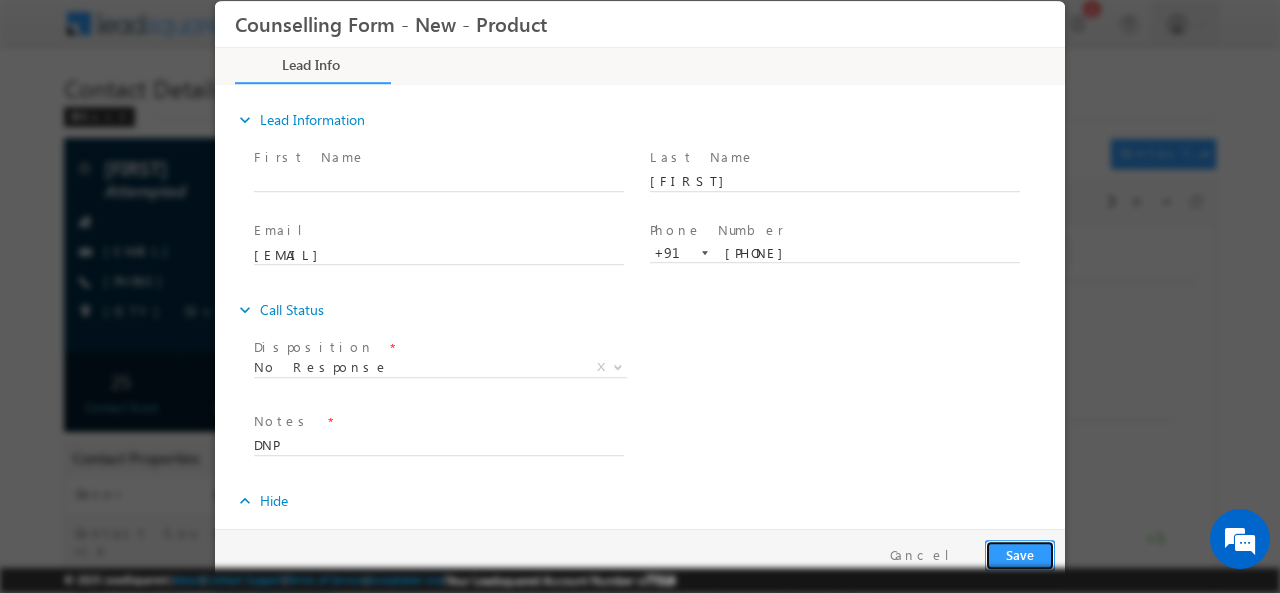 click on "Save" at bounding box center (1020, 554) 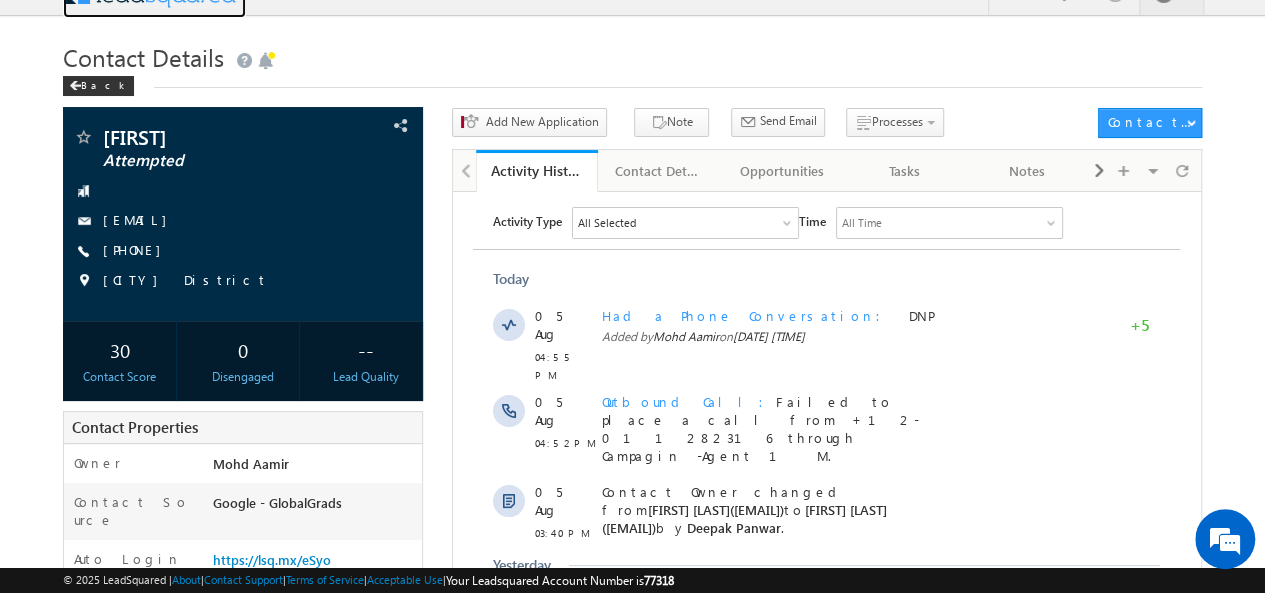 scroll, scrollTop: 30, scrollLeft: 0, axis: vertical 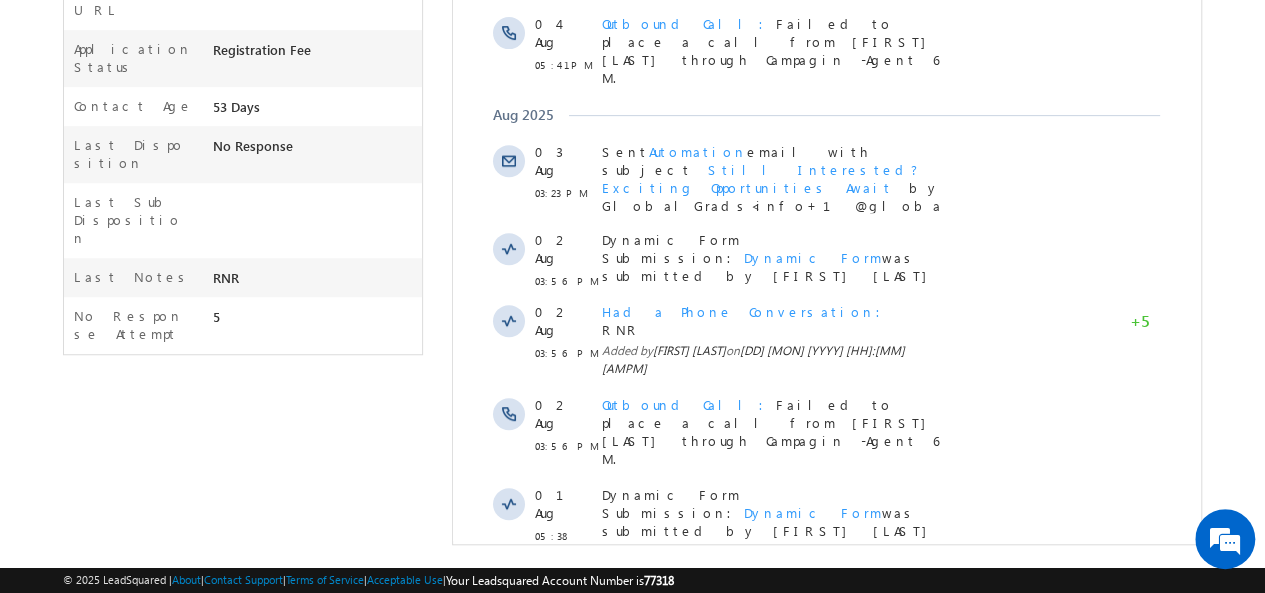 click on "Show More" at bounding box center [826, 691] 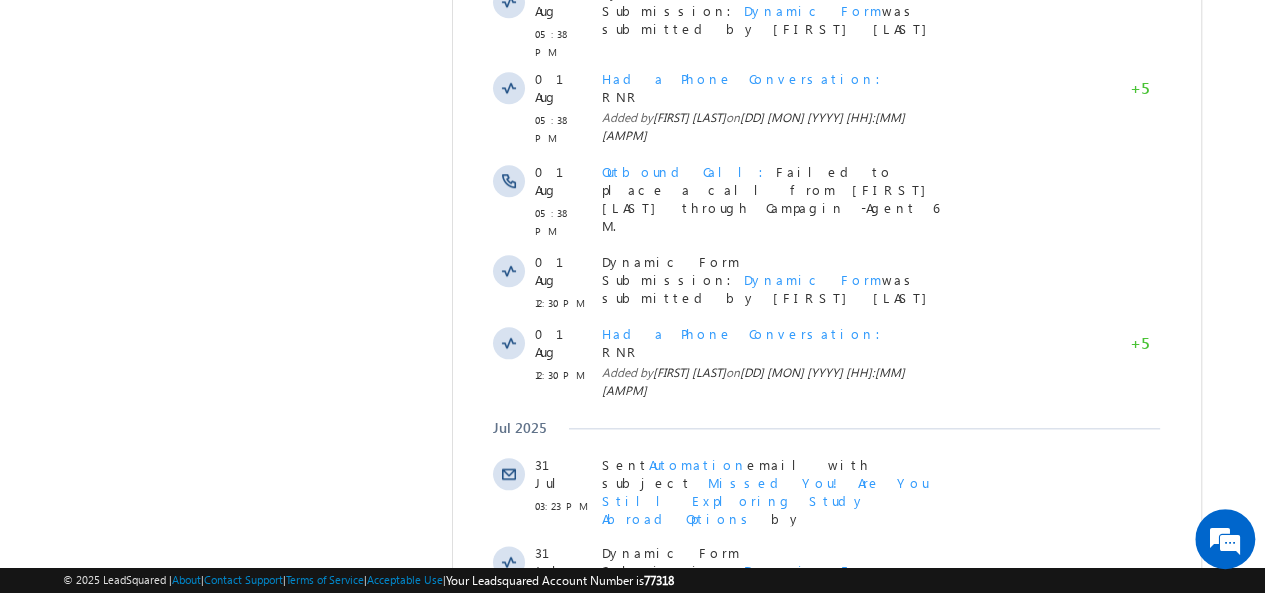 scroll, scrollTop: 1232, scrollLeft: 0, axis: vertical 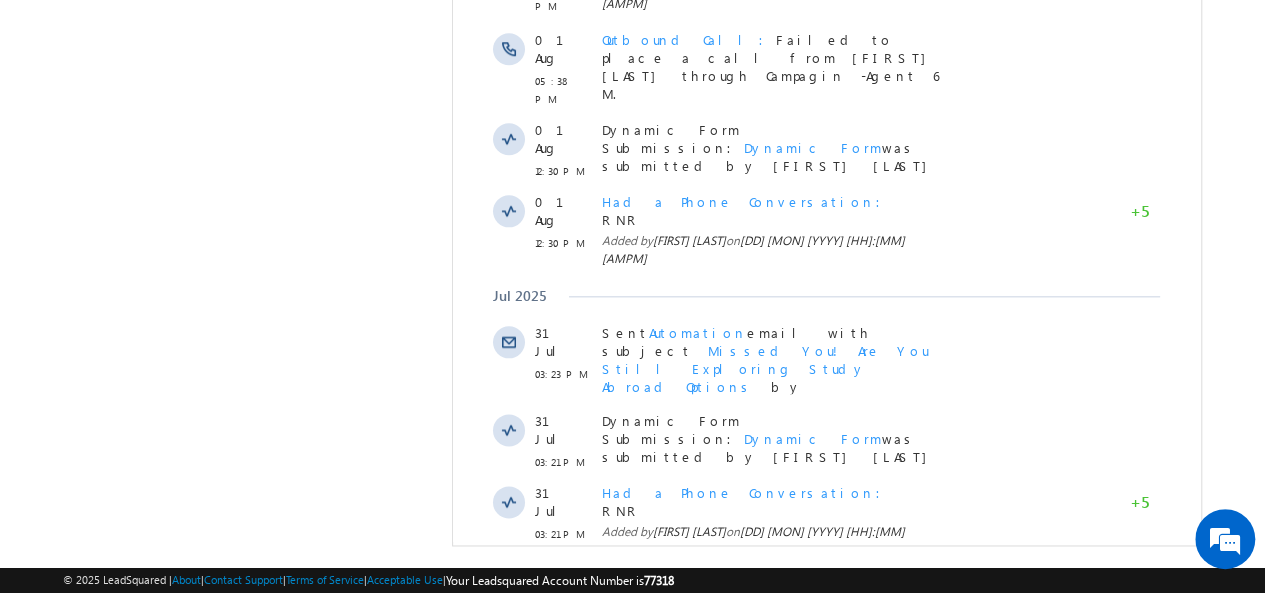 click on "Show More" at bounding box center (826, 953) 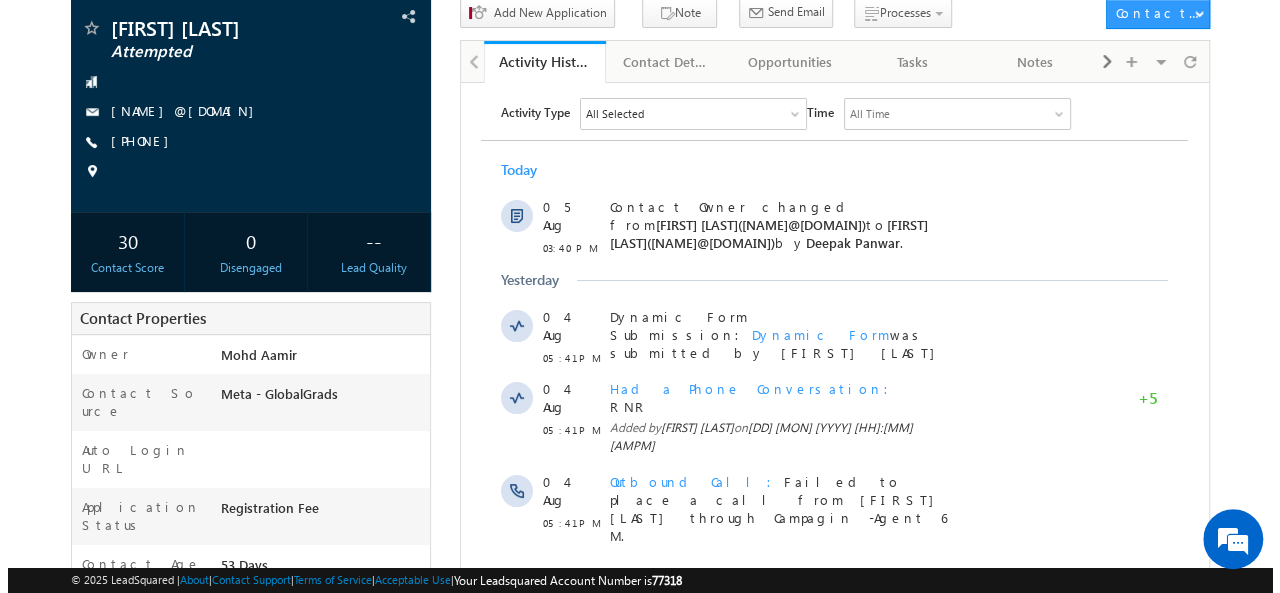 scroll, scrollTop: 0, scrollLeft: 0, axis: both 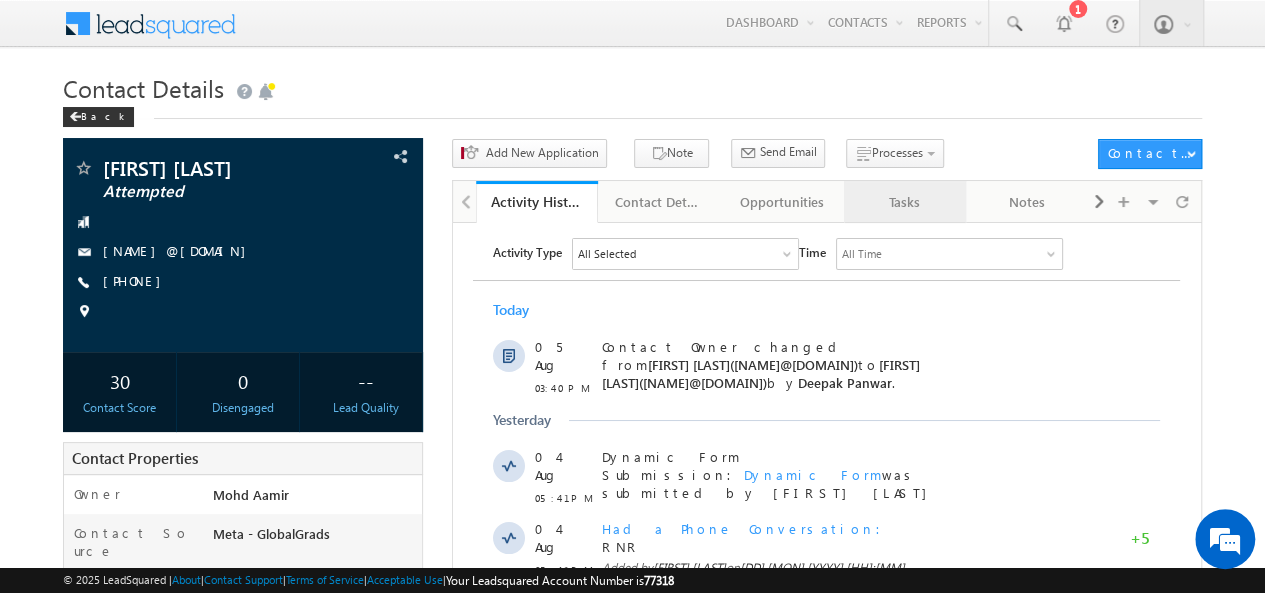 click on "Tasks" at bounding box center [904, 202] 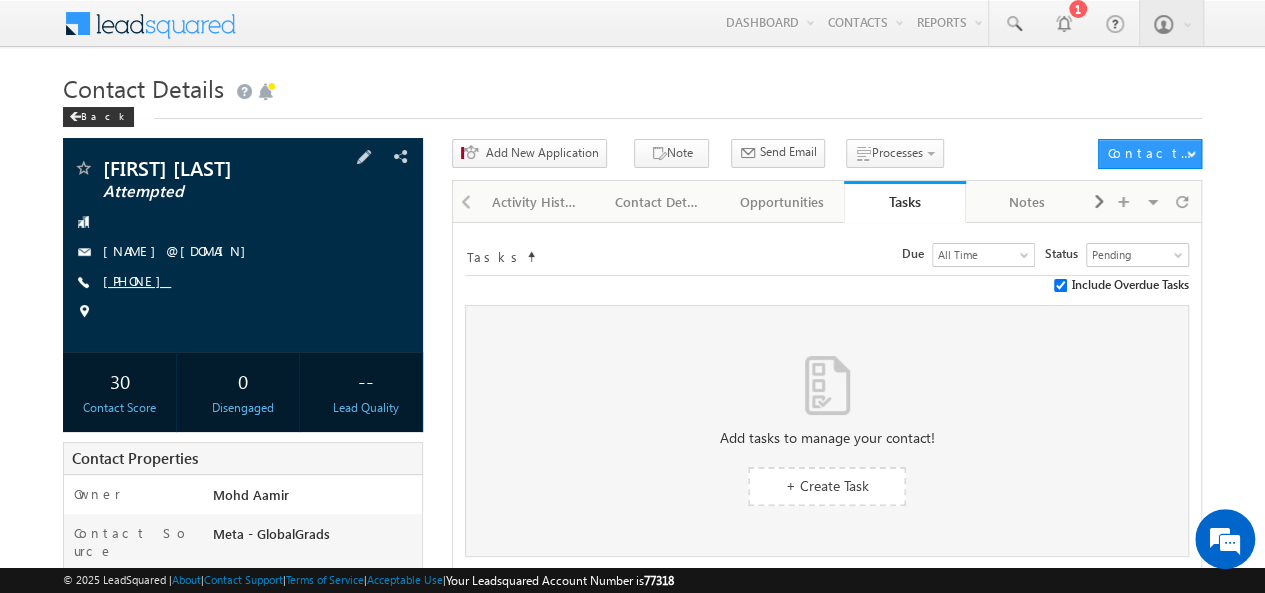 click on "[PHONE]" at bounding box center [137, 280] 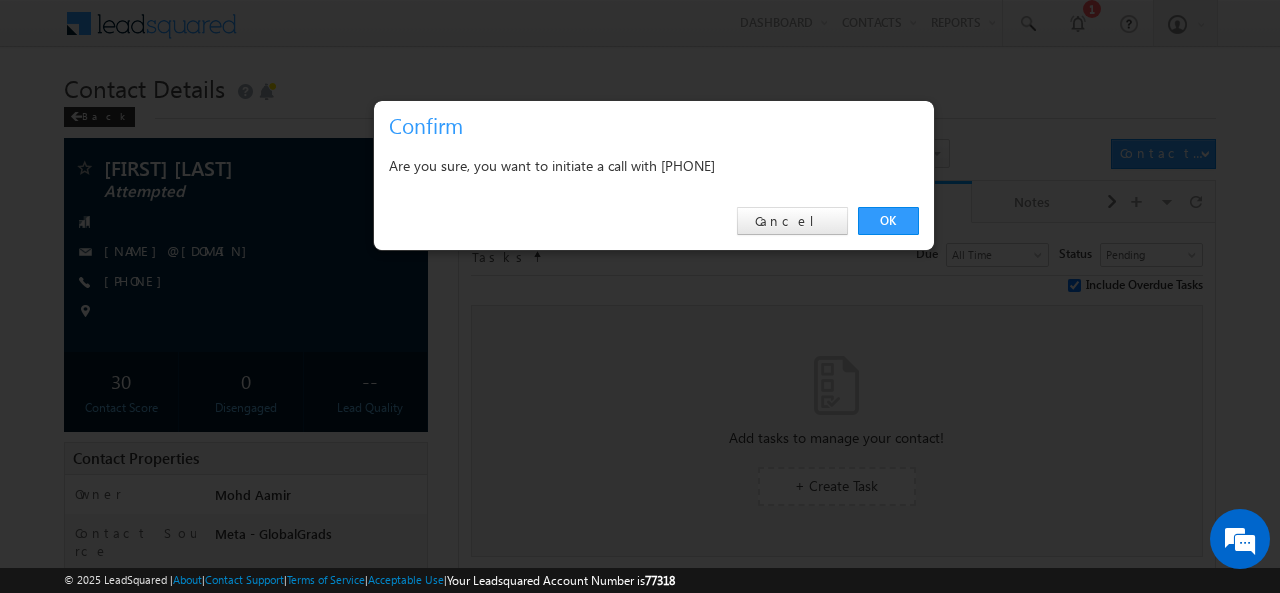 click on "Are you sure, you want to initiate a call with [PHONE]" at bounding box center (654, 165) 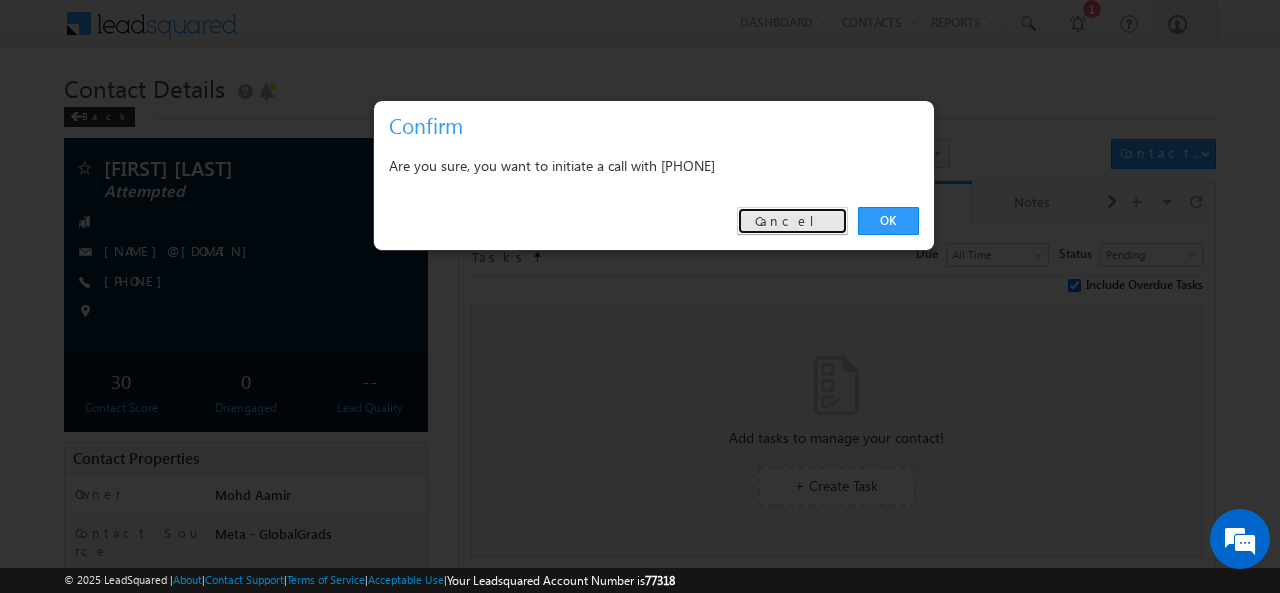 click on "Cancel" at bounding box center (792, 221) 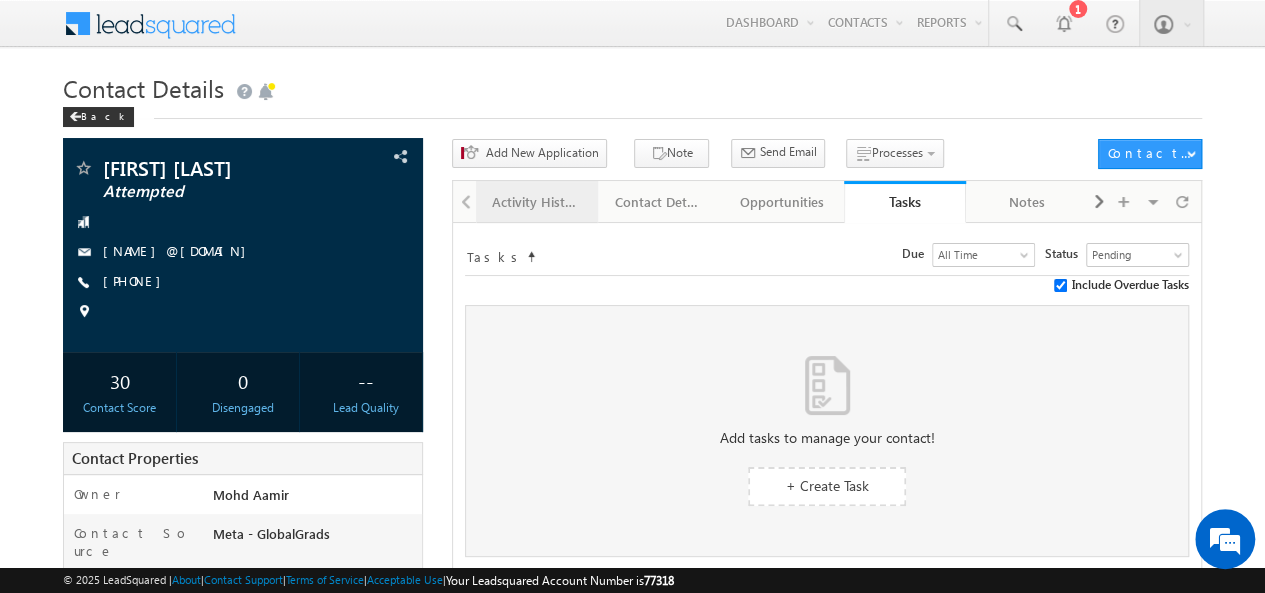 click on "Activity History" at bounding box center [536, 202] 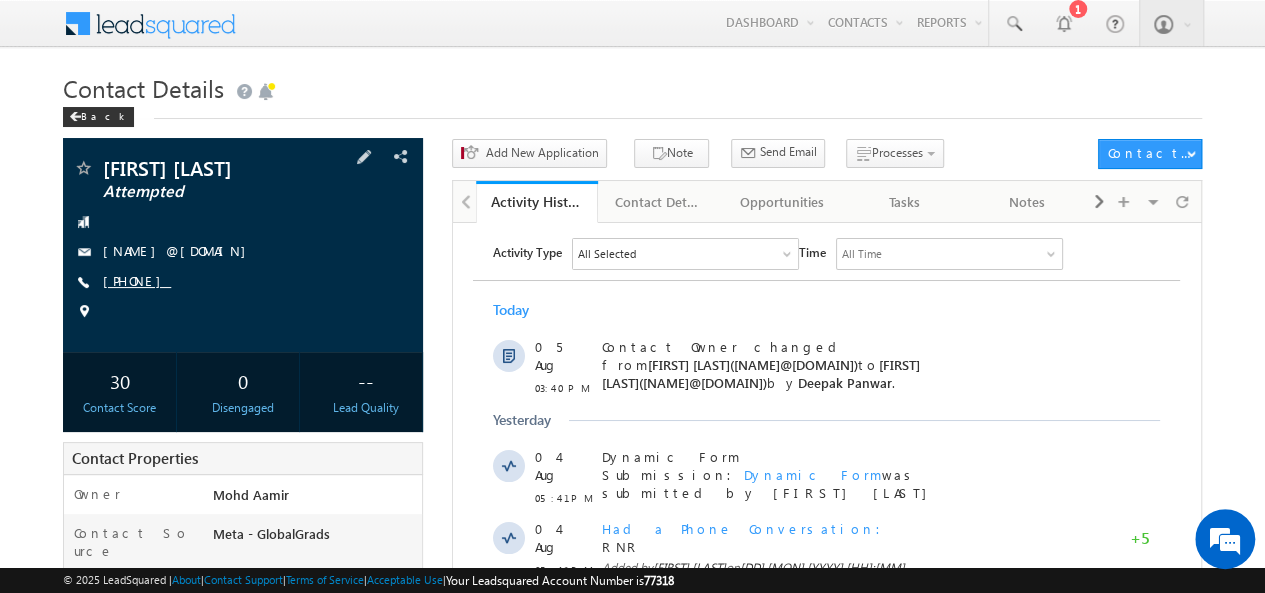 click on "[PHONE]" at bounding box center (137, 280) 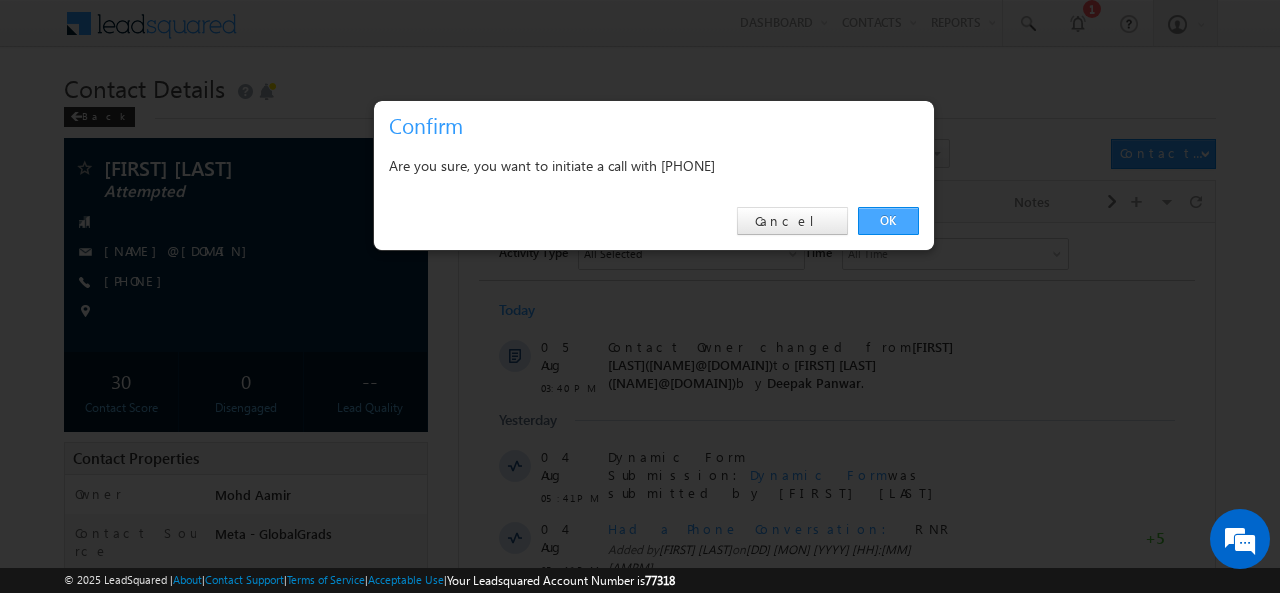 click on "OK" at bounding box center [888, 221] 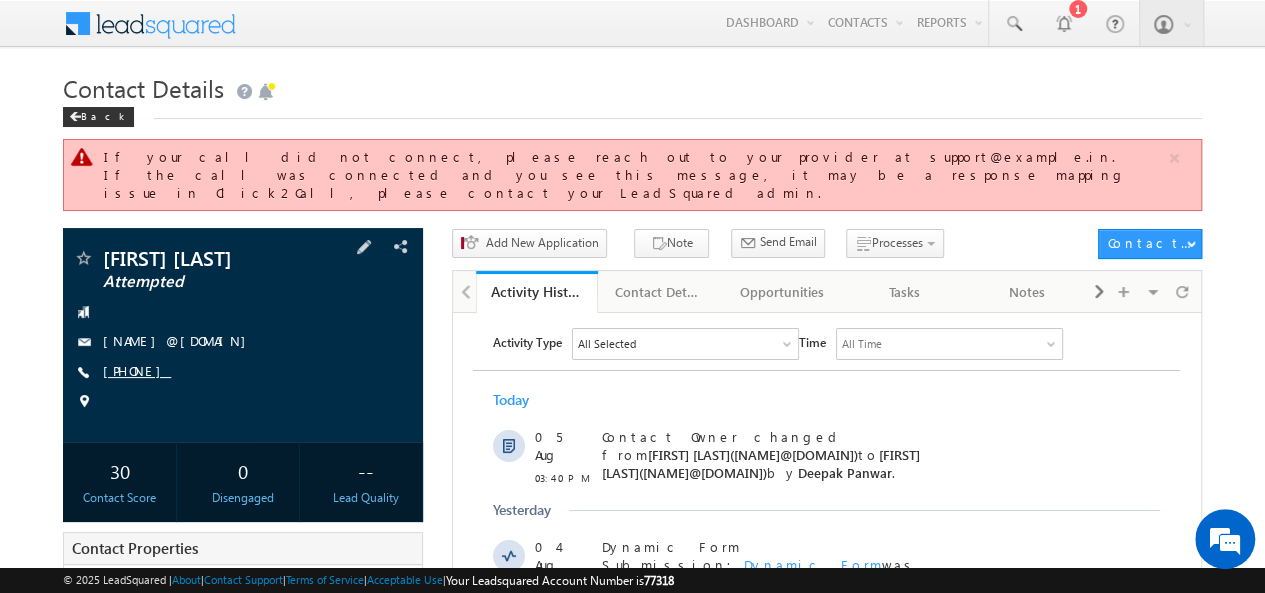 click on "[PHONE]" at bounding box center [137, 370] 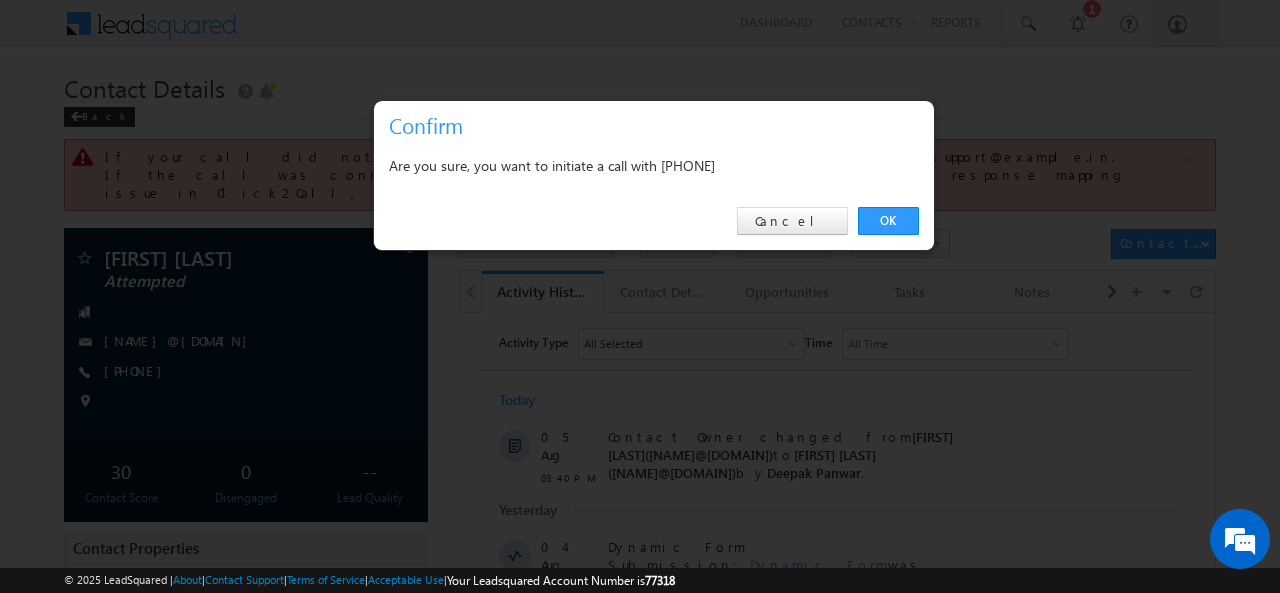 click on "Are you sure, you want to initiate a call with [PHONE]" at bounding box center [654, 165] 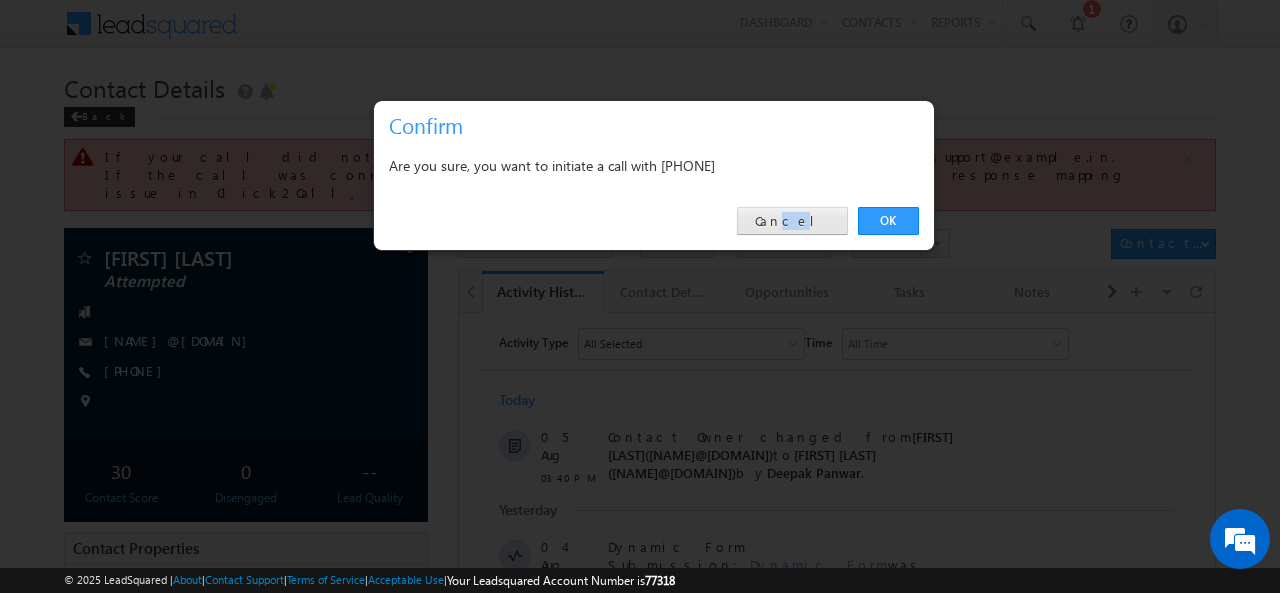 drag, startPoint x: 824, startPoint y: 235, endPoint x: 814, endPoint y: 222, distance: 16.40122 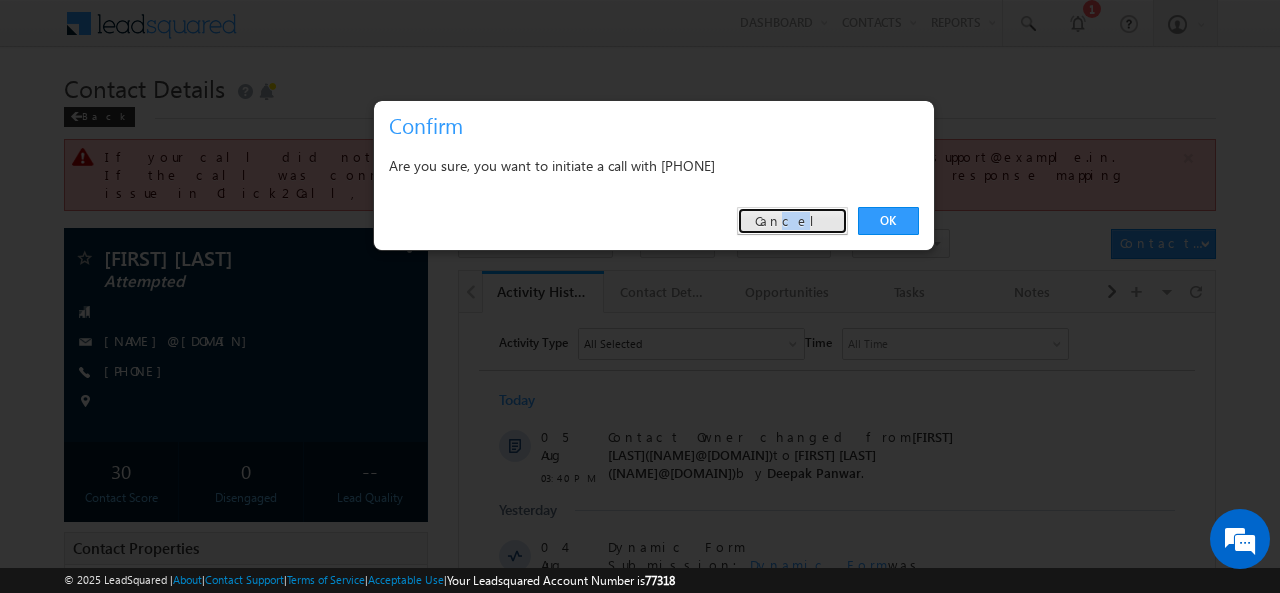 click on "Cancel" at bounding box center [792, 221] 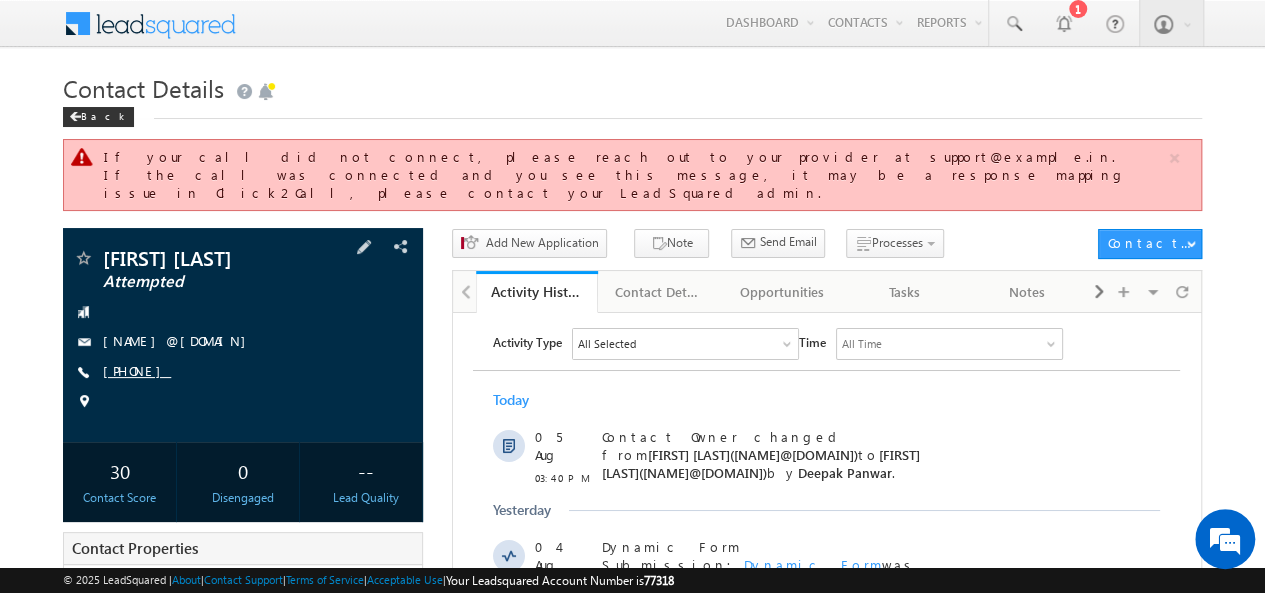 click on "[PHONE]" at bounding box center [137, 370] 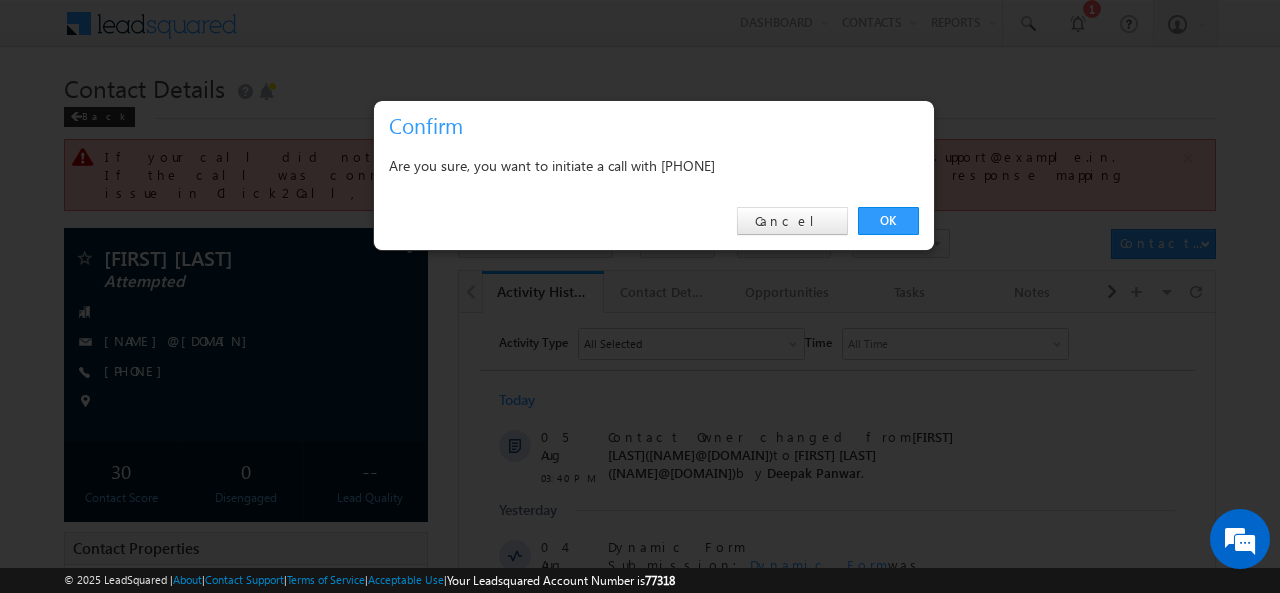 click on "Are you sure, you want to initiate a call with [PHONE]" at bounding box center [654, 165] 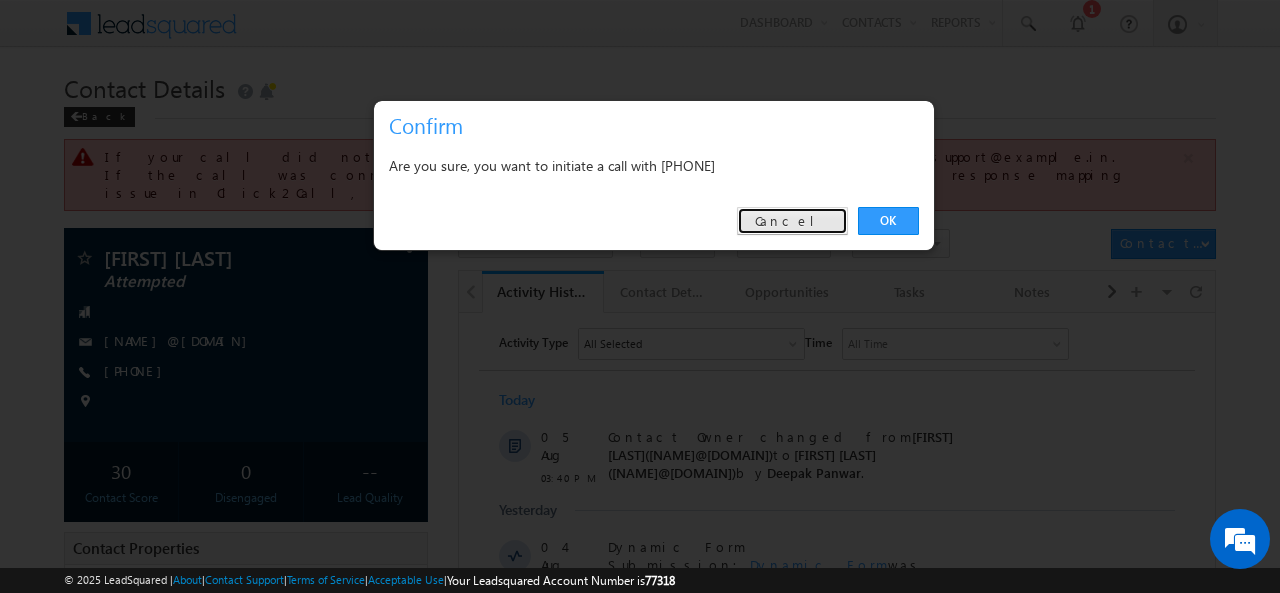click on "Cancel" at bounding box center [792, 221] 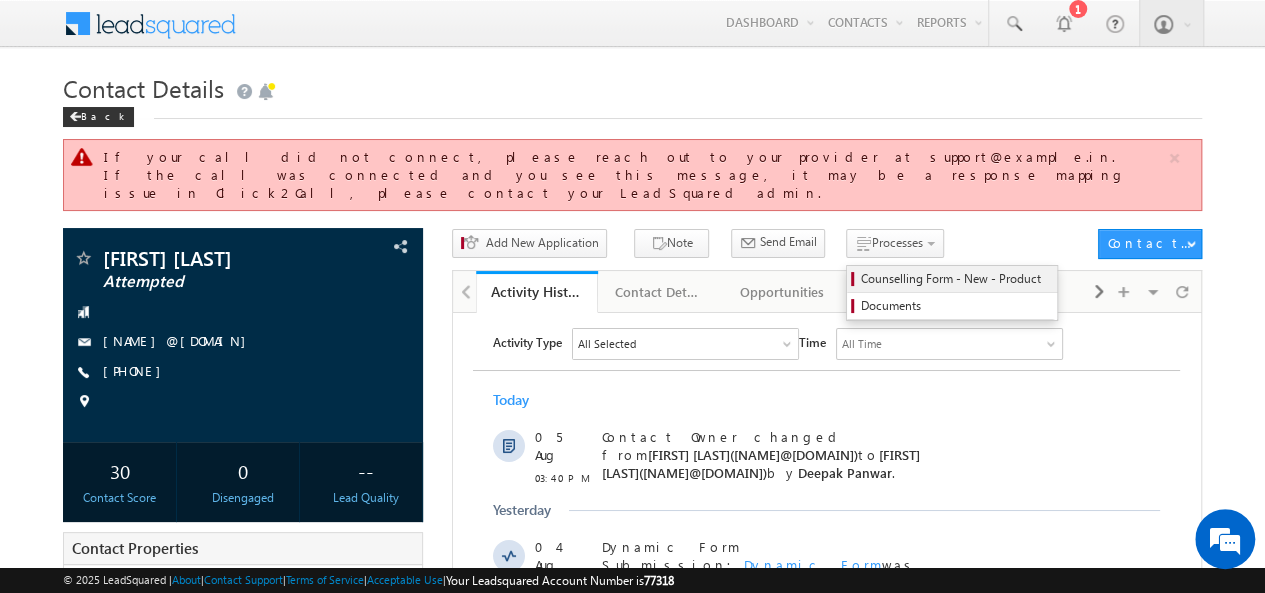 click on "Counselling Form - New - Product" at bounding box center (955, 279) 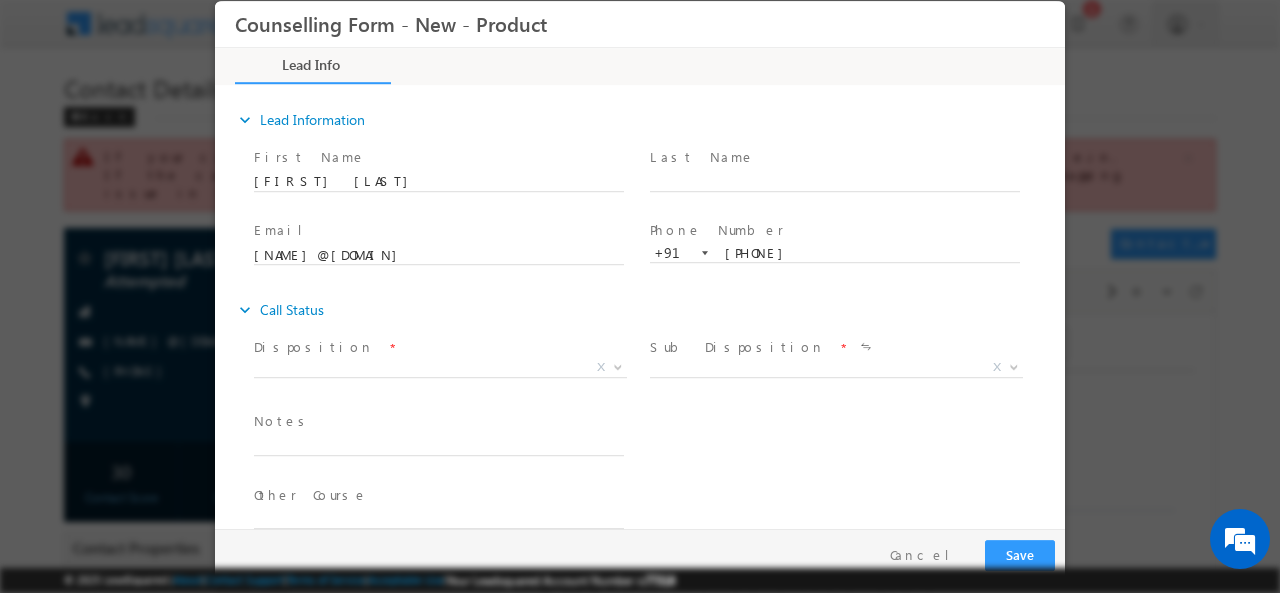 scroll, scrollTop: 0, scrollLeft: 0, axis: both 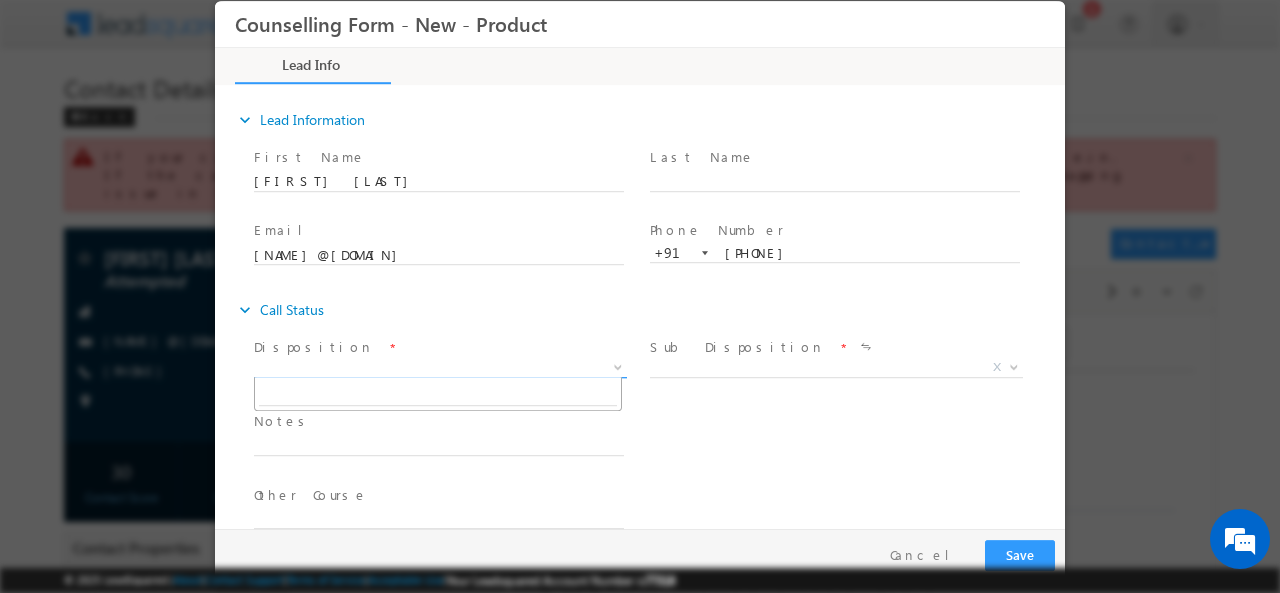 click on "X" at bounding box center [440, 367] 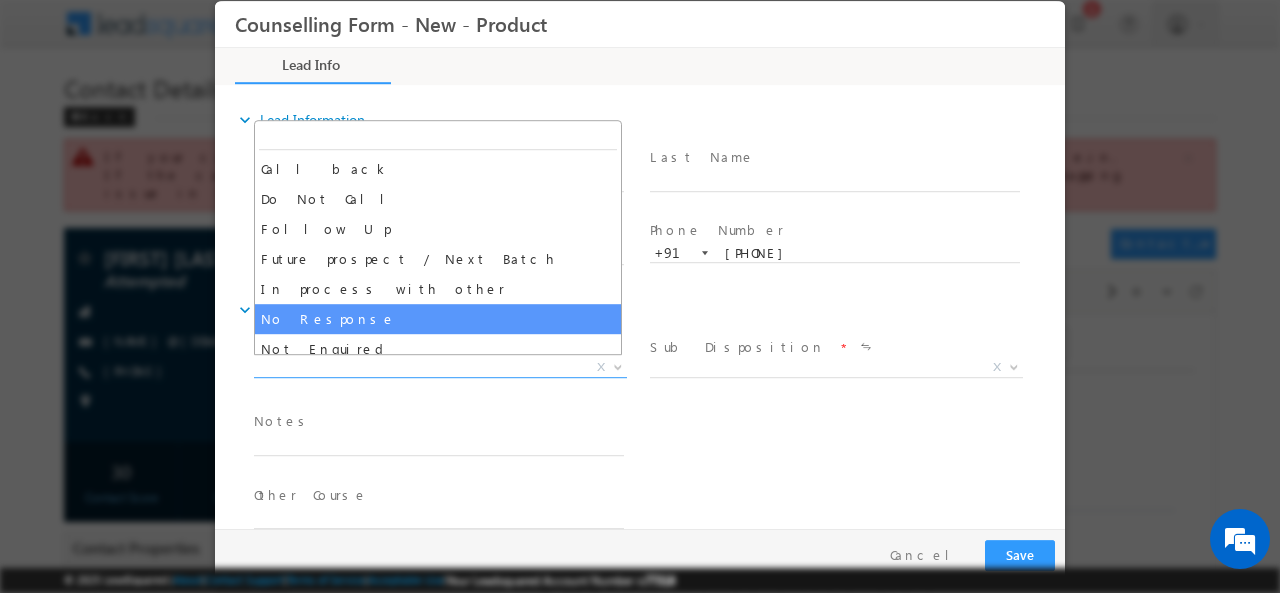 select on "No Response" 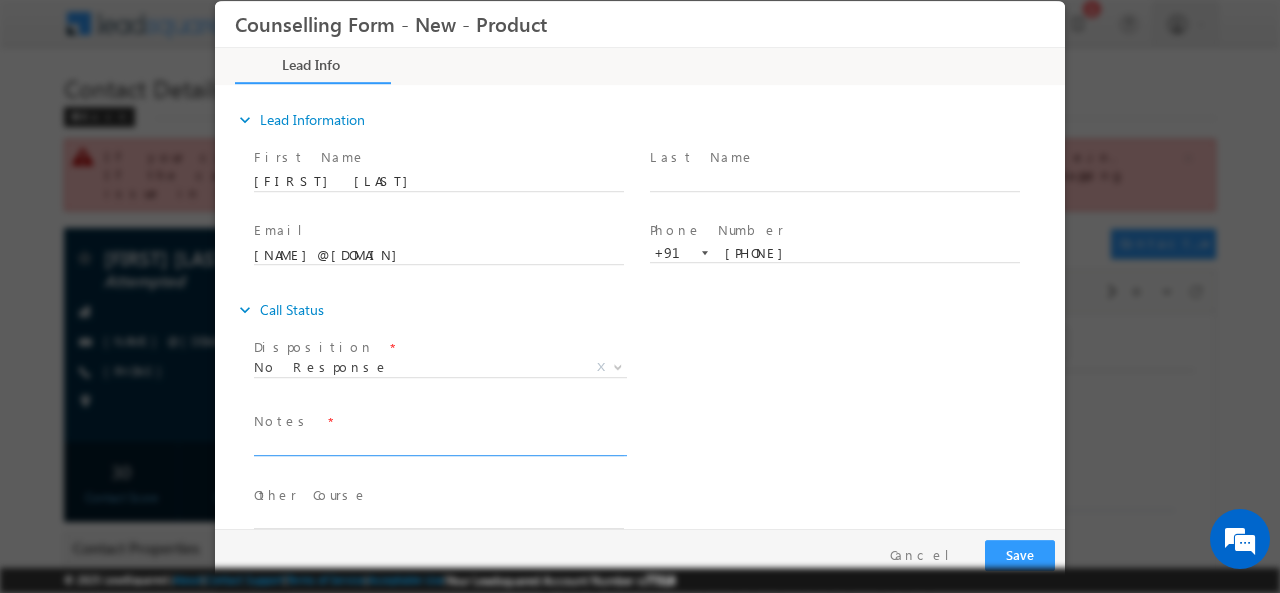 click at bounding box center (439, 443) 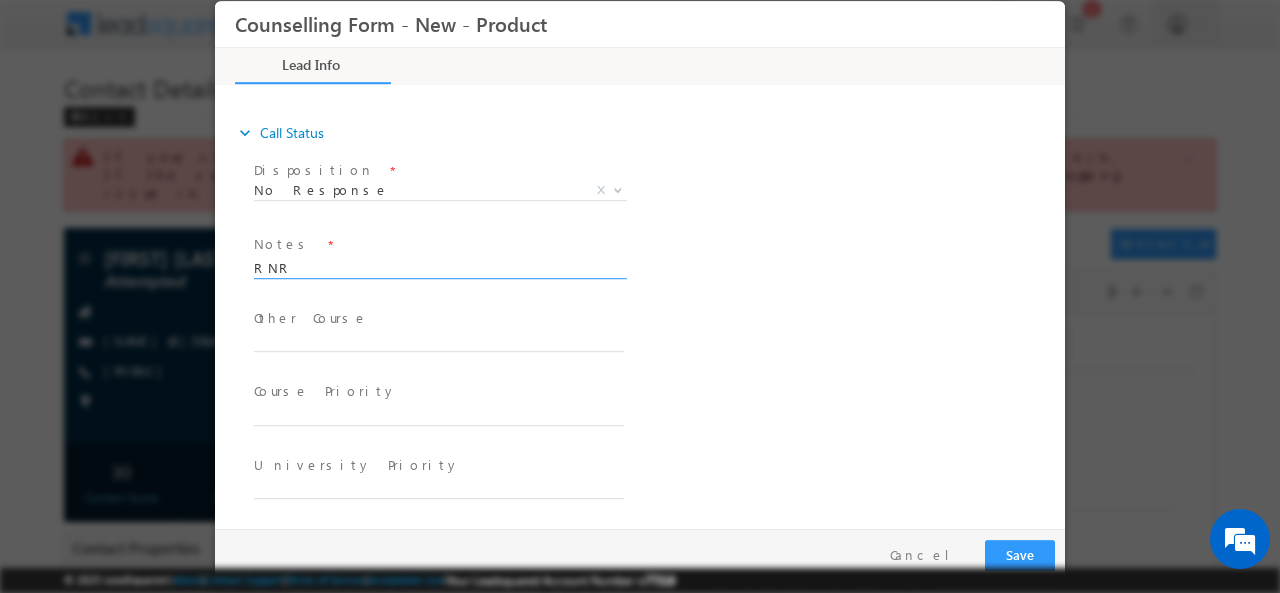scroll, scrollTop: 0, scrollLeft: 0, axis: both 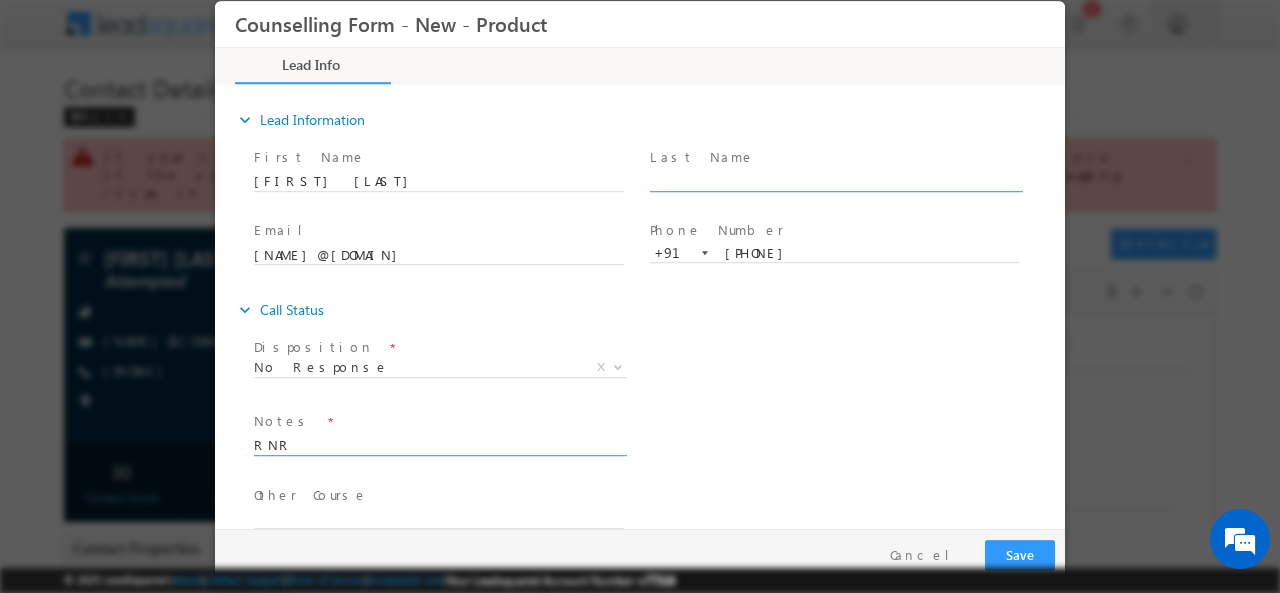 type on "RNR" 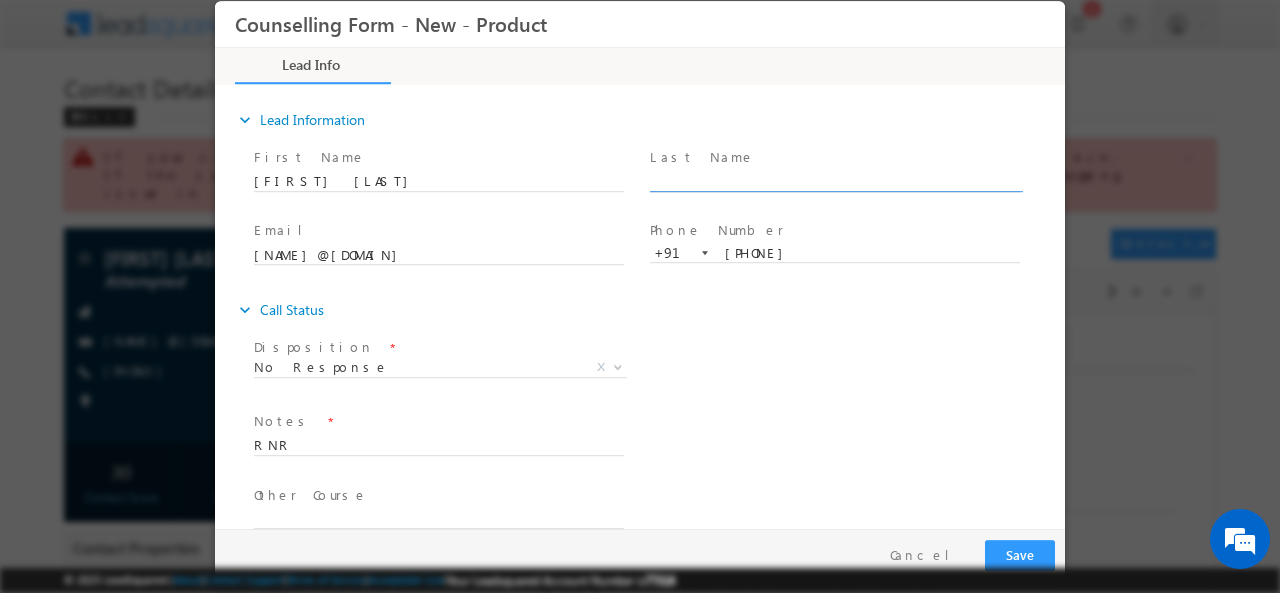 click at bounding box center (835, 181) 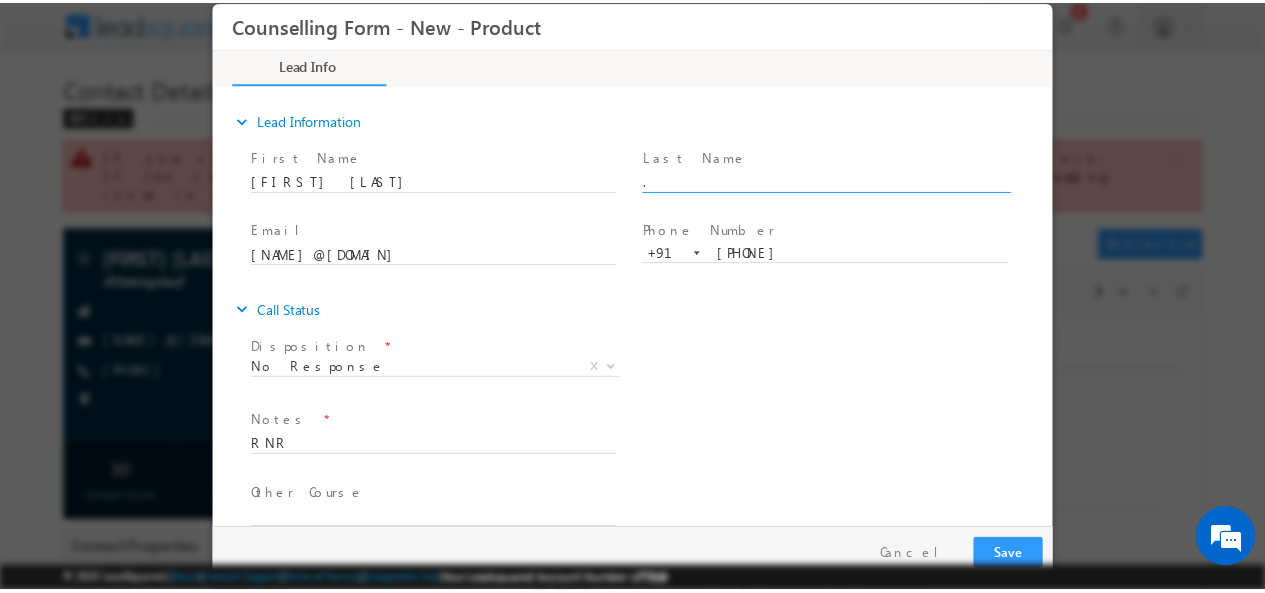scroll, scrollTop: 177, scrollLeft: 0, axis: vertical 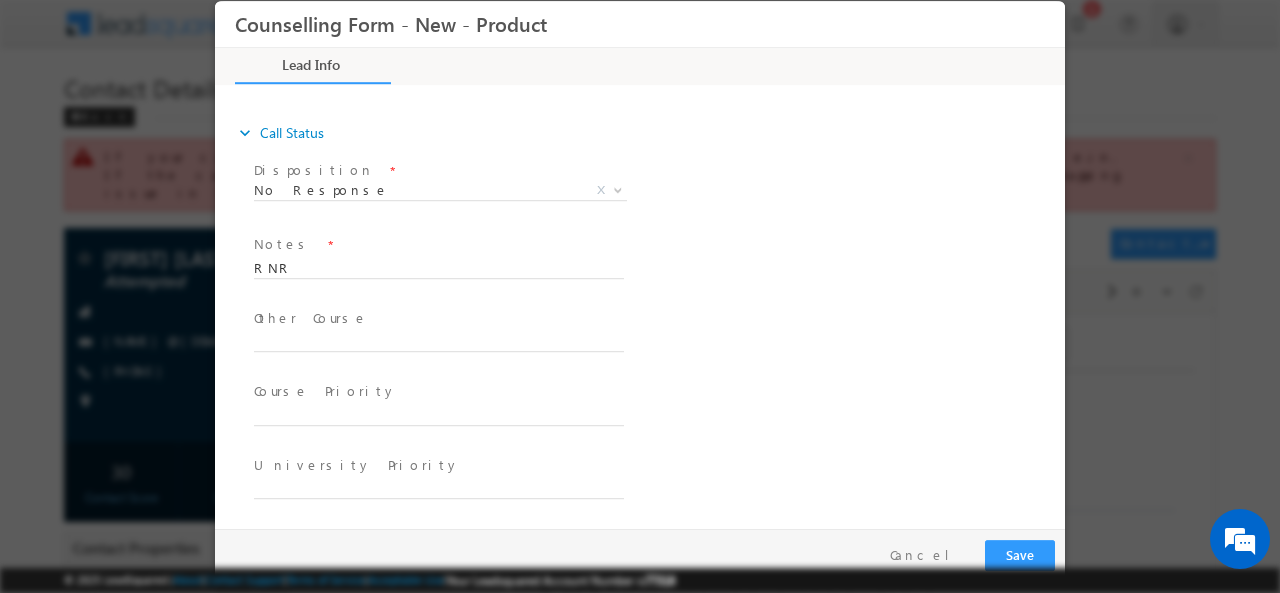 type on "." 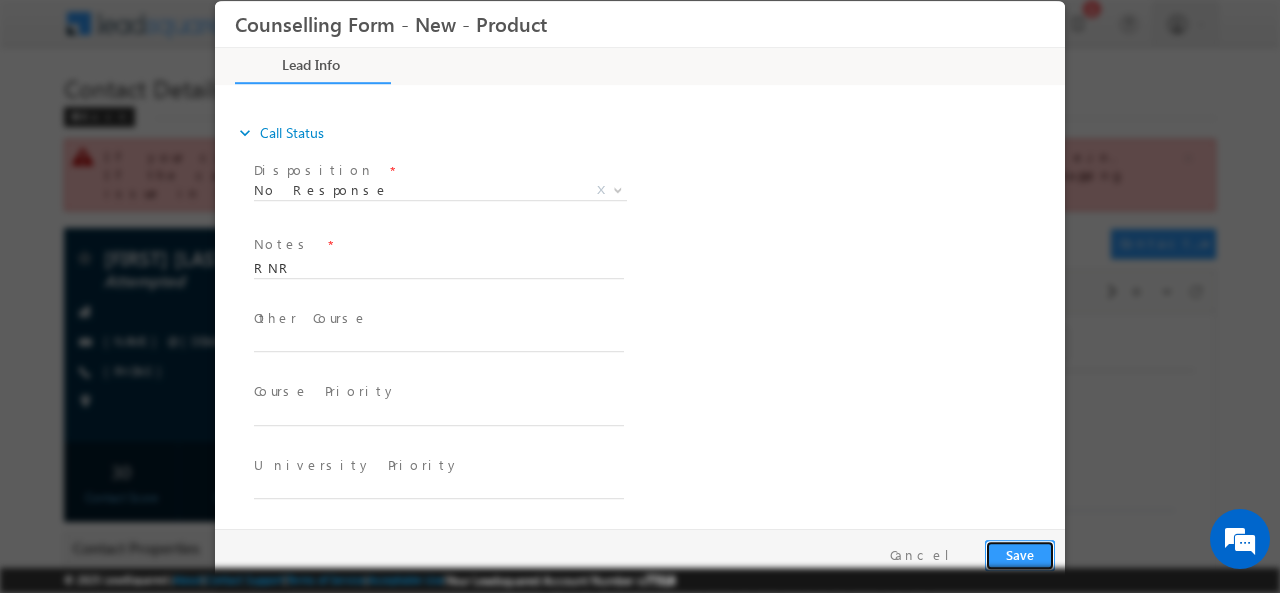 click on "Save" at bounding box center (1020, 554) 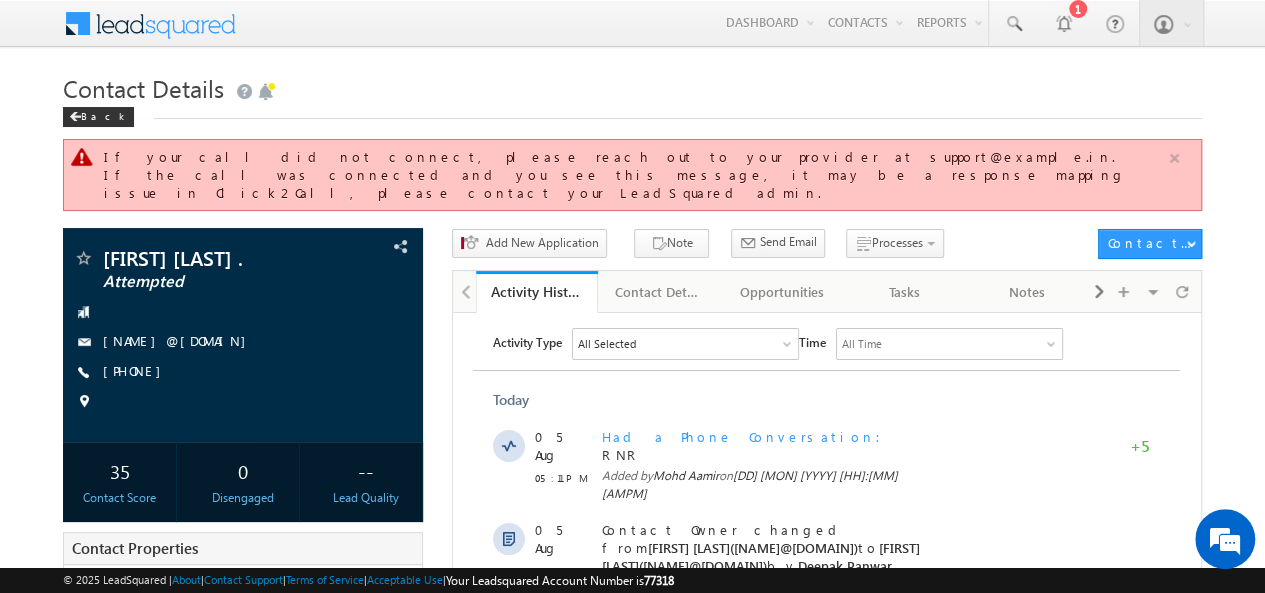 click at bounding box center [1174, 158] 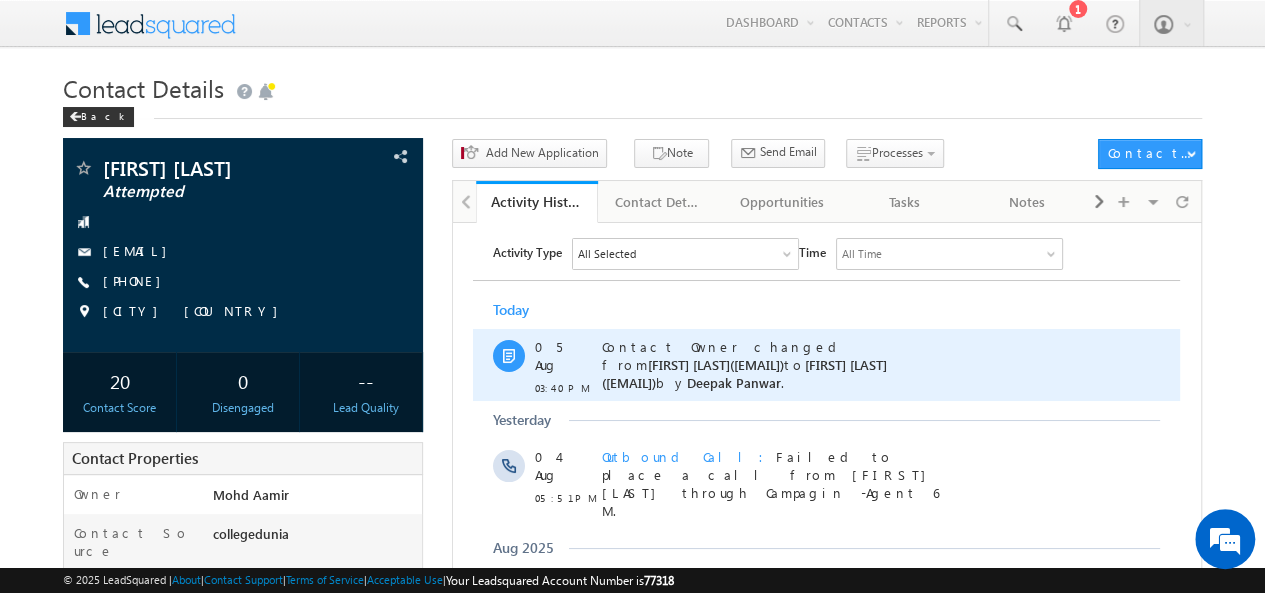scroll, scrollTop: 0, scrollLeft: 0, axis: both 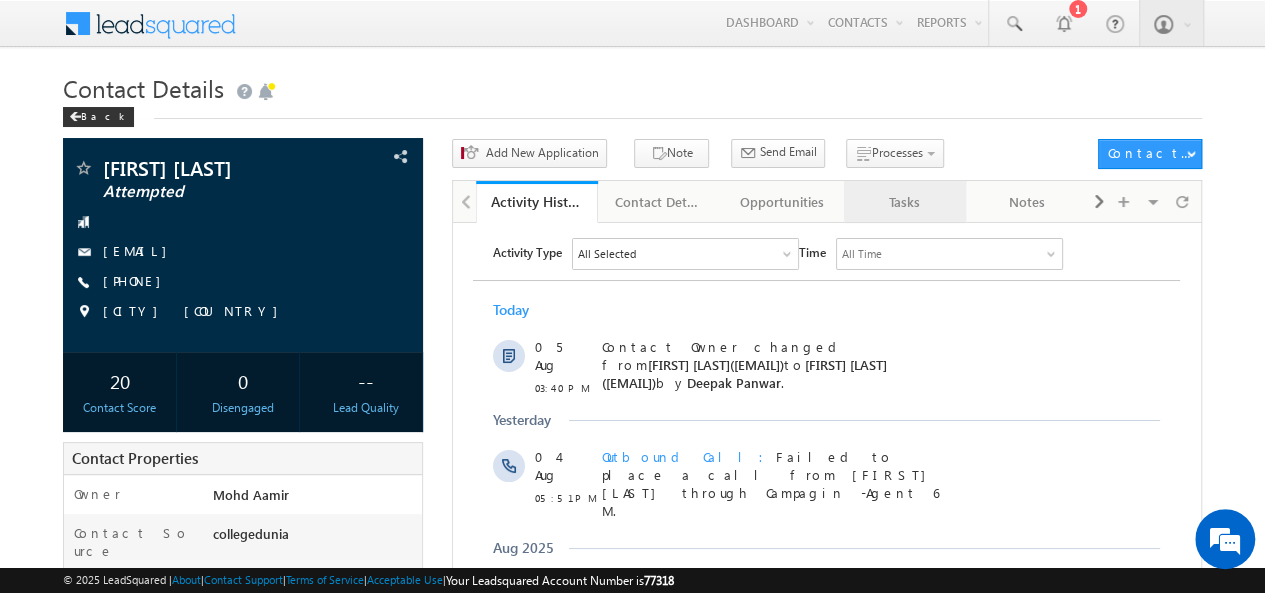 click on "Tasks" at bounding box center [904, 202] 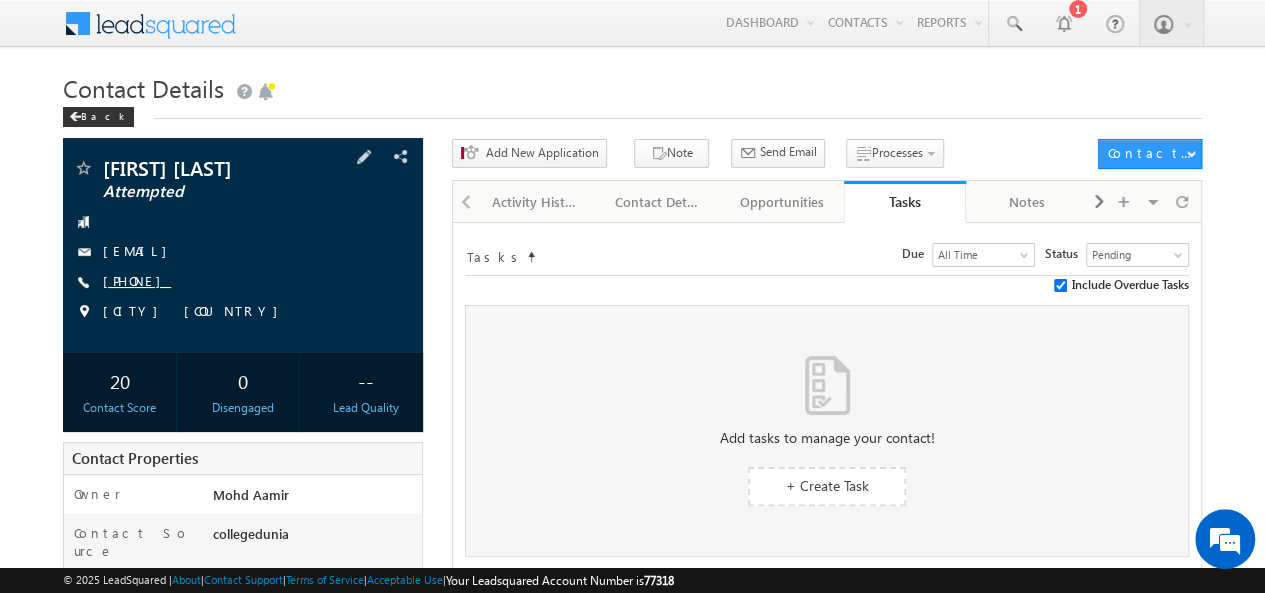 click on "[PHONE]" at bounding box center [137, 280] 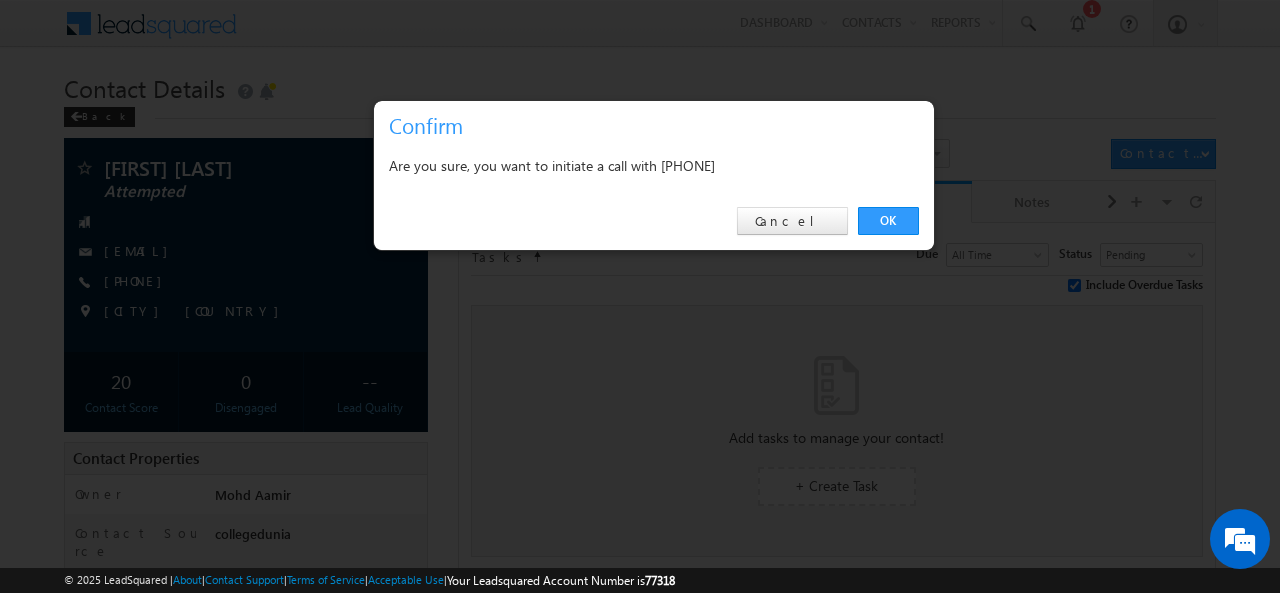 click on "Are you sure, you want to initiate a call with [PHONE]" at bounding box center [654, 165] 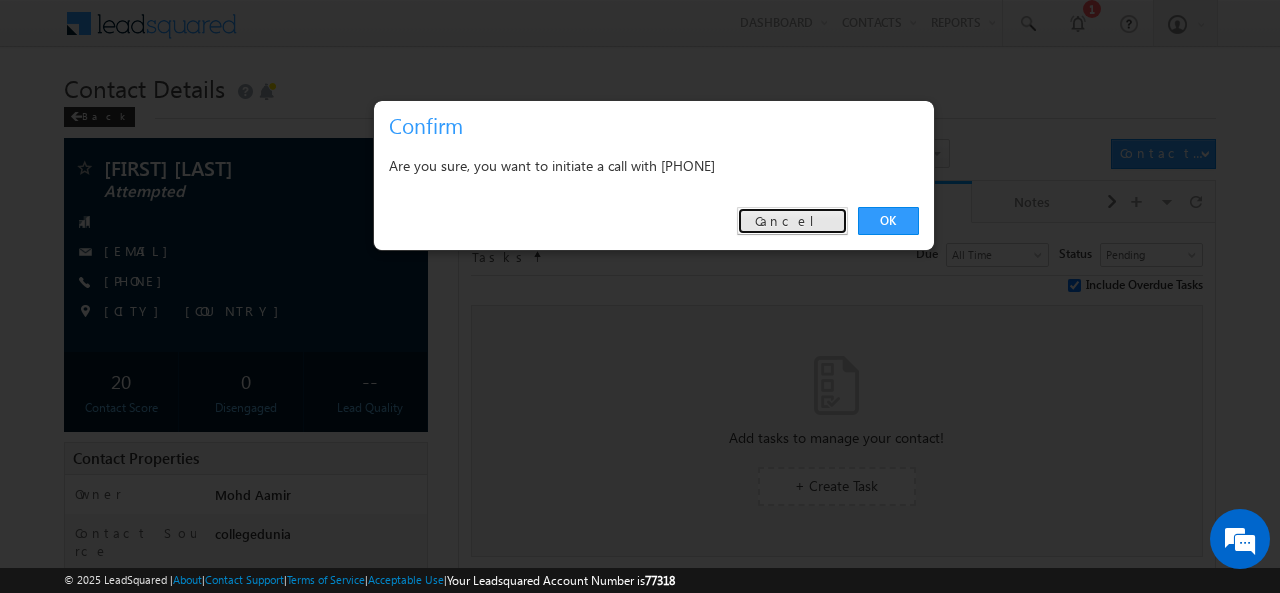 click on "Cancel" at bounding box center (792, 221) 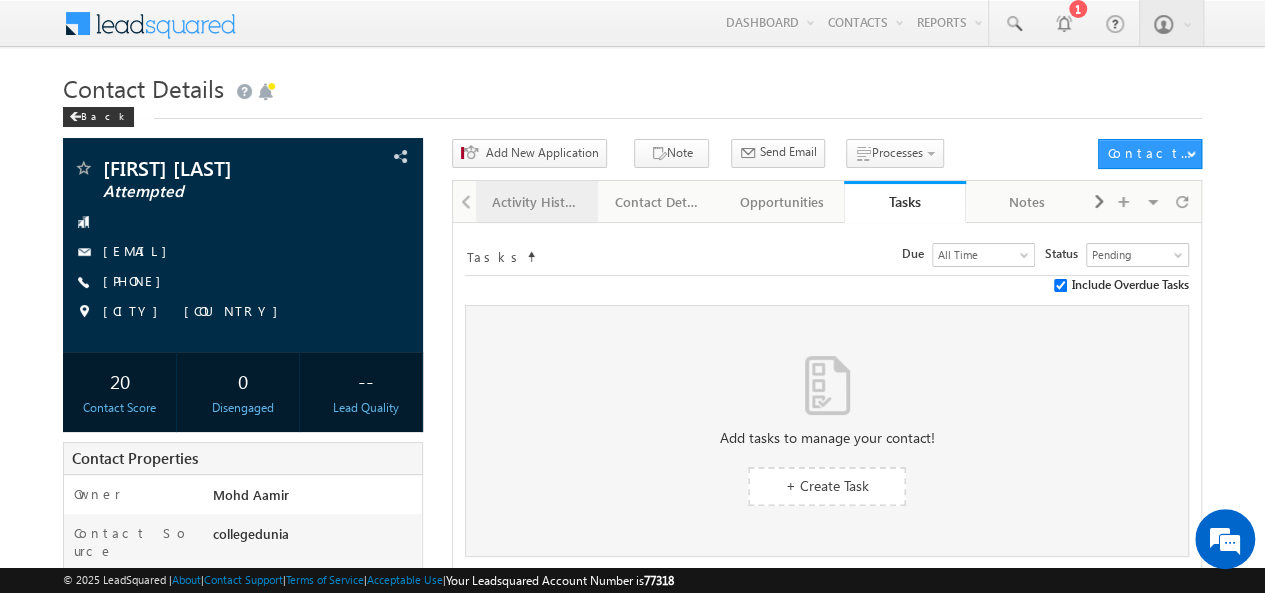 click on "Activity History" at bounding box center (536, 202) 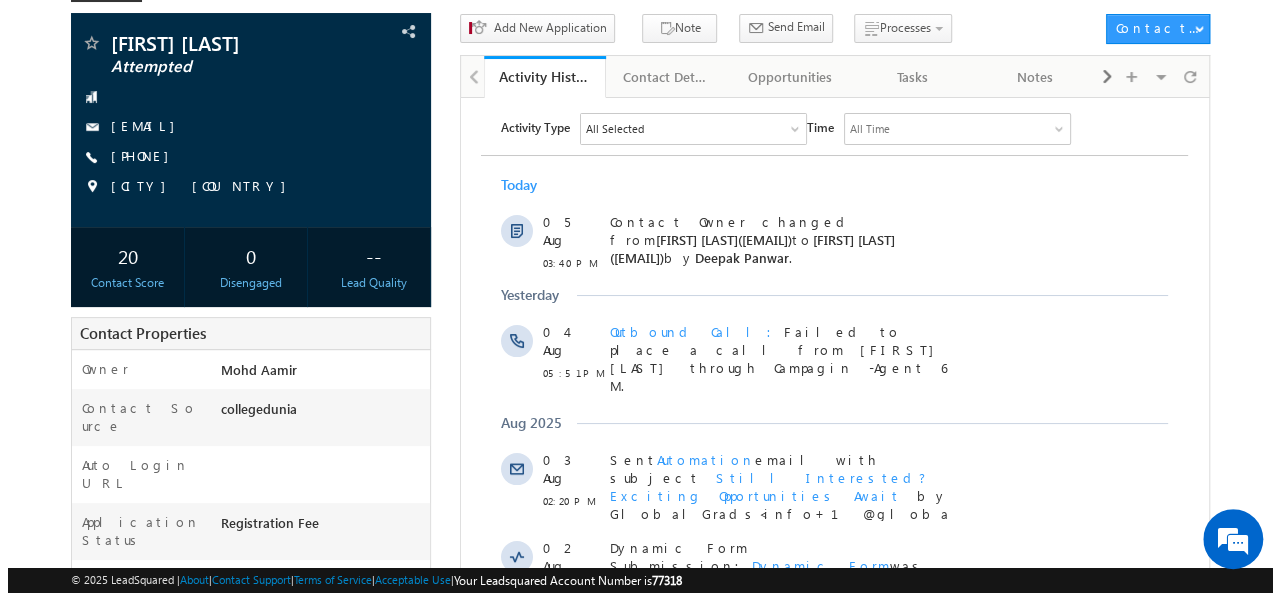 scroll, scrollTop: 0, scrollLeft: 0, axis: both 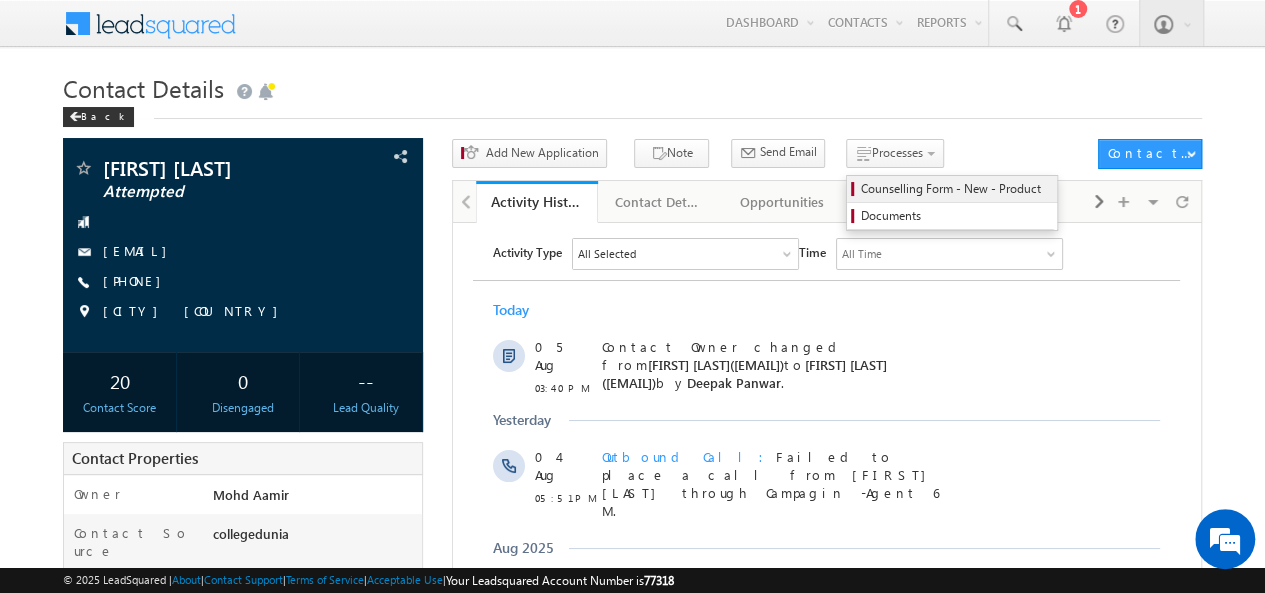 click on "Counselling Form - New - Product" at bounding box center (955, 189) 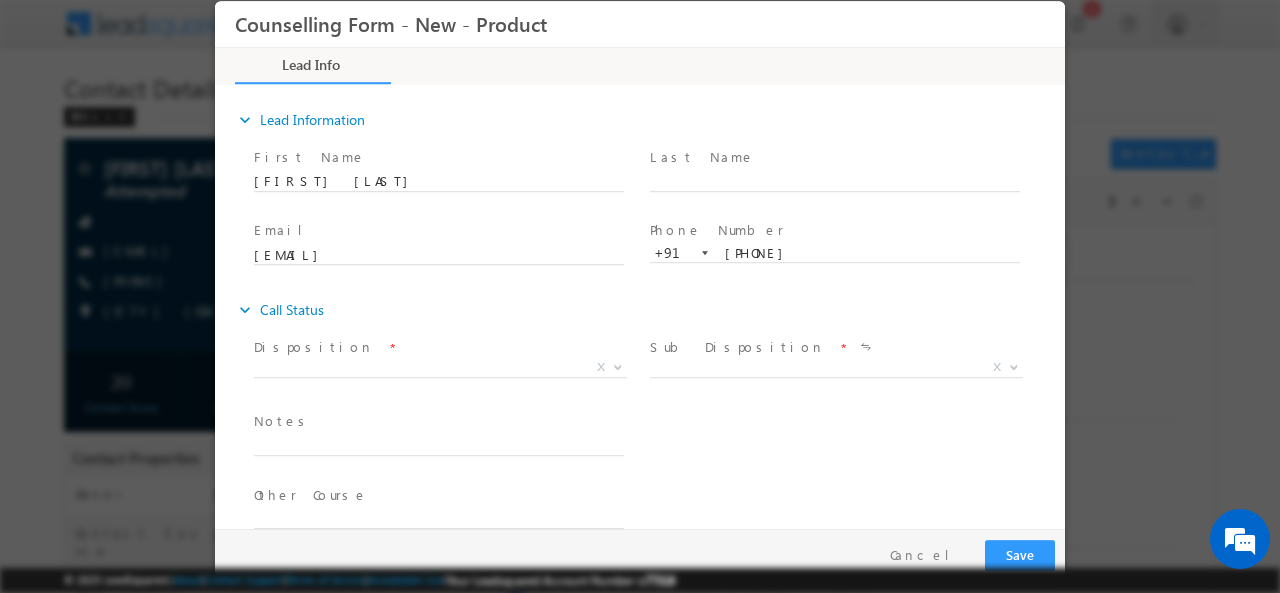 scroll, scrollTop: 0, scrollLeft: 0, axis: both 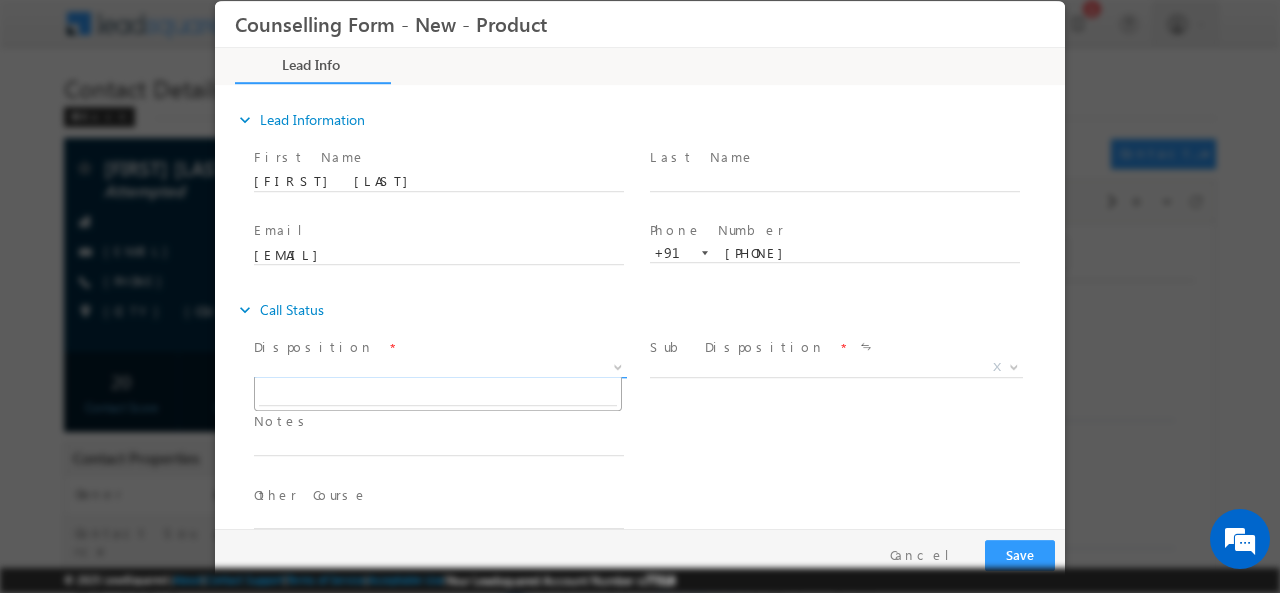 click on "X" at bounding box center (440, 367) 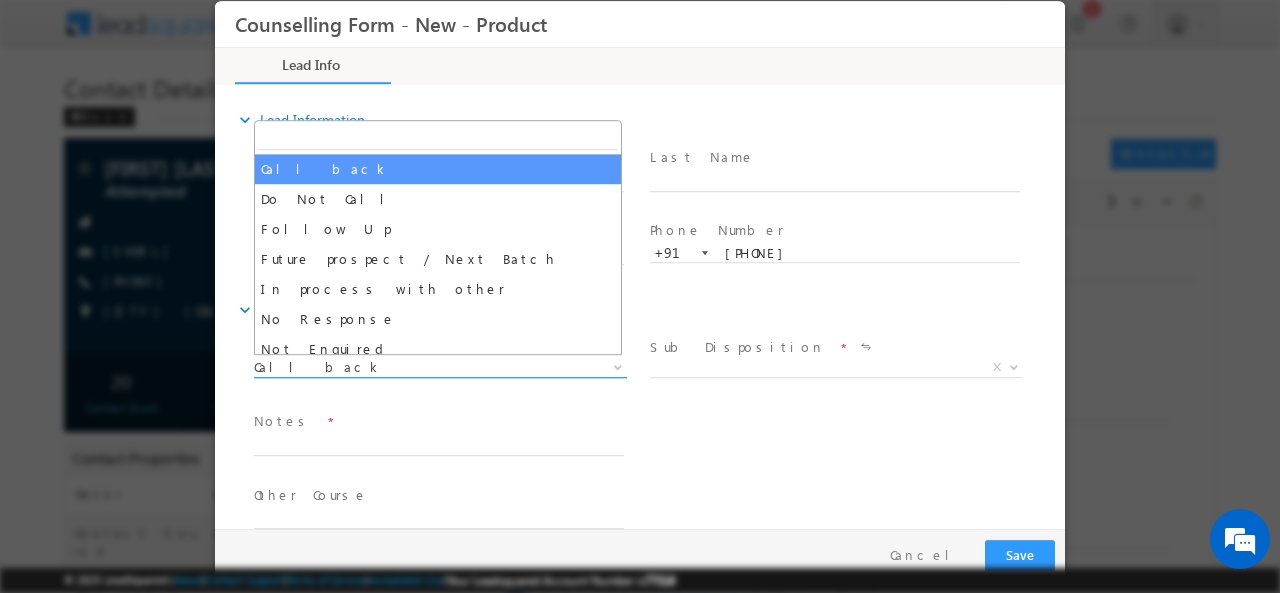 click on "Call back" at bounding box center [416, 366] 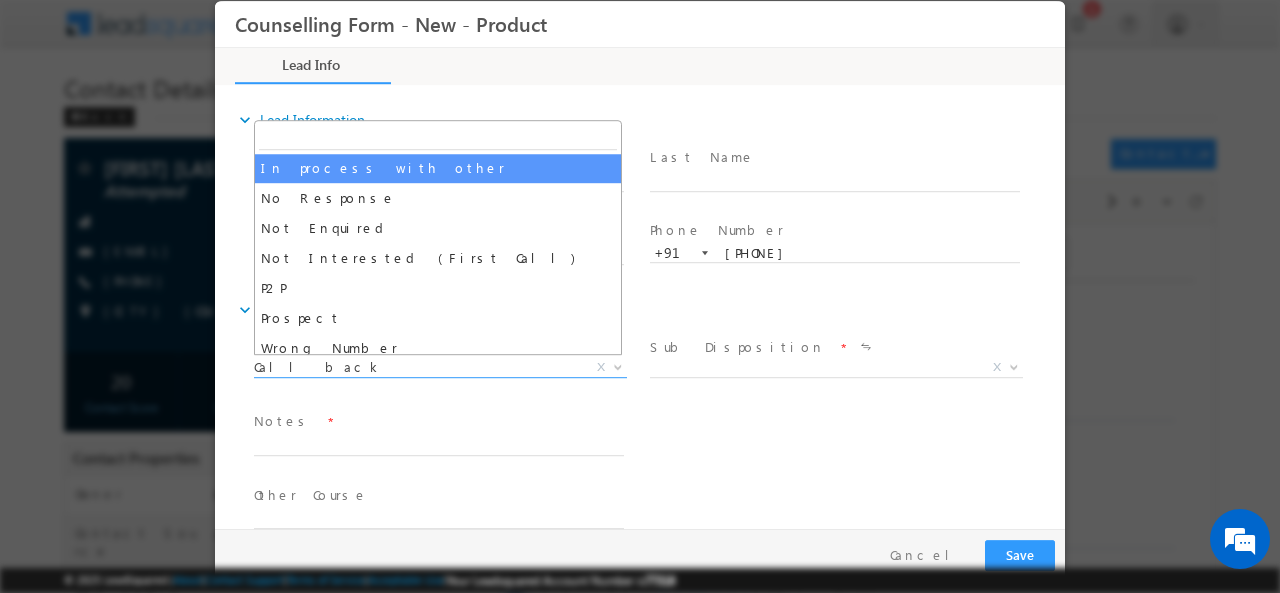 scroll, scrollTop: 130, scrollLeft: 0, axis: vertical 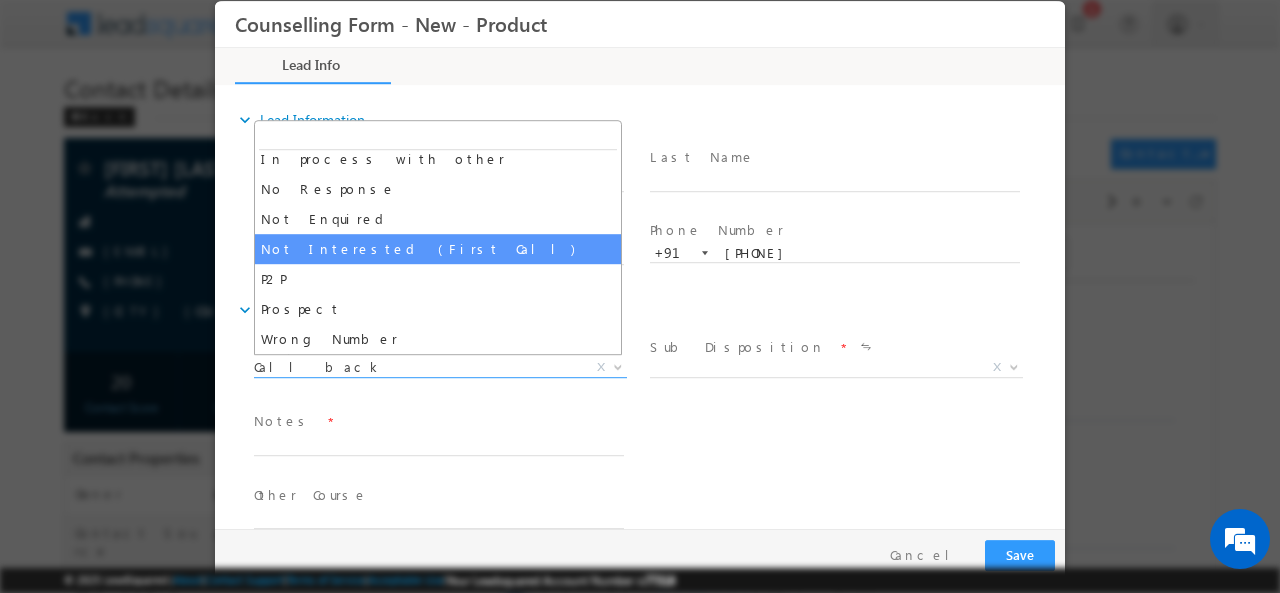 select on "Not Interested (First Call)" 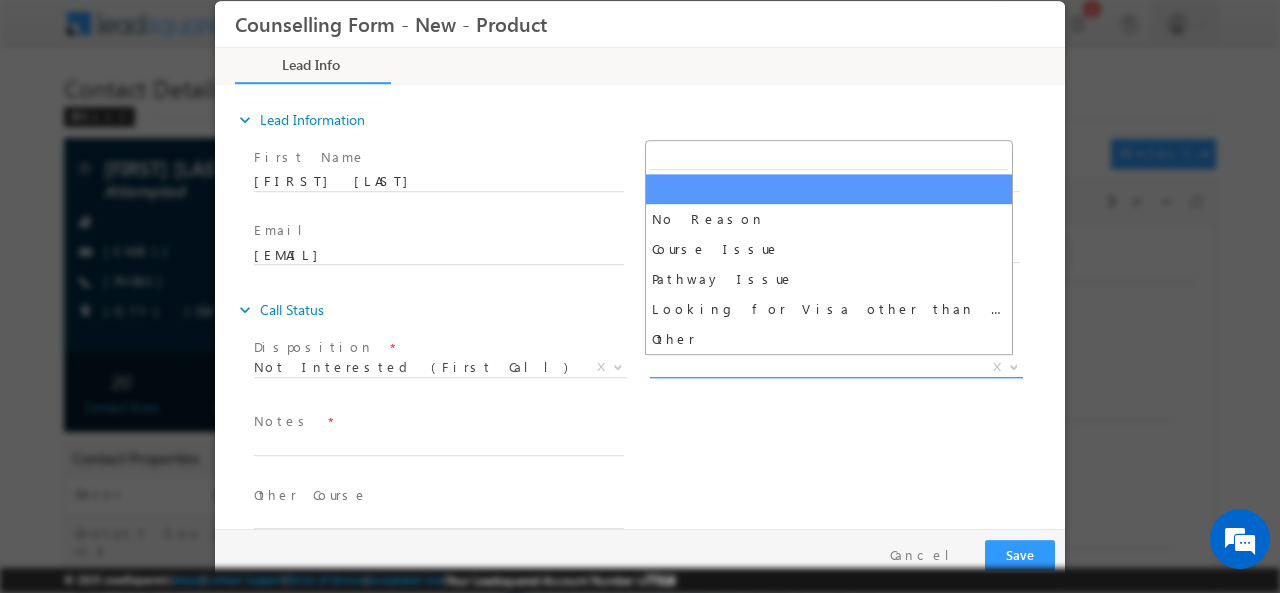 click on "X" at bounding box center [836, 367] 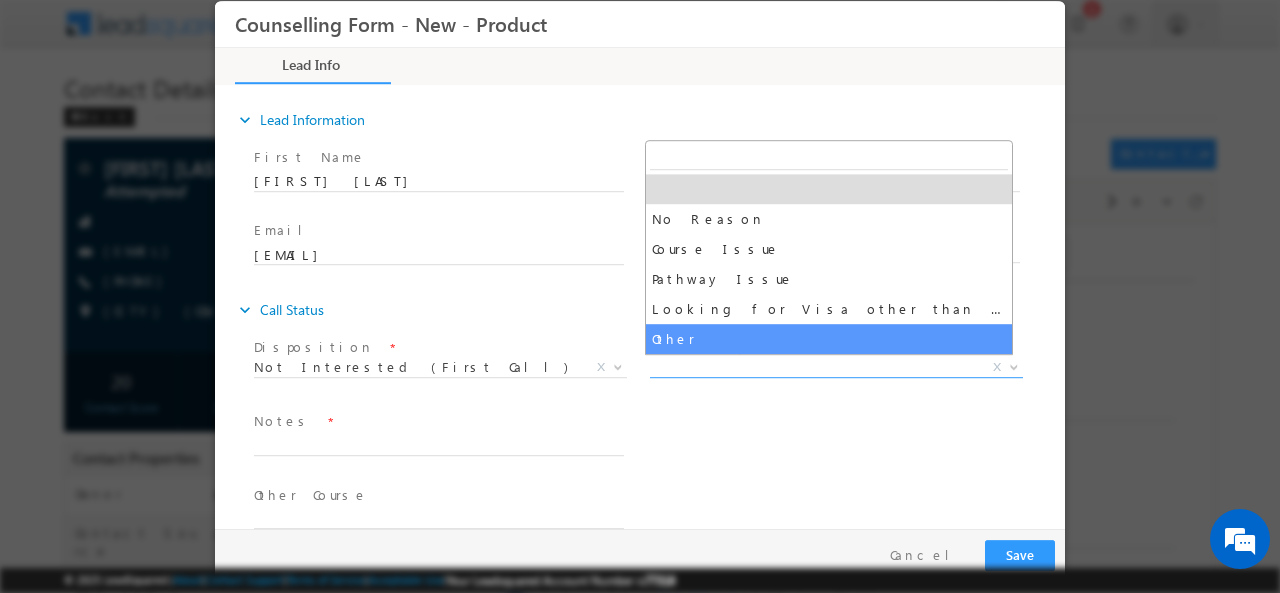 select on "Other" 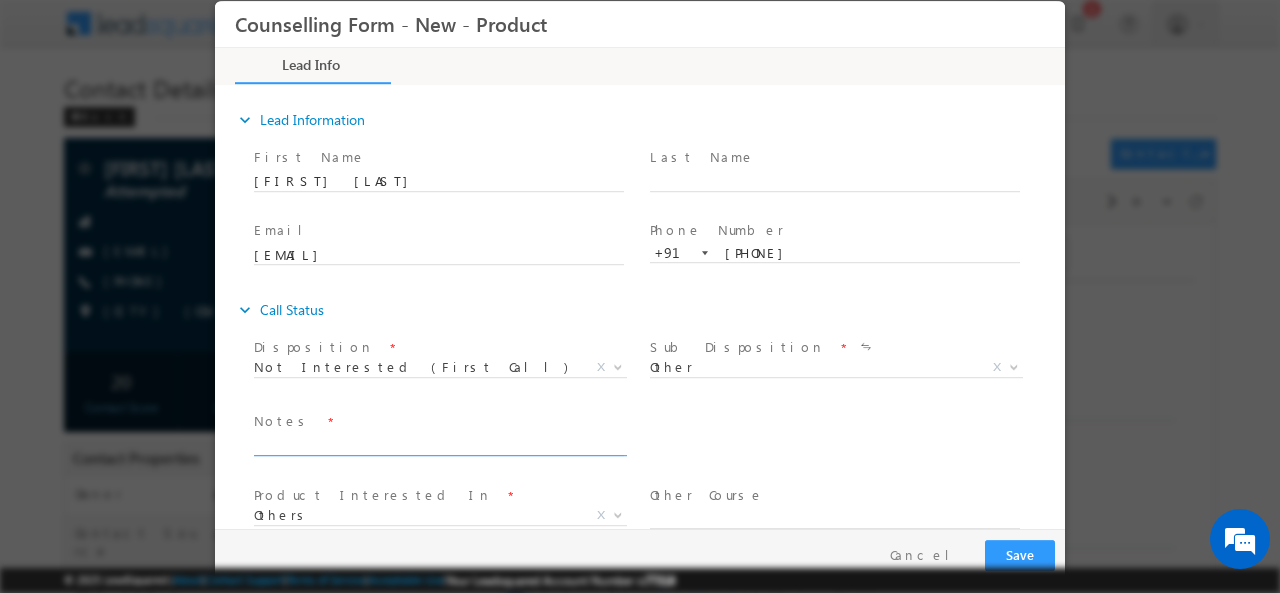 click at bounding box center [439, 443] 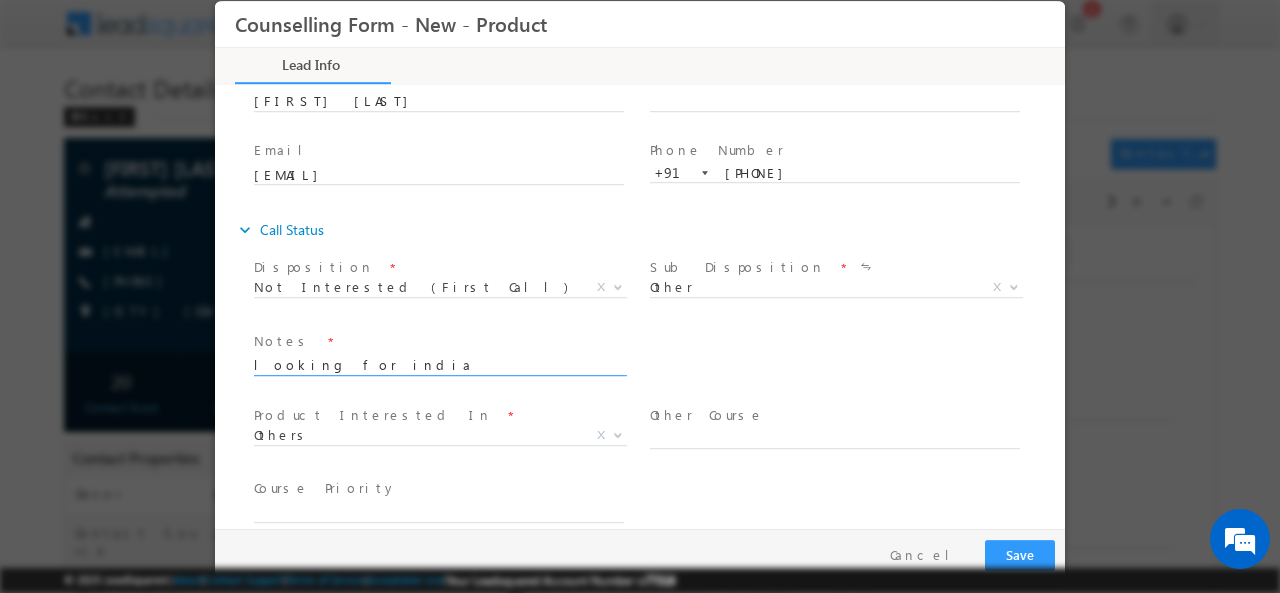 scroll, scrollTop: 178, scrollLeft: 0, axis: vertical 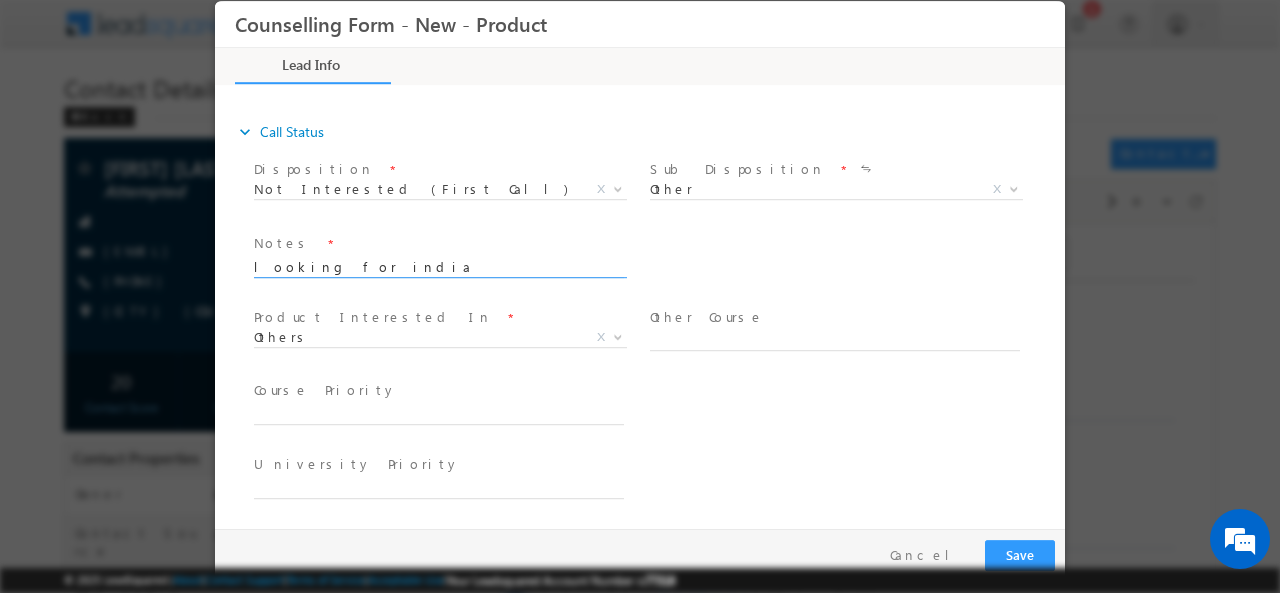 type on "looking for india" 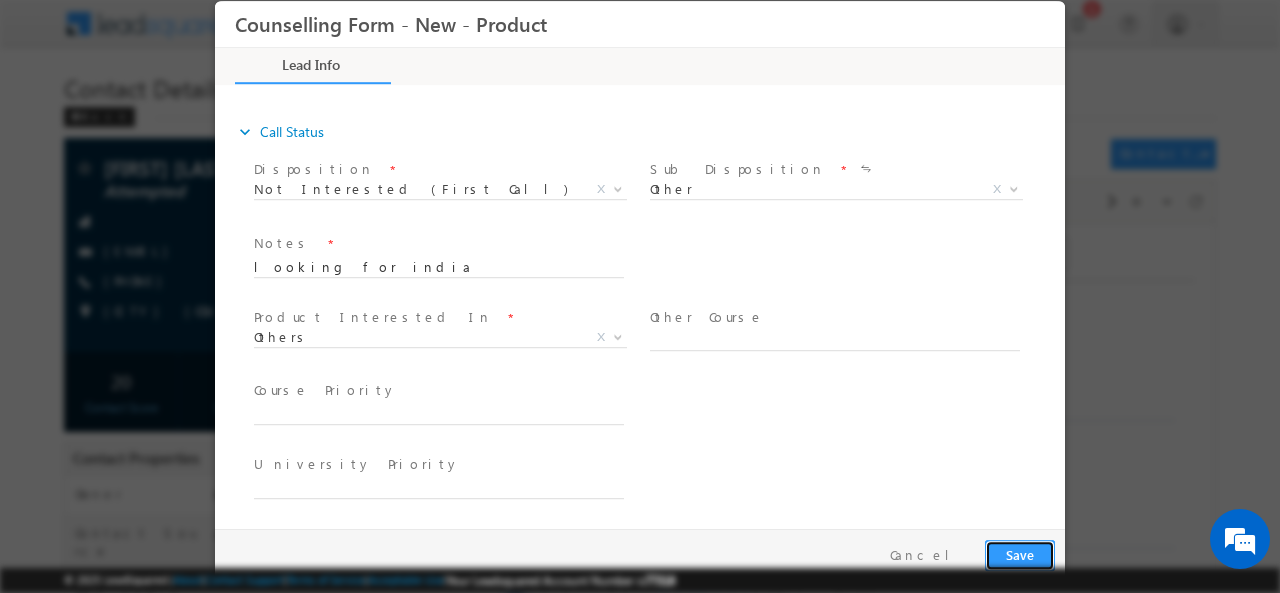 click on "Save" at bounding box center [1020, 554] 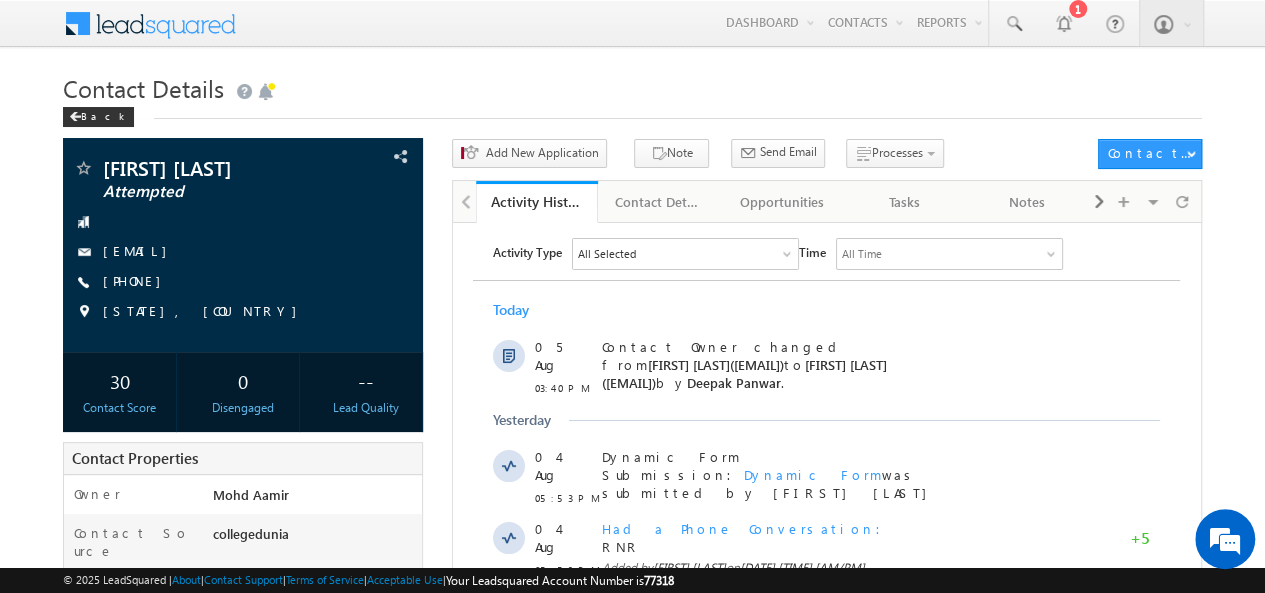 scroll, scrollTop: 0, scrollLeft: 0, axis: both 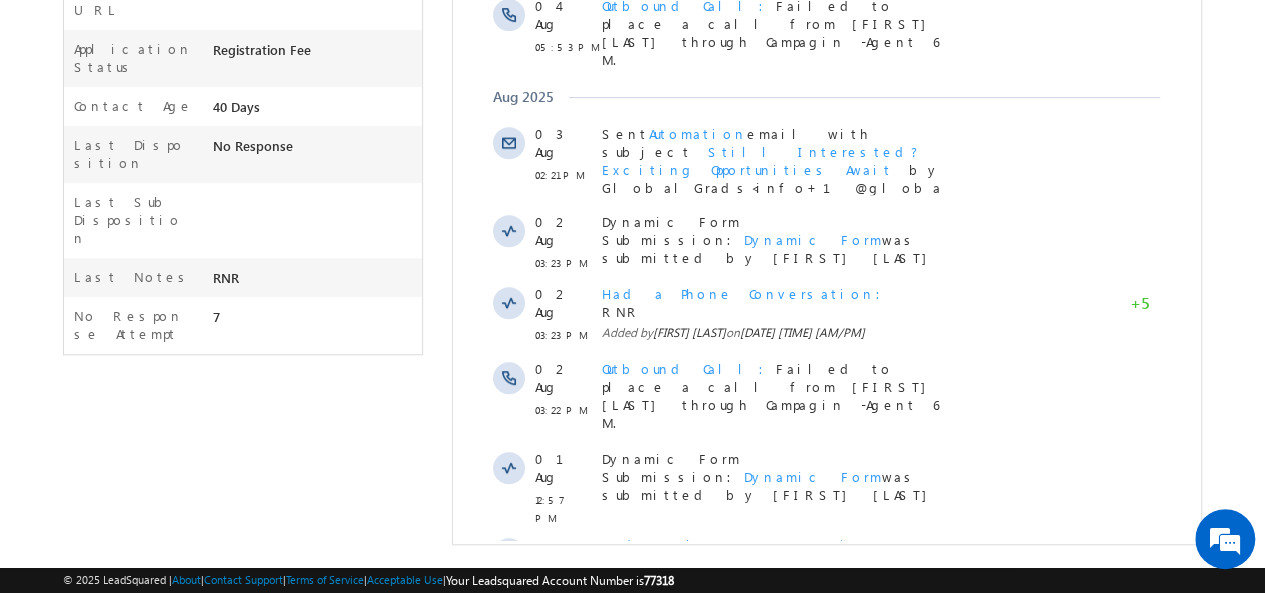click on "Show More" at bounding box center [826, 648] 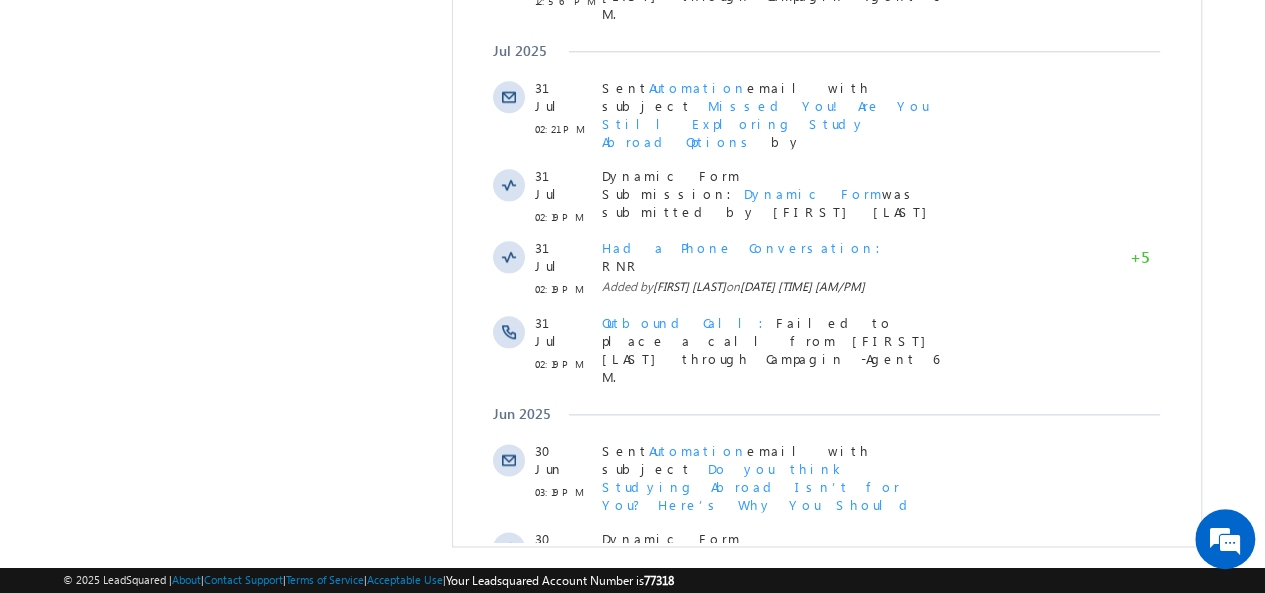 scroll, scrollTop: 1270, scrollLeft: 0, axis: vertical 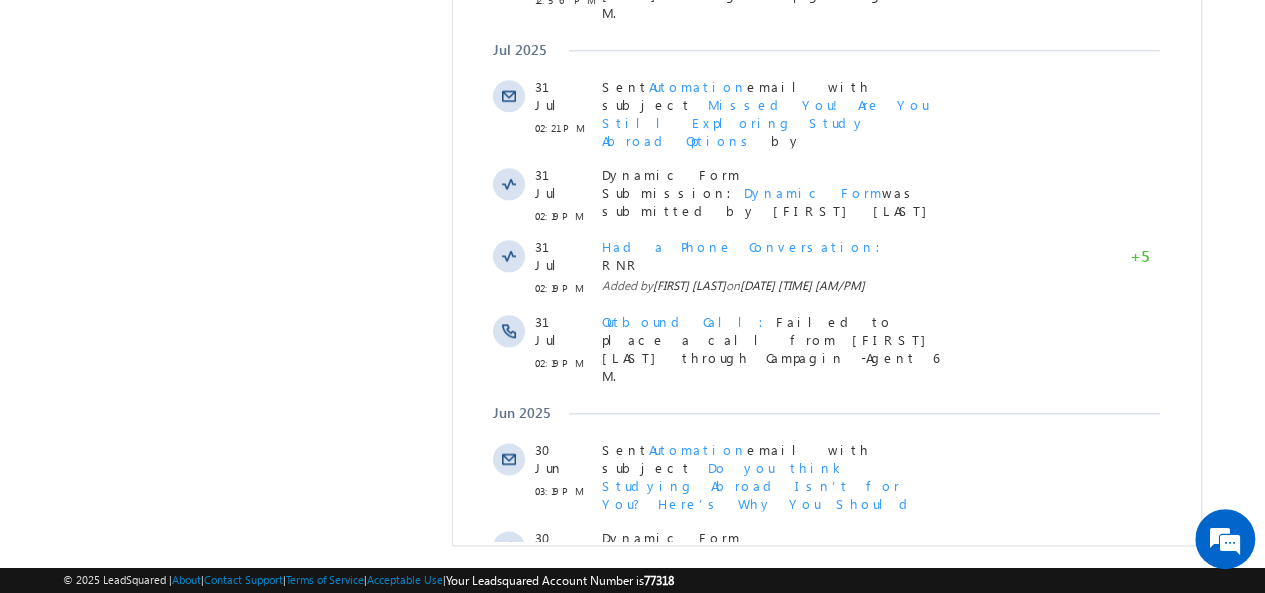 click on "Show More" at bounding box center (826, 849) 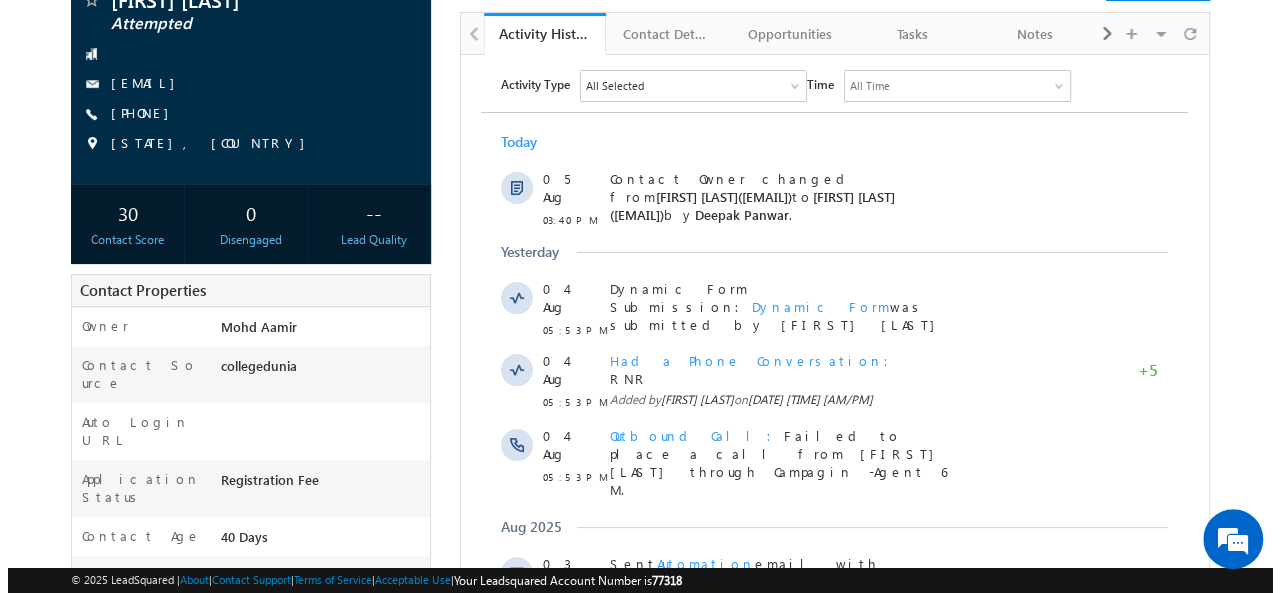 scroll, scrollTop: 0, scrollLeft: 0, axis: both 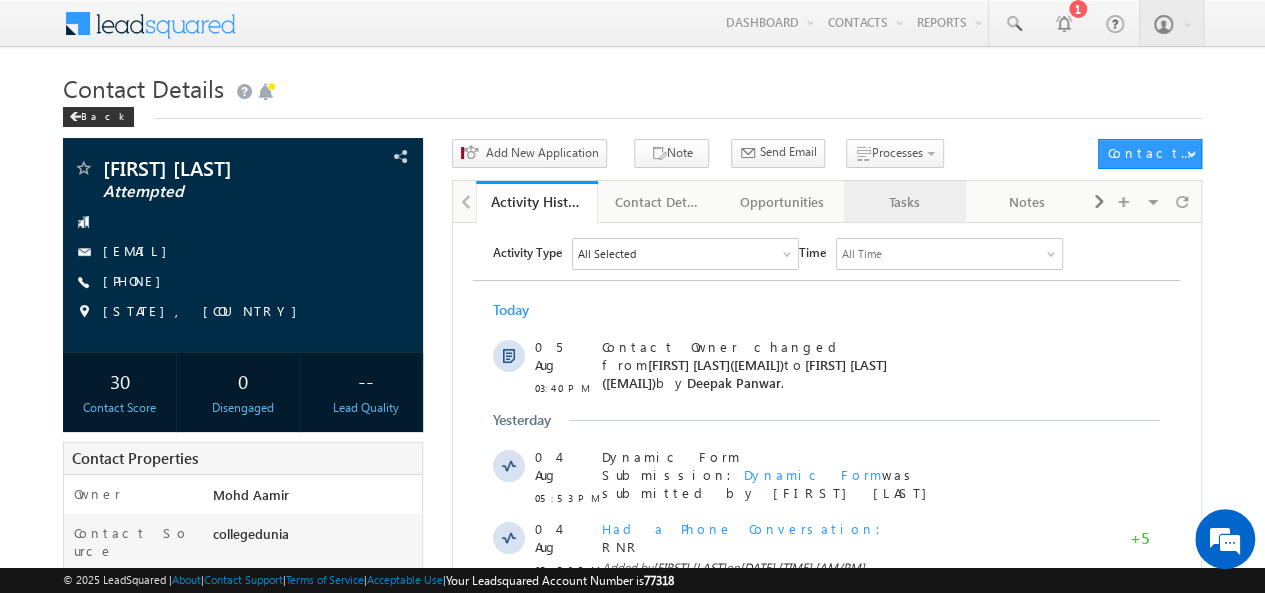 click on "Tasks" at bounding box center (904, 202) 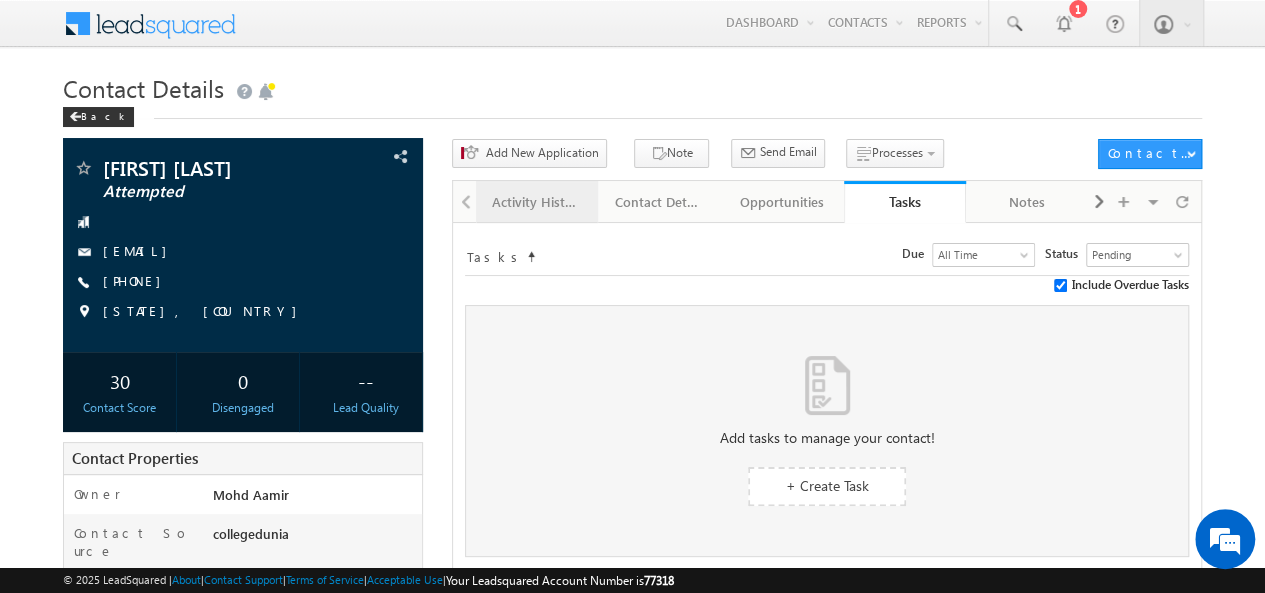 click on "Activity History" at bounding box center (536, 202) 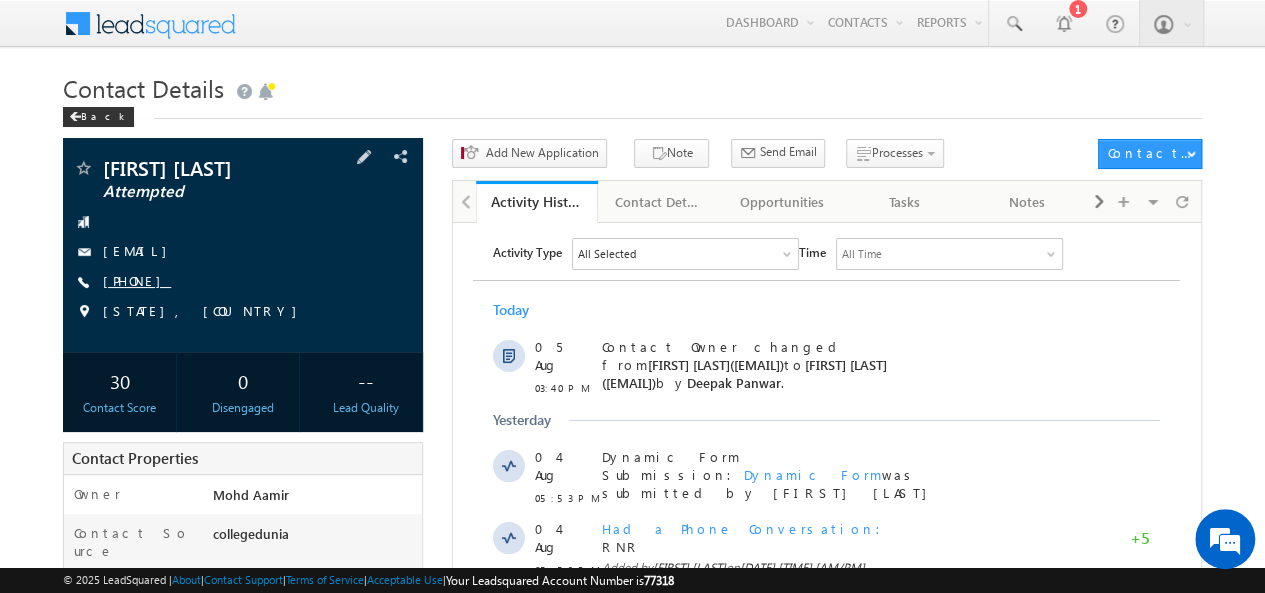 click on "+91-9766851639" at bounding box center [137, 280] 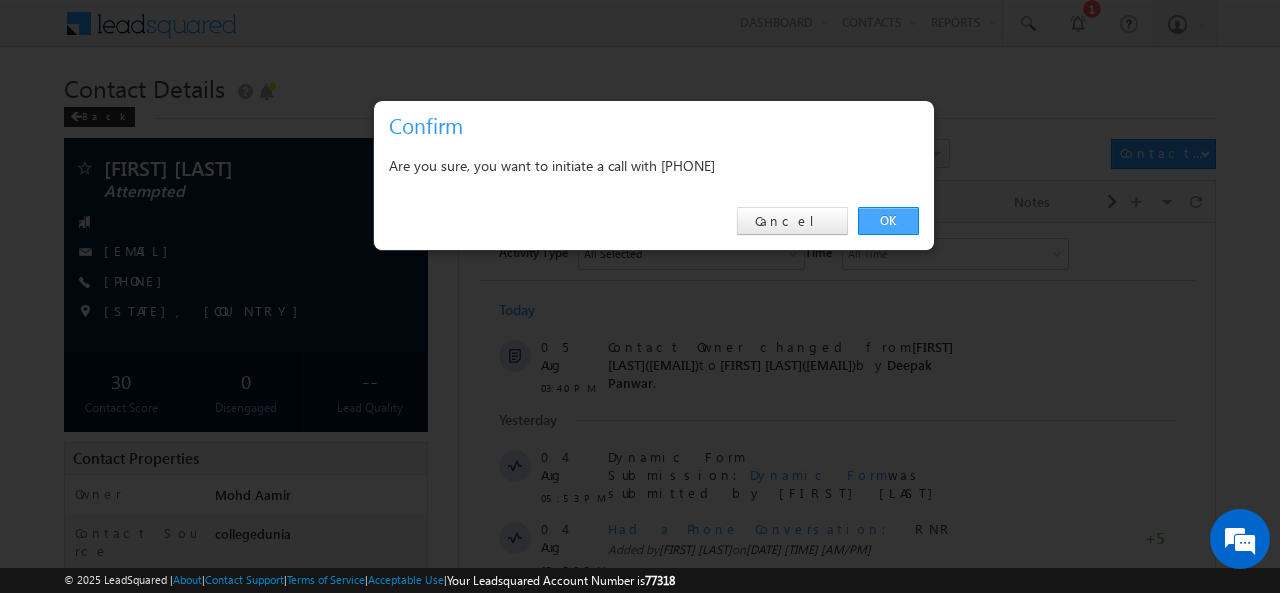 click on "OK" at bounding box center (888, 221) 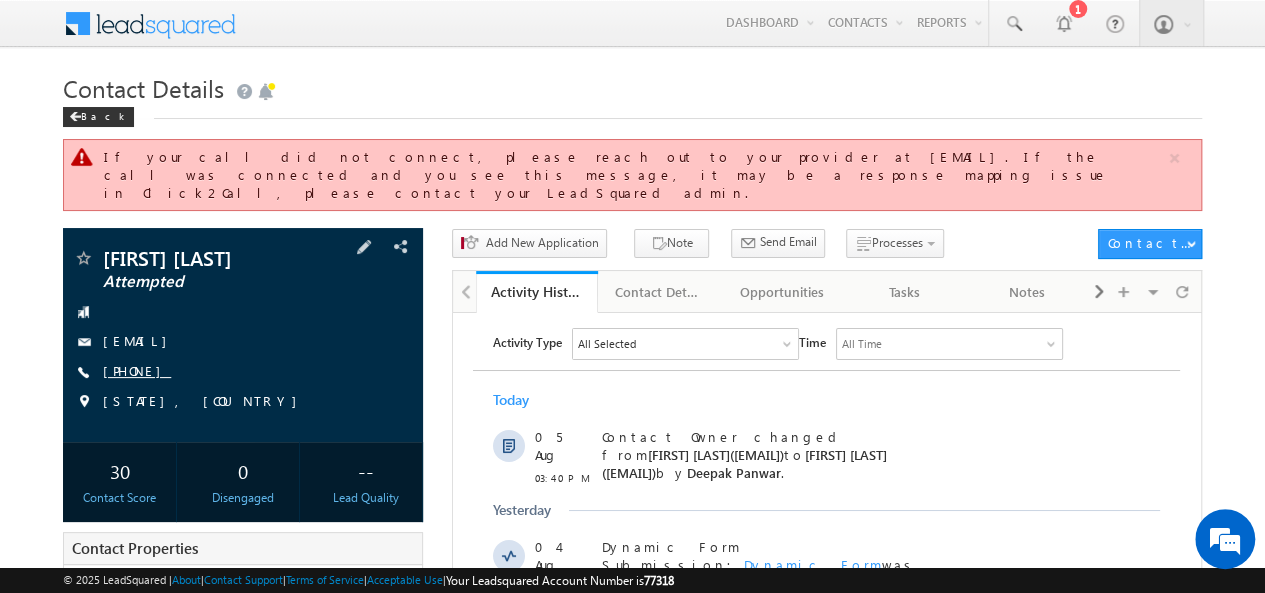 click on "+91-9766851639" at bounding box center (137, 370) 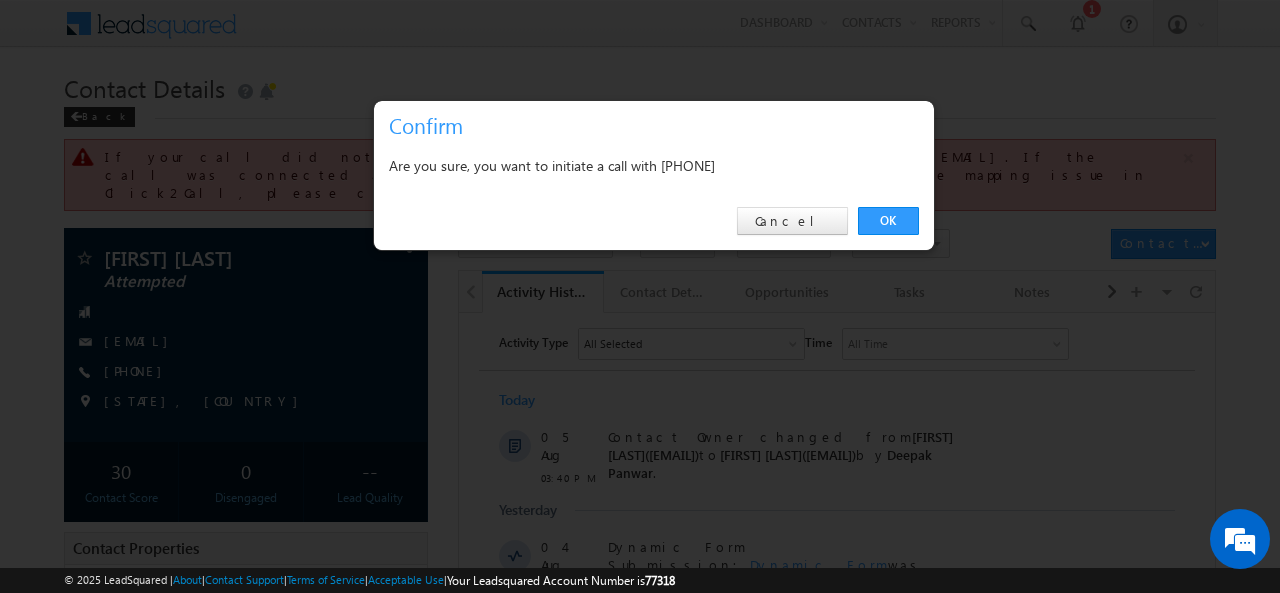 click on "Are you sure, you want to initiate a call with +91-9766851639" at bounding box center [654, 165] 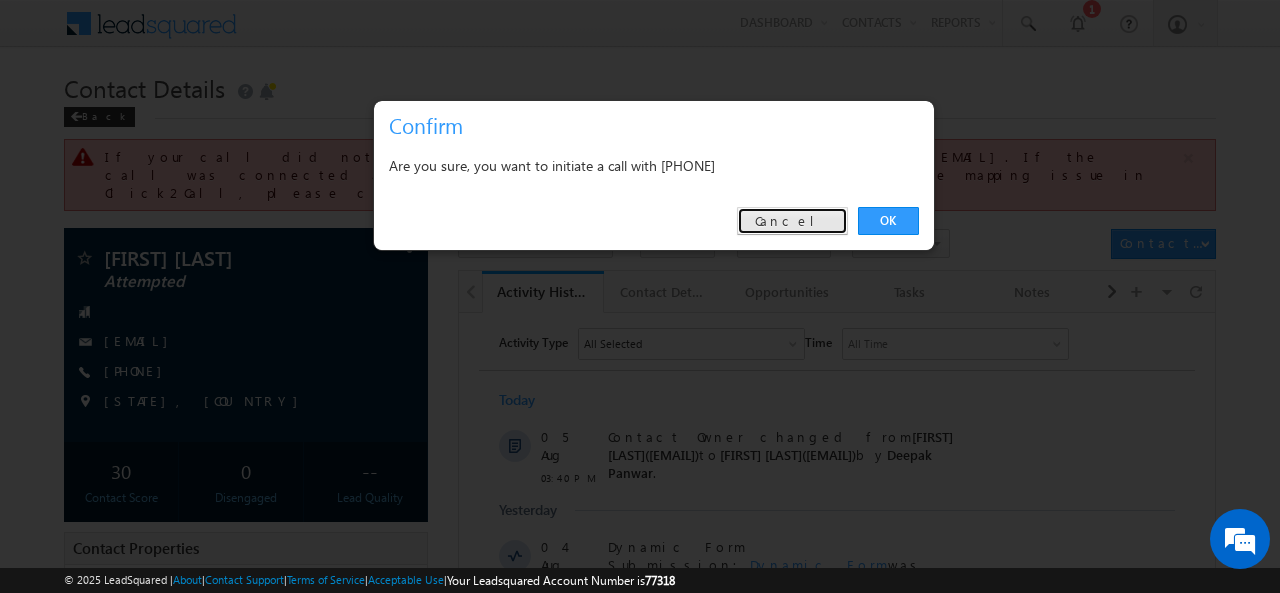 click on "Cancel" at bounding box center [792, 221] 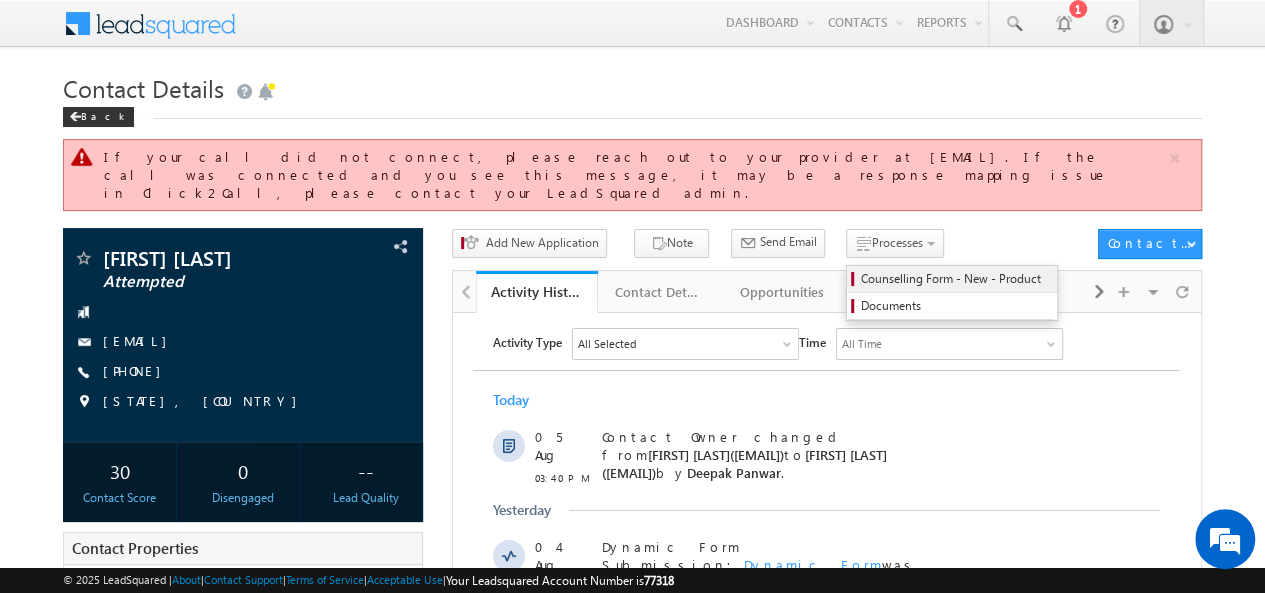 click on "Counselling Form - New - Product" at bounding box center (955, 279) 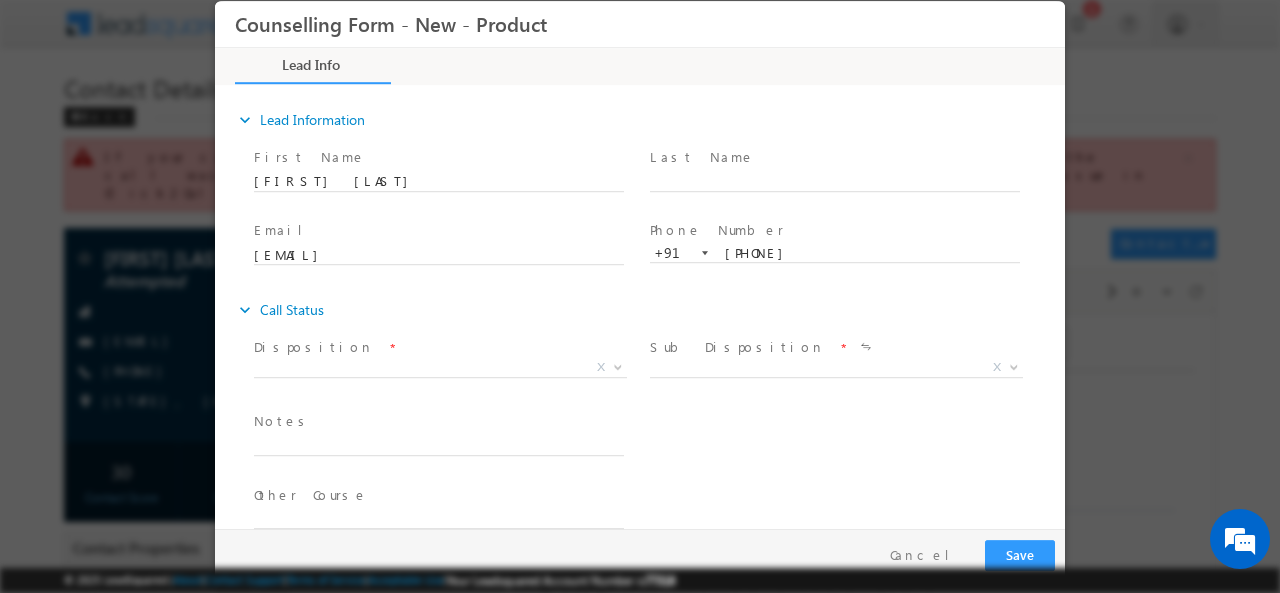 scroll, scrollTop: 0, scrollLeft: 0, axis: both 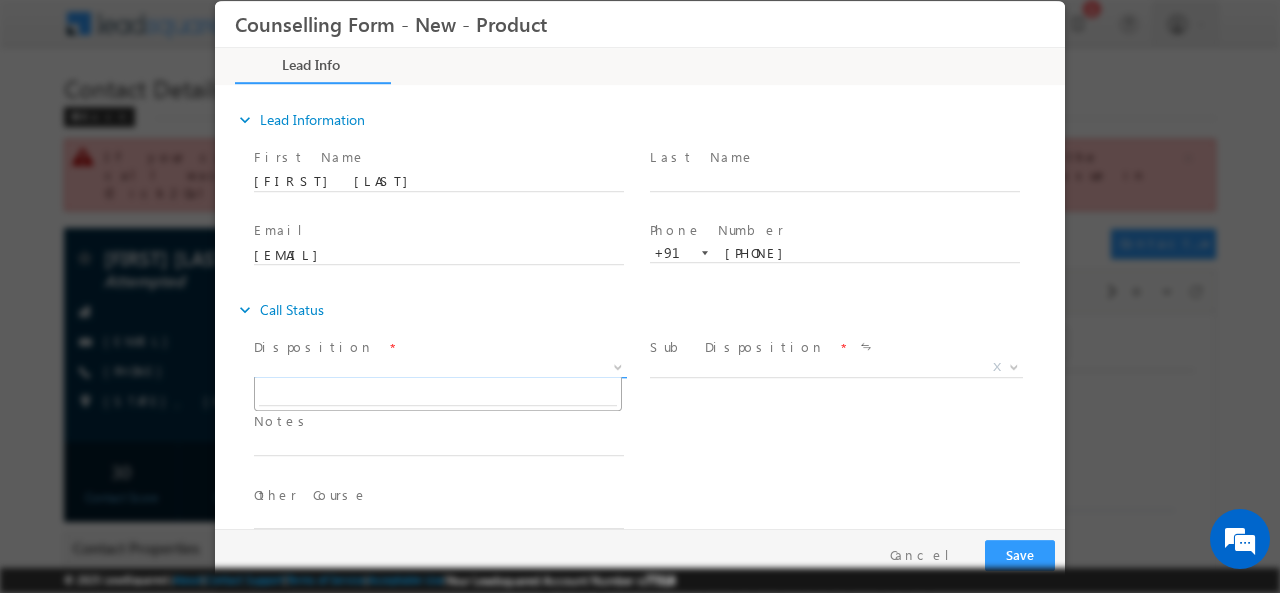 click on "X" at bounding box center (440, 367) 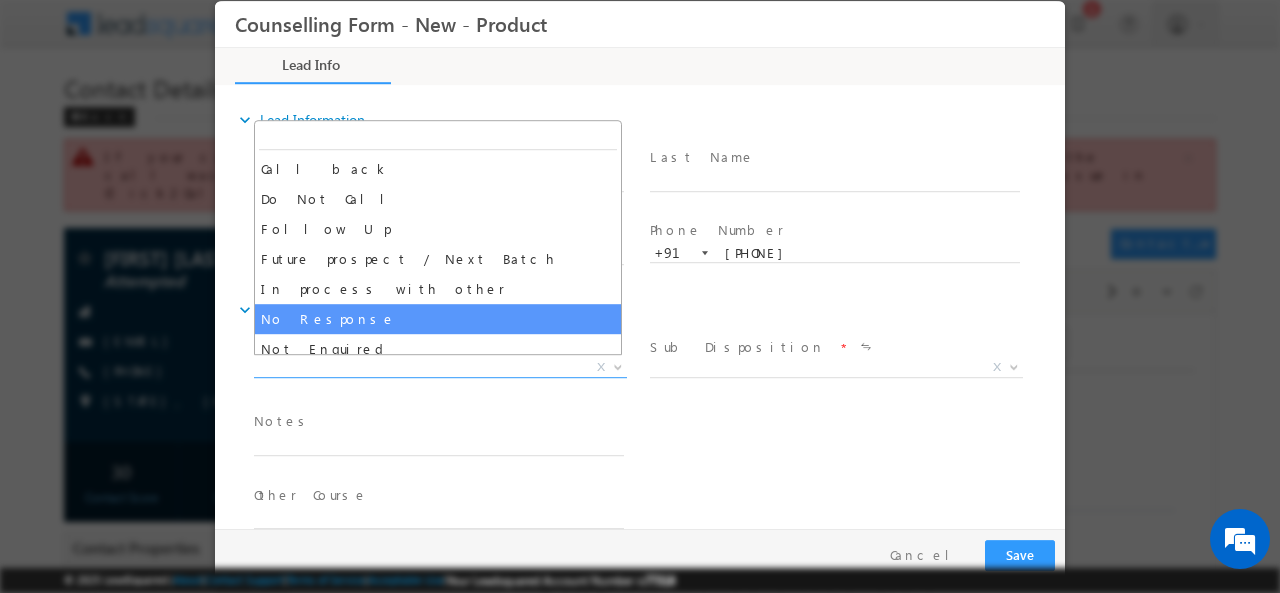 select on "No Response" 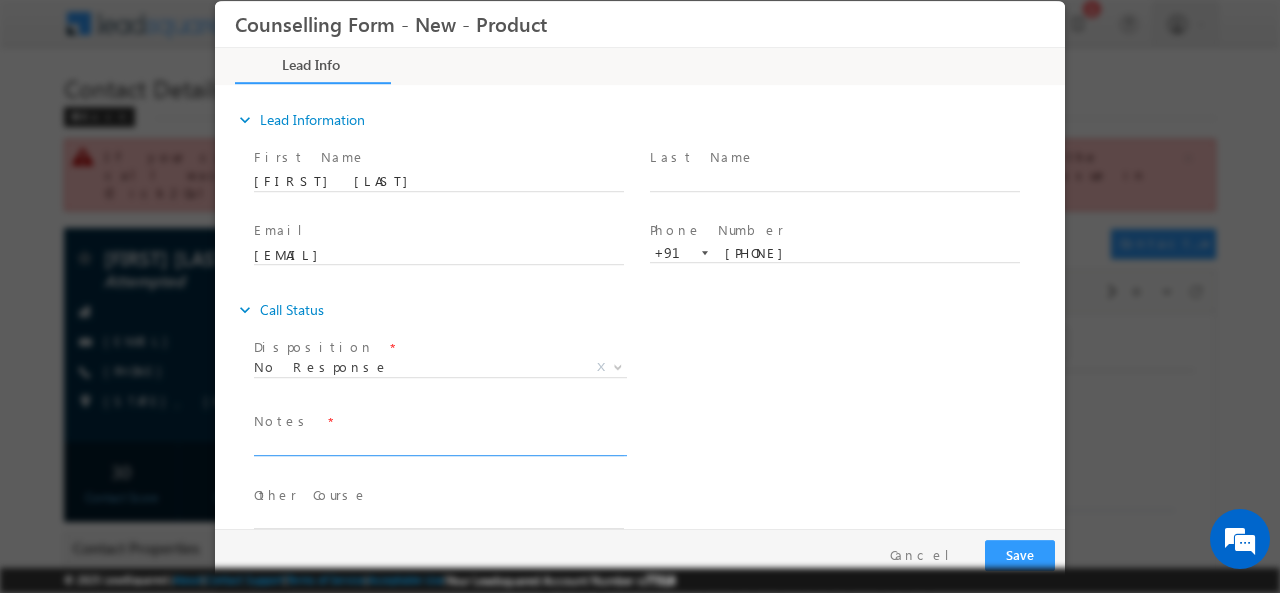 click at bounding box center (439, 443) 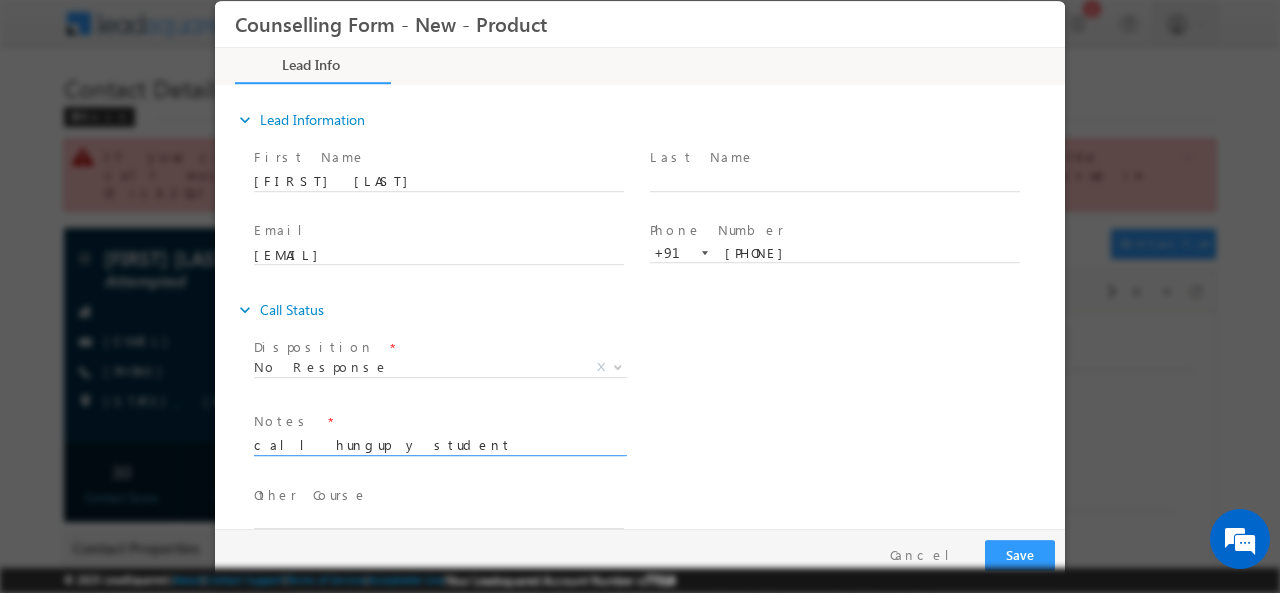 click on "call hungup y student" at bounding box center (439, 443) 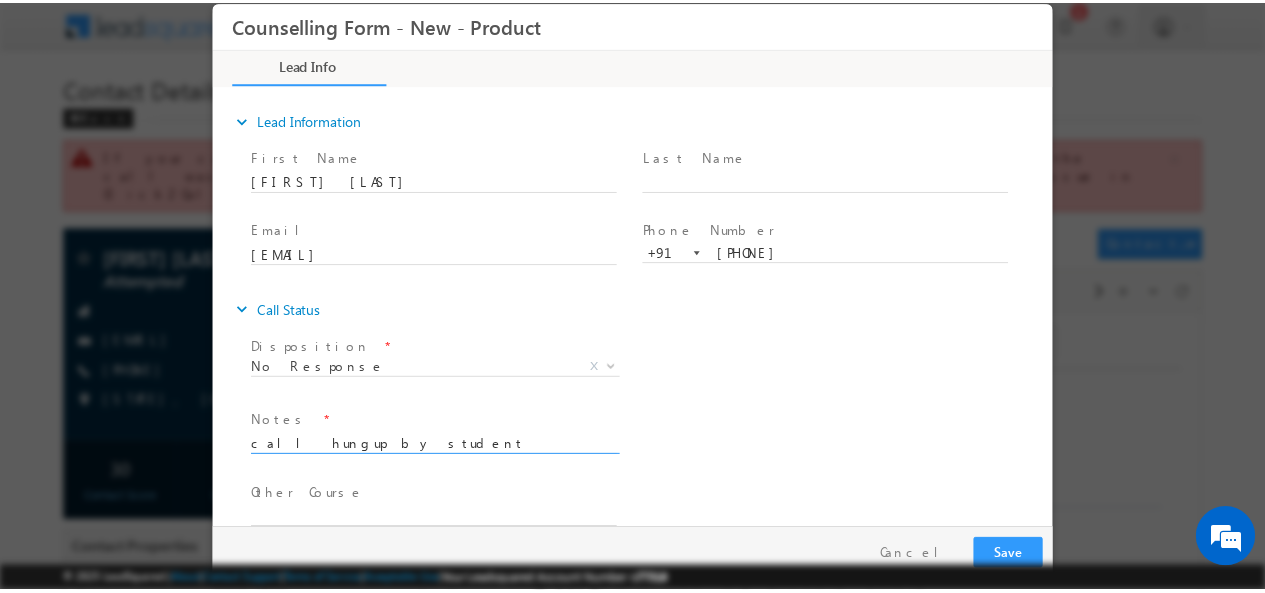 scroll, scrollTop: 177, scrollLeft: 0, axis: vertical 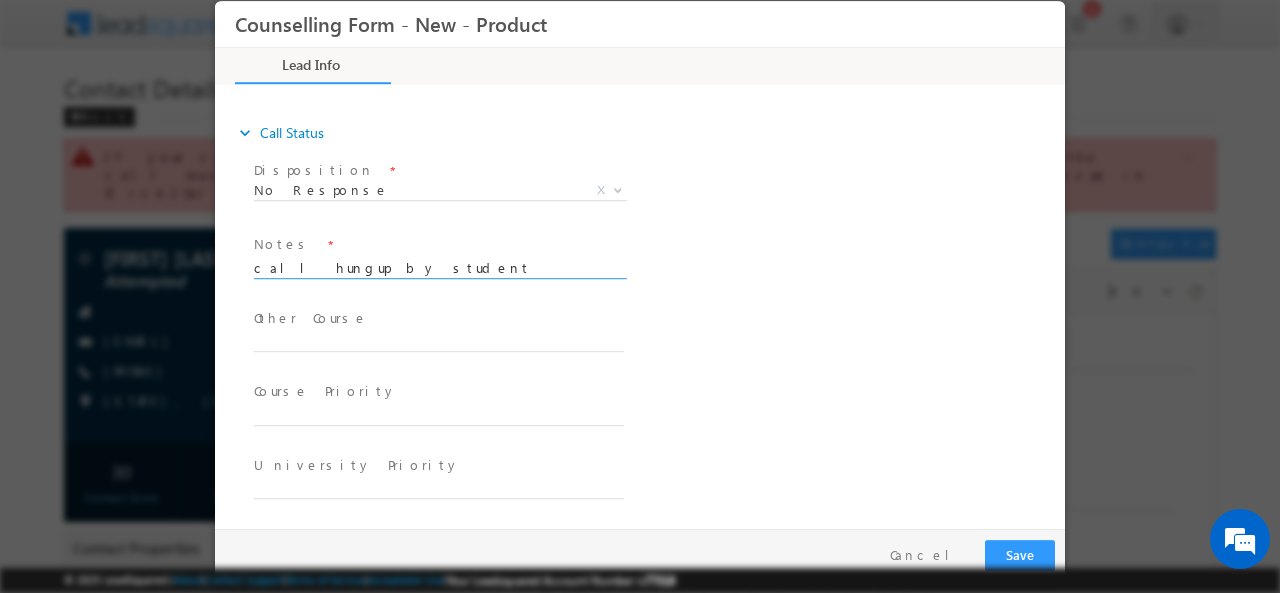 type on "call hungup by student" 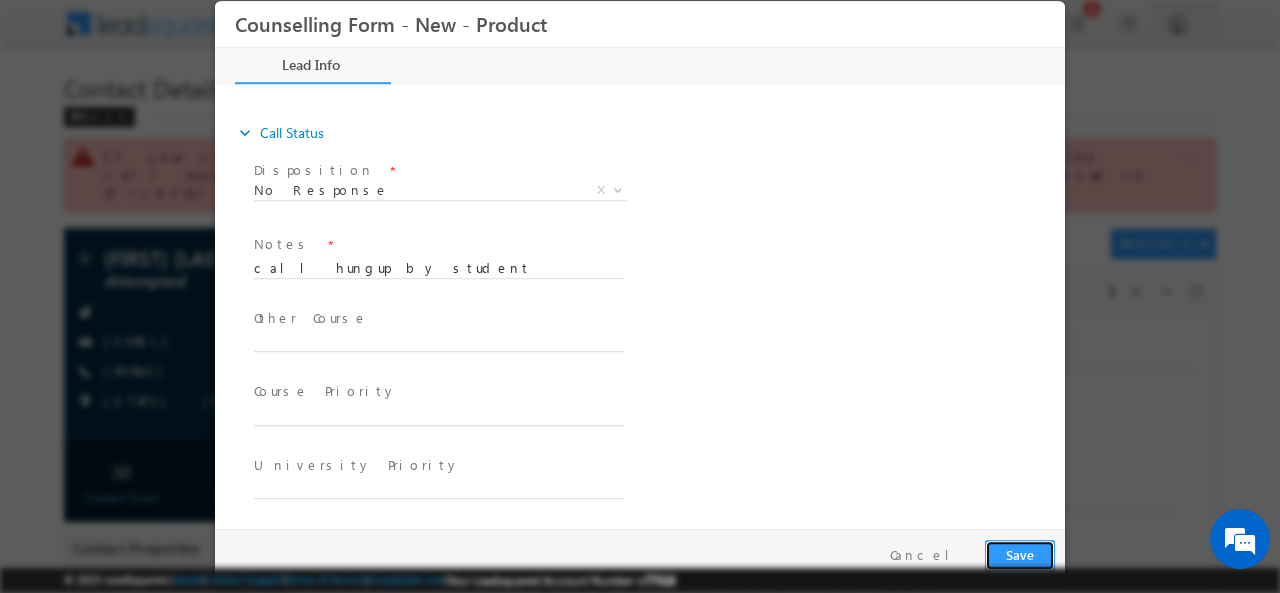 click on "Save" at bounding box center [1020, 554] 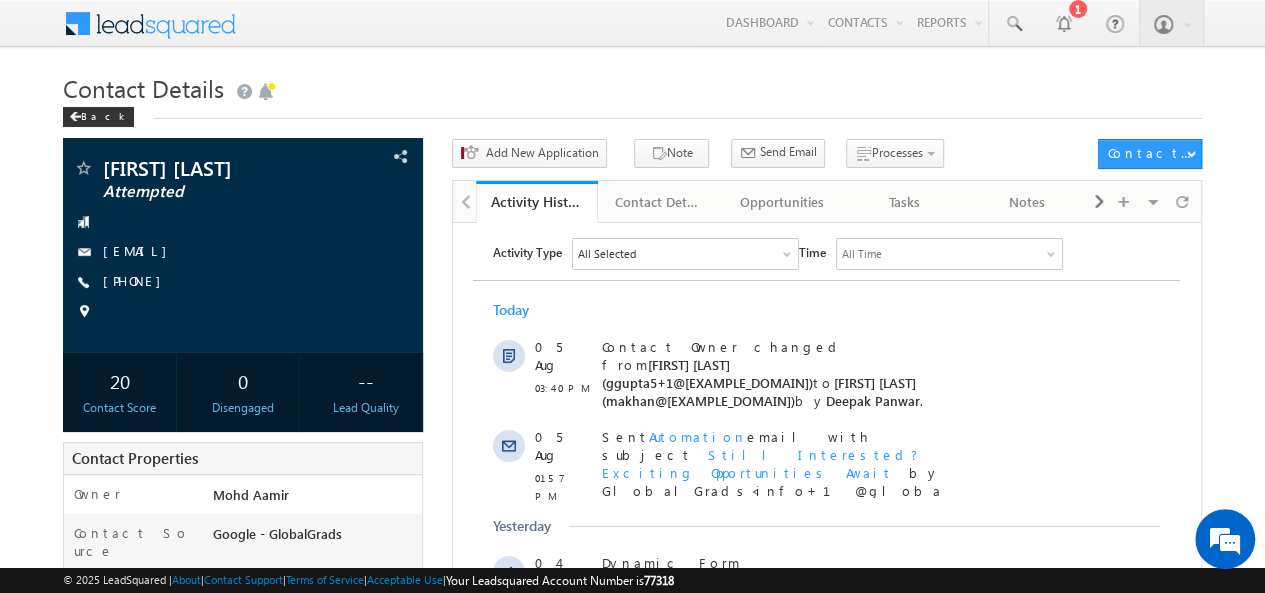 scroll, scrollTop: 0, scrollLeft: 0, axis: both 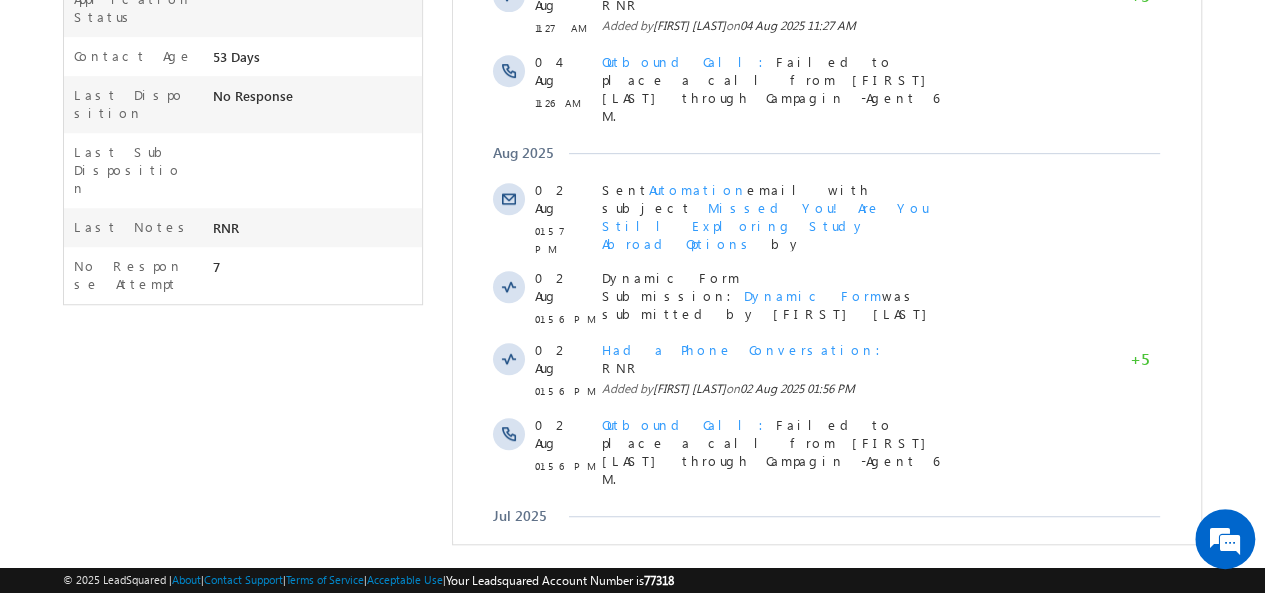 click on "Show More" at bounding box center [826, 660] 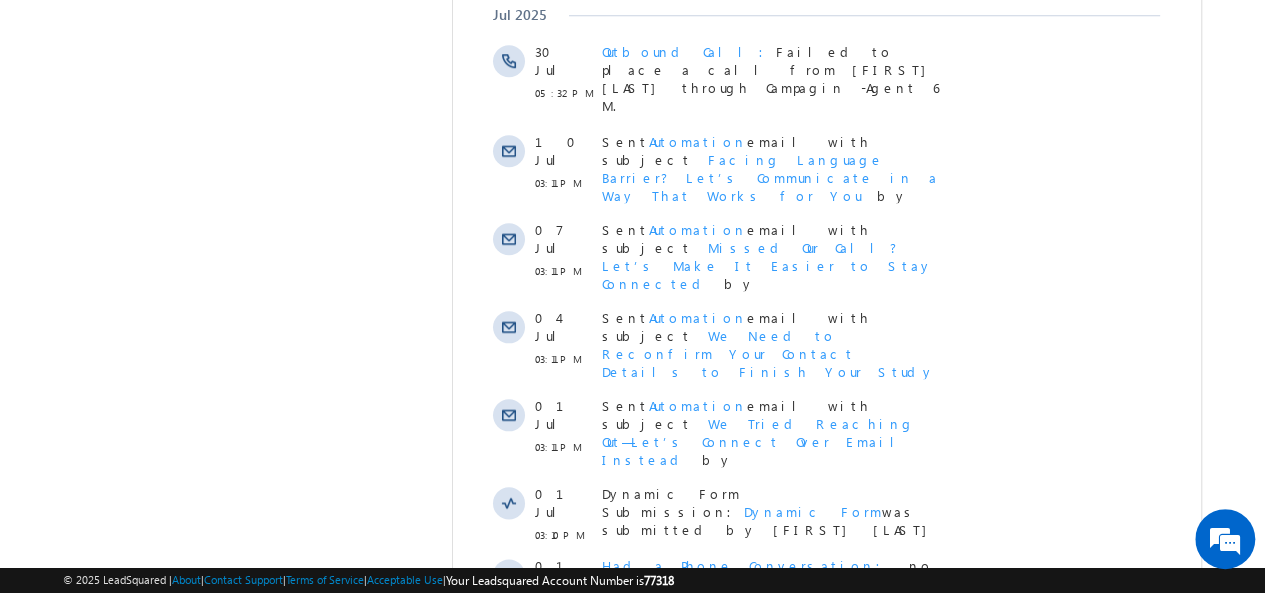 scroll, scrollTop: 1306, scrollLeft: 0, axis: vertical 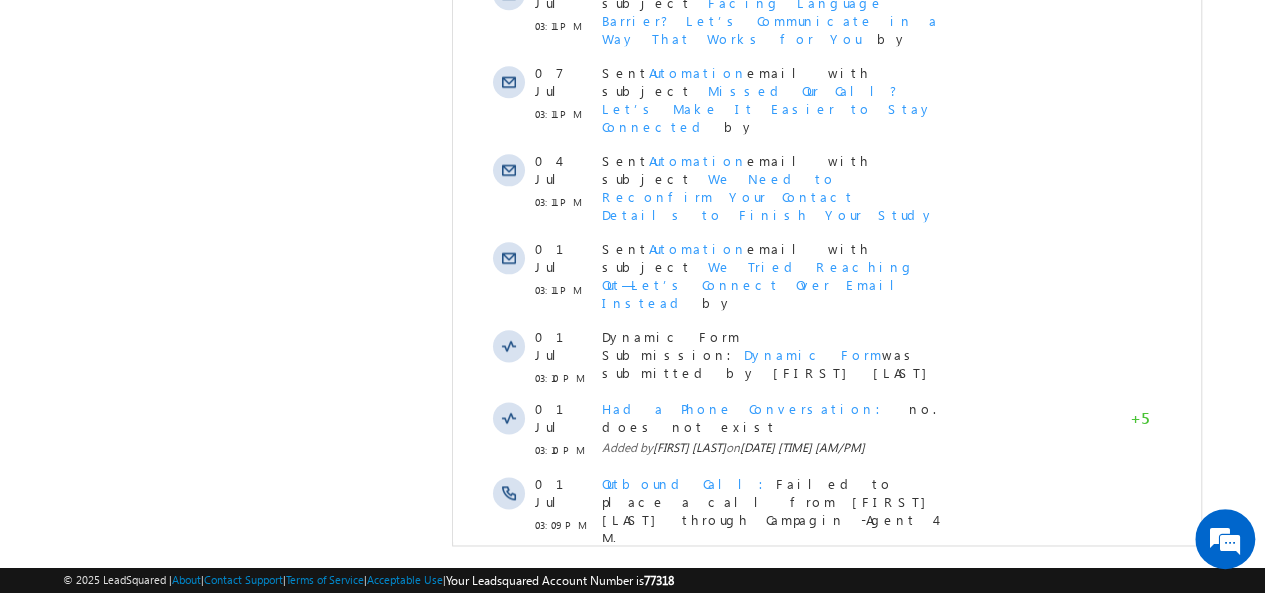 click on "Show More" at bounding box center [826, 866] 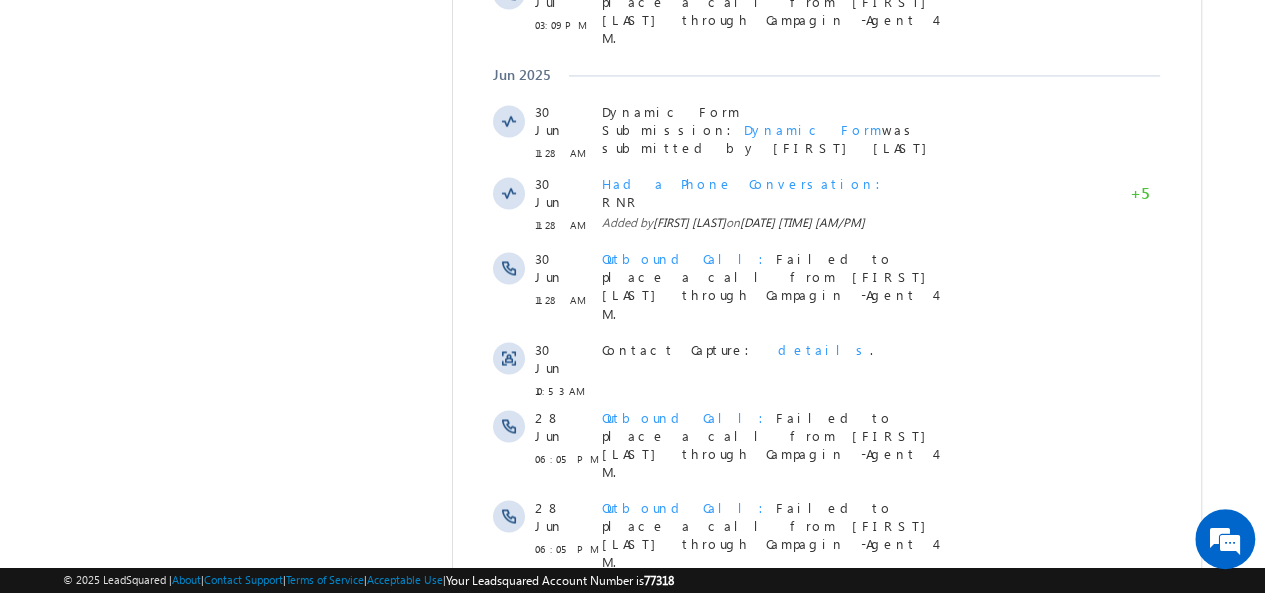 scroll, scrollTop: 1936, scrollLeft: 0, axis: vertical 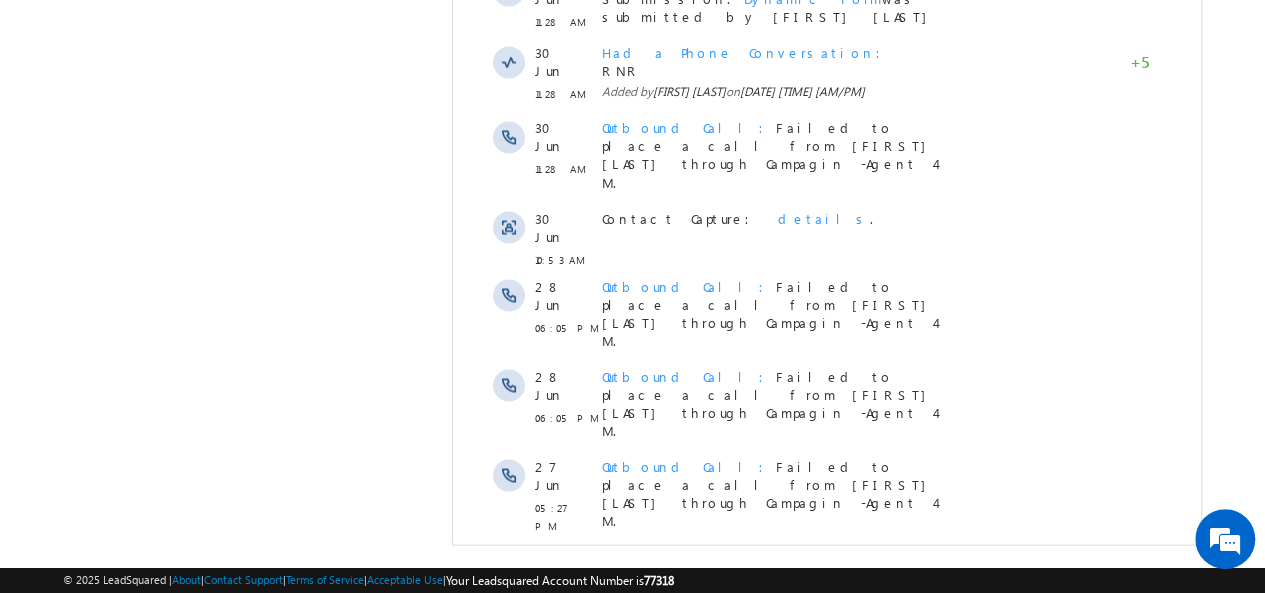 click on "Show More" at bounding box center (826, 1066) 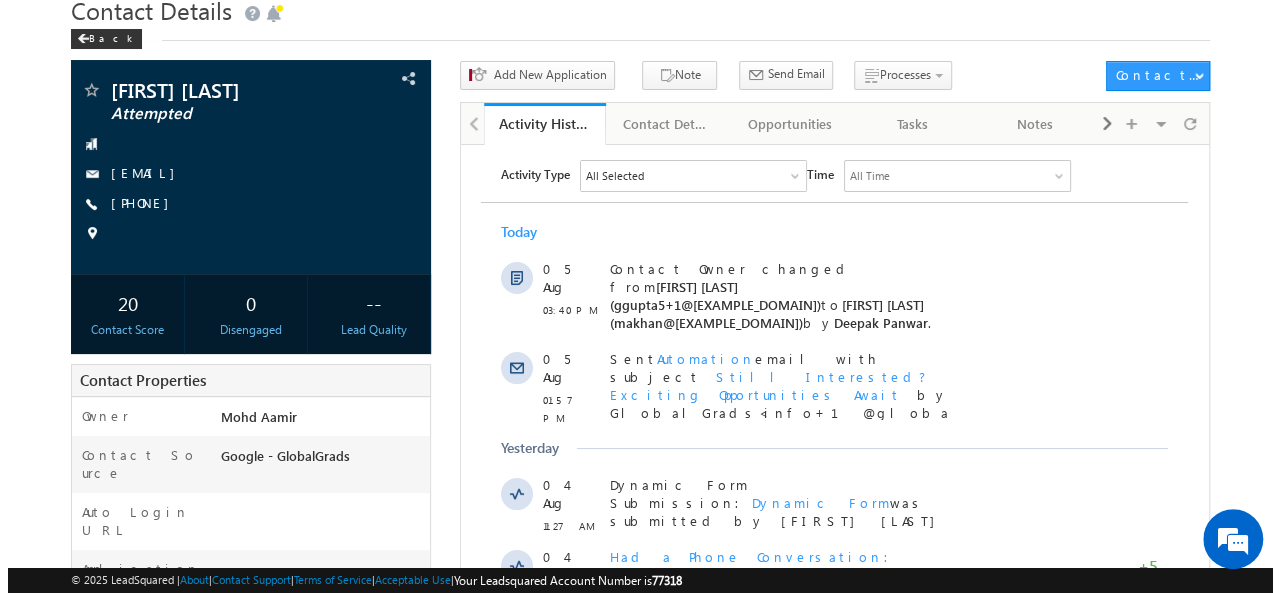 scroll, scrollTop: 0, scrollLeft: 0, axis: both 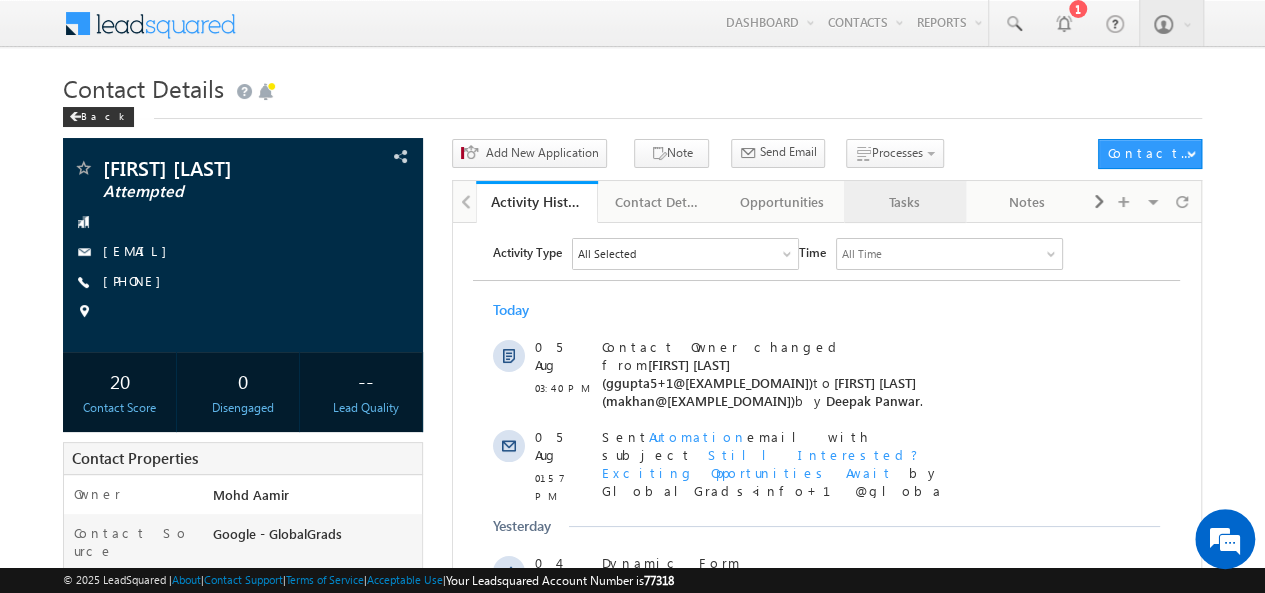 click on "Tasks" at bounding box center (904, 202) 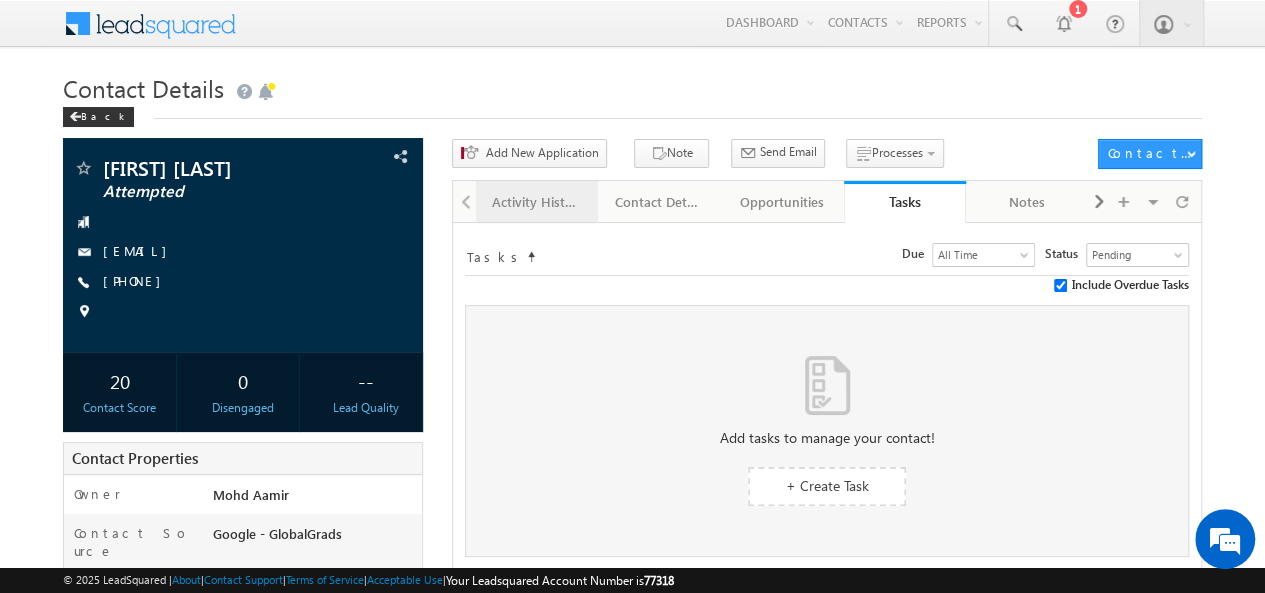 click on "Activity History" at bounding box center [536, 202] 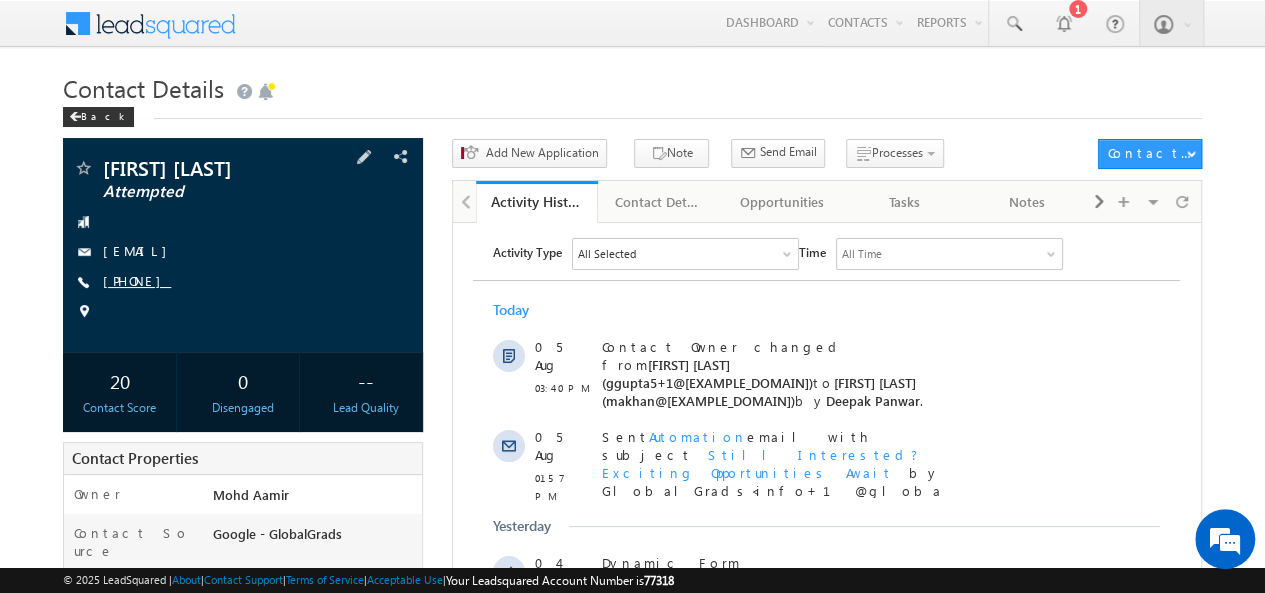 click on "[PHONE]" at bounding box center [137, 280] 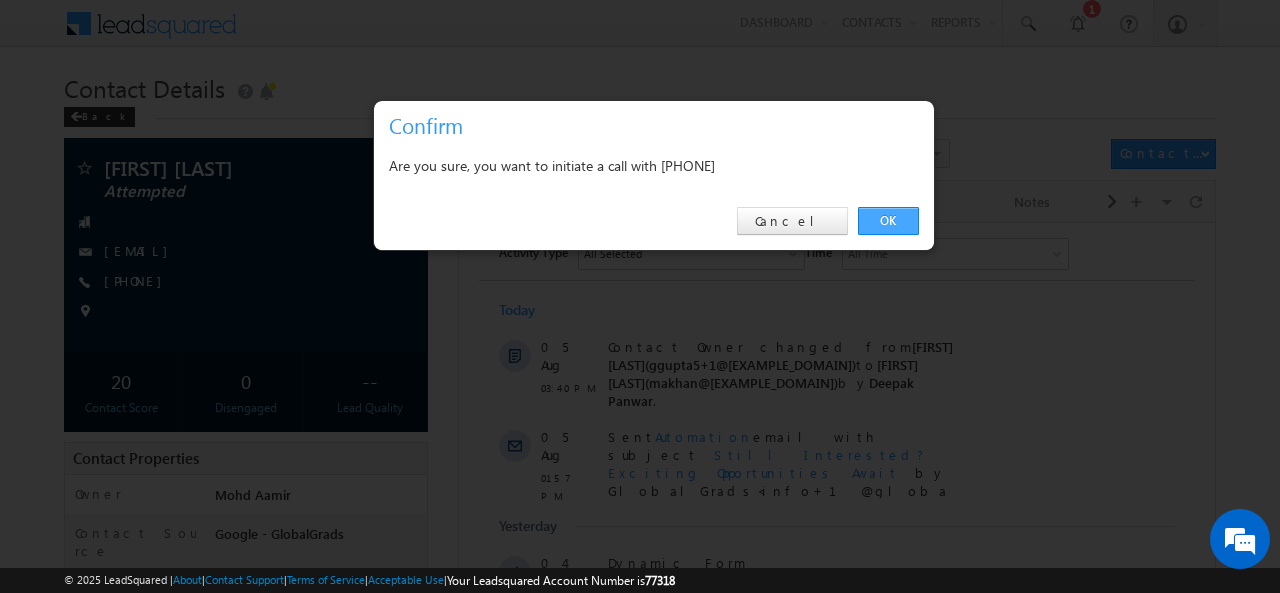 click on "OK" at bounding box center [888, 221] 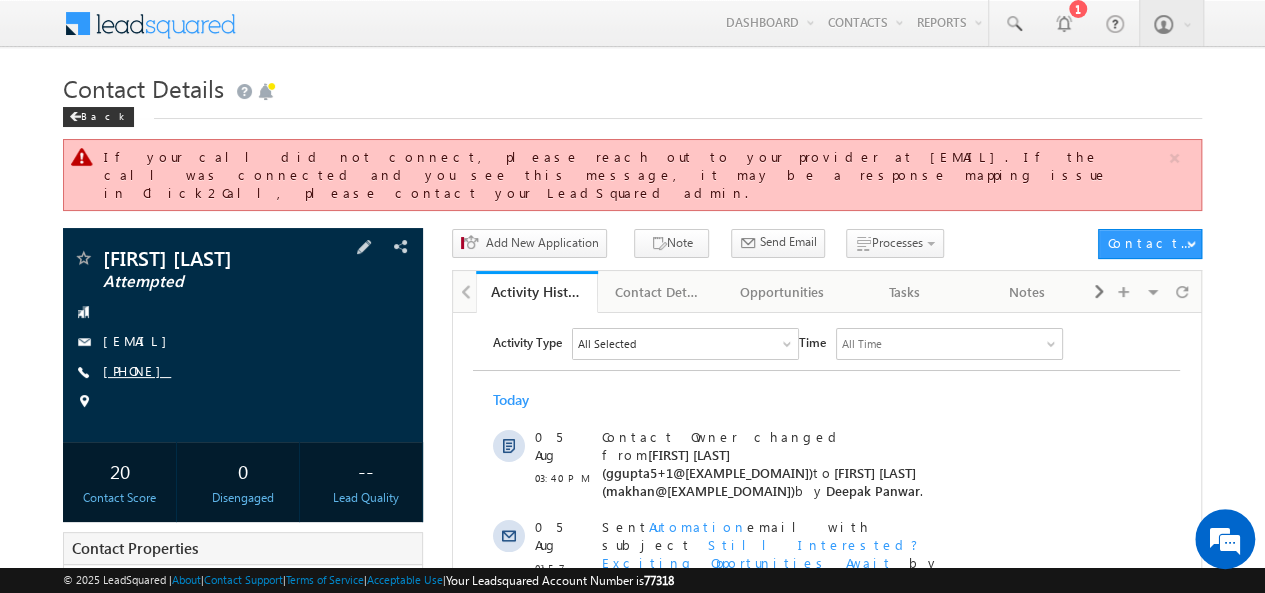 click on "[PHONE]" at bounding box center (137, 370) 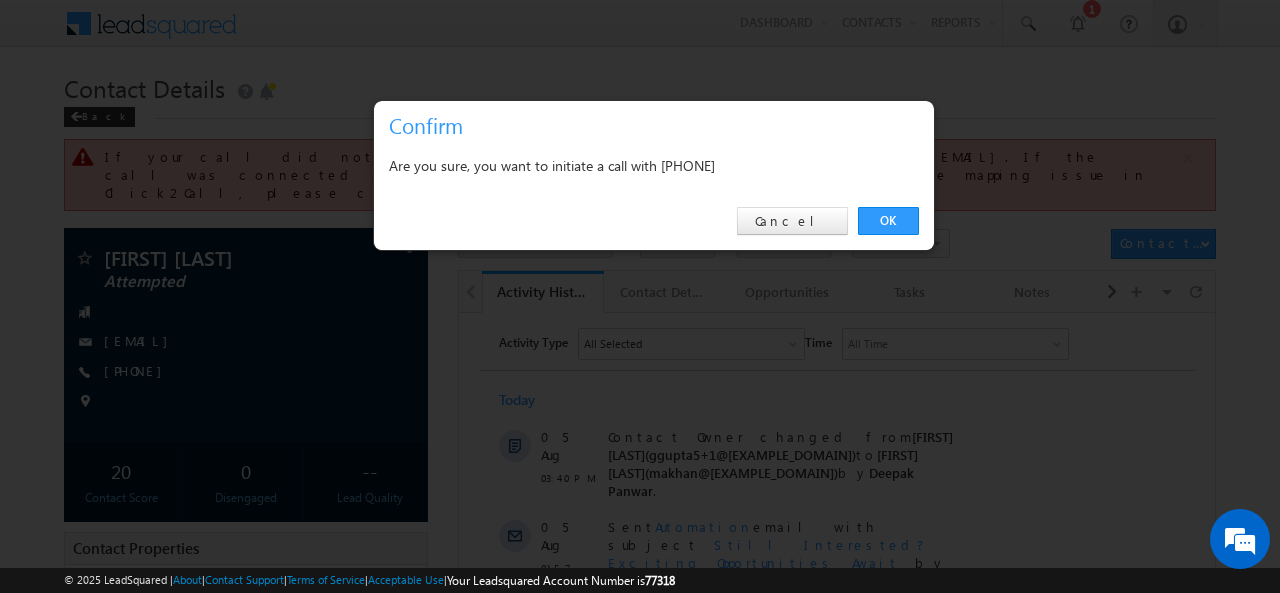 click on "Are you sure, you want to initiate a call with [PHONE]" at bounding box center (654, 165) 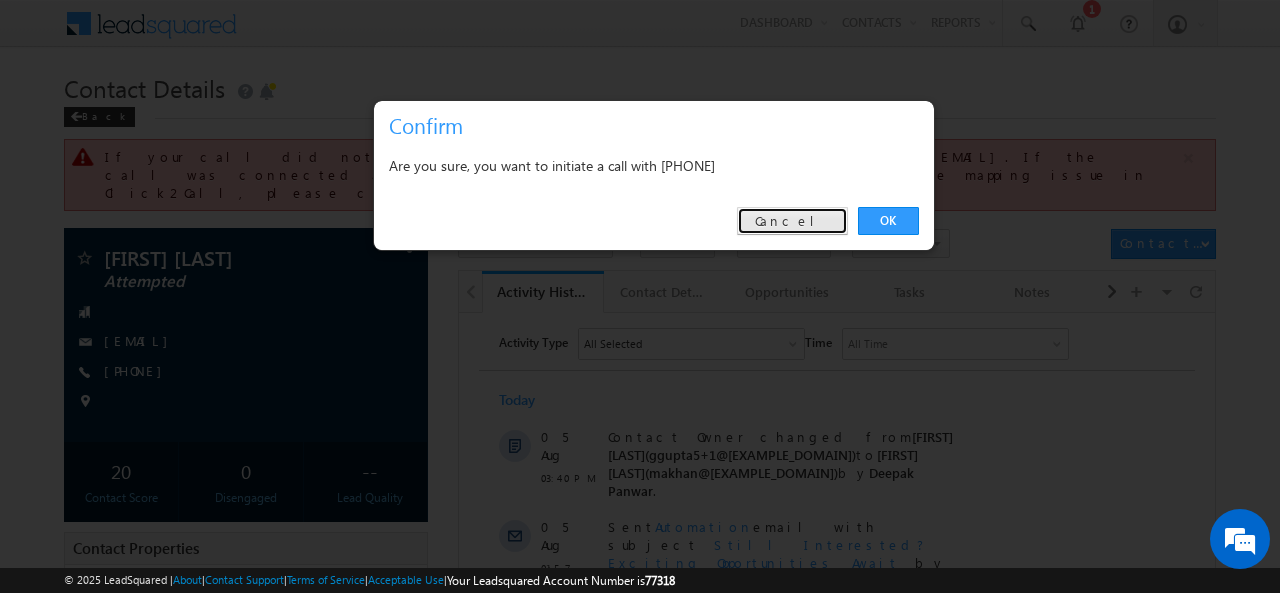 click on "Cancel" at bounding box center [792, 221] 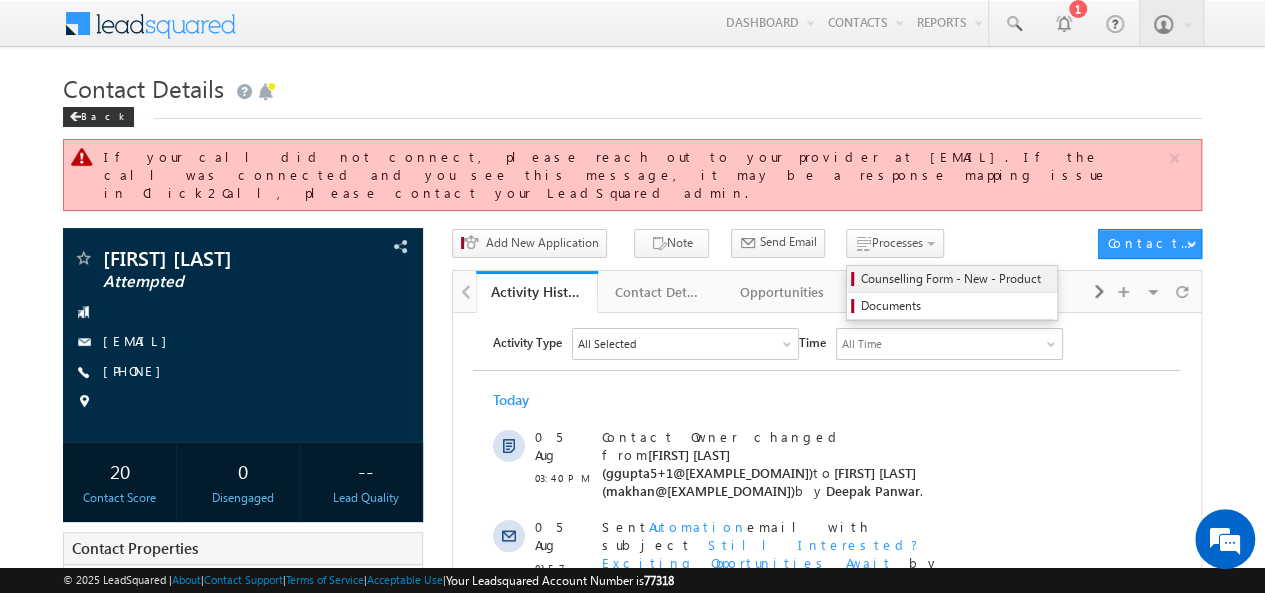 click on "Counselling Form - New - Product" at bounding box center (955, 279) 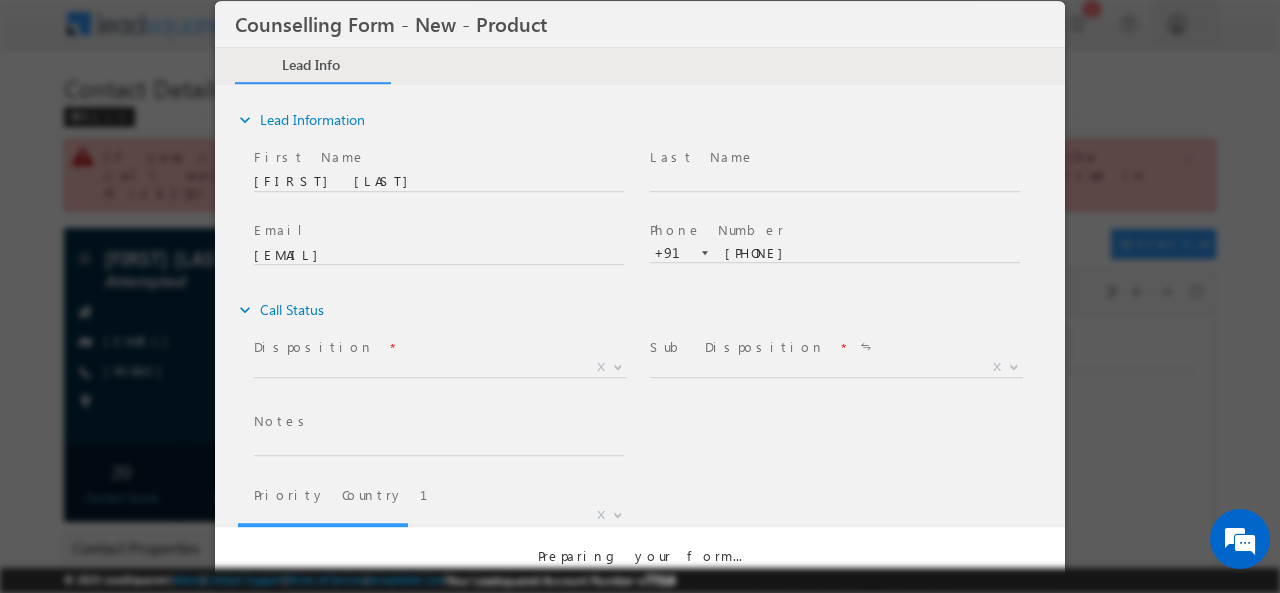 scroll, scrollTop: 0, scrollLeft: 0, axis: both 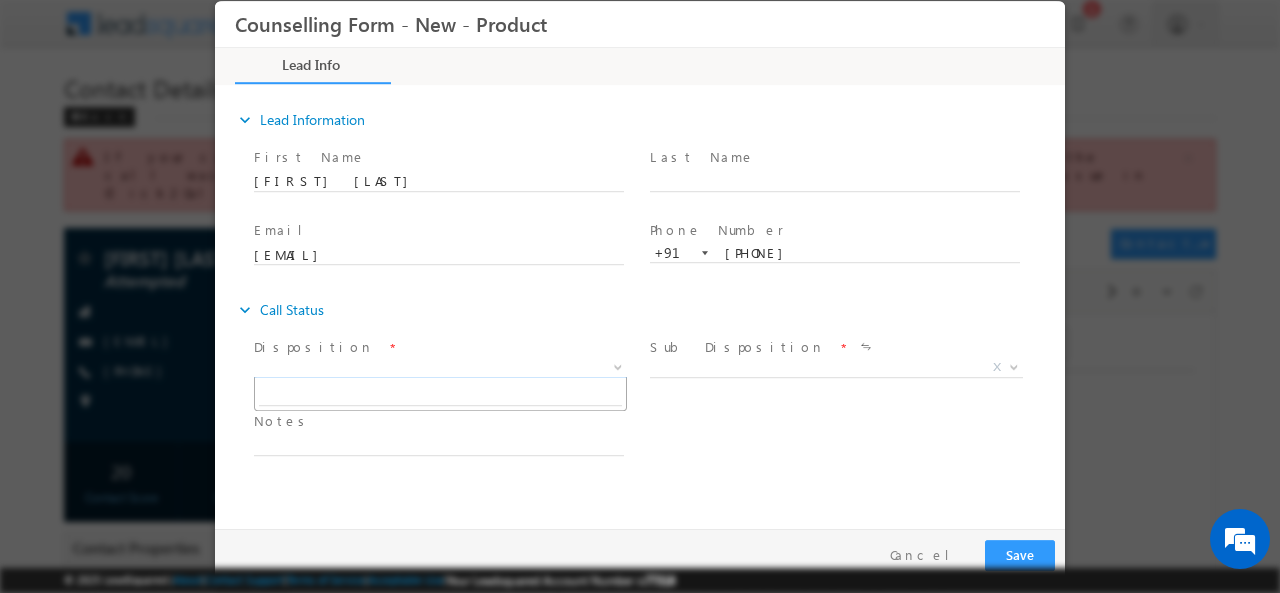 click on "X" at bounding box center (440, 367) 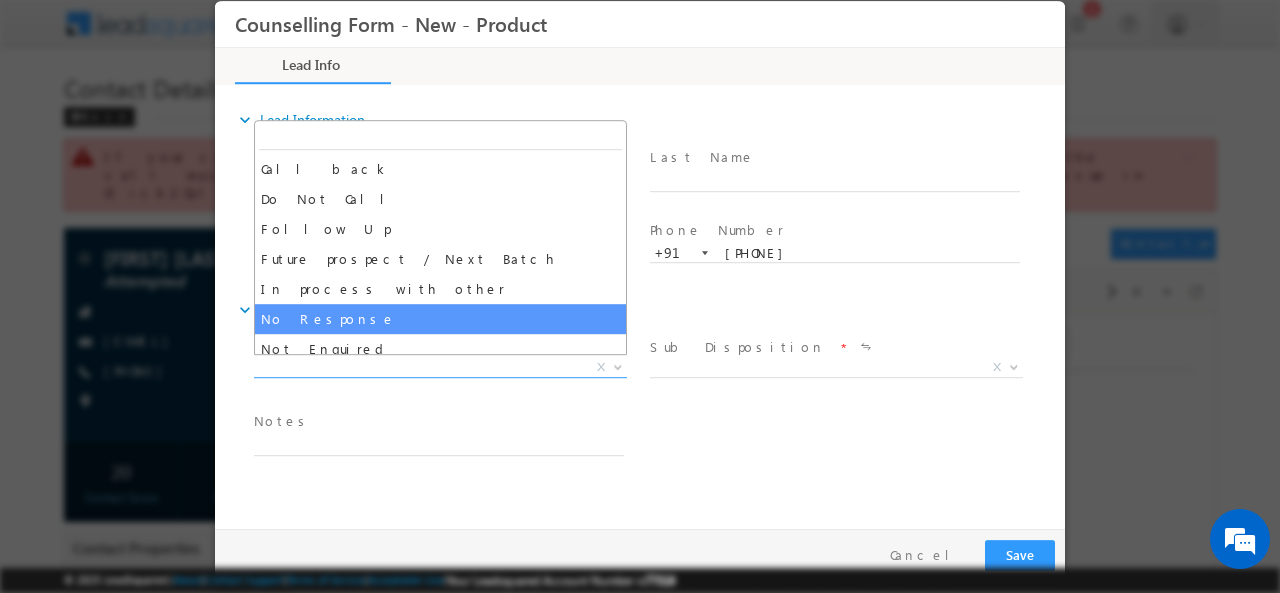 select on "No Response" 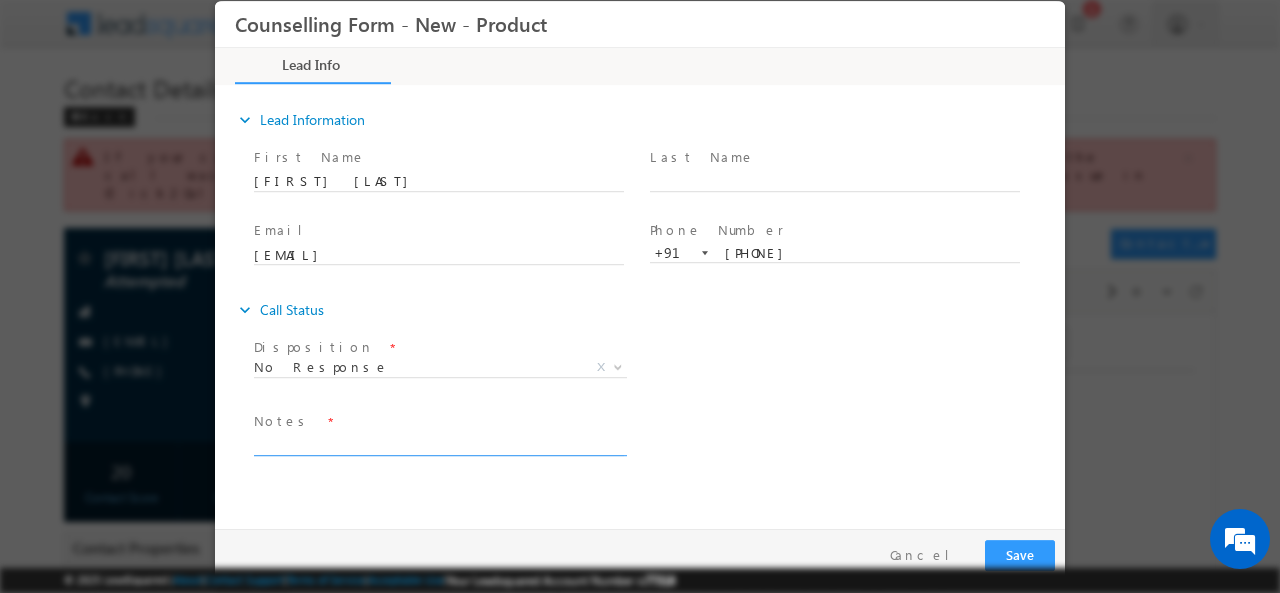 click at bounding box center [439, 443] 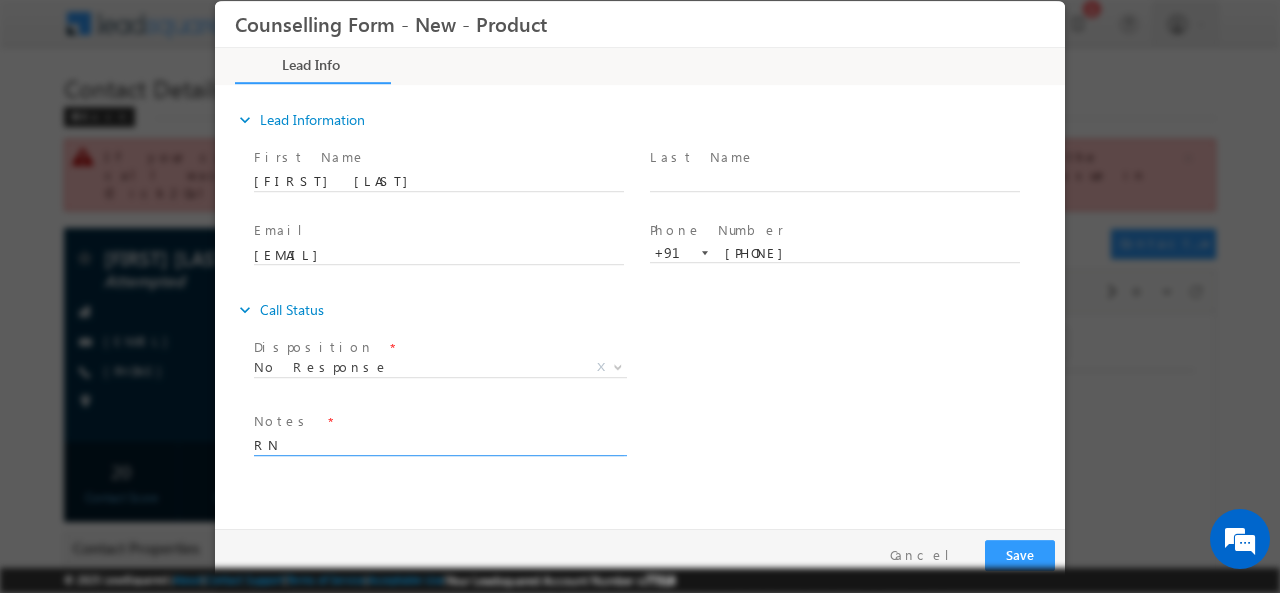 type on "R" 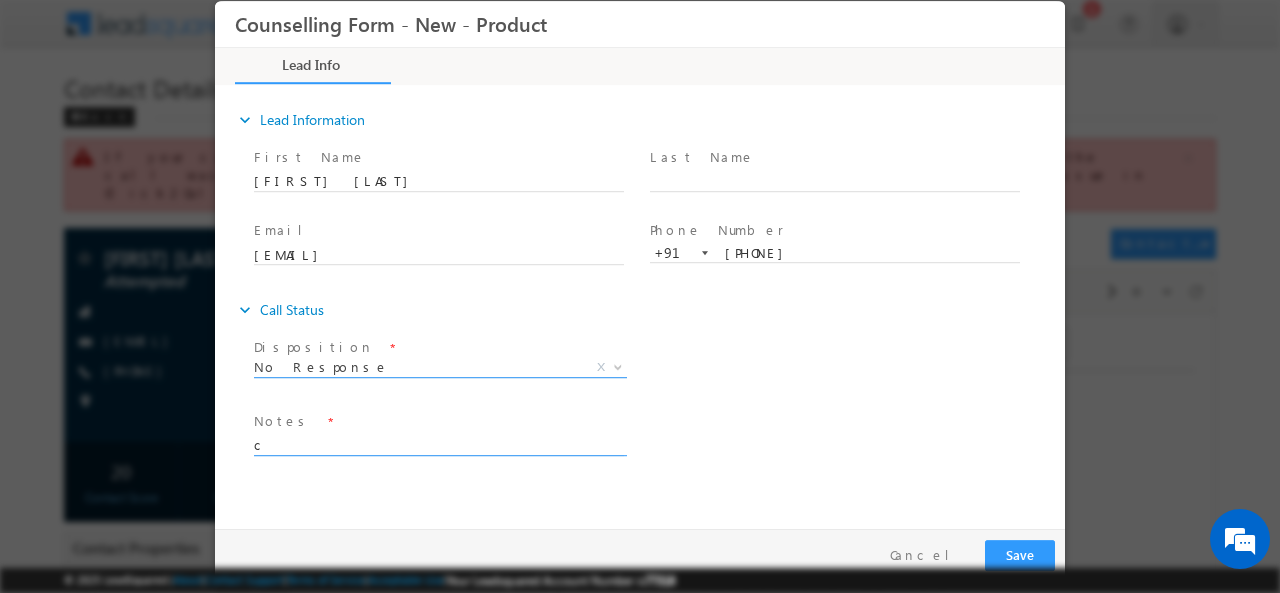 type on "c" 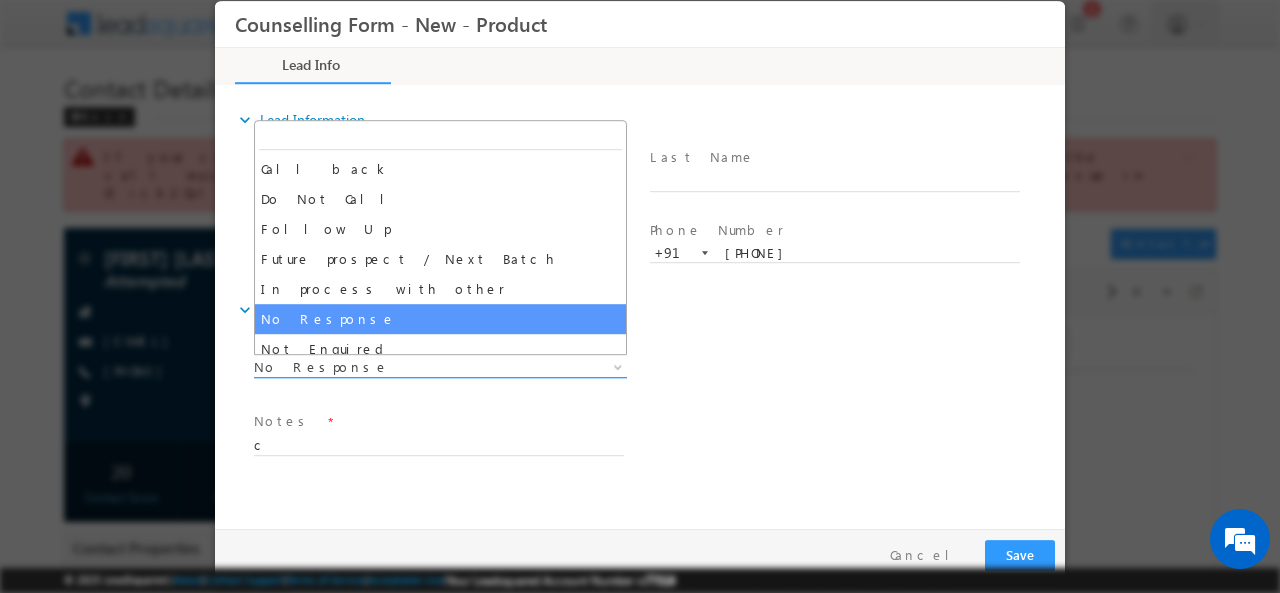 click on "No Response" at bounding box center (416, 366) 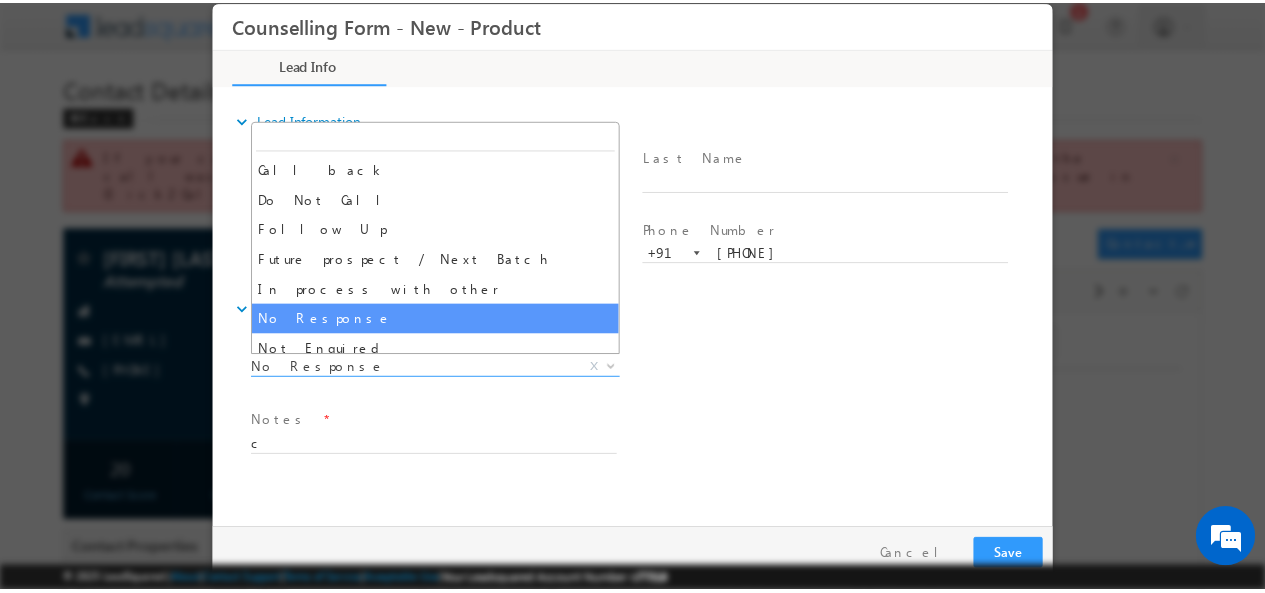 scroll, scrollTop: 130, scrollLeft: 0, axis: vertical 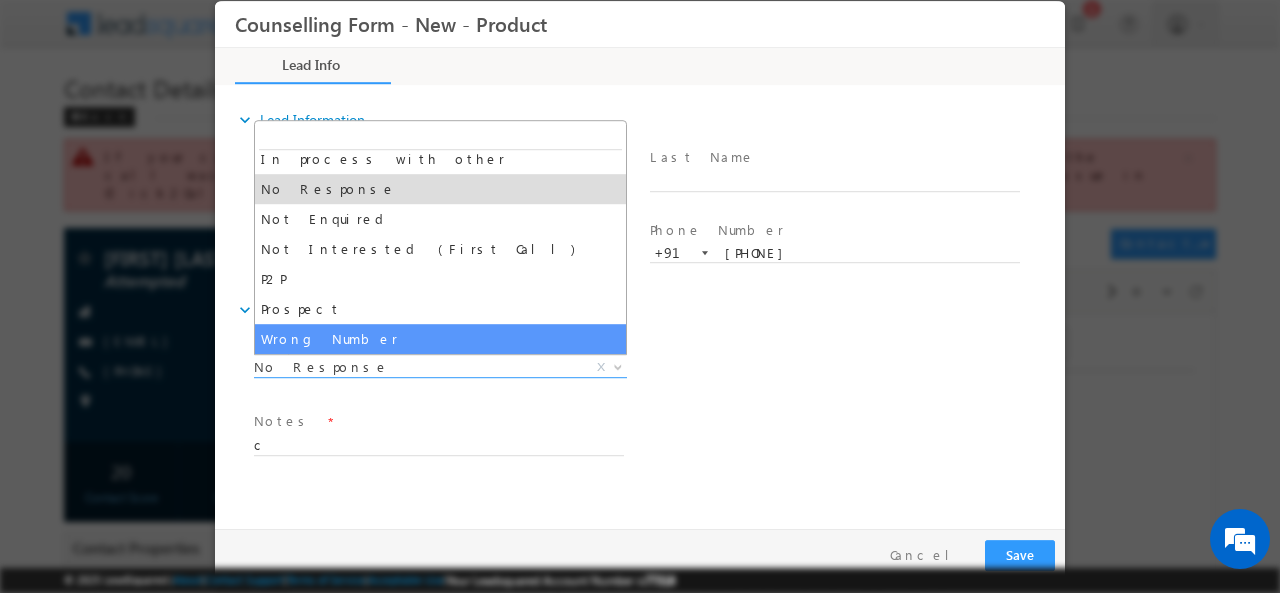 select on "Wrong Number" 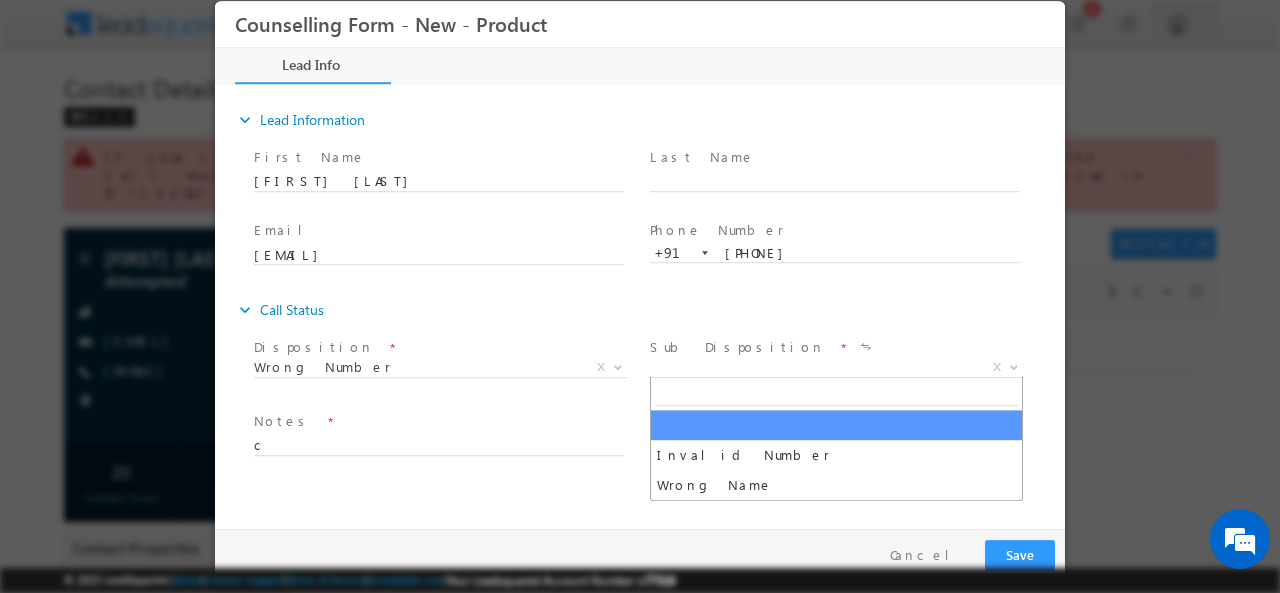 click on "X" at bounding box center [836, 367] 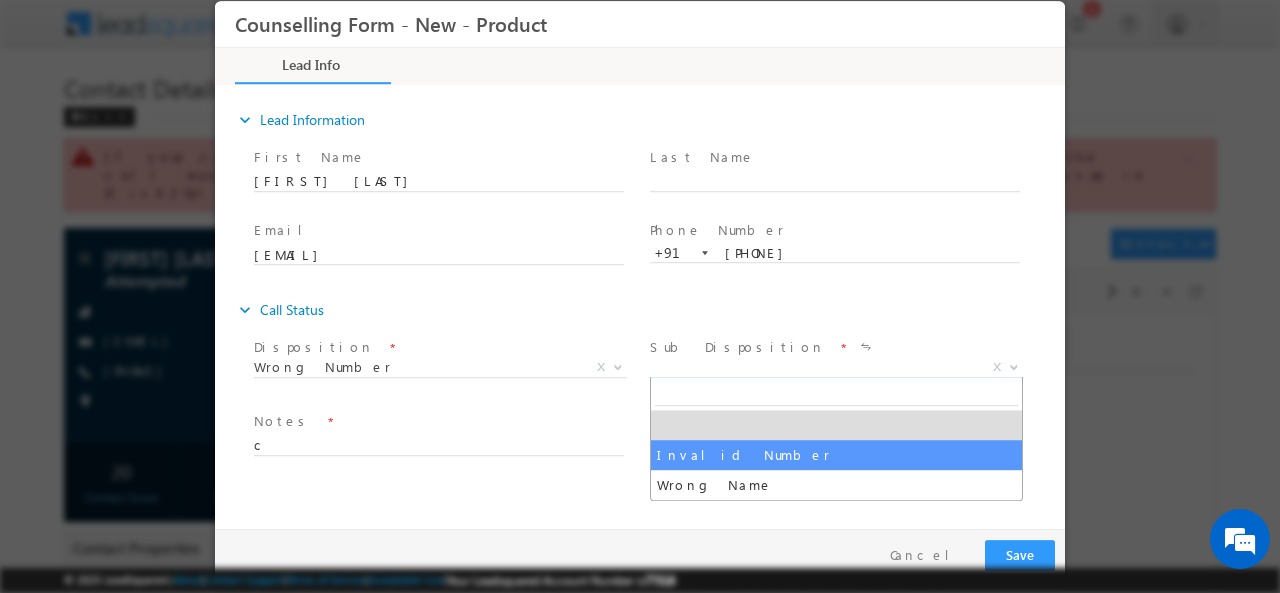 select on "Invalid Number" 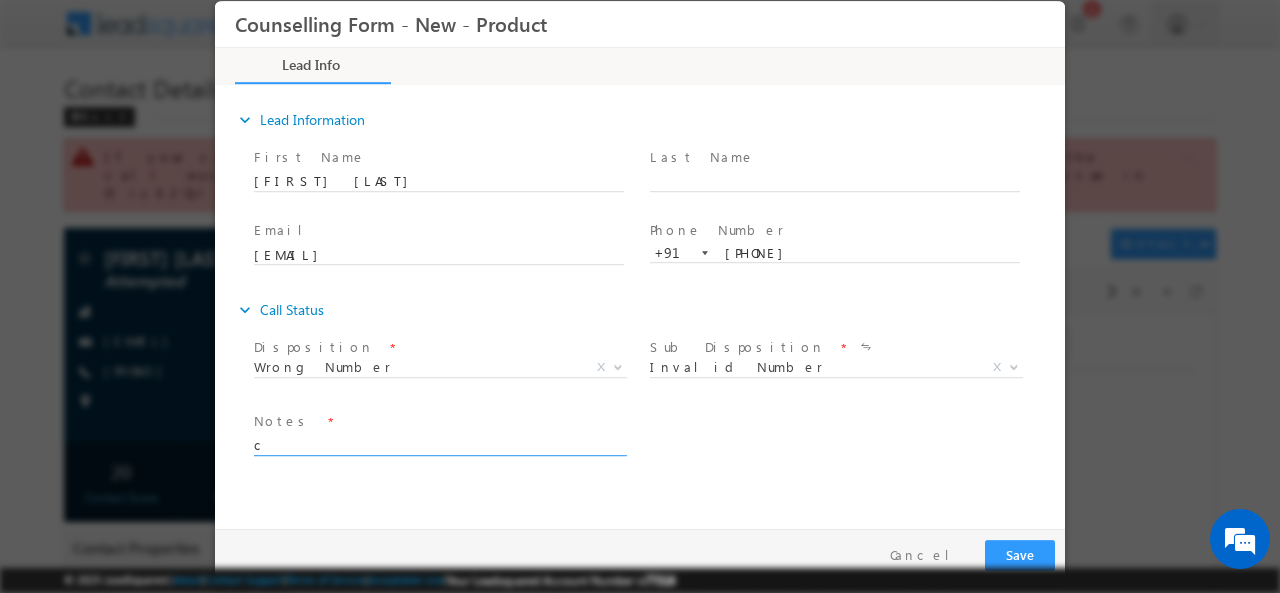 drag, startPoint x: 296, startPoint y: 447, endPoint x: 228, endPoint y: 436, distance: 68.88396 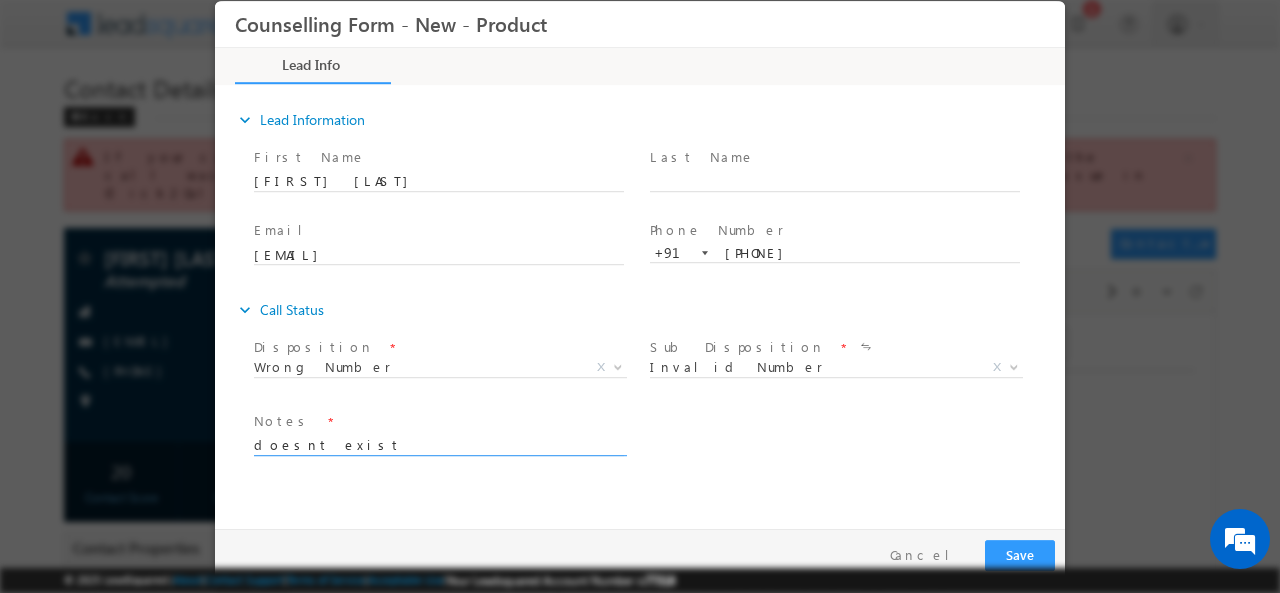 type on "doesnt exist" 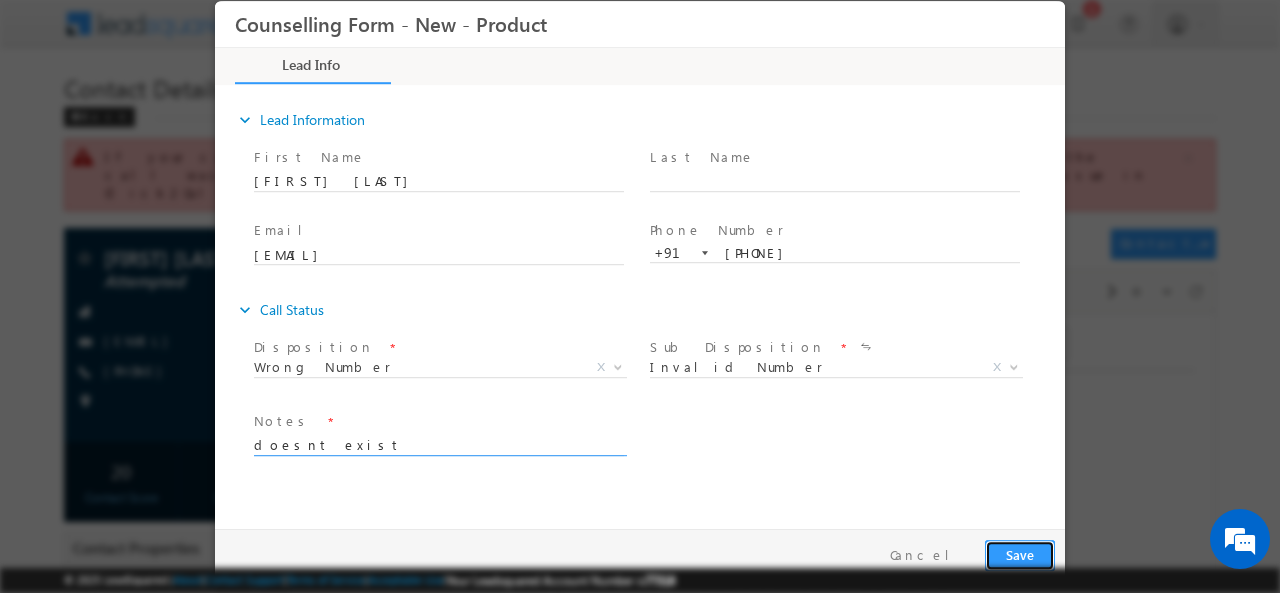 click on "Save" at bounding box center [1020, 554] 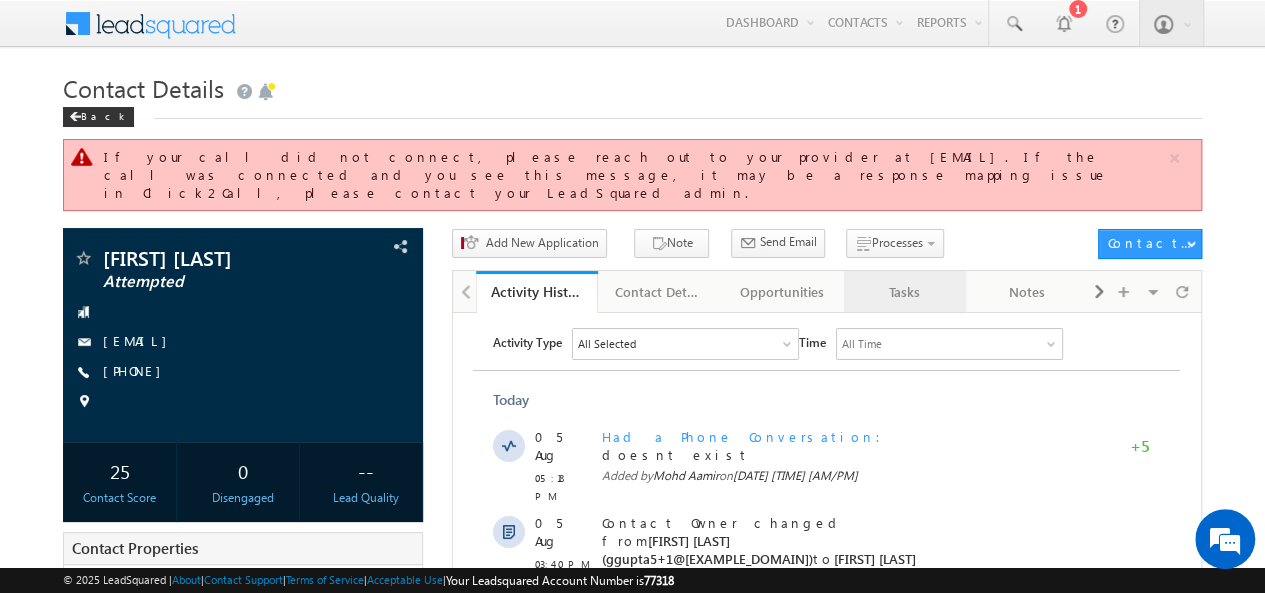 click on "Tasks" at bounding box center (904, 292) 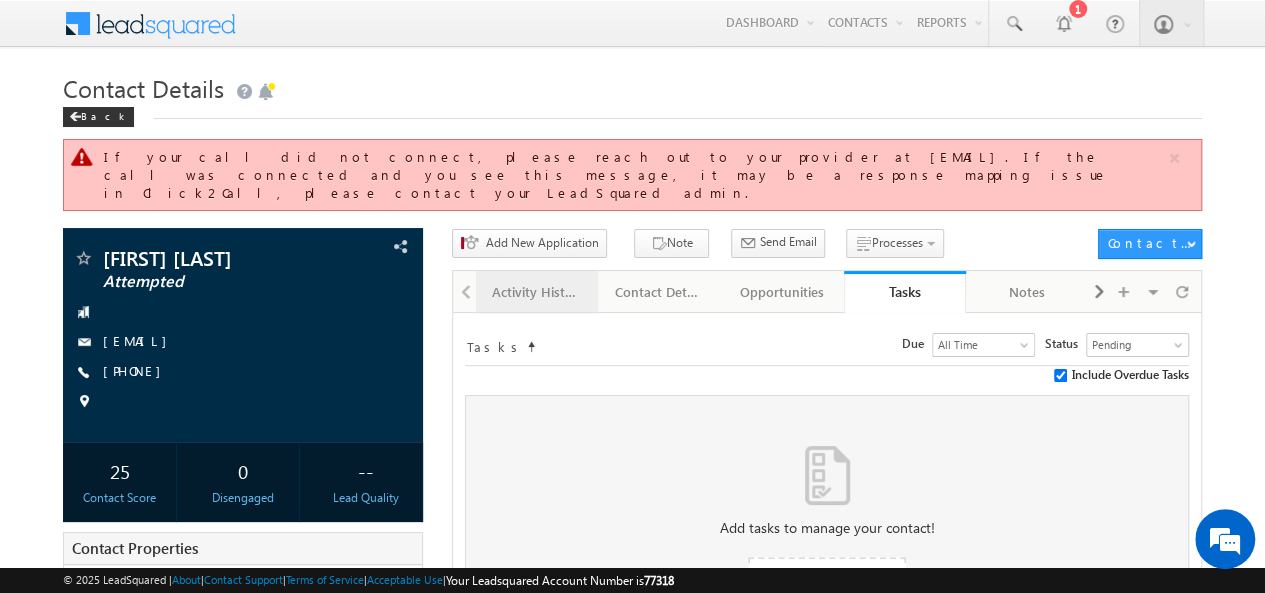 click on "Activity History" at bounding box center [536, 292] 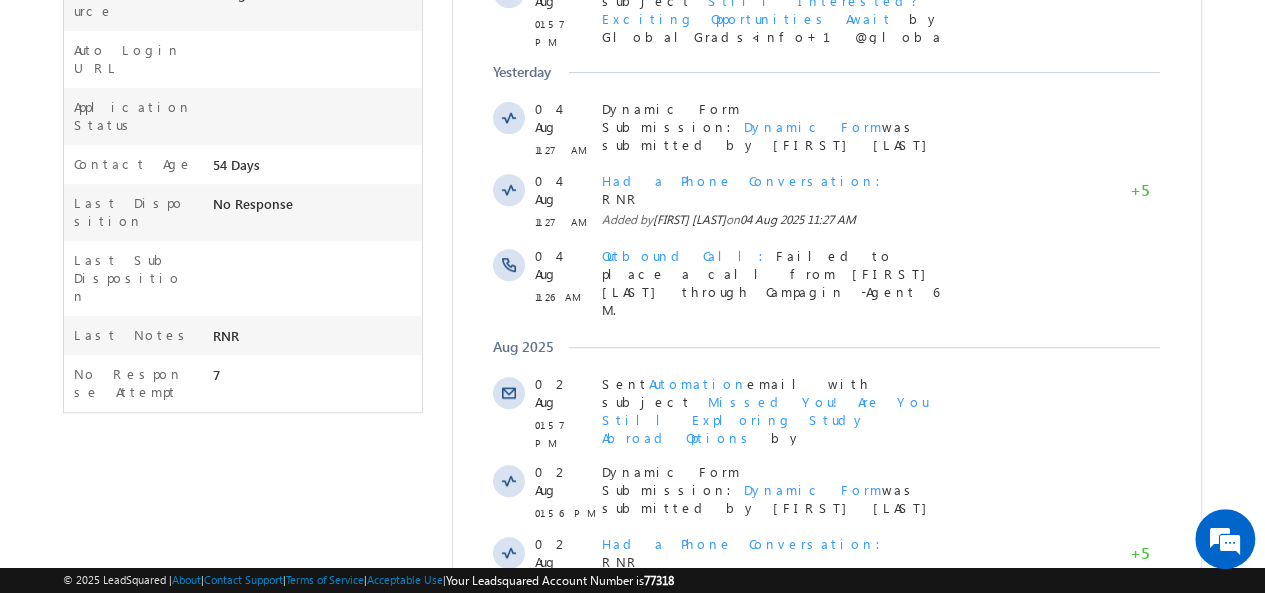 scroll, scrollTop: 654, scrollLeft: 0, axis: vertical 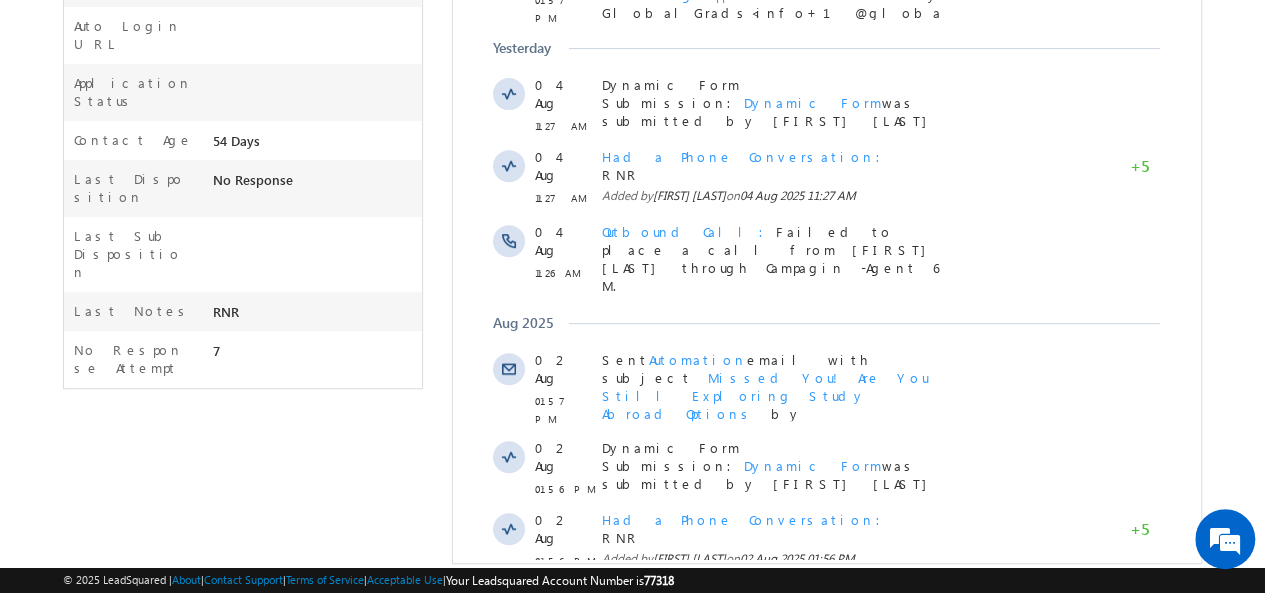 click on "Show More" at bounding box center (826, 702) 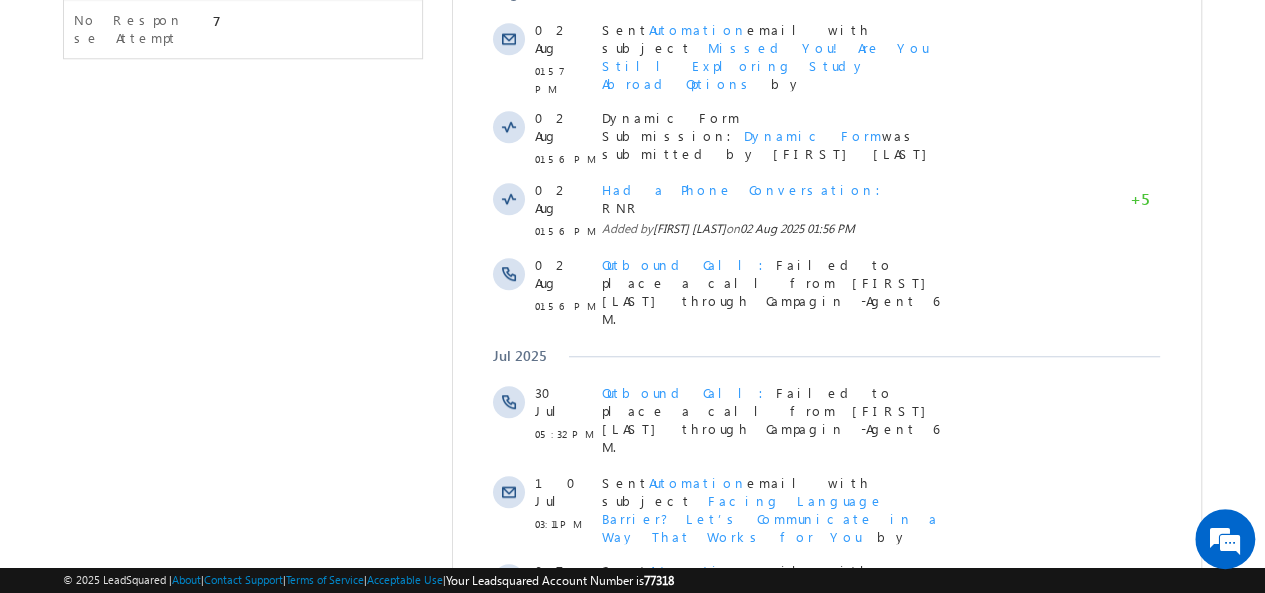 scroll, scrollTop: 1378, scrollLeft: 0, axis: vertical 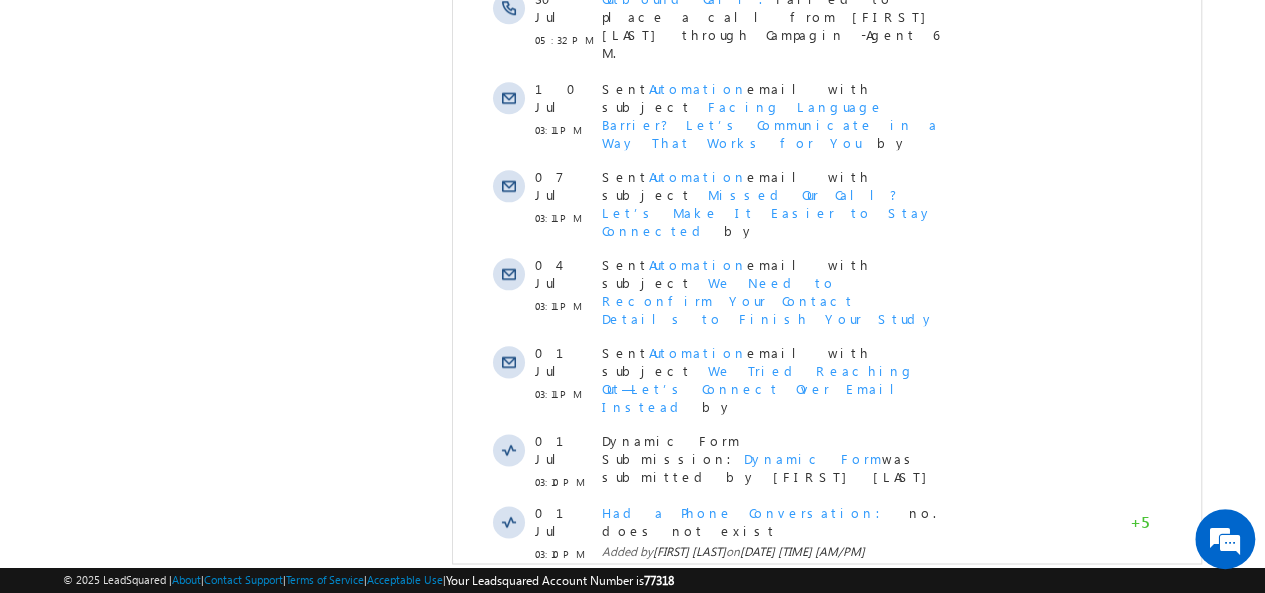click on "Show More" at bounding box center (826, 880) 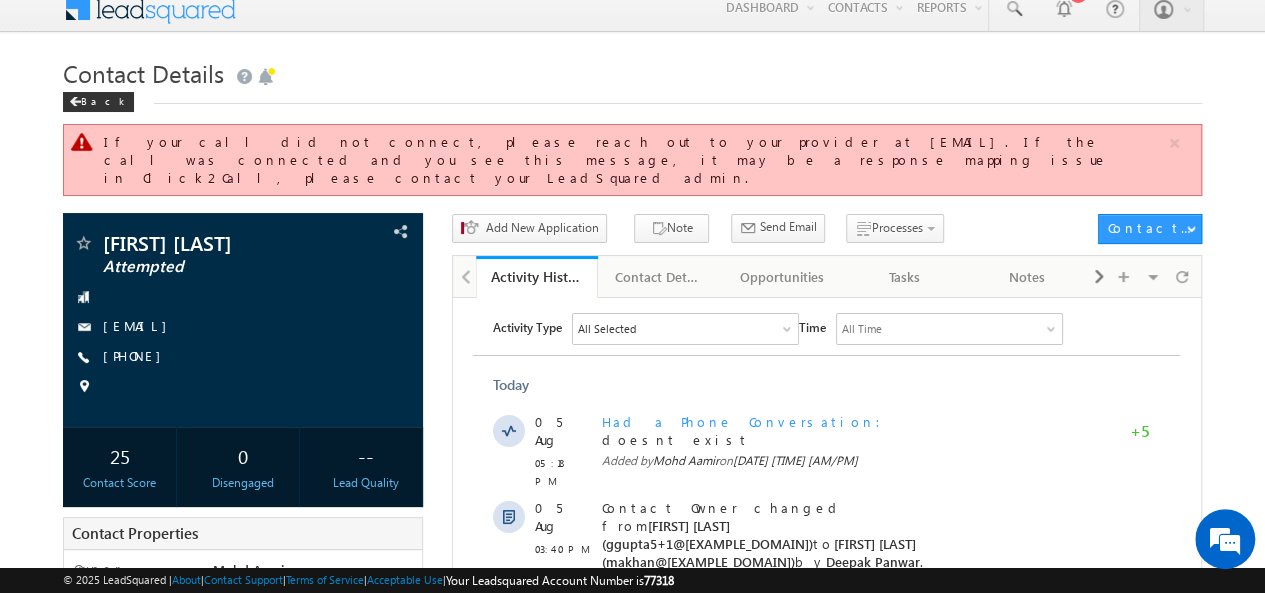 scroll, scrollTop: 0, scrollLeft: 0, axis: both 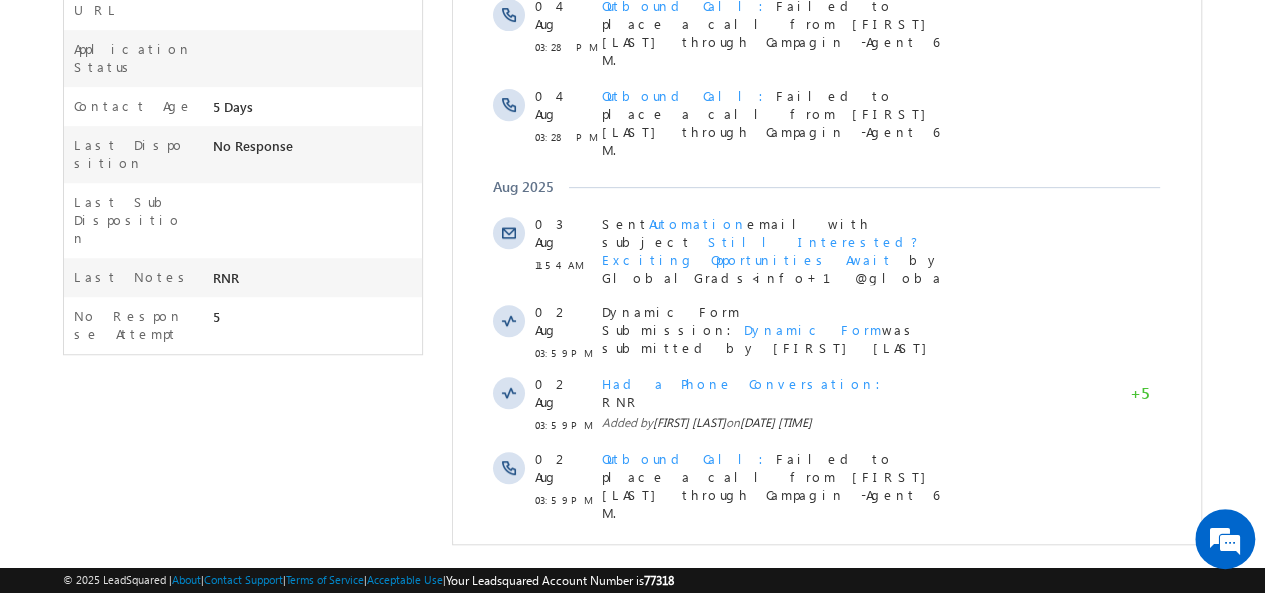 click on "Show More" at bounding box center [826, 638] 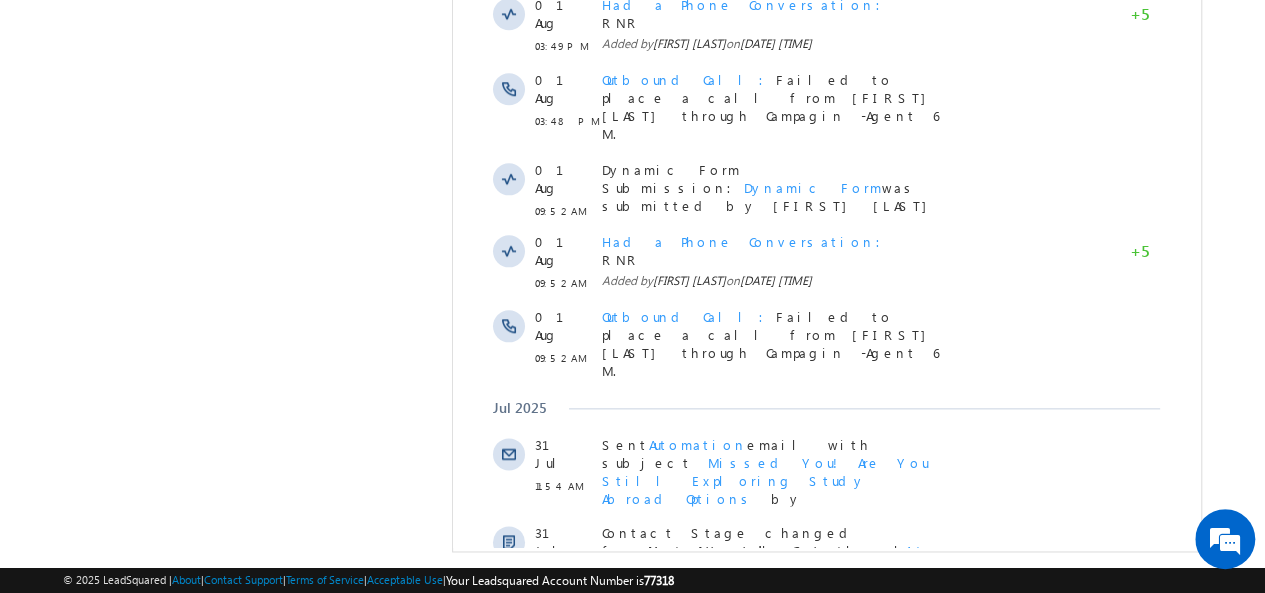 scroll, scrollTop: 1220, scrollLeft: 0, axis: vertical 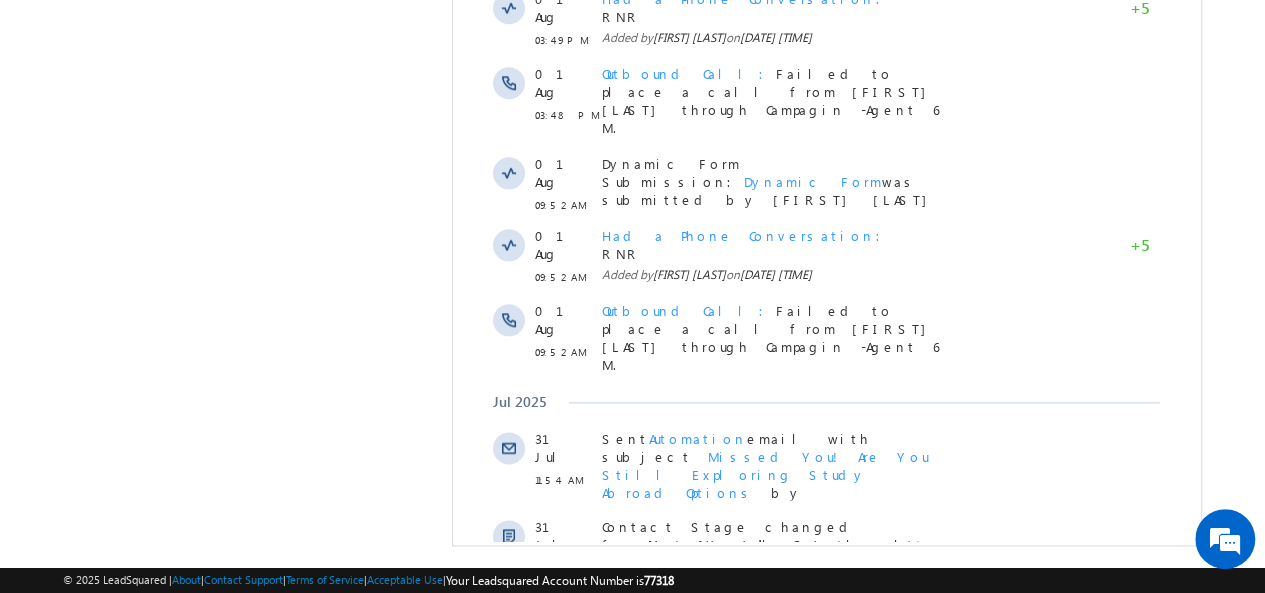 click on "Show More" at bounding box center (826, 853) 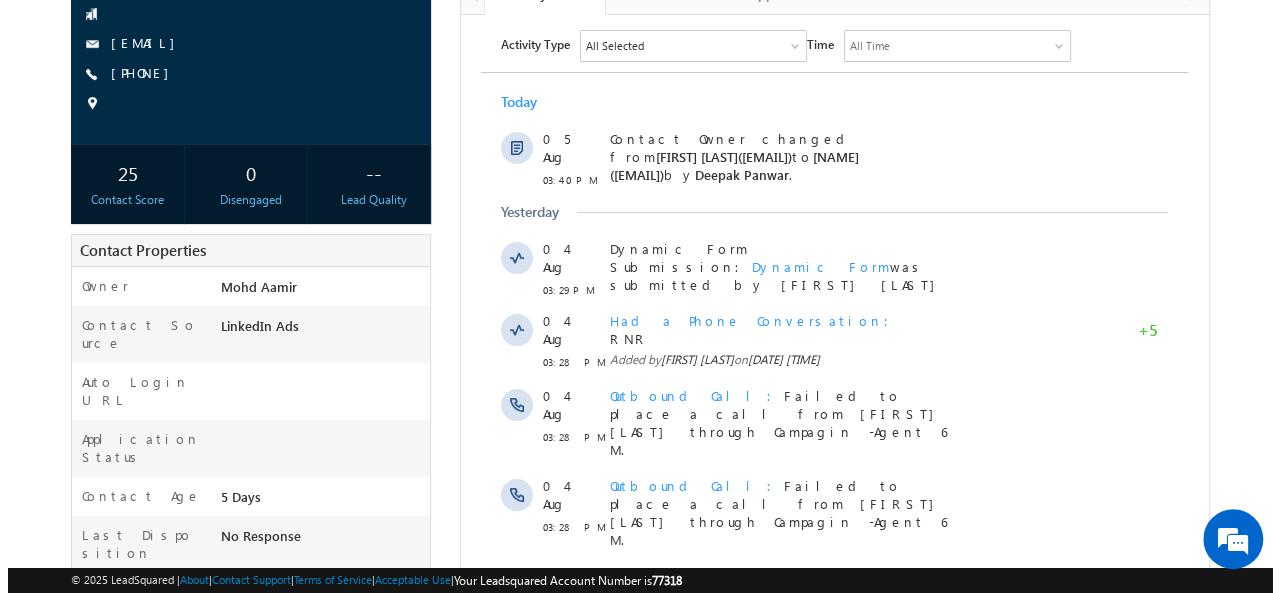 scroll, scrollTop: 0, scrollLeft: 0, axis: both 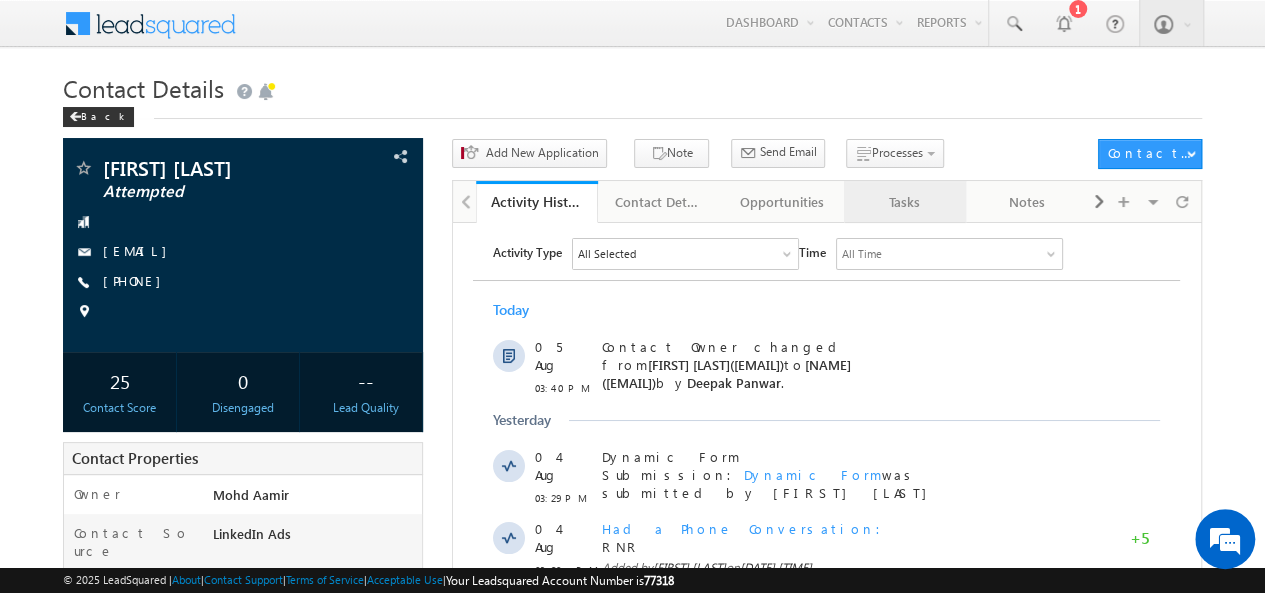 click on "Tasks" at bounding box center [904, 202] 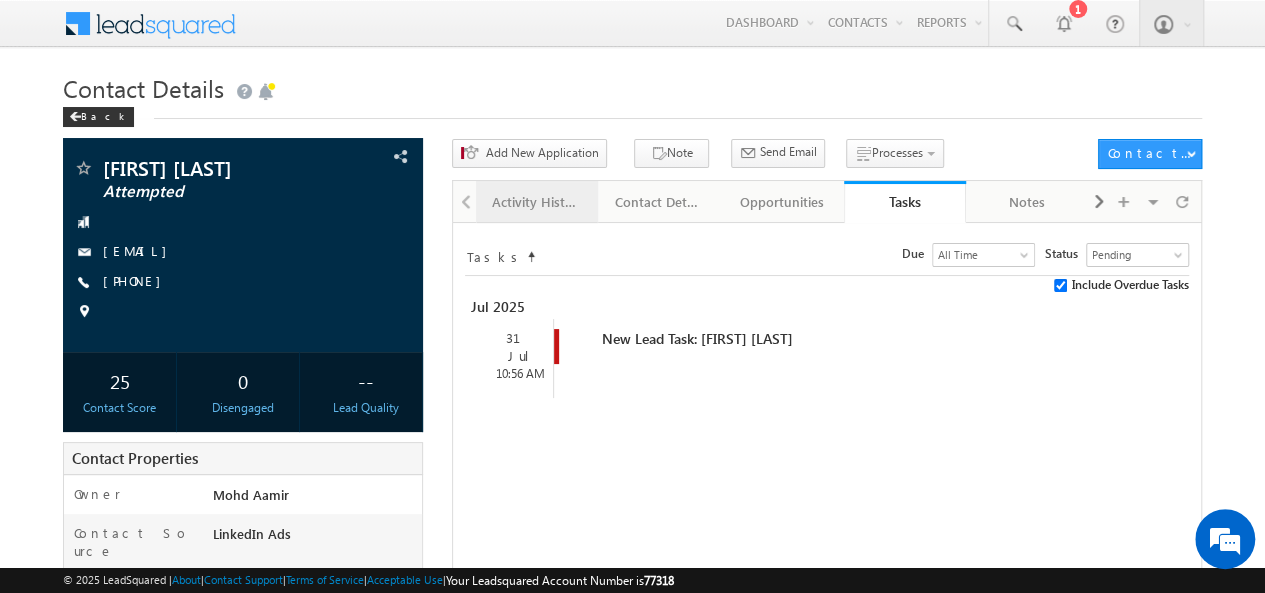 click on "Activity History" at bounding box center (536, 202) 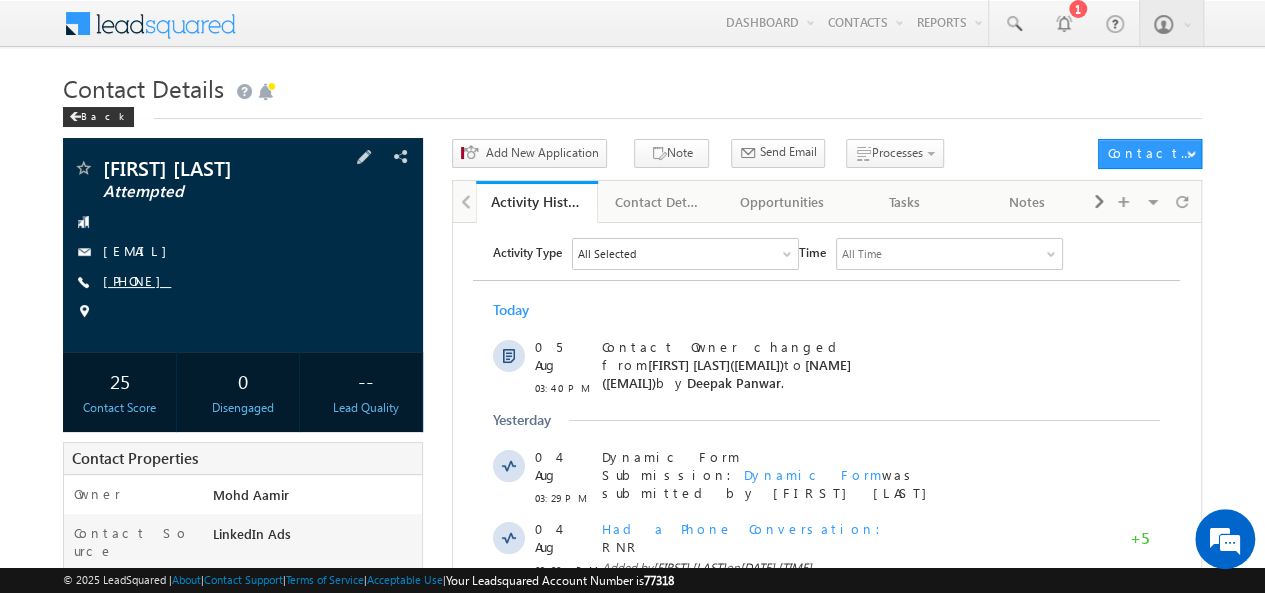 click on "[PHONE]" at bounding box center (137, 280) 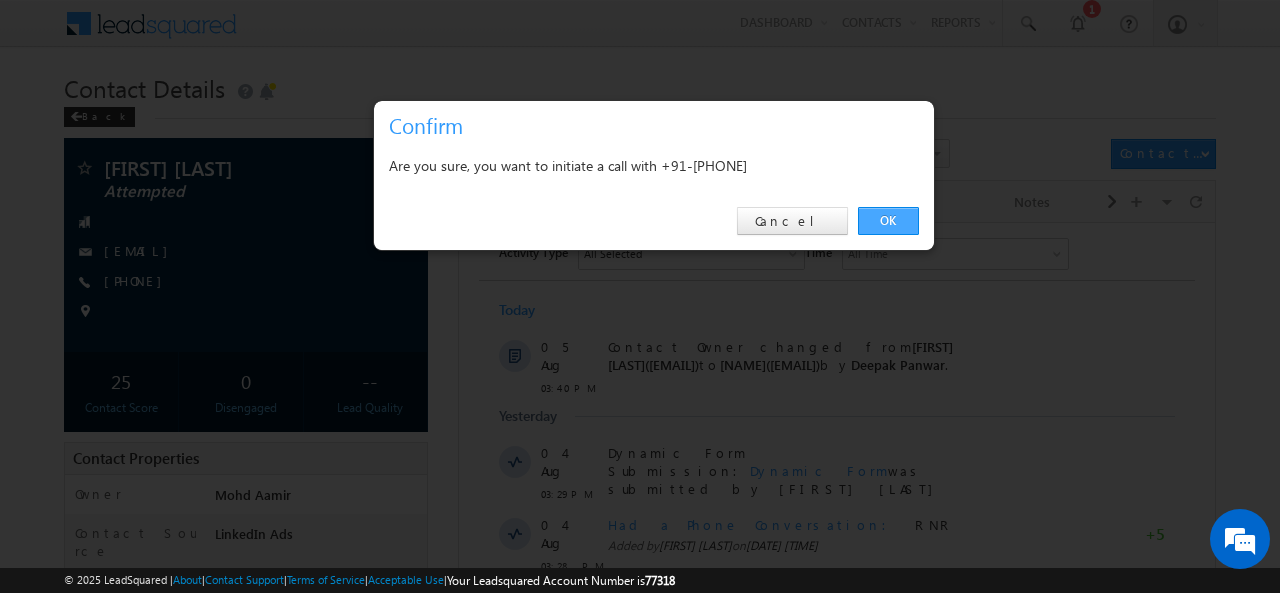click on "OK" at bounding box center [888, 221] 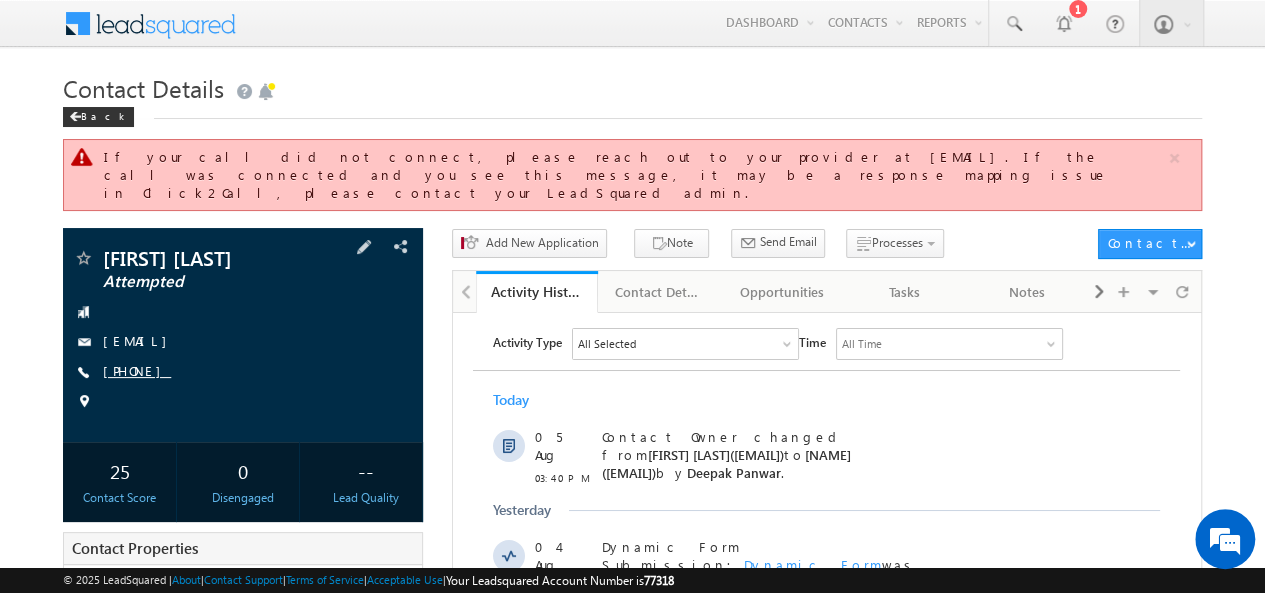 click on "[PHONE]" at bounding box center (137, 370) 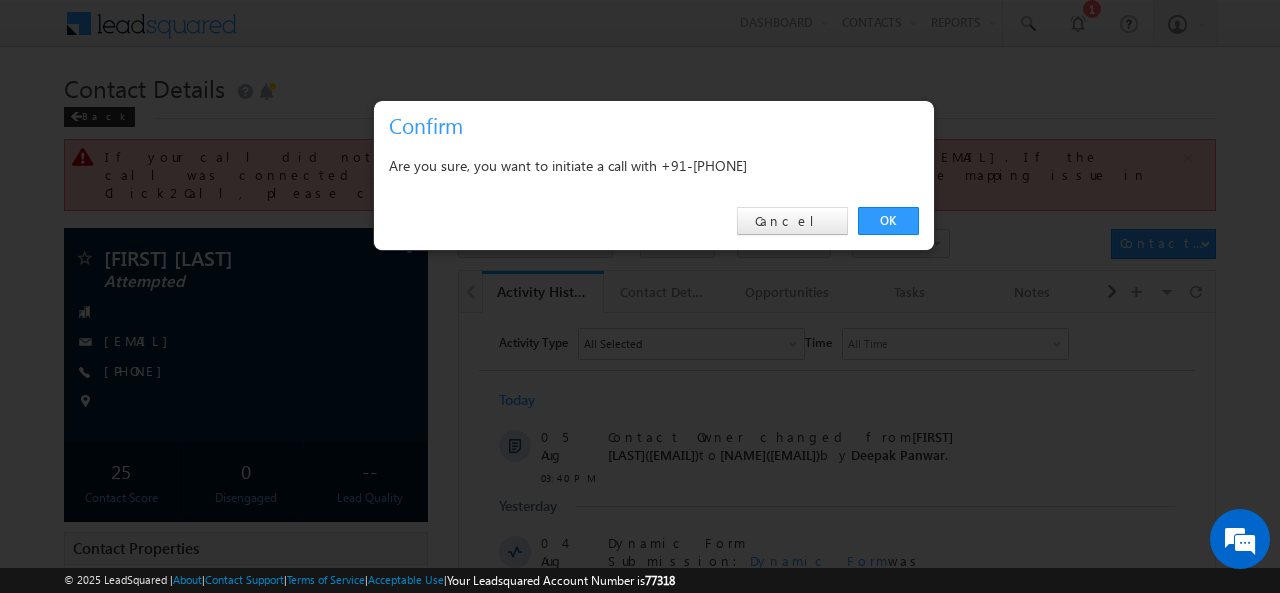 click on "Are you sure, you want to initiate a call with +91-[PHONE]" at bounding box center (654, 165) 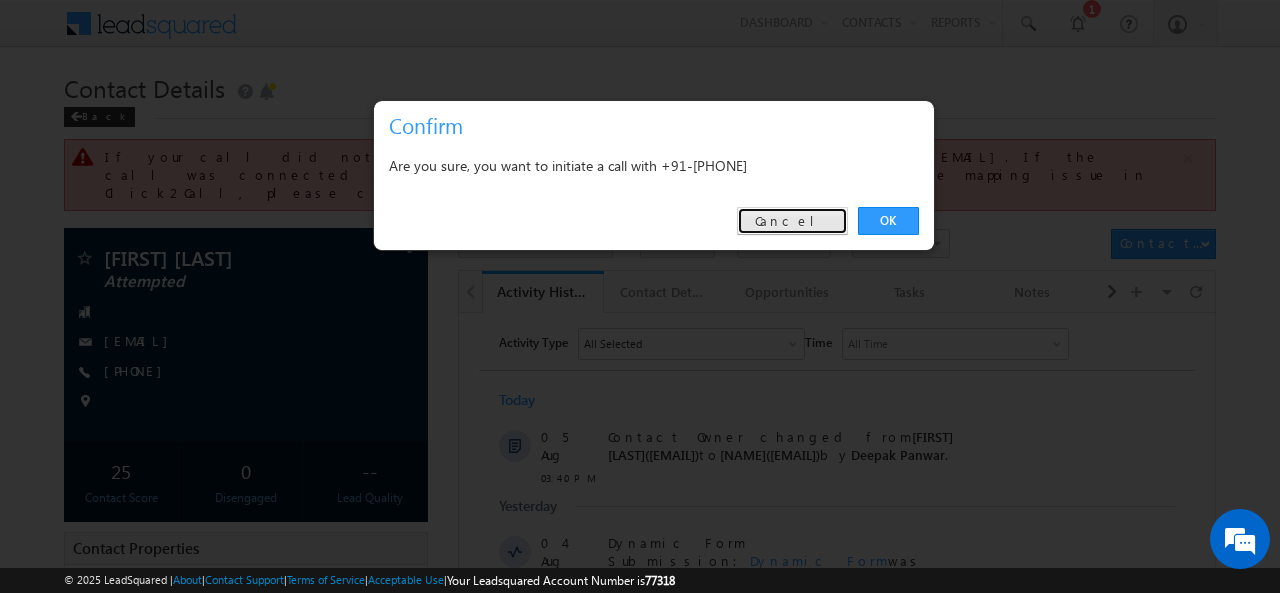 click on "Cancel" at bounding box center [792, 221] 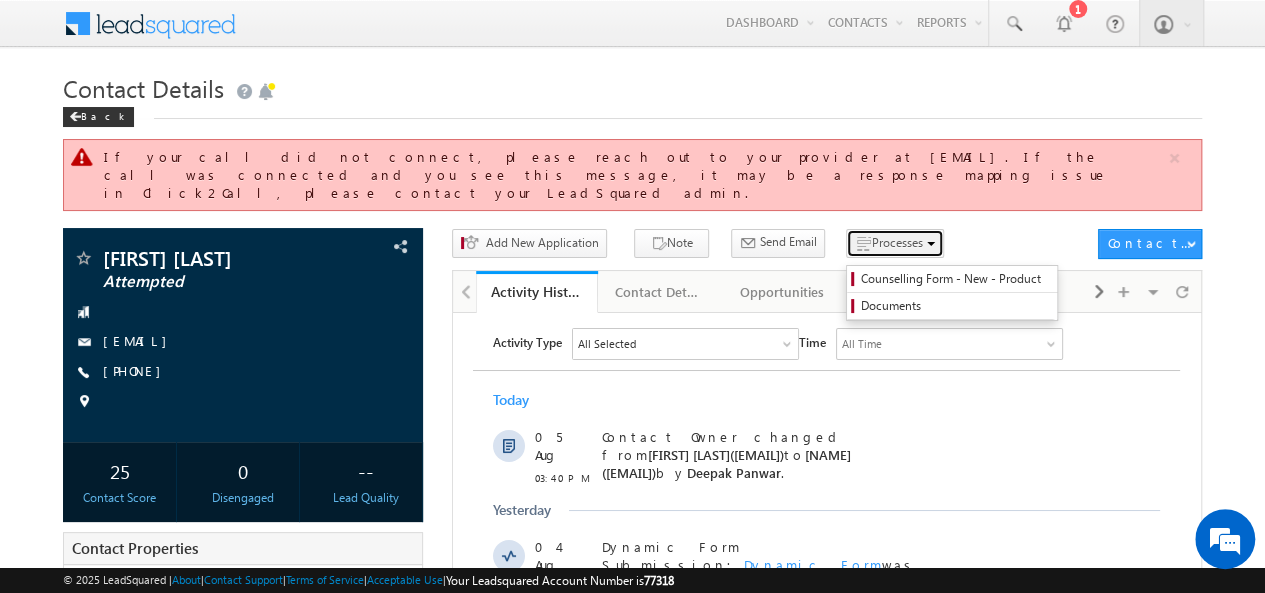click on "Processes" at bounding box center (896, 242) 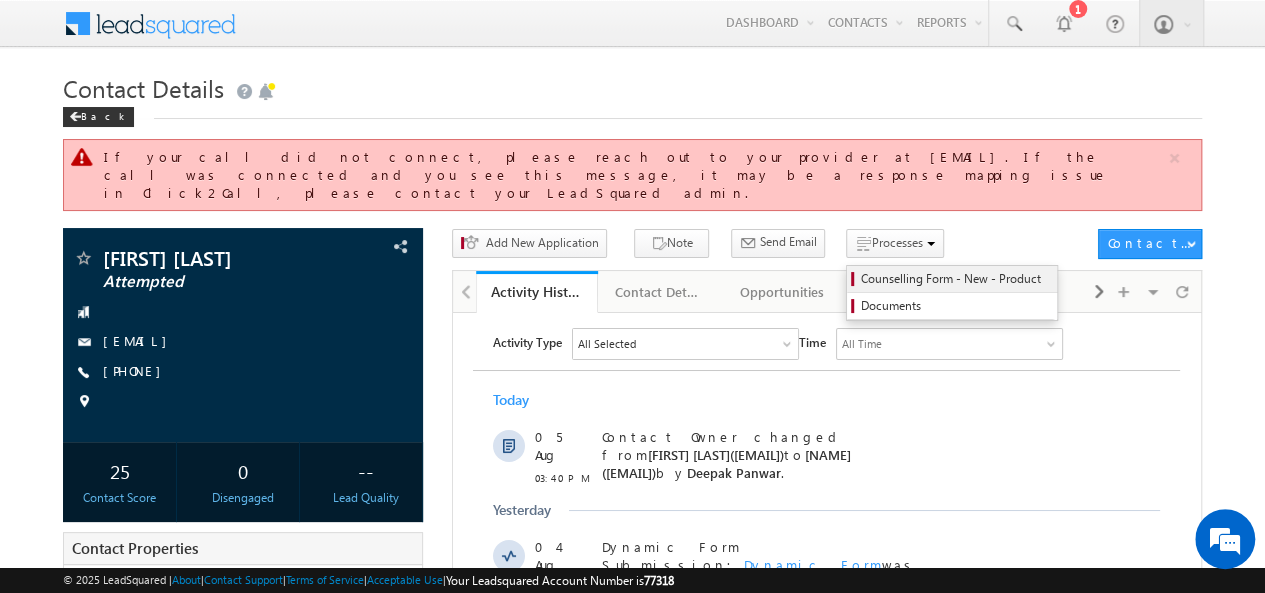 click on "Counselling Form - New - Product" at bounding box center [955, 279] 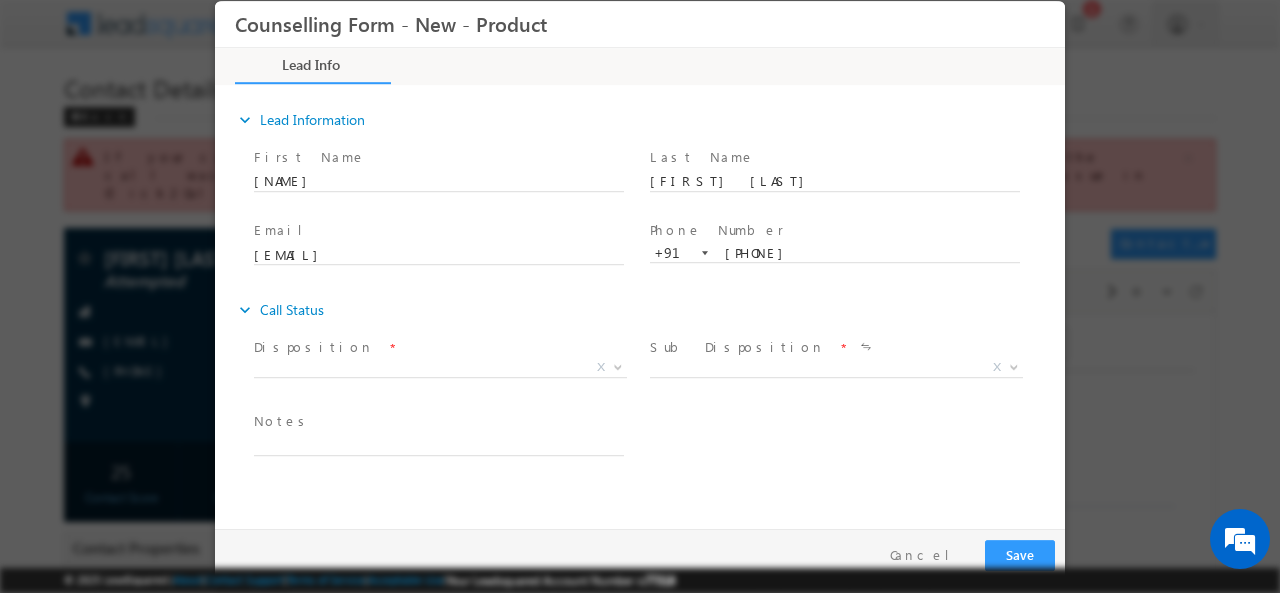 scroll, scrollTop: 0, scrollLeft: 0, axis: both 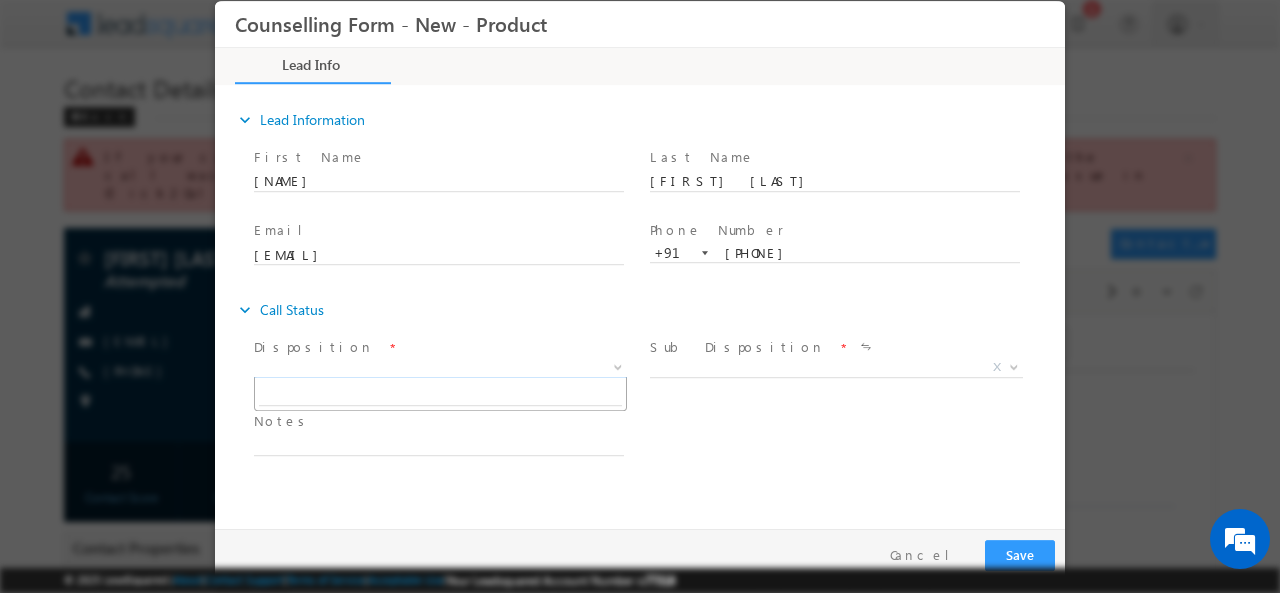 click on "X" at bounding box center [440, 367] 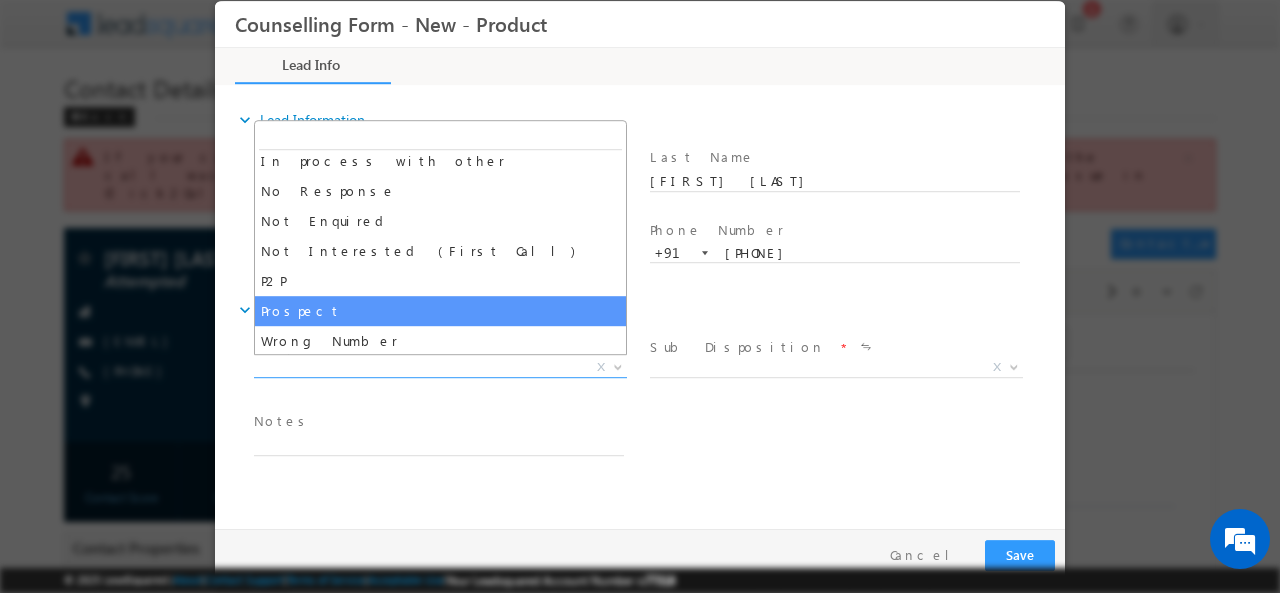 scroll, scrollTop: 130, scrollLeft: 0, axis: vertical 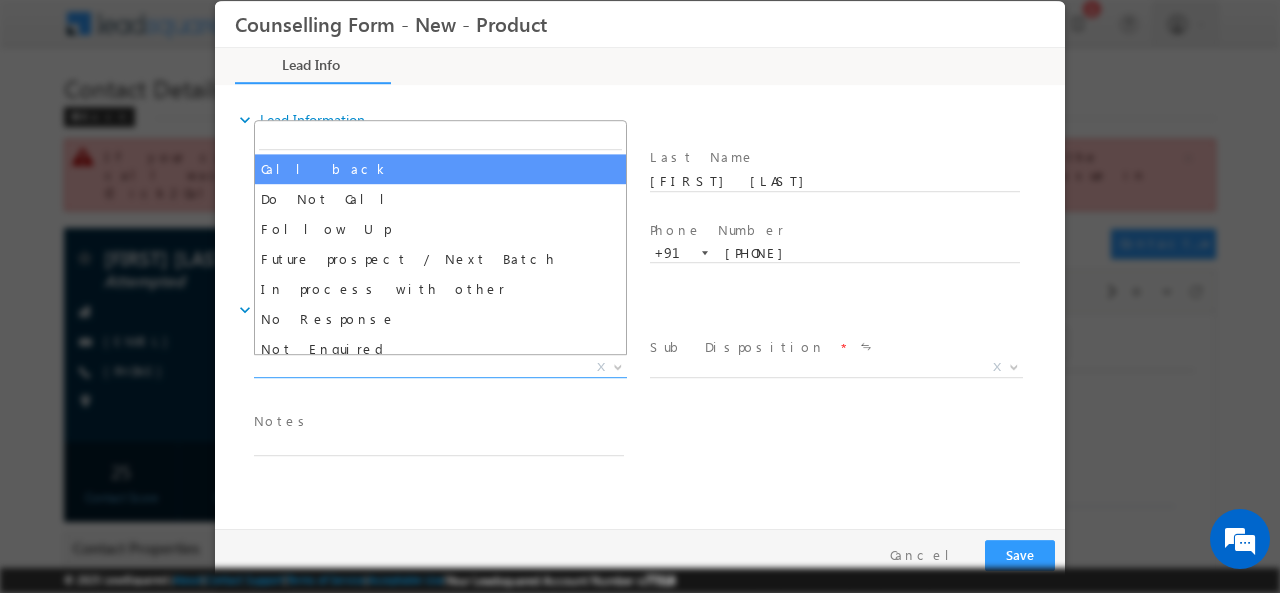 select on "Call back" 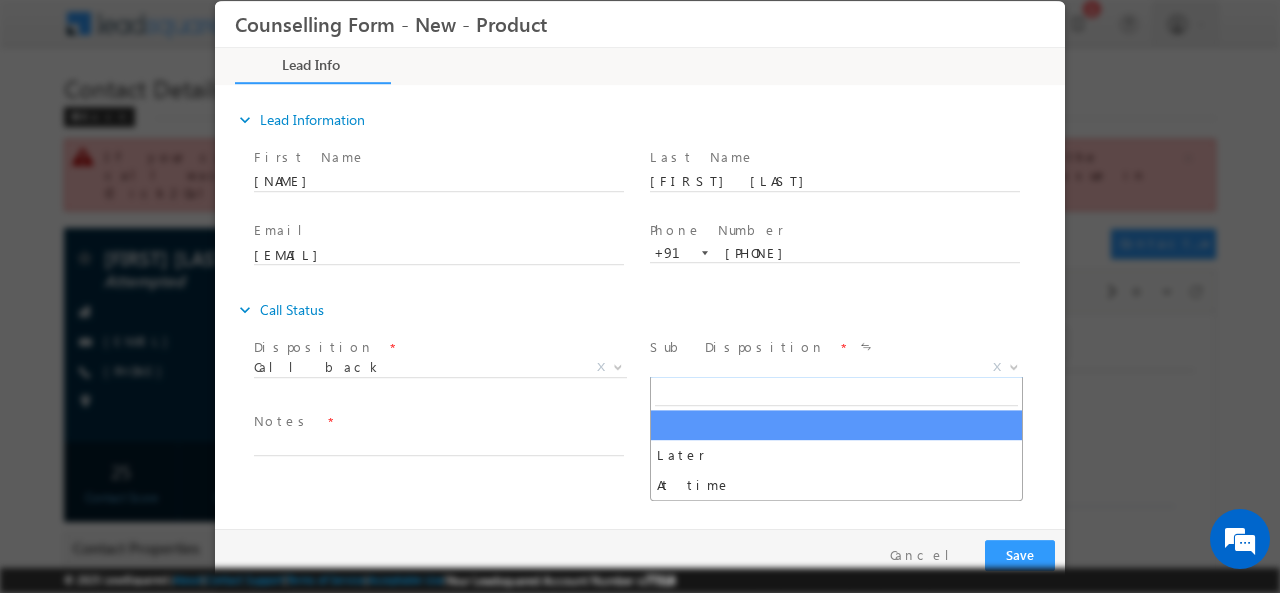 click on "X" at bounding box center [836, 367] 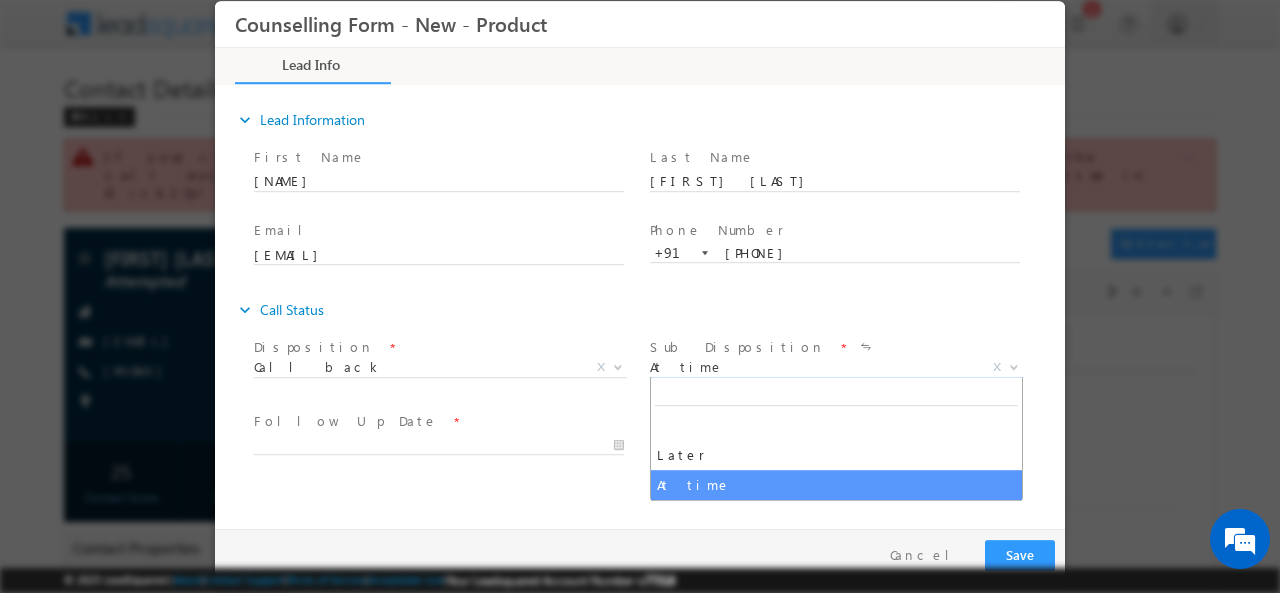 click on "At time" at bounding box center [812, 366] 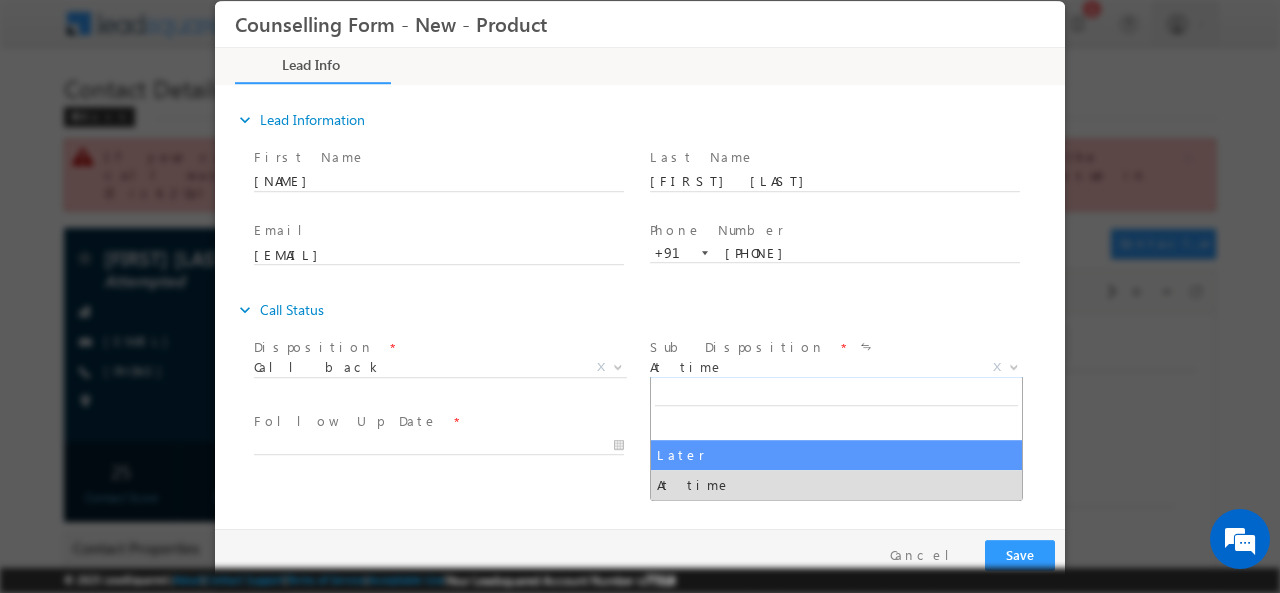 select on "Later" 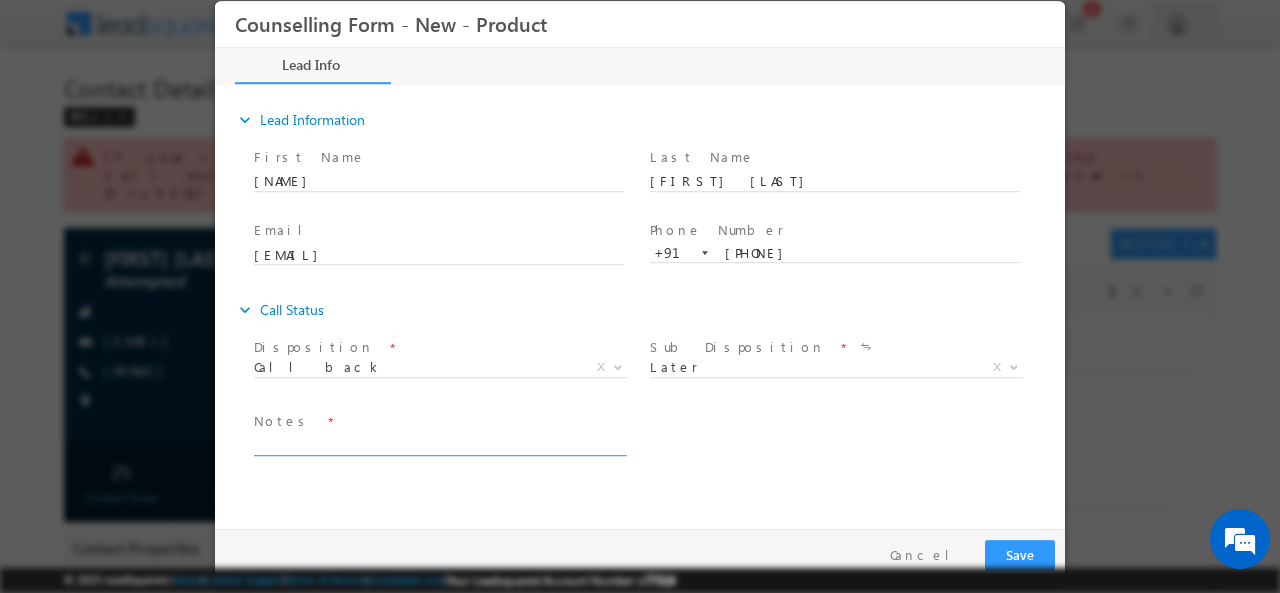 click at bounding box center (439, 443) 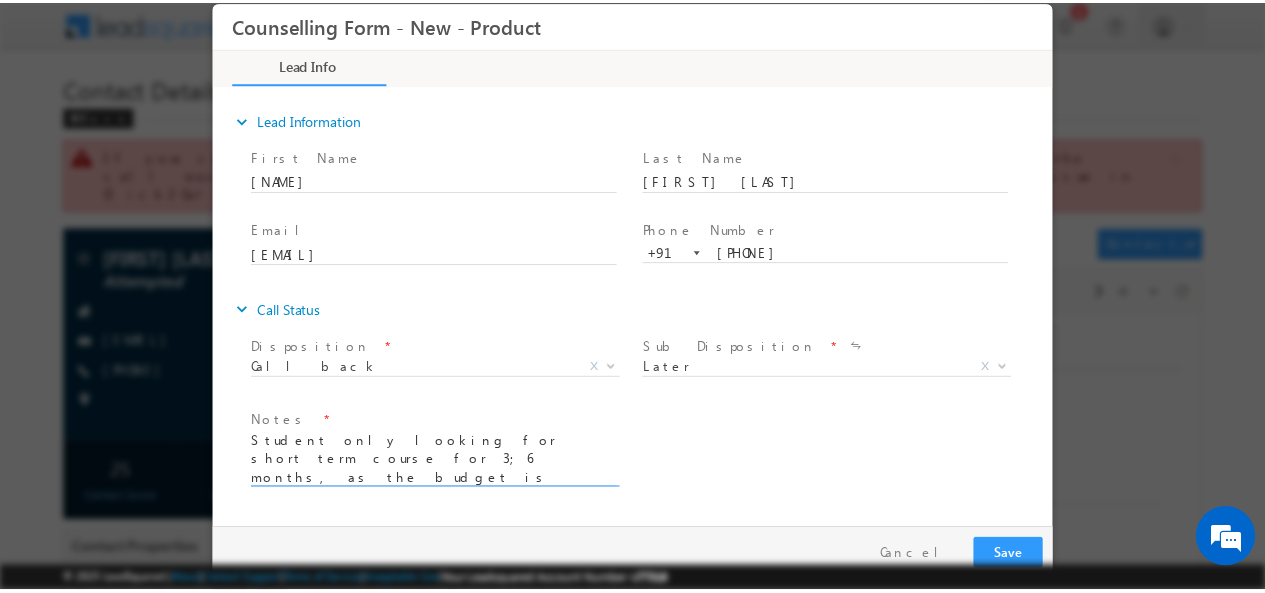scroll, scrollTop: 4, scrollLeft: 0, axis: vertical 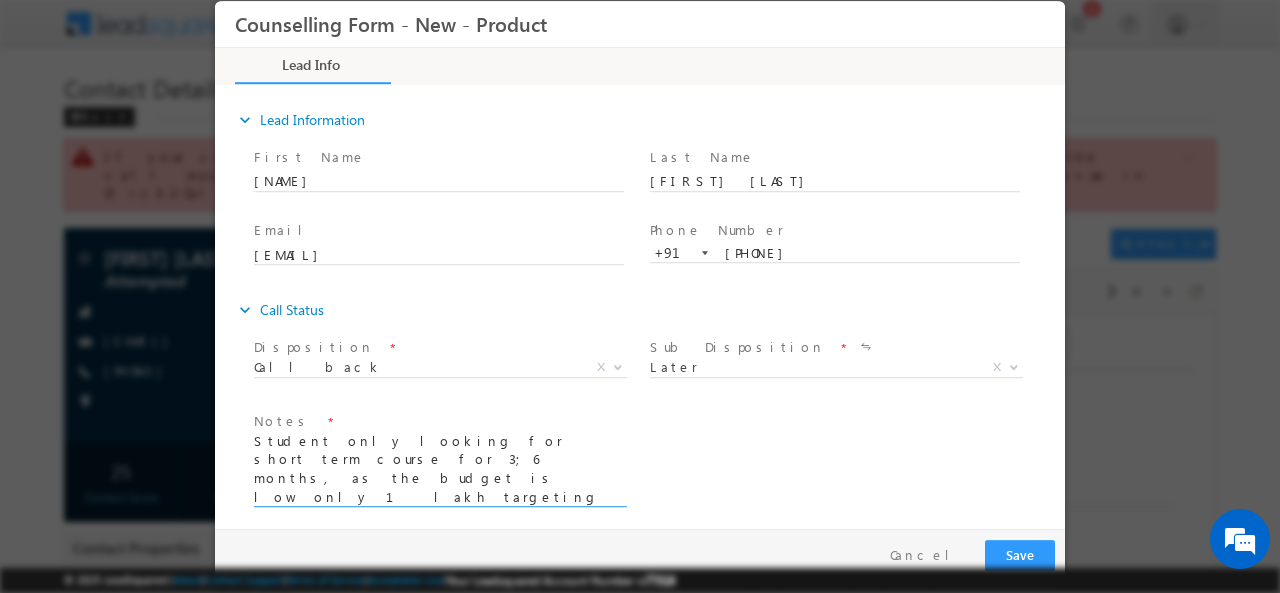 type on "Student only looking for short term course for 3;6 months, as the budget is low only 1 lakh targeting germany and usa. guided him about everythingl will call us f he wants to go for 1 or 2 years course" 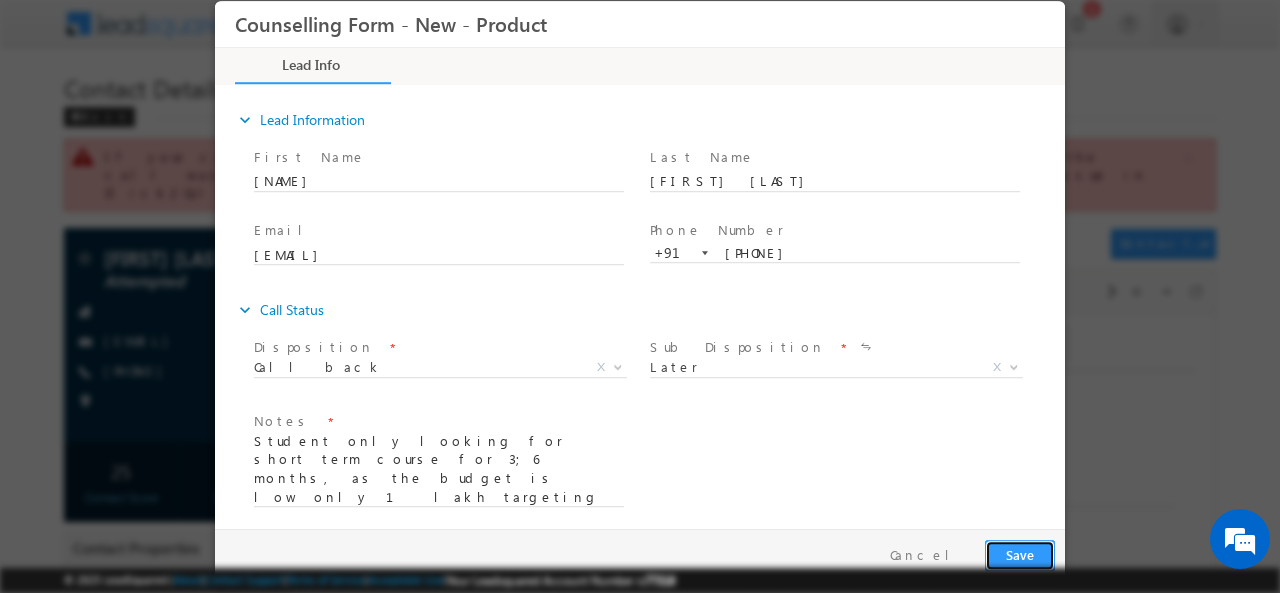 click on "Save" at bounding box center (1020, 554) 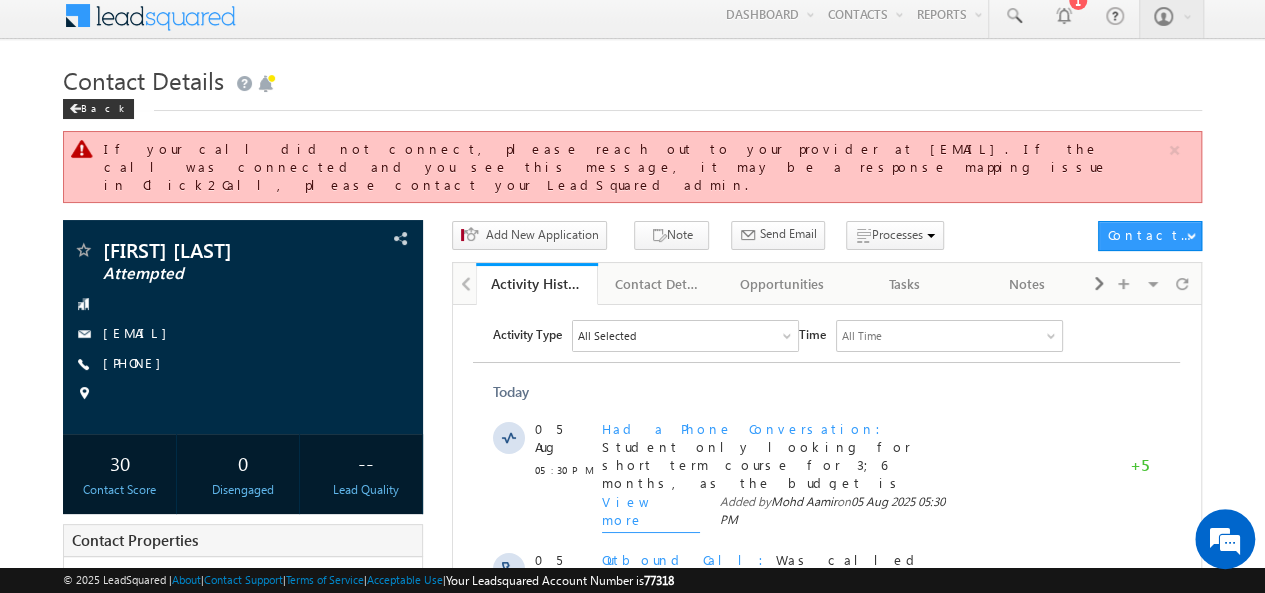 scroll, scrollTop: 0, scrollLeft: 0, axis: both 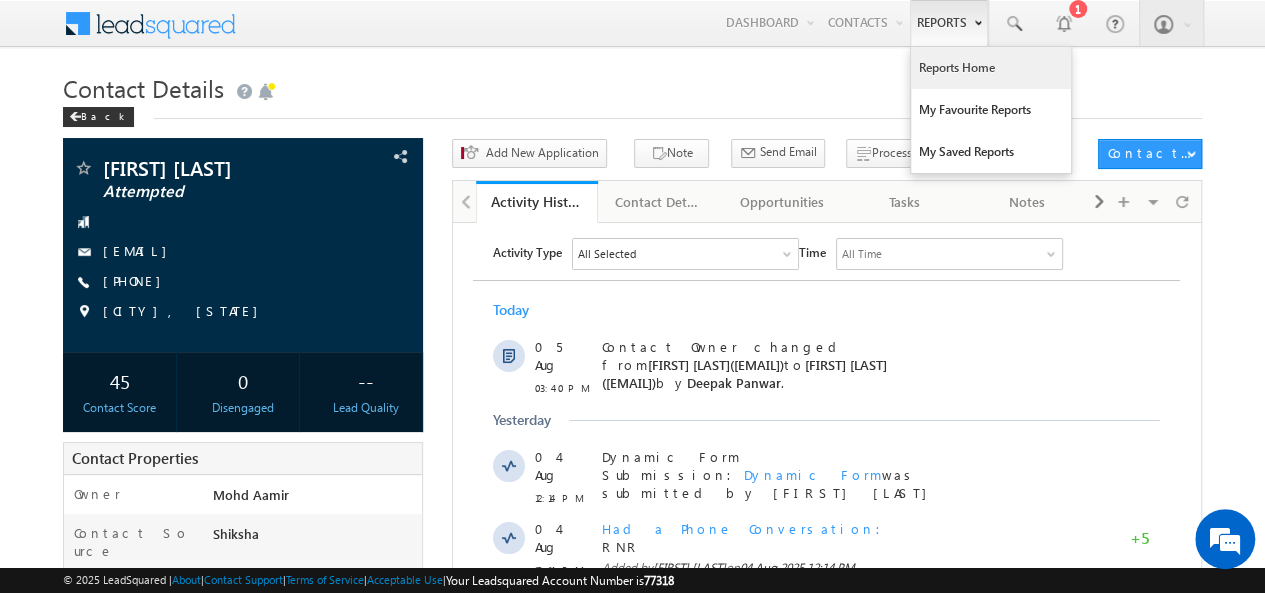 click on "Reports Home" at bounding box center [991, 68] 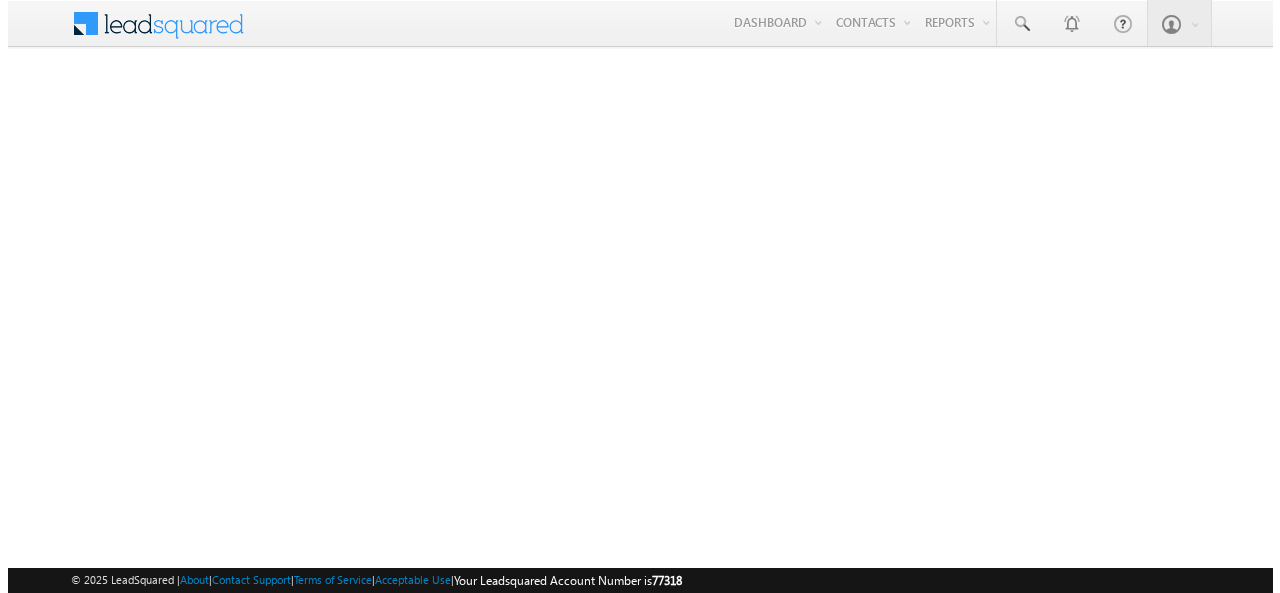 scroll, scrollTop: 0, scrollLeft: 0, axis: both 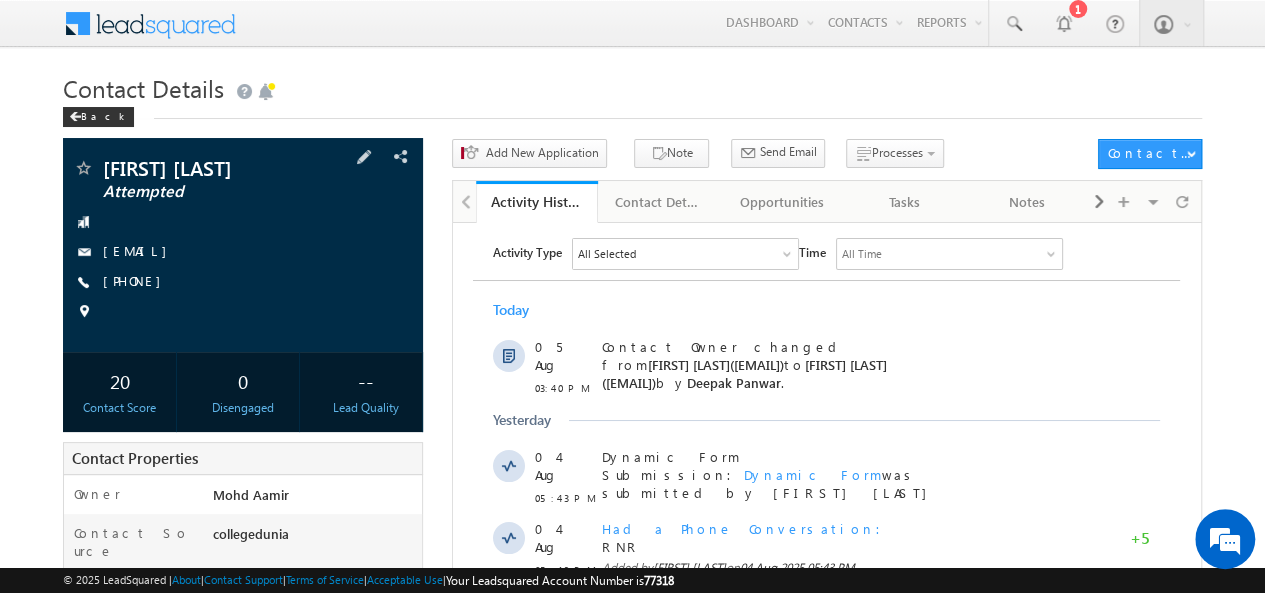 click on "[FIRST] [LAST]
Attempted
[EMAIL]
[PHONE]" at bounding box center (243, 245) 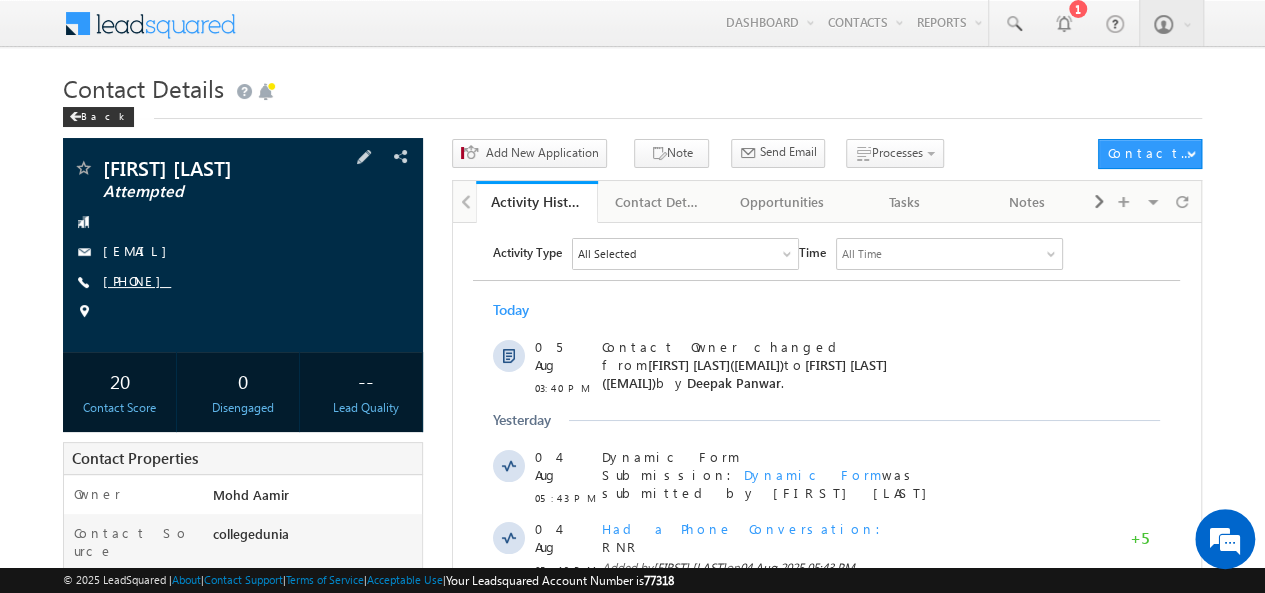 click on "[PHONE]" at bounding box center [137, 280] 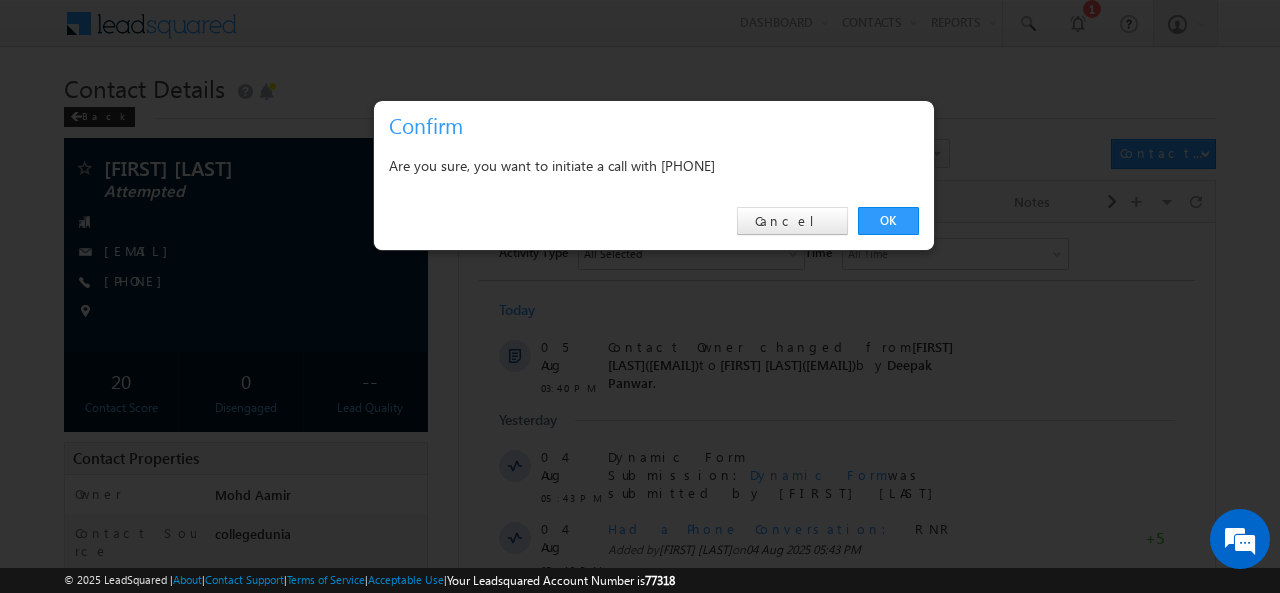 click at bounding box center [640, 296] 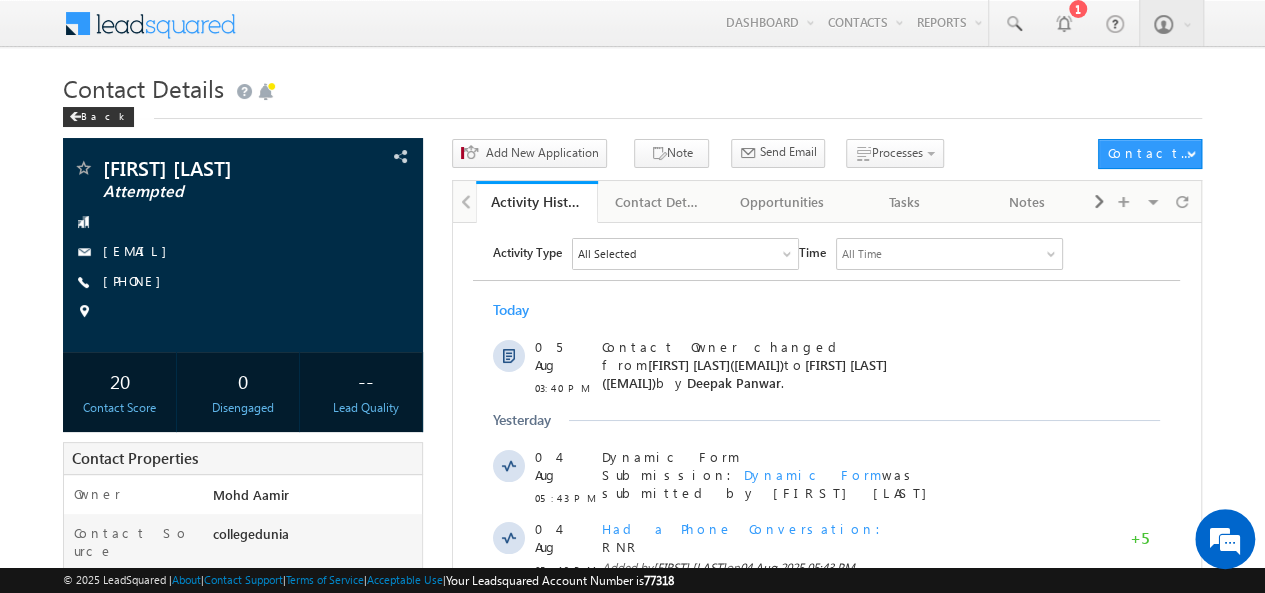 click on "Activity Type
All Selected
Select All Sales Activities 1 Sales Activity Opportunities 1 University Application Email Activities 18 Email Bounced Email Link Clicked Email Marked Spam Email Opened Inbound Contact through Email Mailing preference link clicked Negative Response to Email Neutral Response to Email Positive Response to Email Resubscribed Subscribed To Newsletter Subscribed To Promotional Emails Unsubscribe Link Clicked Unsubscribed Unsubscribed From Newsletter Unsubscribed From Promotional Emails View in browser link Clicked Email Sent Web Activities 5 Conversion Button Clicked Converted to Contact Form Submitted on Website Page Visited on Website Tracking URL Clicked Contact Capture Activities 1 Contact Capture Phone Call Activities 2 Inbound Phone Call Activity Outbound Phone Call Activity Other Activities 20 Application Form Document Generation Meeting Notes 5" at bounding box center [826, 756] 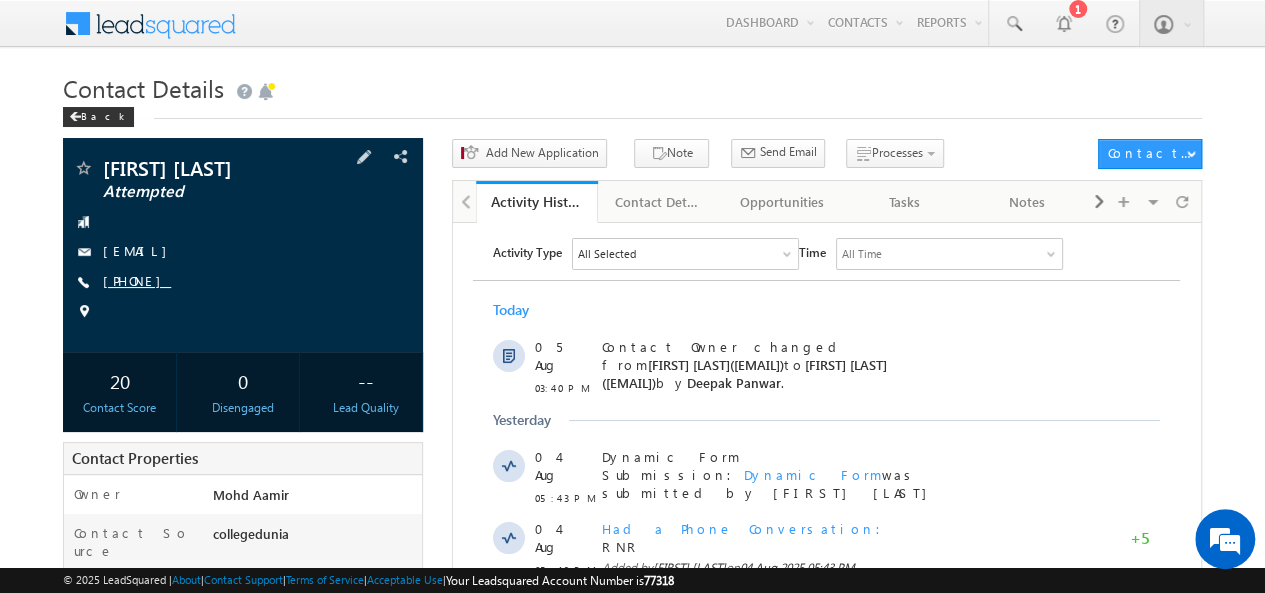 click on "[PHONE]" at bounding box center [137, 280] 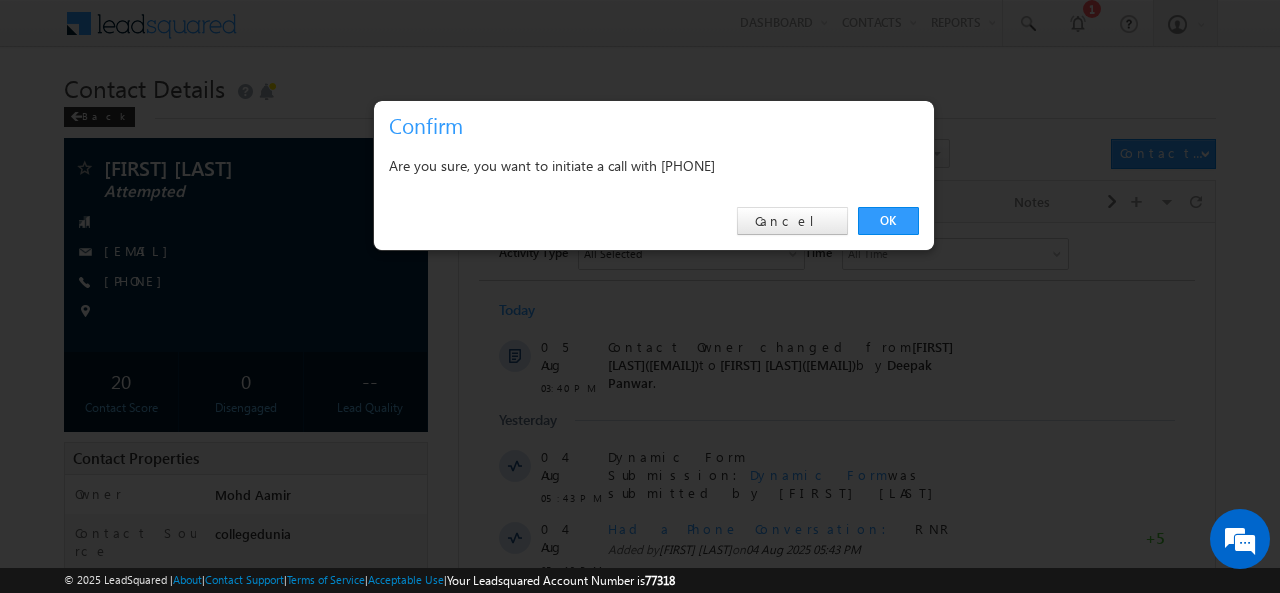 click on "Are you sure, you want to initiate a call with [PHONE]" at bounding box center (654, 165) 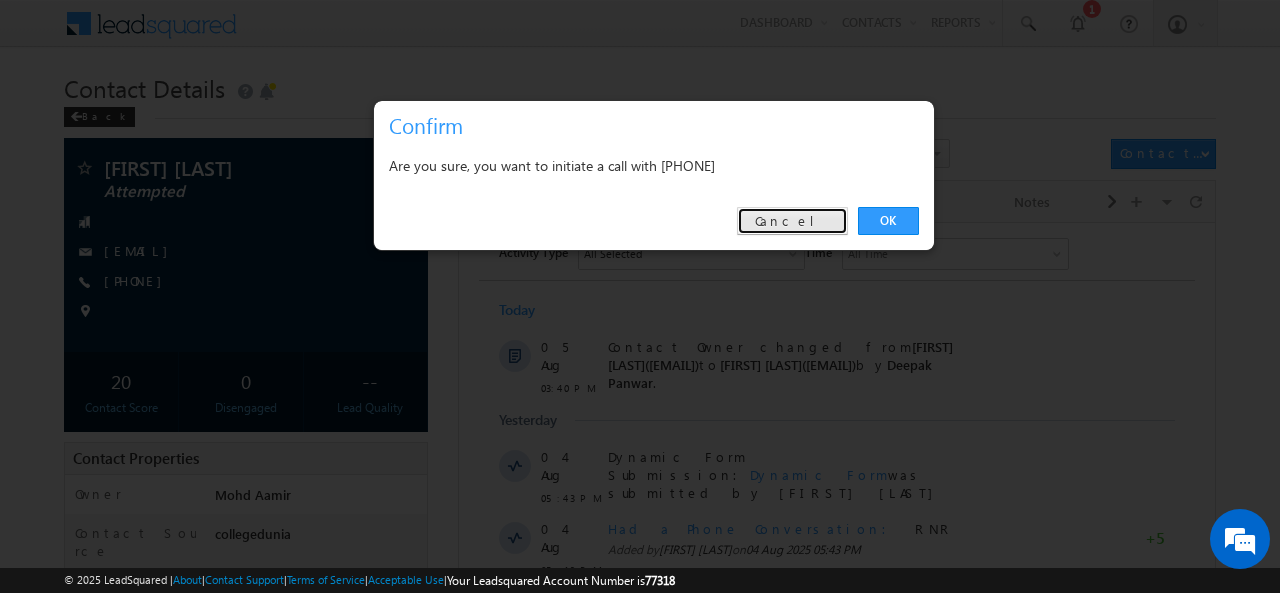 click on "Cancel" at bounding box center [792, 221] 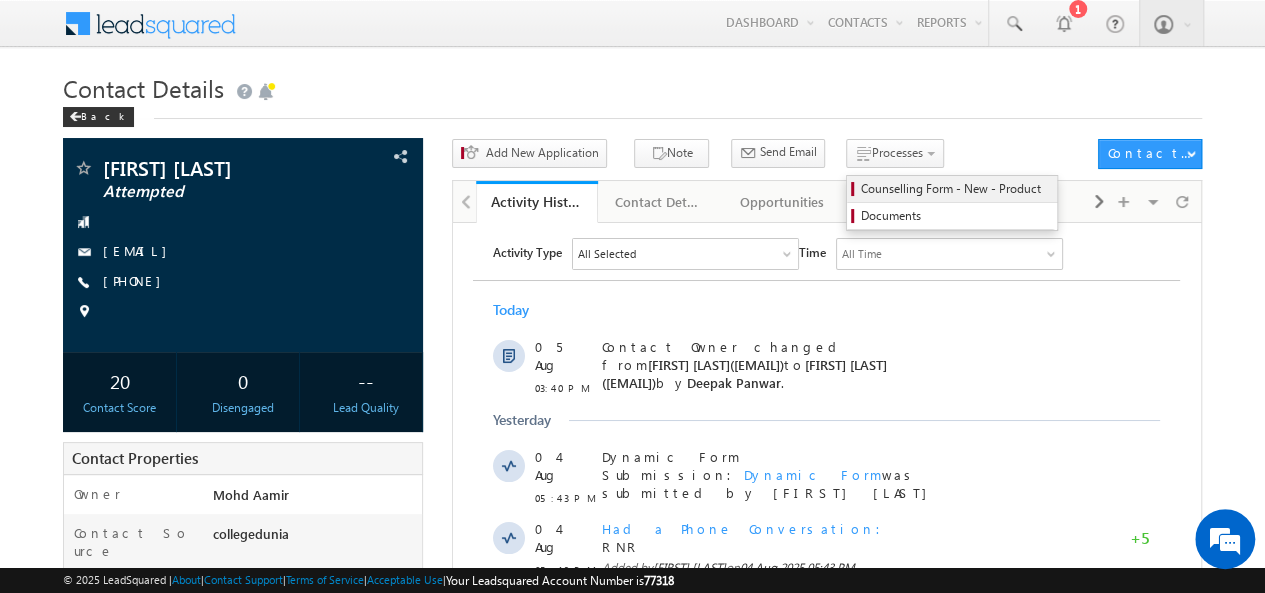 click on "Counselling Form - New - Product" at bounding box center (955, 189) 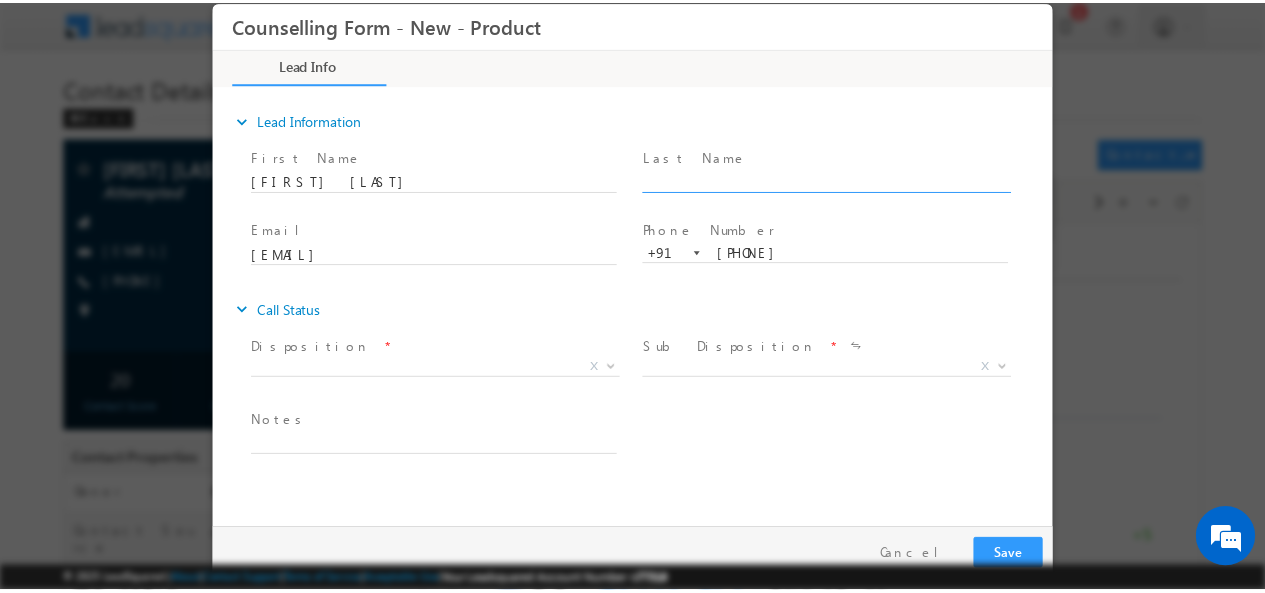 scroll, scrollTop: 0, scrollLeft: 0, axis: both 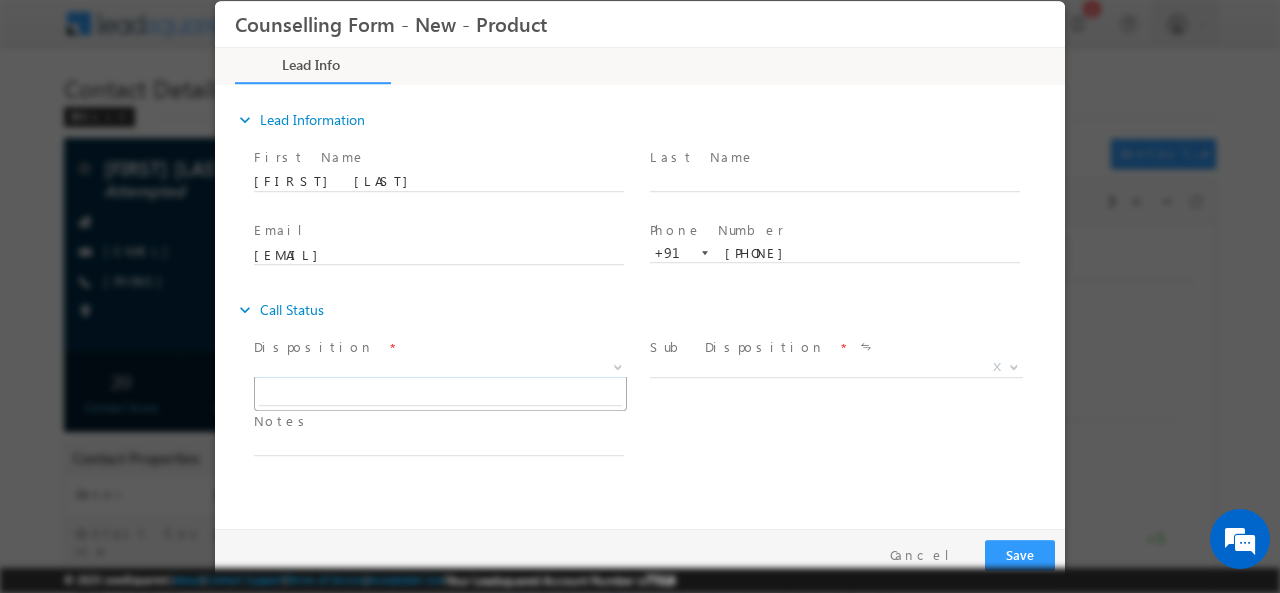 click on "X" at bounding box center [440, 367] 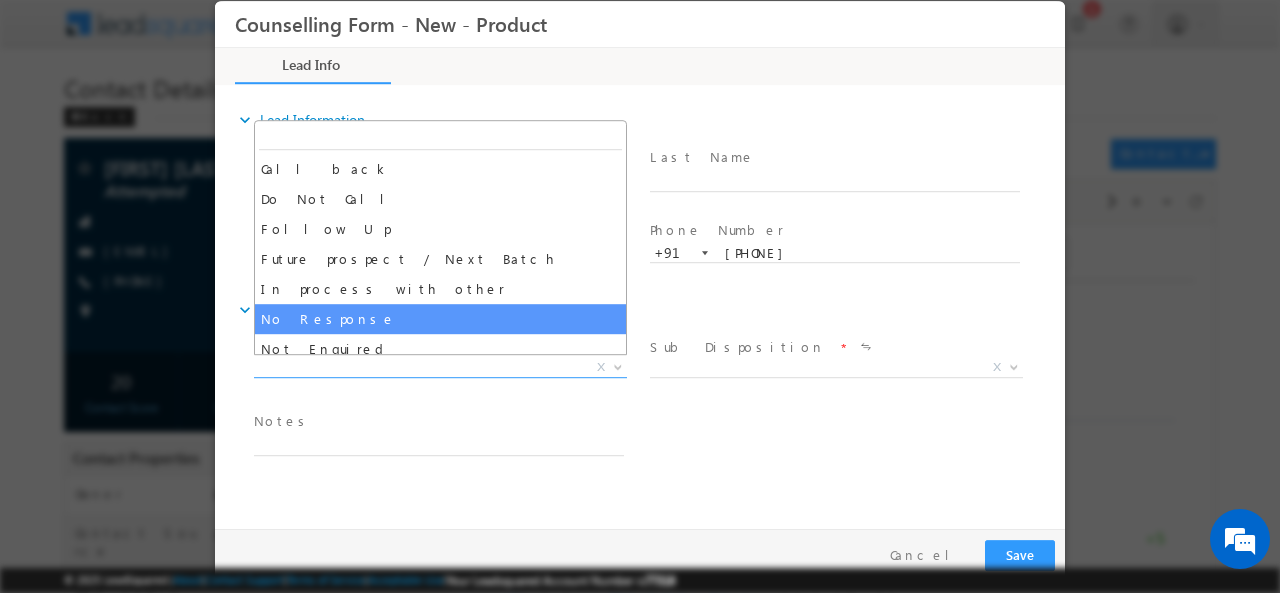 select on "No Response" 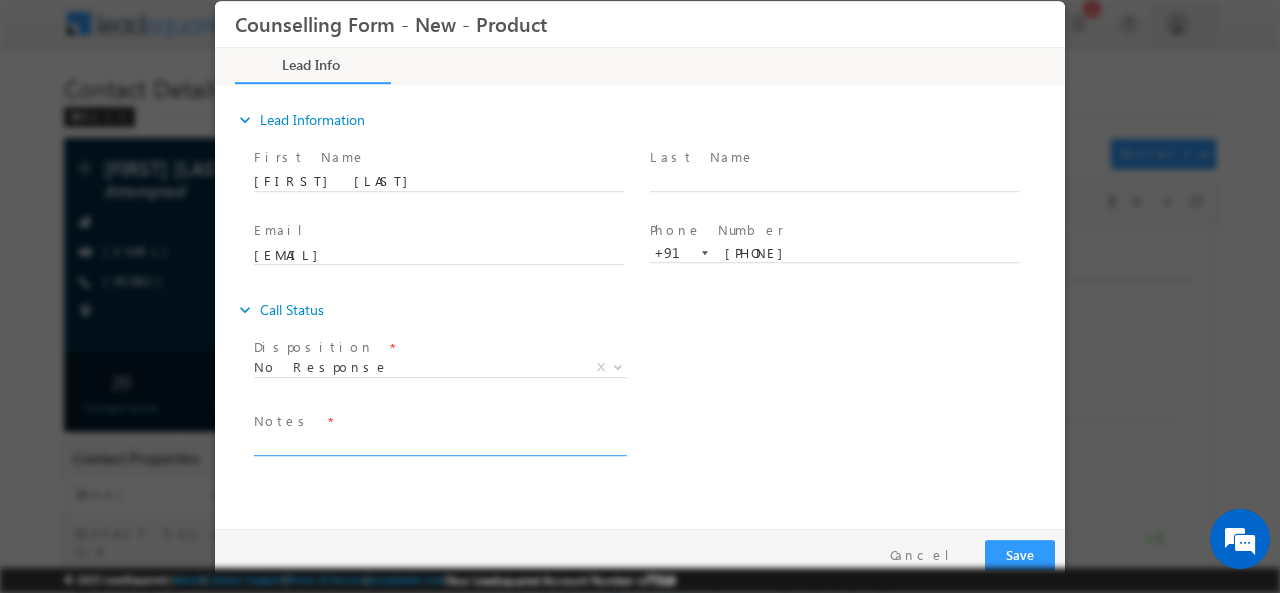 click at bounding box center [439, 443] 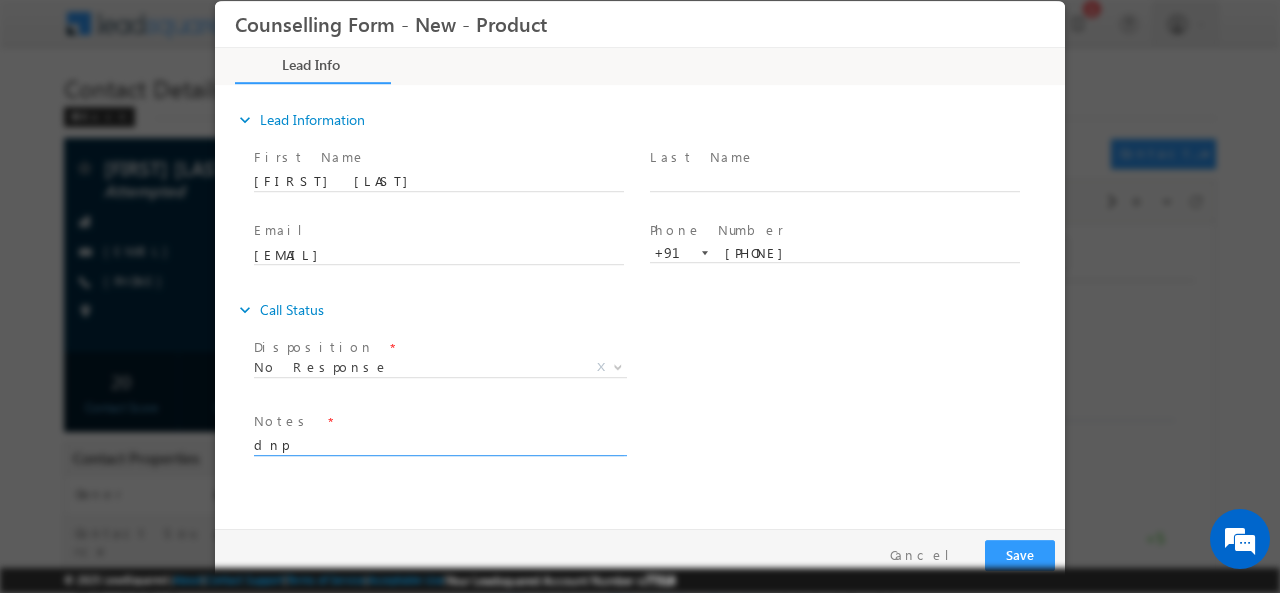 type on "dnp" 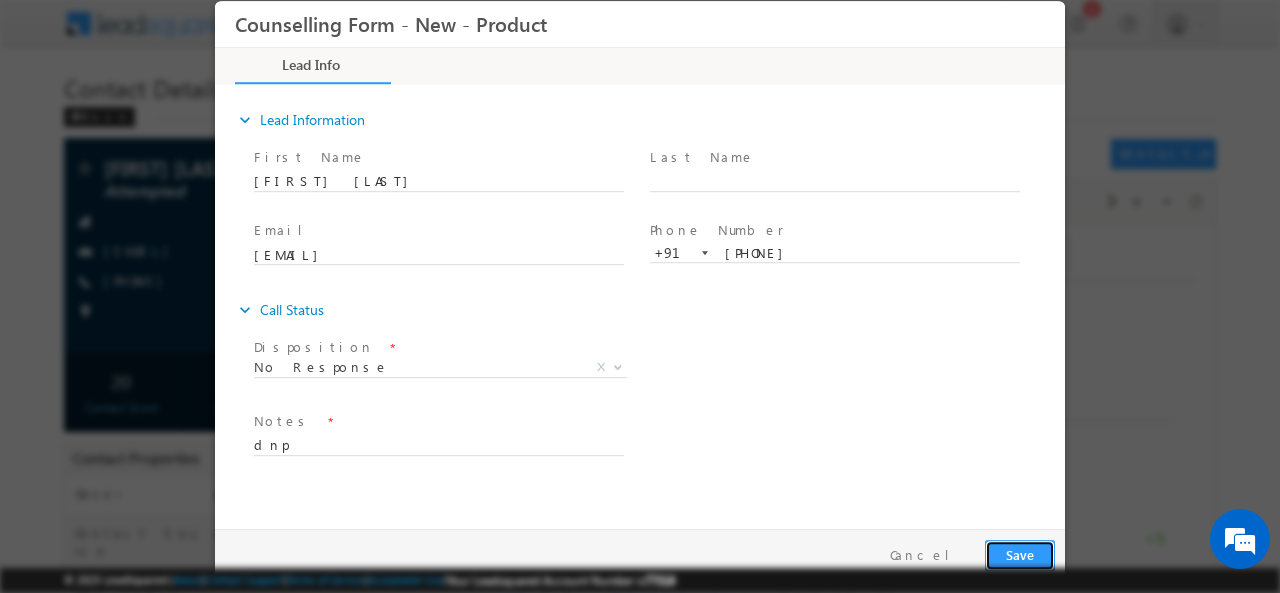 click on "Save" at bounding box center [1020, 554] 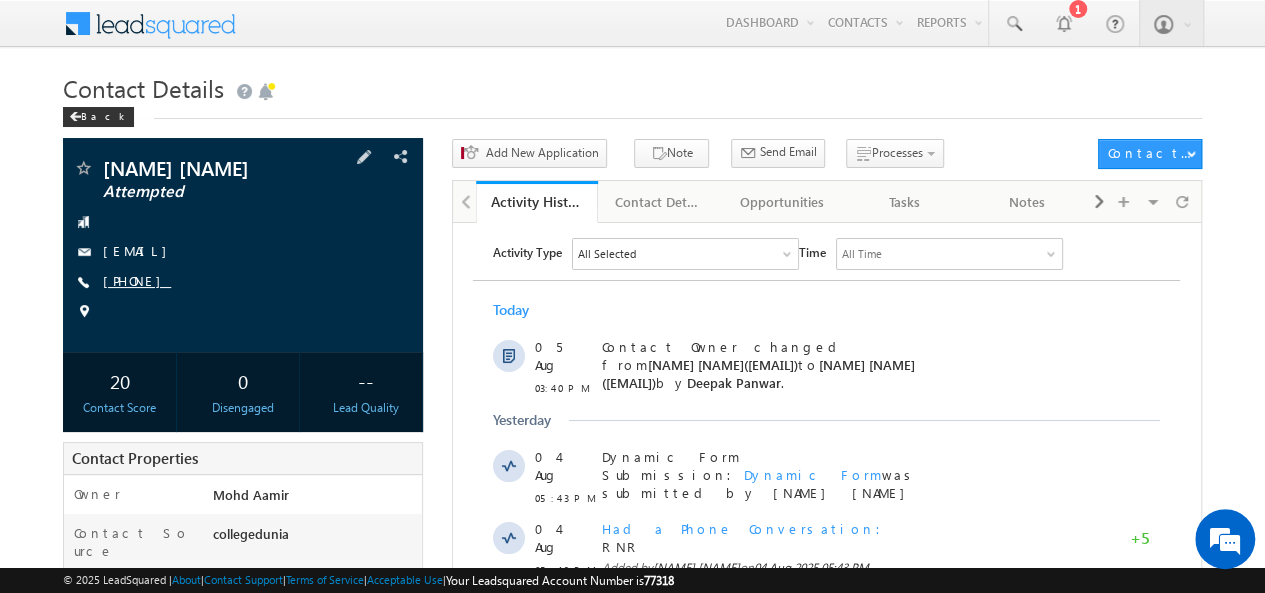 scroll, scrollTop: 0, scrollLeft: 0, axis: both 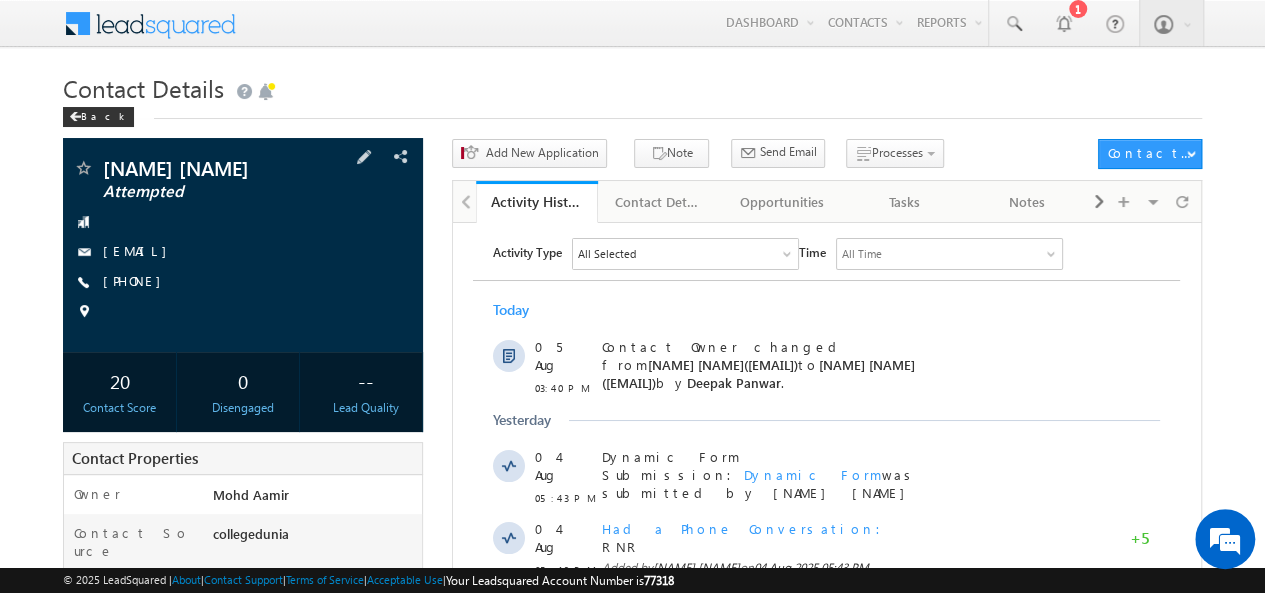 click on "Keshav Malik
Attempted
thekeshavmalik@gmail.com
+91-9310318353" at bounding box center (243, 245) 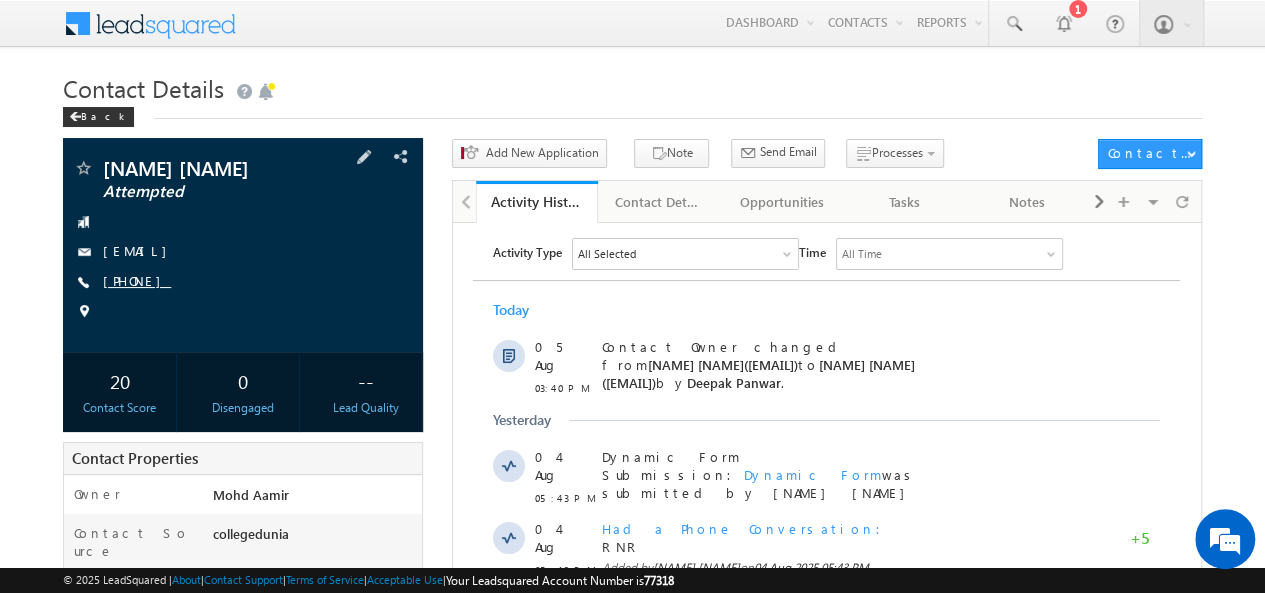 click on "[PHONE]" at bounding box center [137, 280] 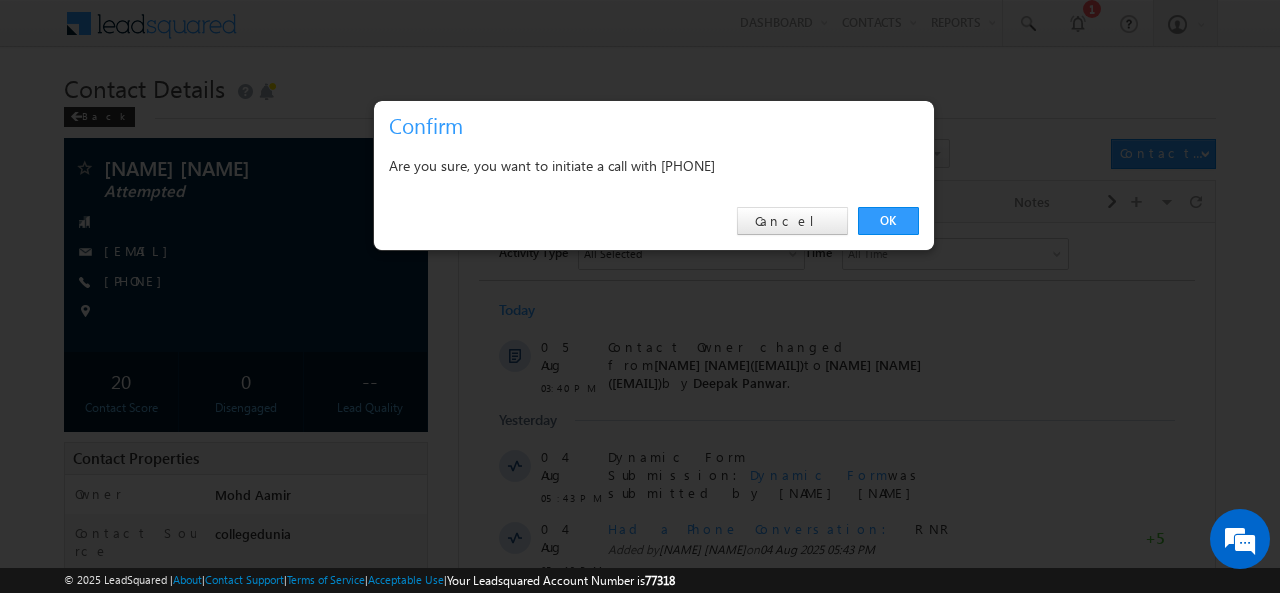 click on "Are you sure, you want to initiate a call with [PHONE]" at bounding box center (654, 165) 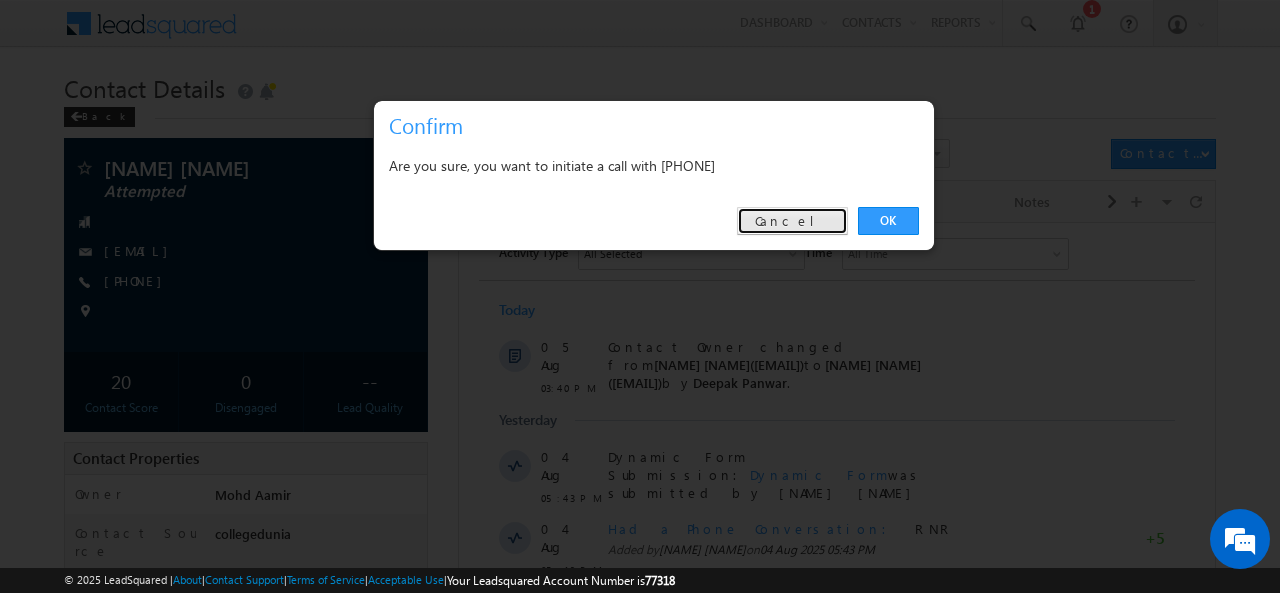 click on "Cancel" at bounding box center [792, 221] 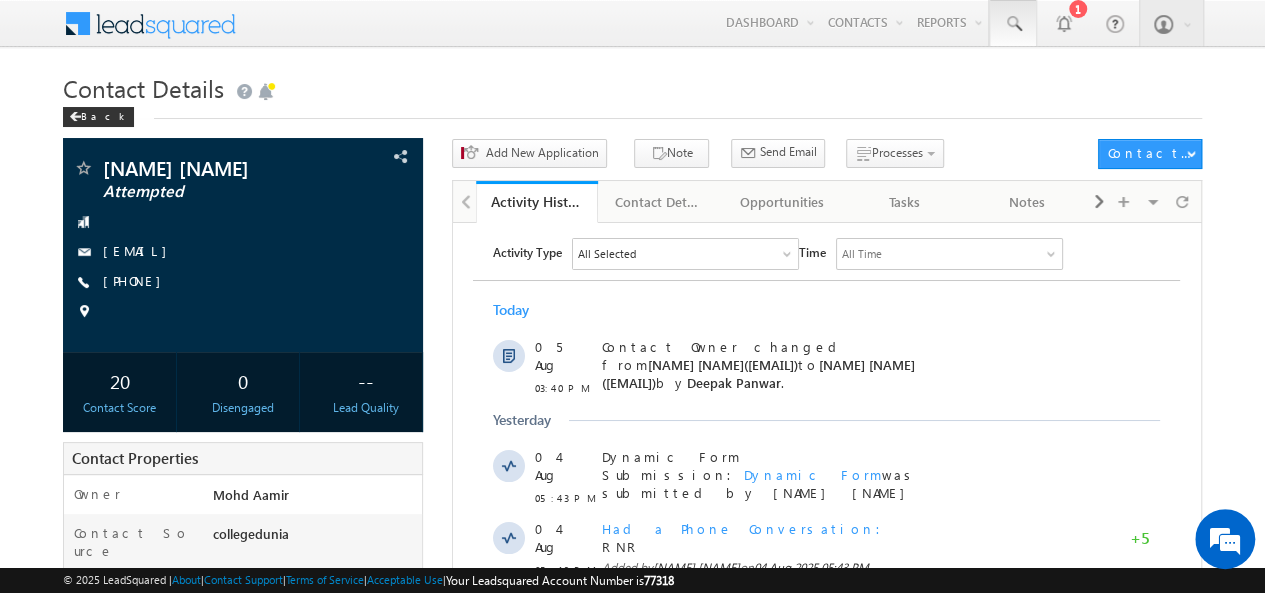 click at bounding box center (1013, 24) 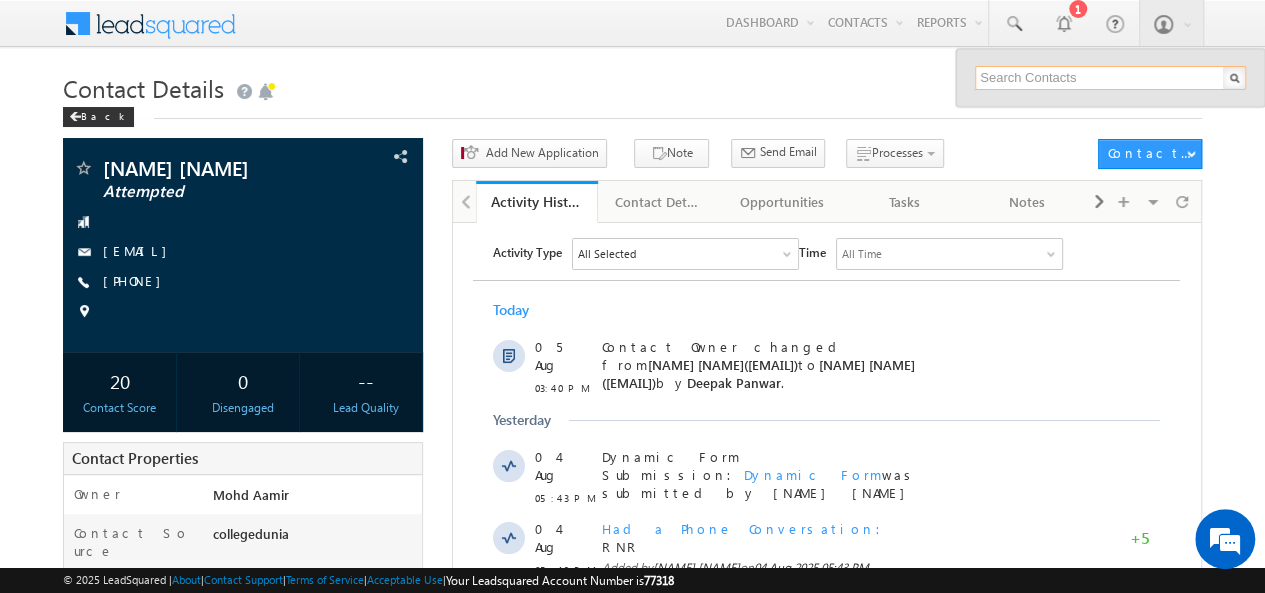 paste on "9310318353" 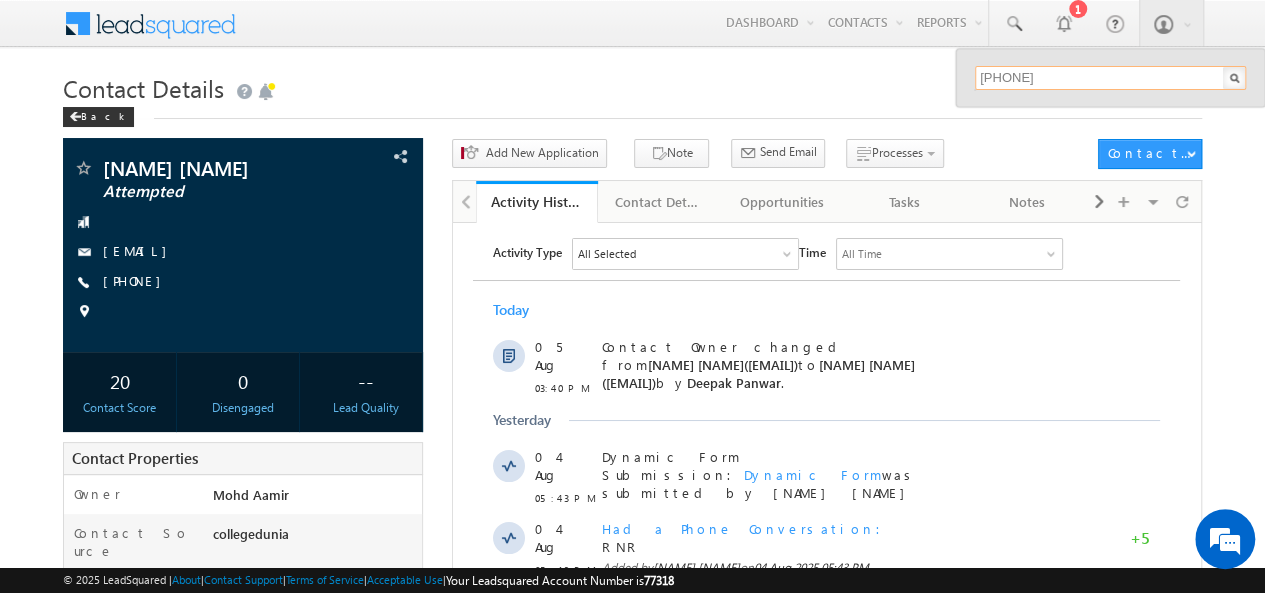type on "9310318353" 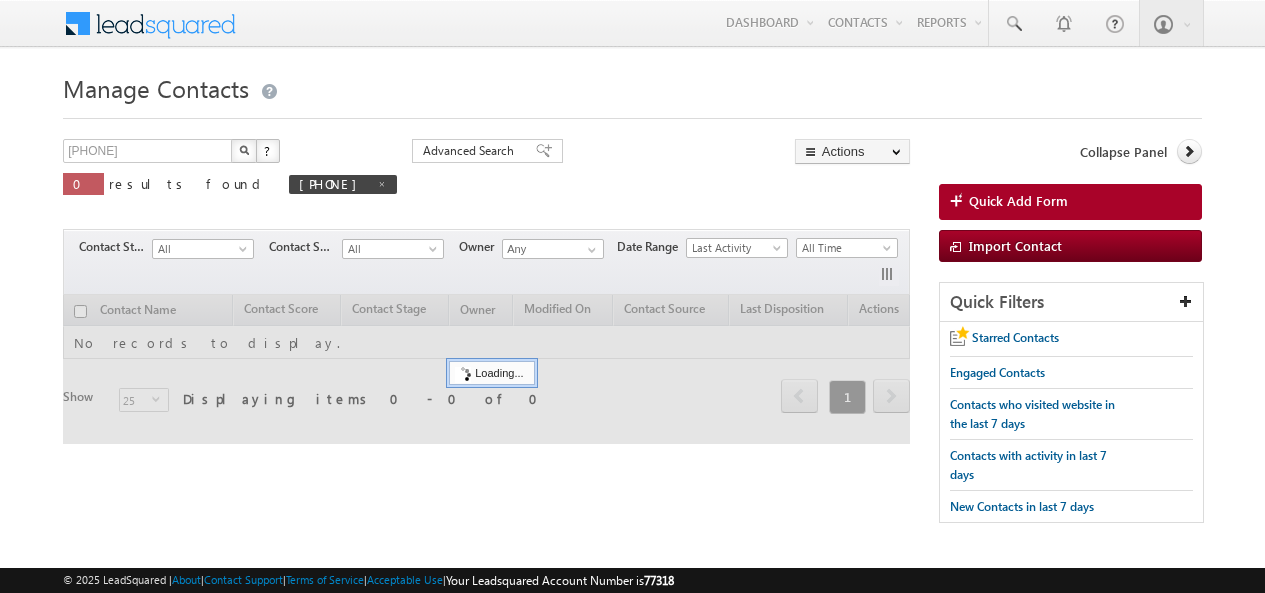 scroll, scrollTop: 0, scrollLeft: 0, axis: both 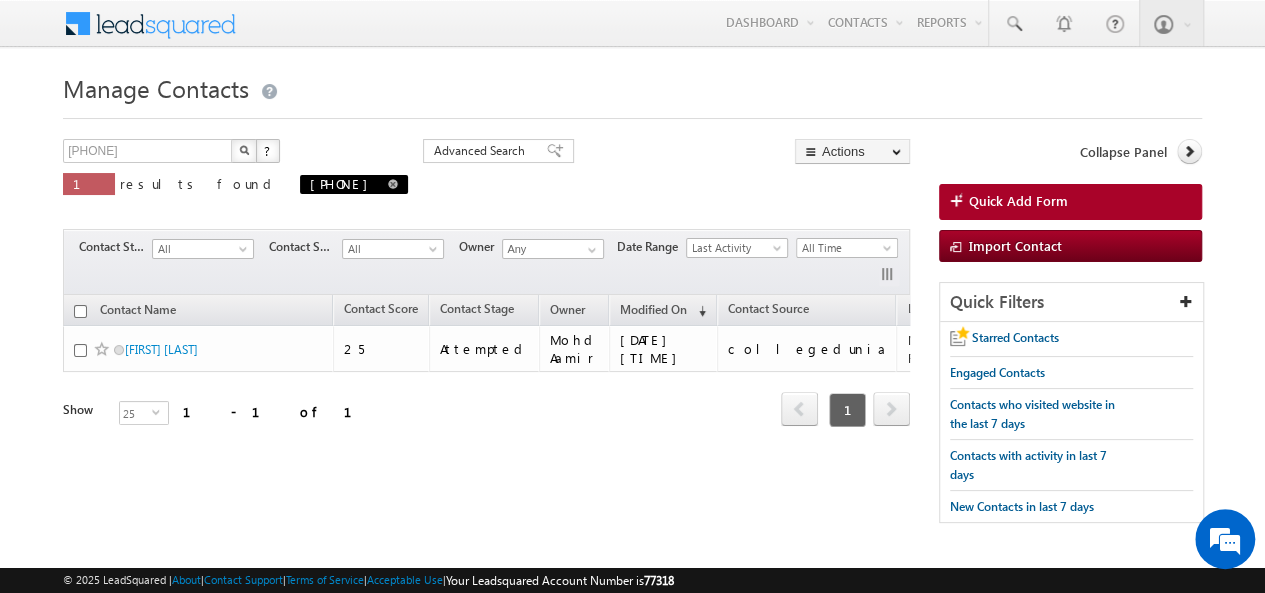 click on "[PHONE]" at bounding box center (354, 184) 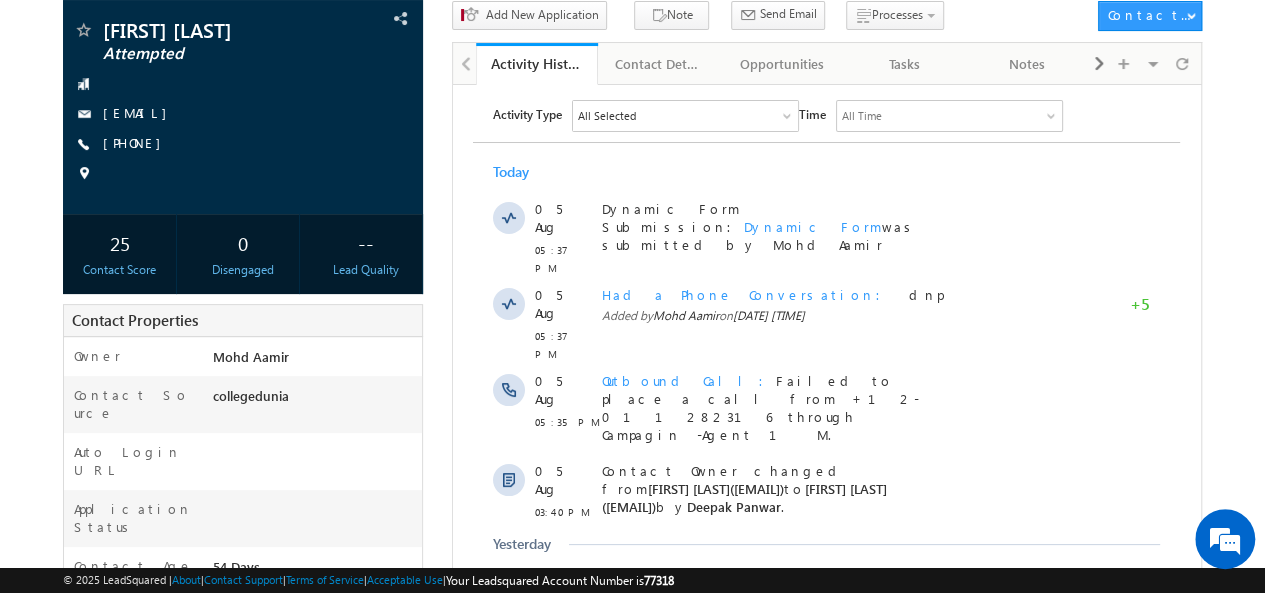 scroll, scrollTop: 0, scrollLeft: 0, axis: both 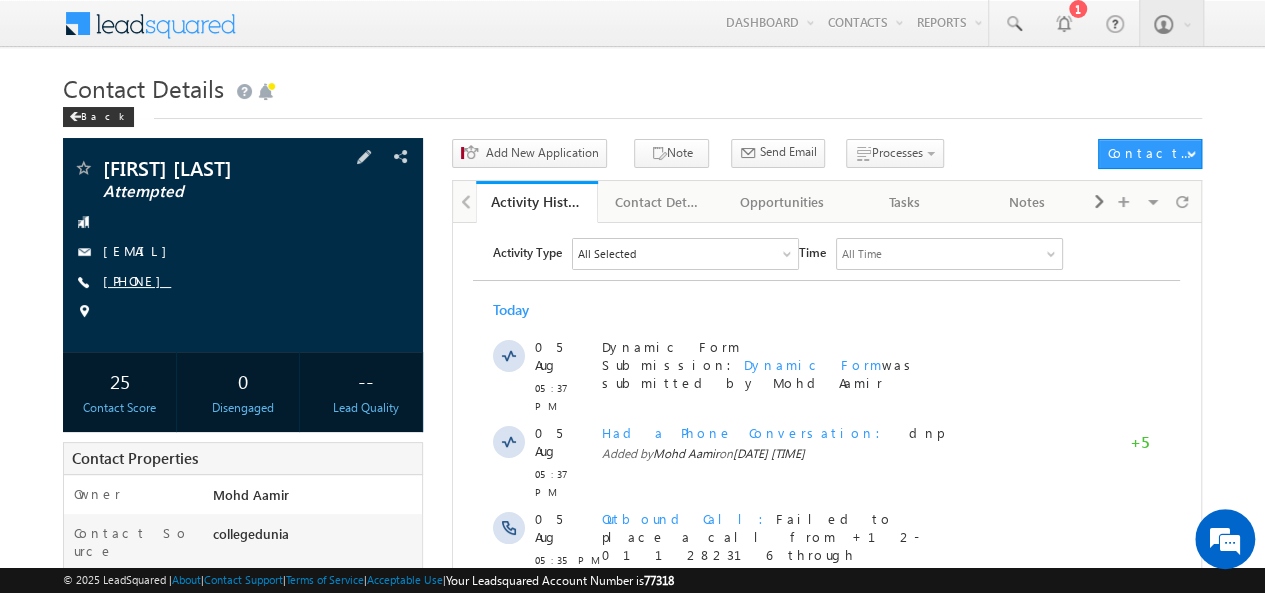 click on "[PHONE]" at bounding box center [137, 280] 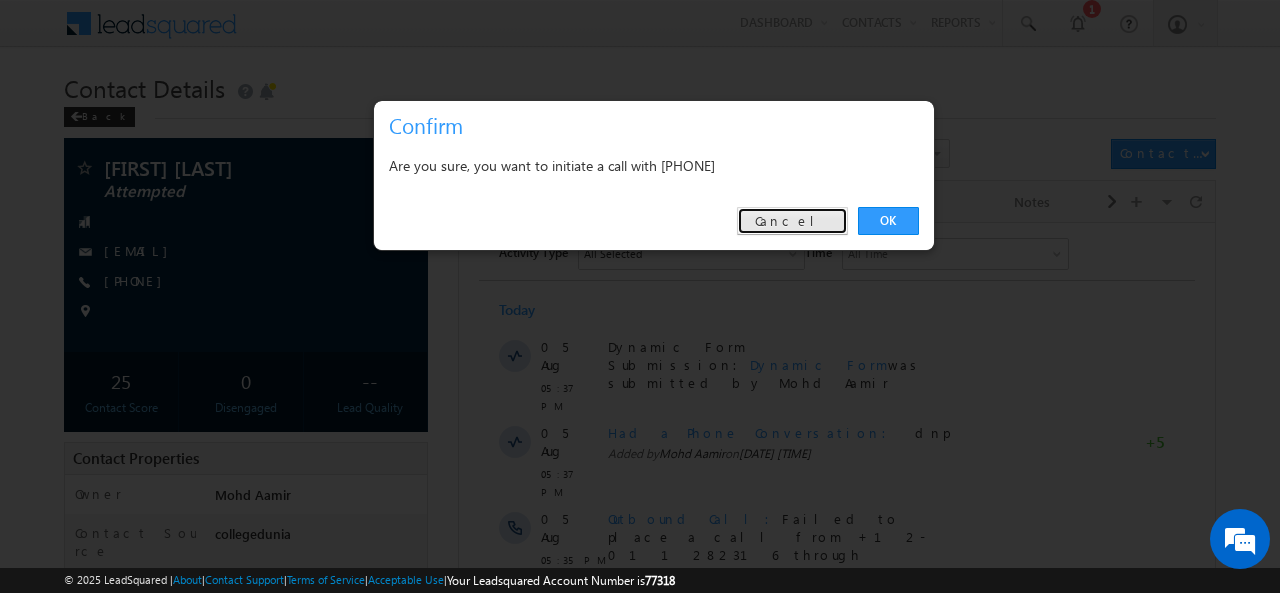 click on "Cancel" at bounding box center (792, 221) 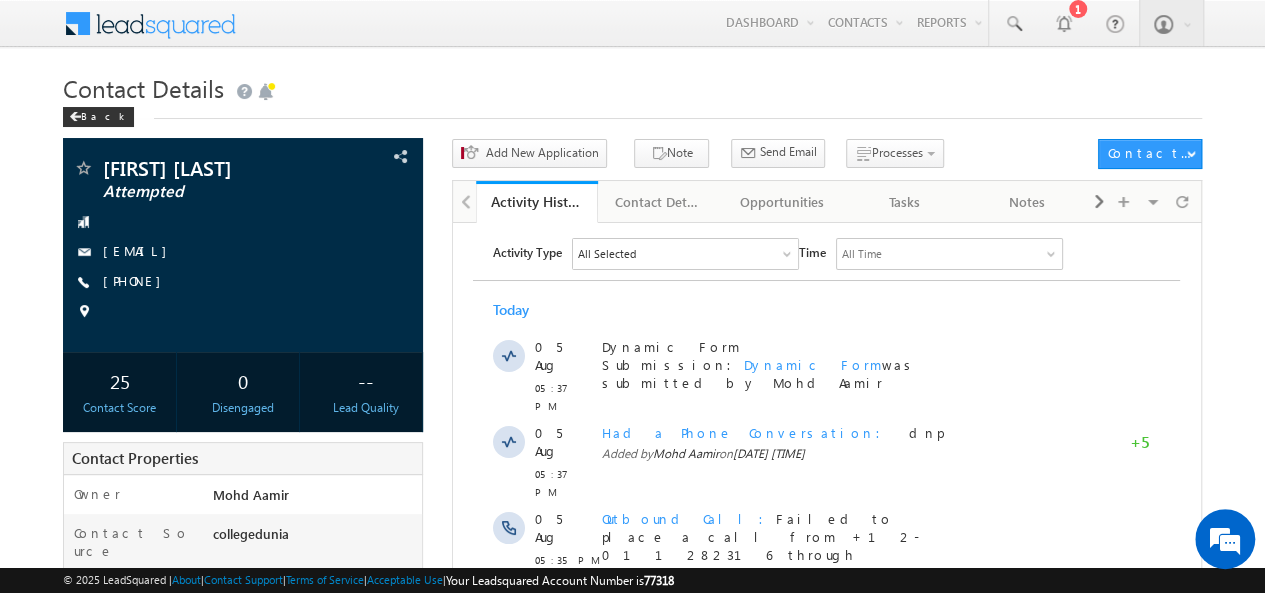 scroll, scrollTop: 0, scrollLeft: 0, axis: both 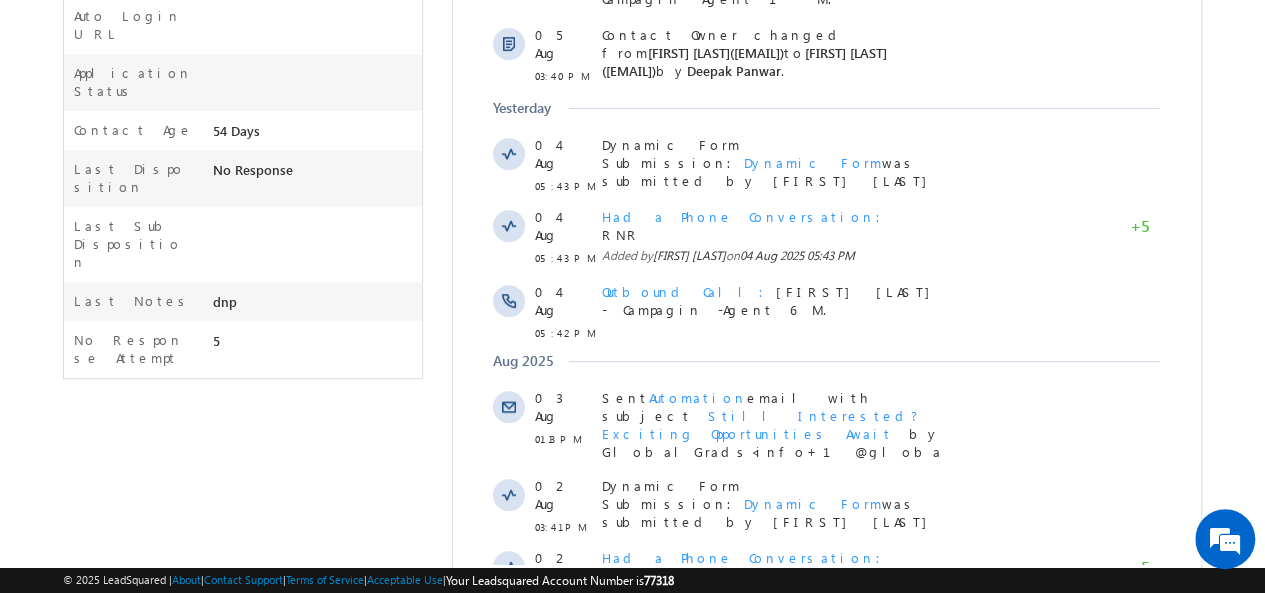click on "Show More" at bounding box center (826, 650) 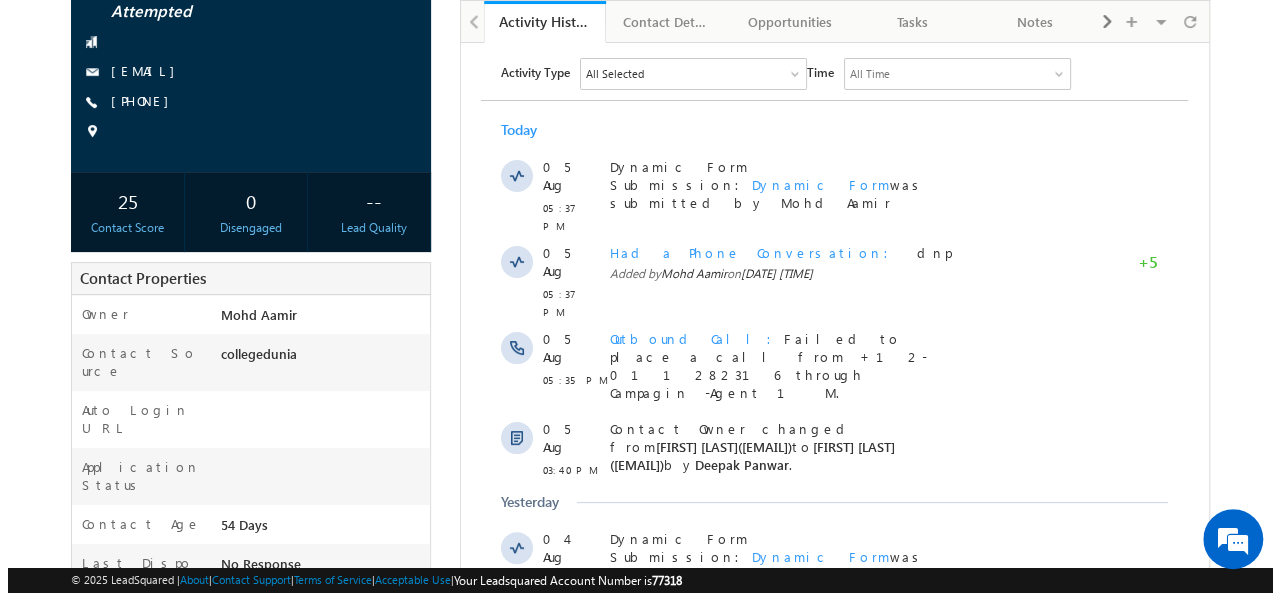 scroll, scrollTop: 0, scrollLeft: 0, axis: both 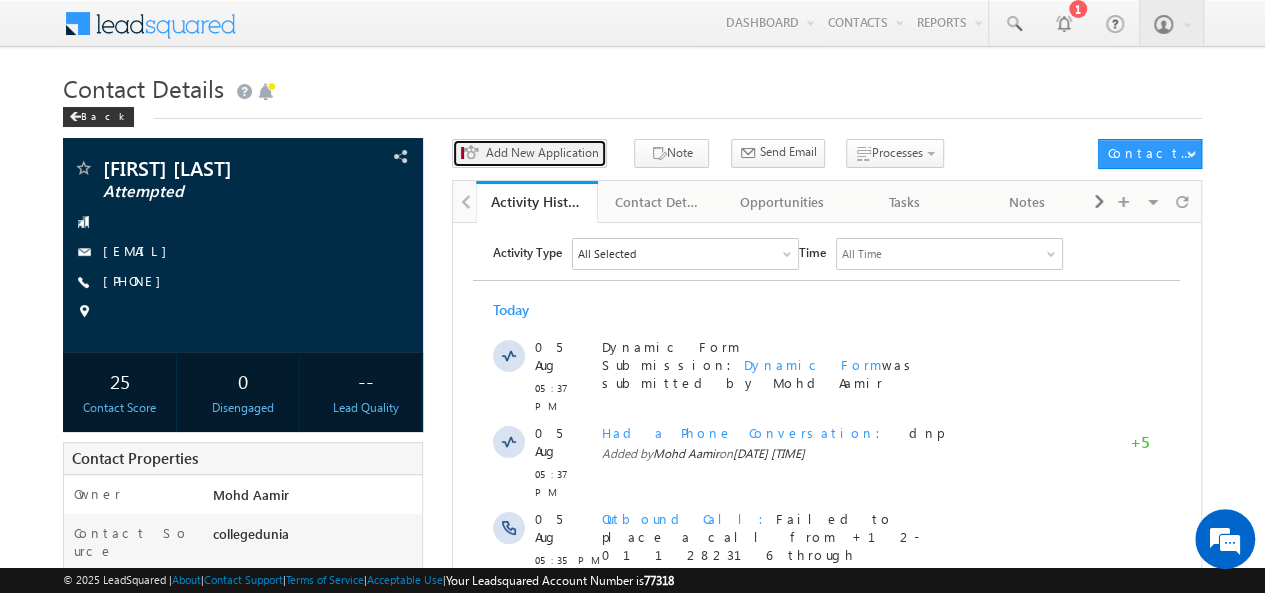 click on "Add New Application" at bounding box center [529, 153] 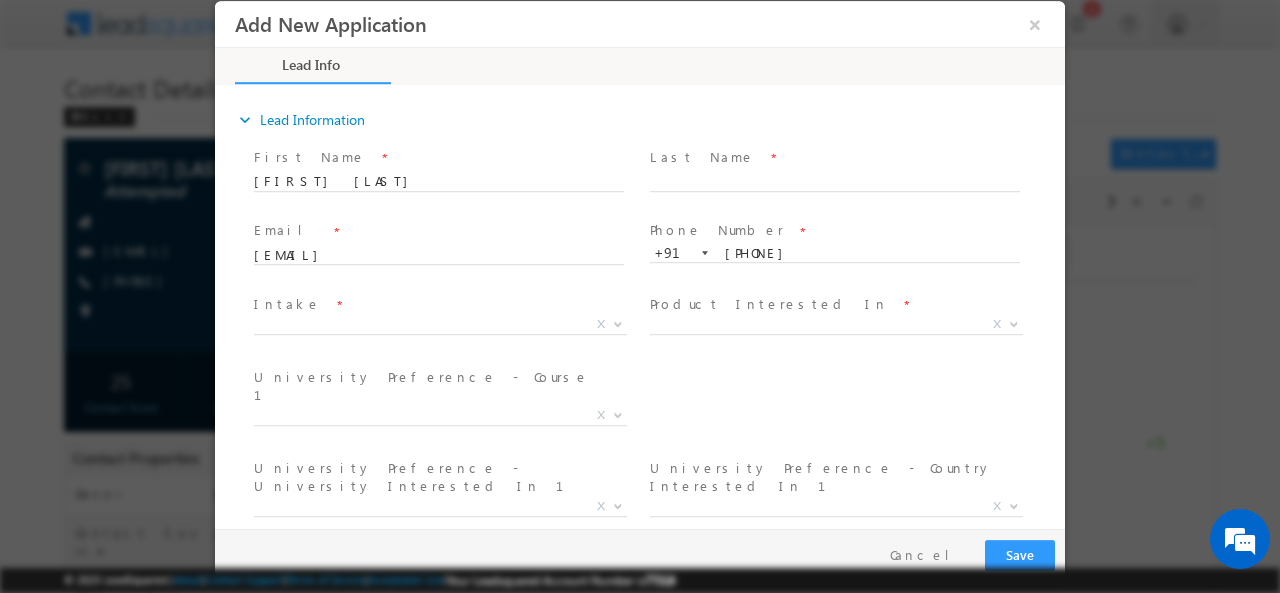 scroll, scrollTop: 0, scrollLeft: 0, axis: both 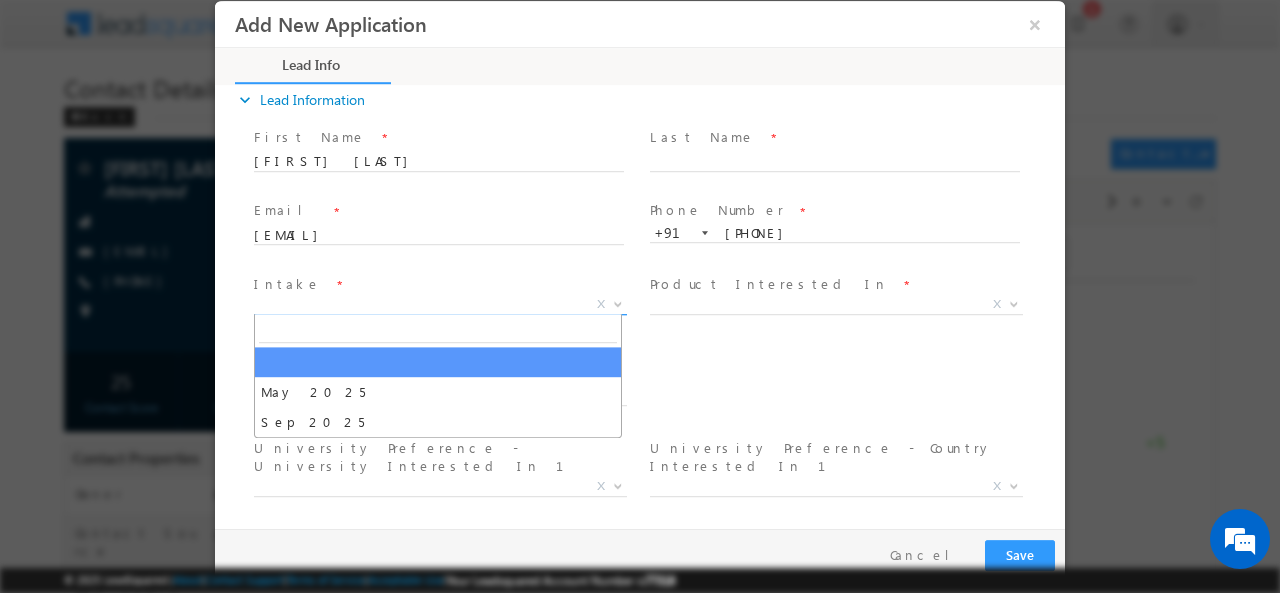 click on "X" at bounding box center [440, 304] 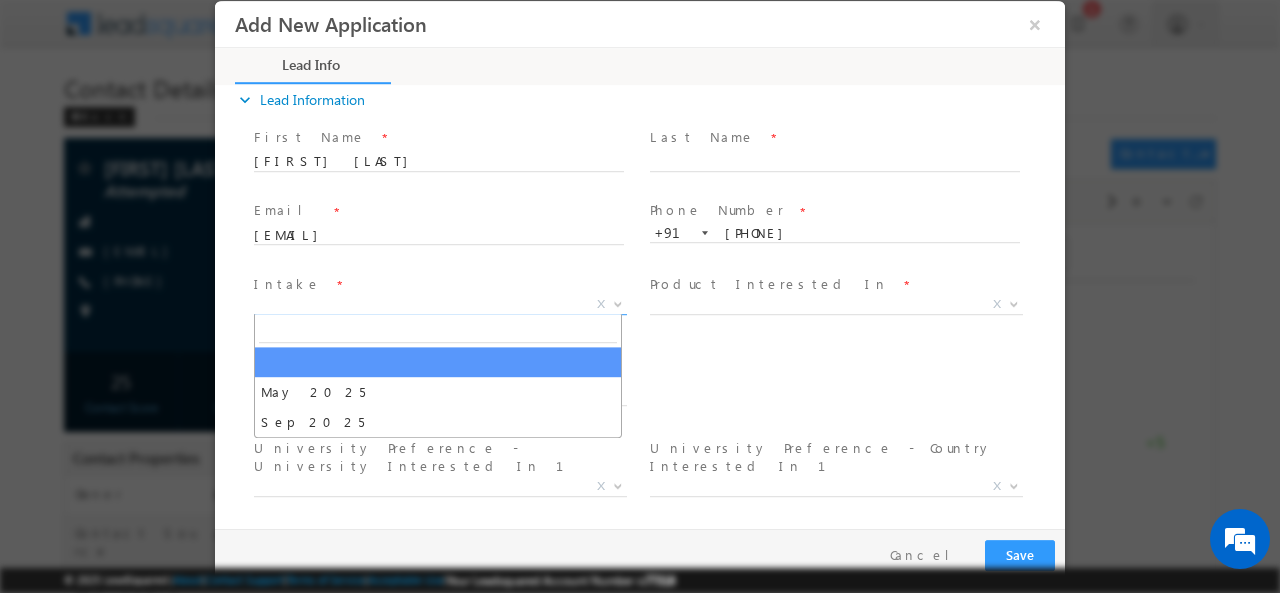 click at bounding box center (834, 328) 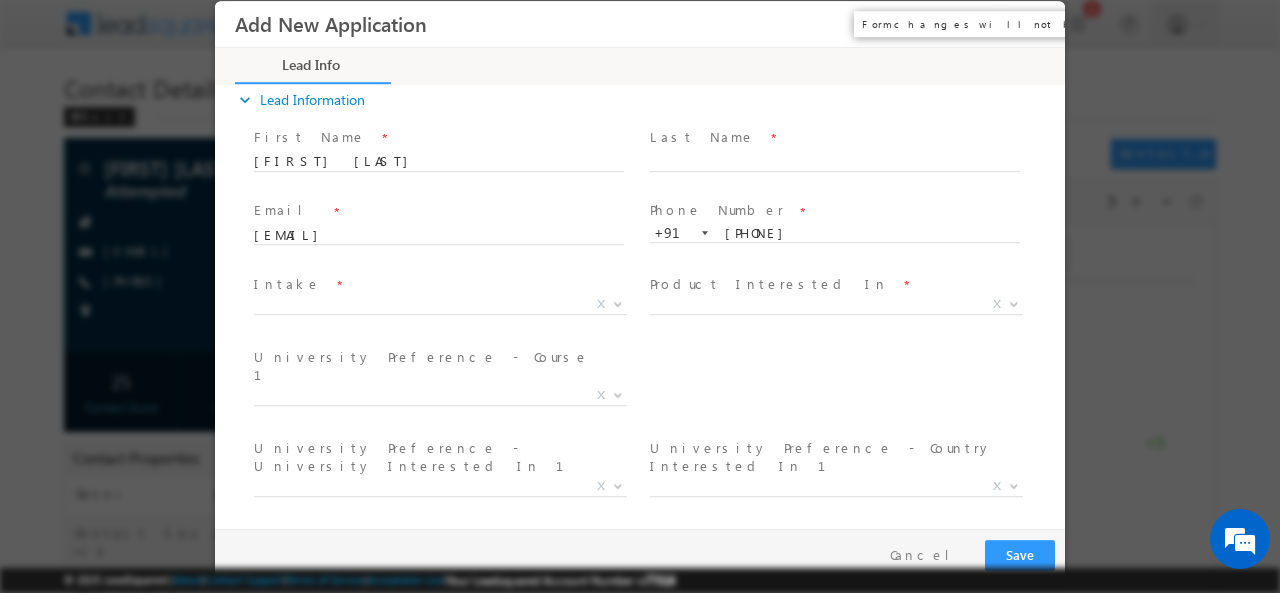 click on "×" at bounding box center [1035, 23] 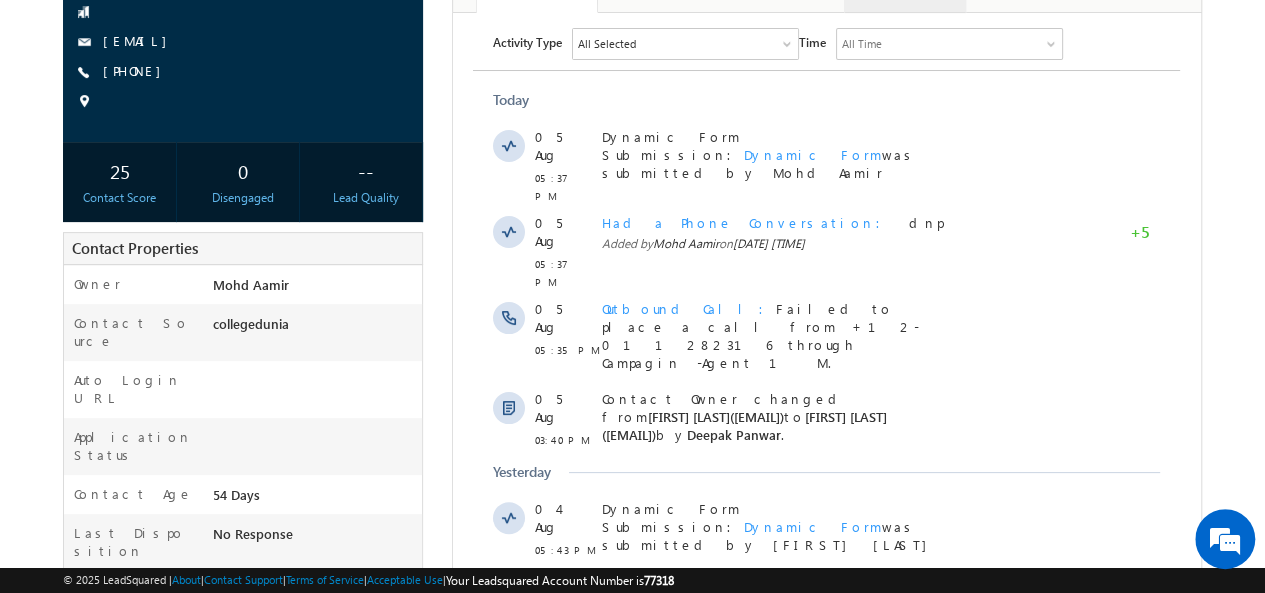 scroll, scrollTop: 0, scrollLeft: 0, axis: both 